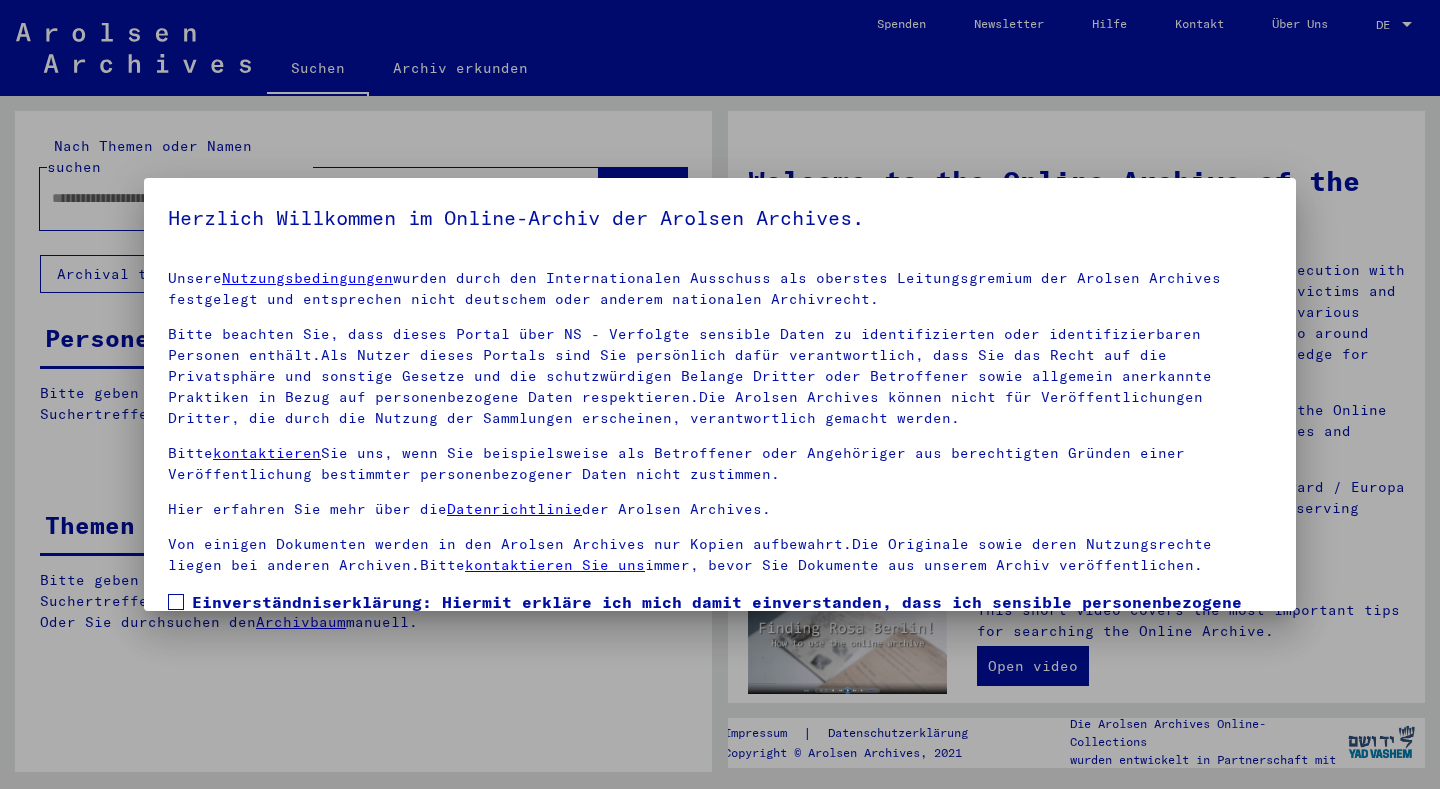 scroll, scrollTop: 0, scrollLeft: 0, axis: both 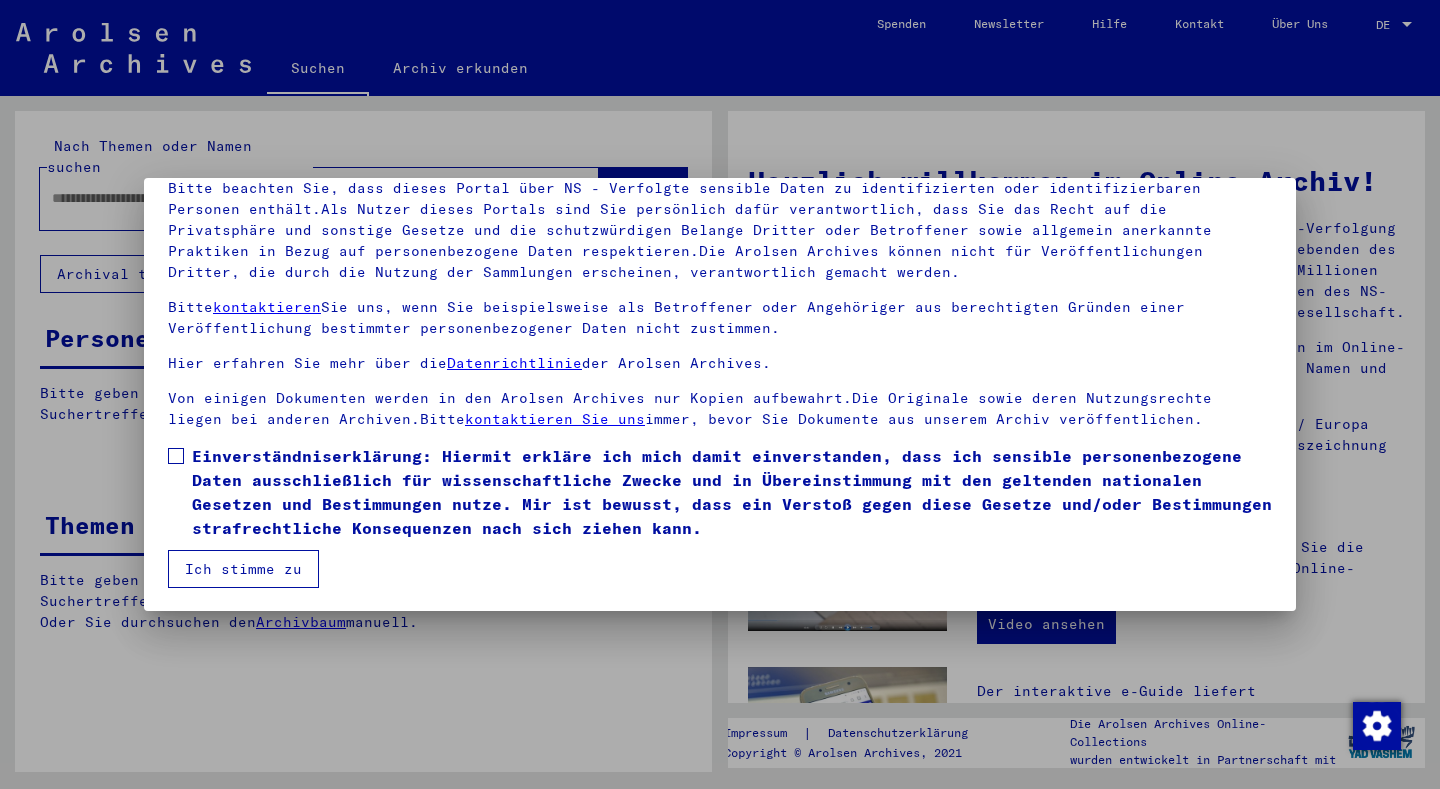 click on "Einverständniserklärung: Hiermit erkläre ich mich damit einverstanden, dass ich sensible personenbezogene Daten ausschließlich für wissenschaftliche Zwecke und in Übereinstimmung mit den geltenden nationalen Gesetzen und Bestimmungen nutze. Mir ist bewusst, dass ein Verstoß gegen diese Gesetze und/oder Bestimmungen strafrechtliche Konsequenzen nach sich ziehen kann." at bounding box center [720, 492] 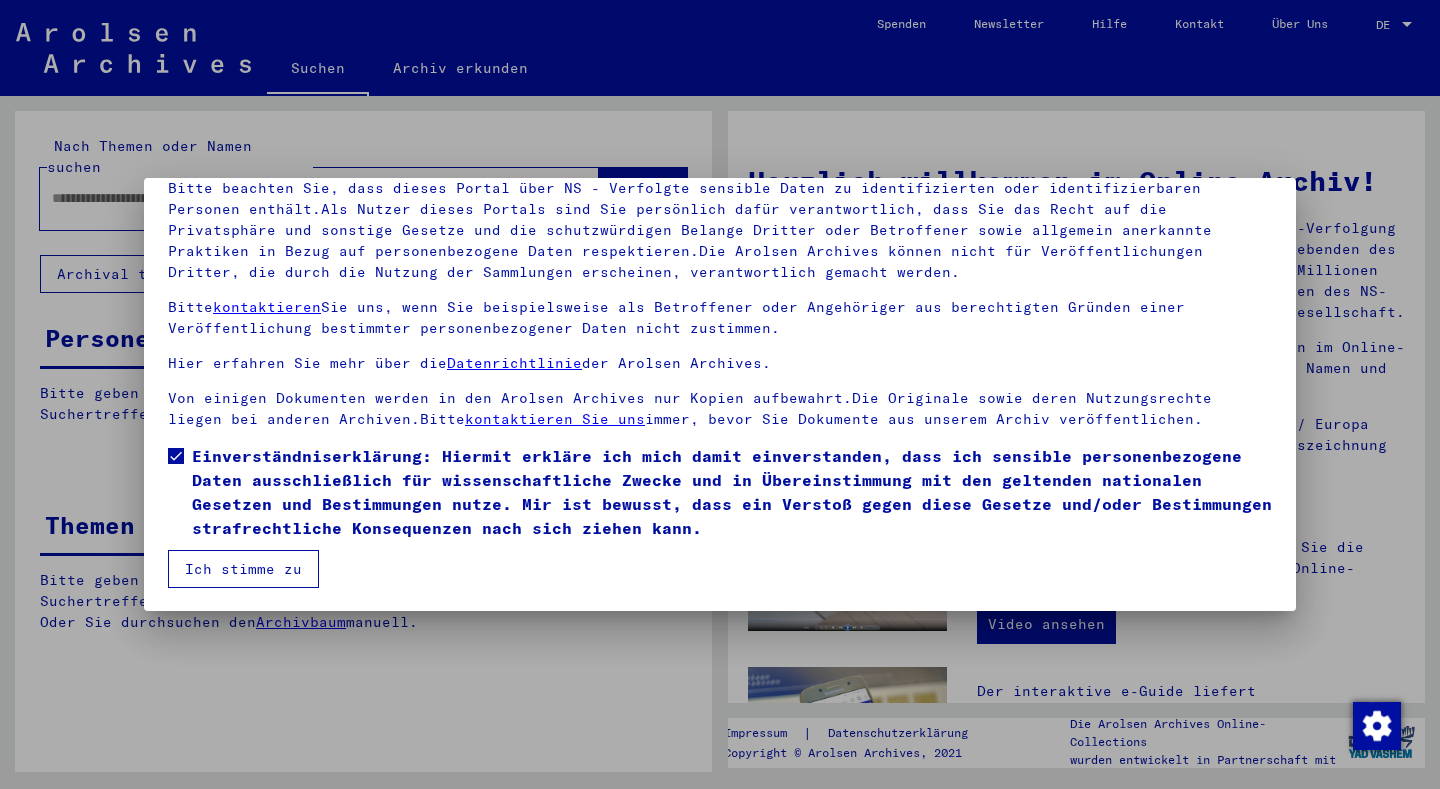 click on "Ich stimme zu" at bounding box center [243, 569] 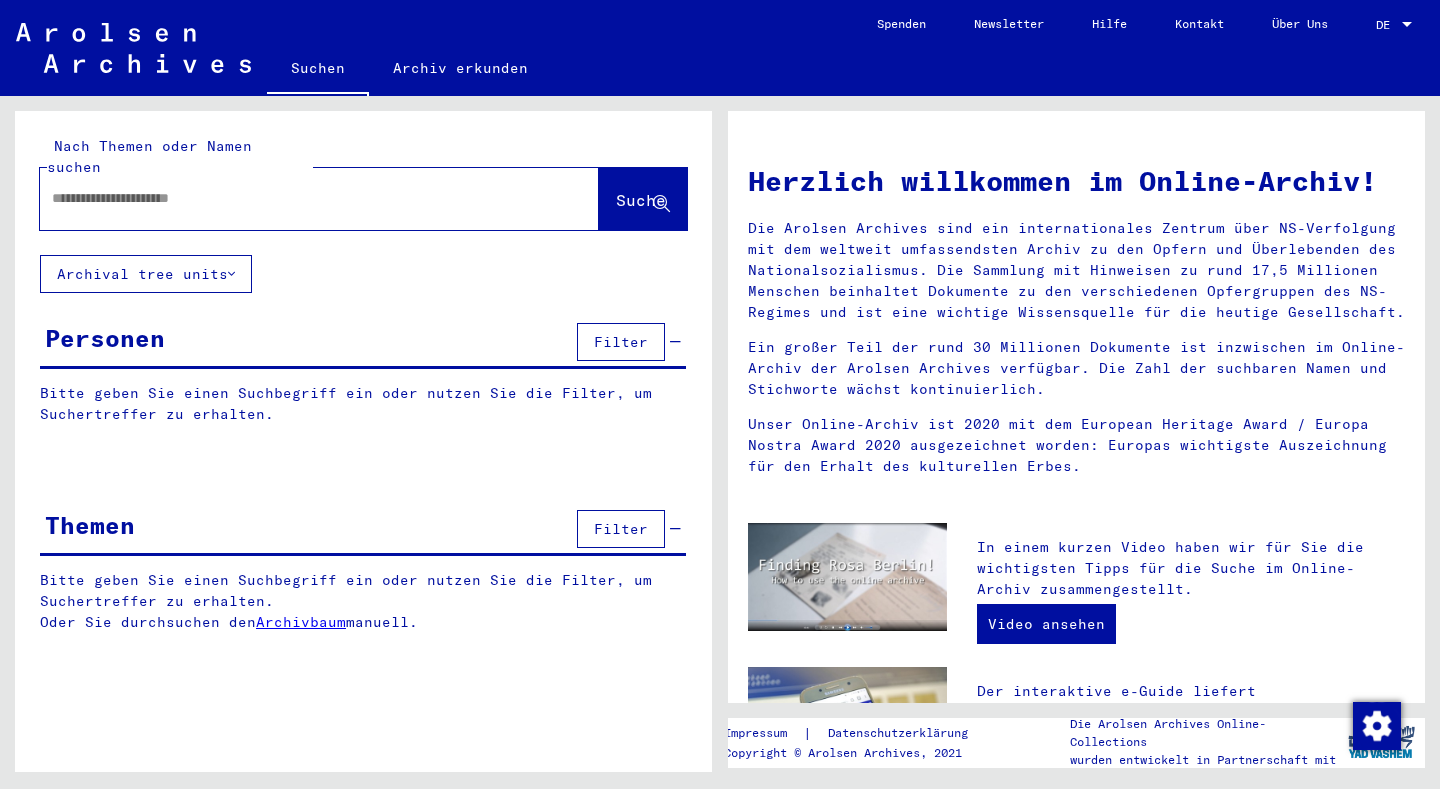 click on "DE" at bounding box center [1387, 25] 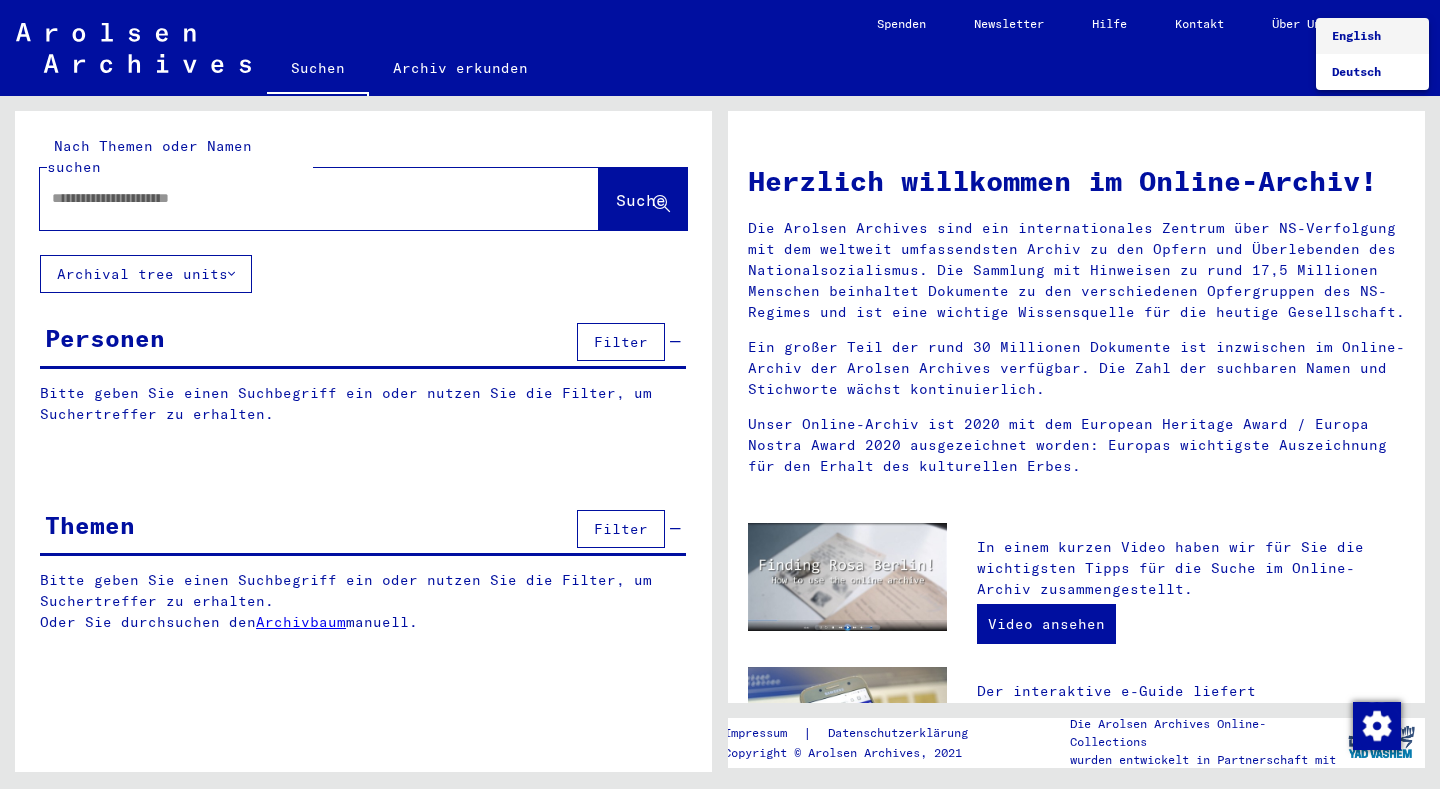 click on "English" at bounding box center (1356, 35) 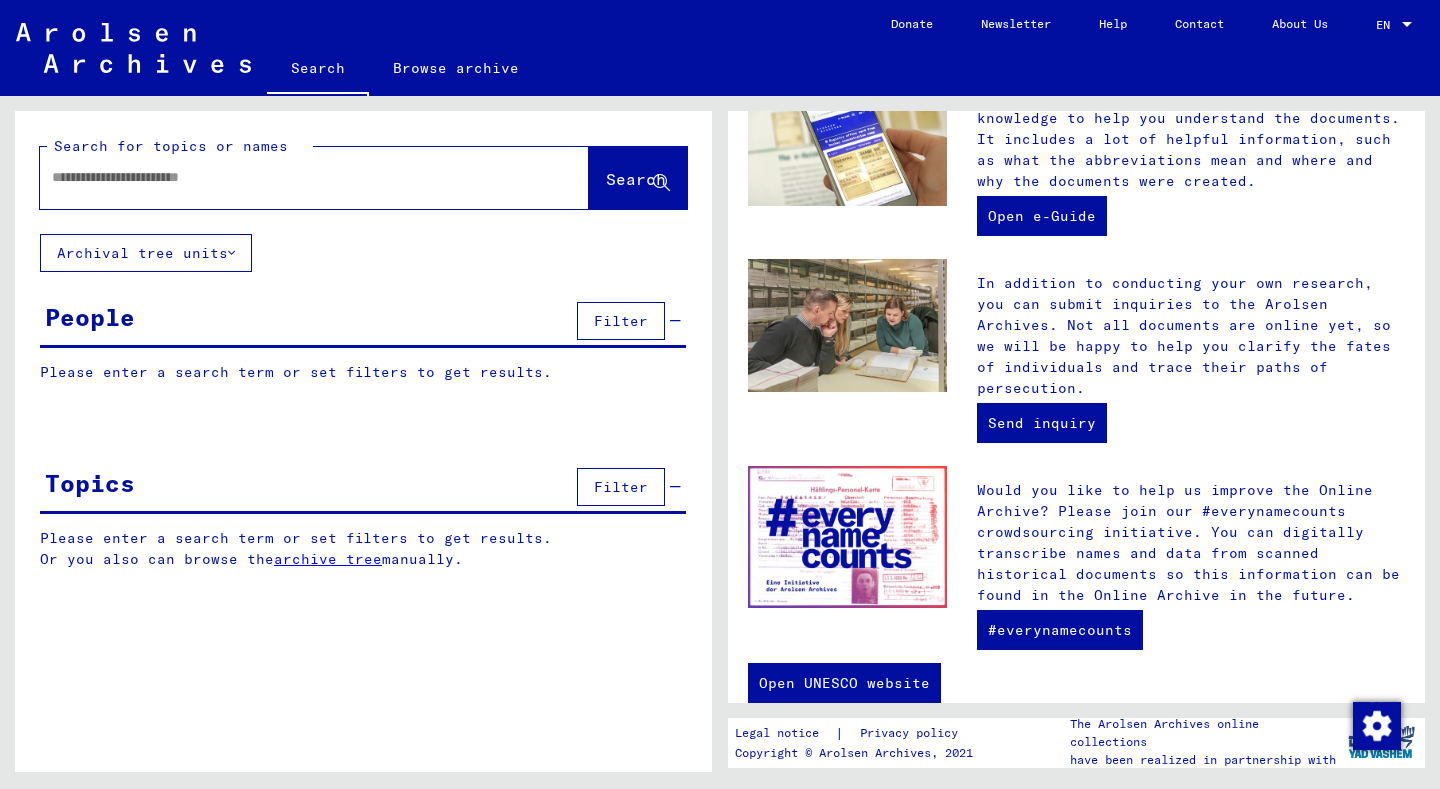 scroll, scrollTop: 654, scrollLeft: 0, axis: vertical 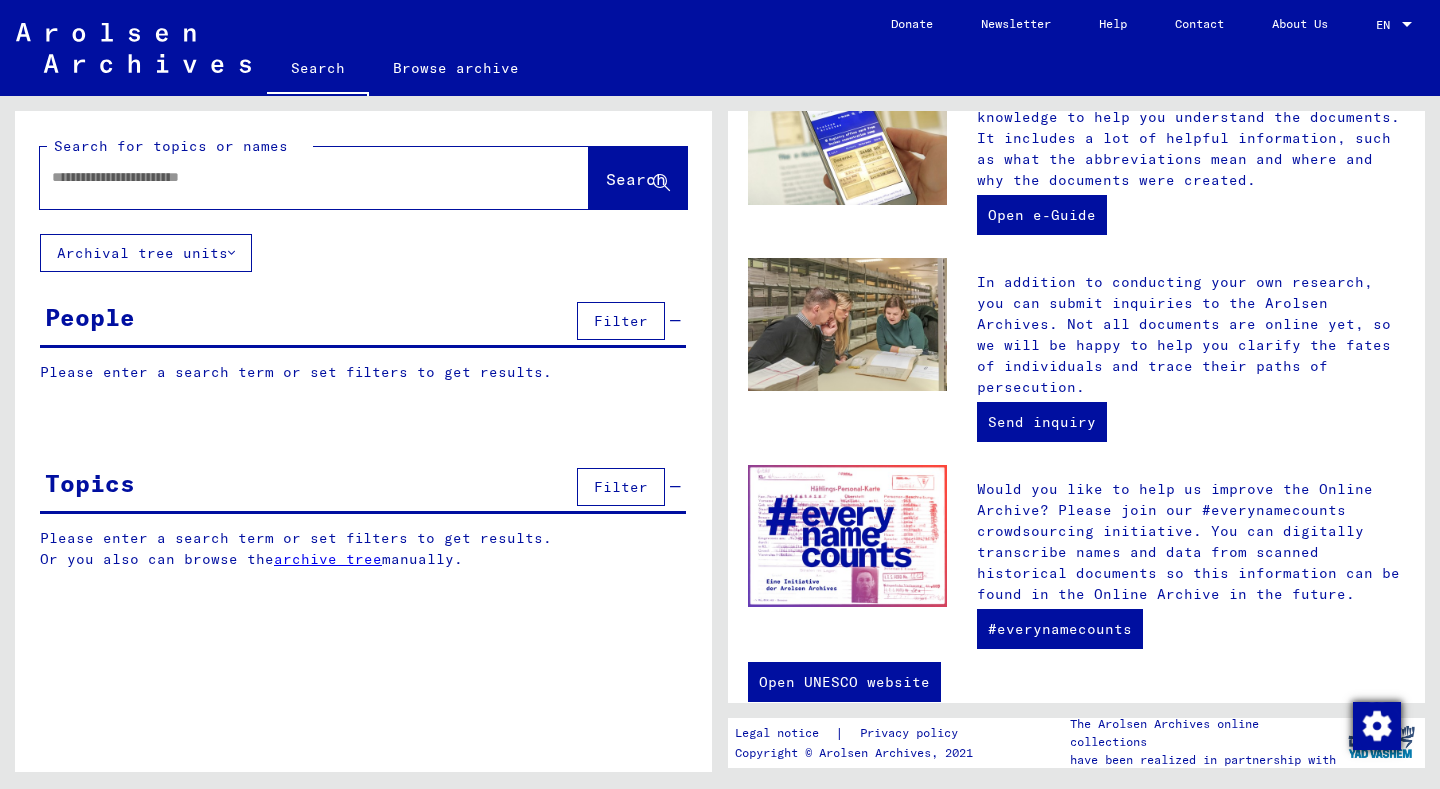 click at bounding box center (1377, 726) 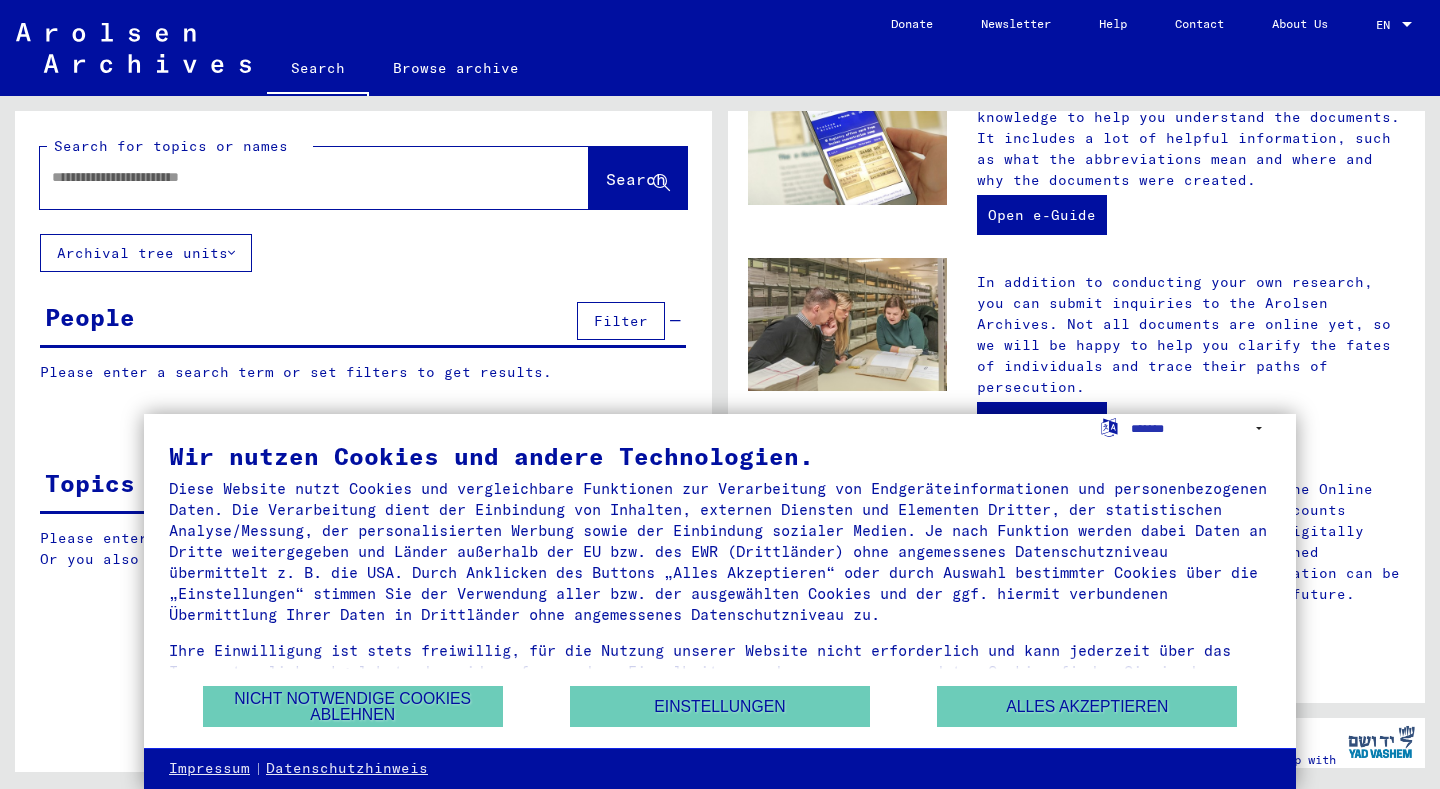 click on "Signature Last Name First Name Maiden Name Place of Birth Date of Birth Prisoner # Father (adoptive father) Mother (adoptive mother) Religion Nationality Occupaton Place of incarceration Date of decease Last residence Last residence (Country) Last residence (District) Last residence (Province) Last residence (Town) Last residence (Part of town) Last residence (Street) Last residence (House number) Signature Last Name First Name Maiden Name Place of Birth Date of Birth Prisoner #" at bounding box center (363, 387) 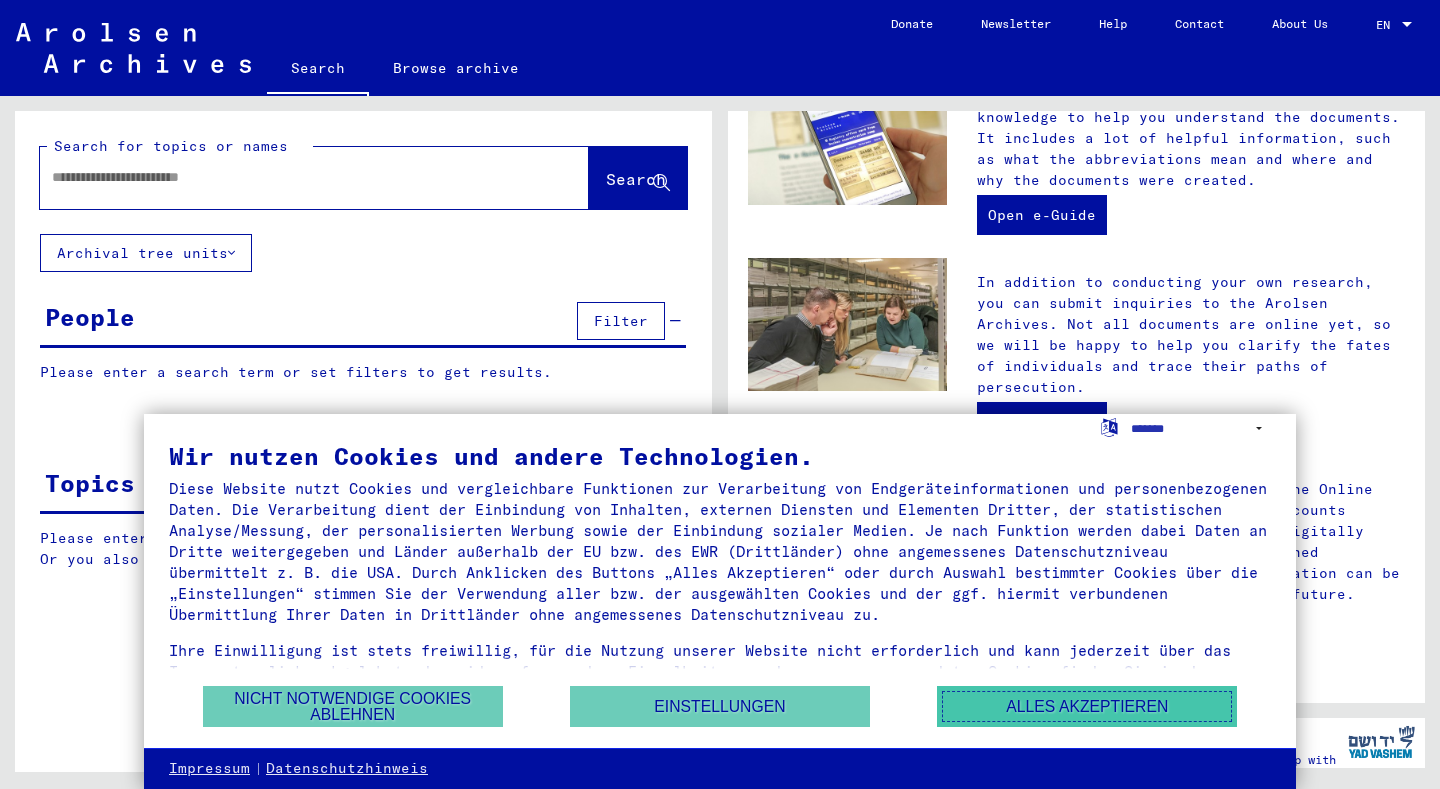 click on "Alles akzeptieren" at bounding box center [1087, 706] 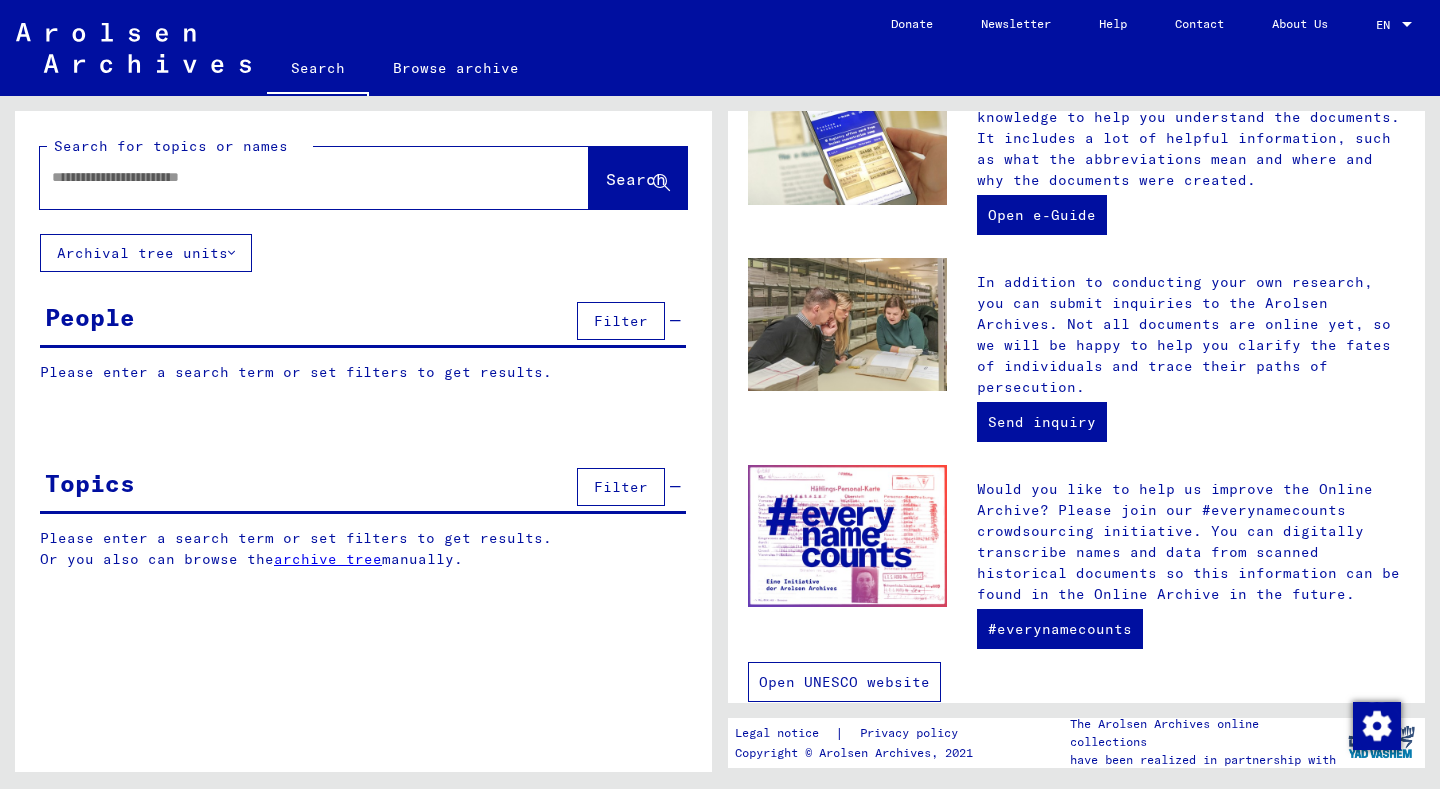 click on "Open UNESCO website" at bounding box center (844, 682) 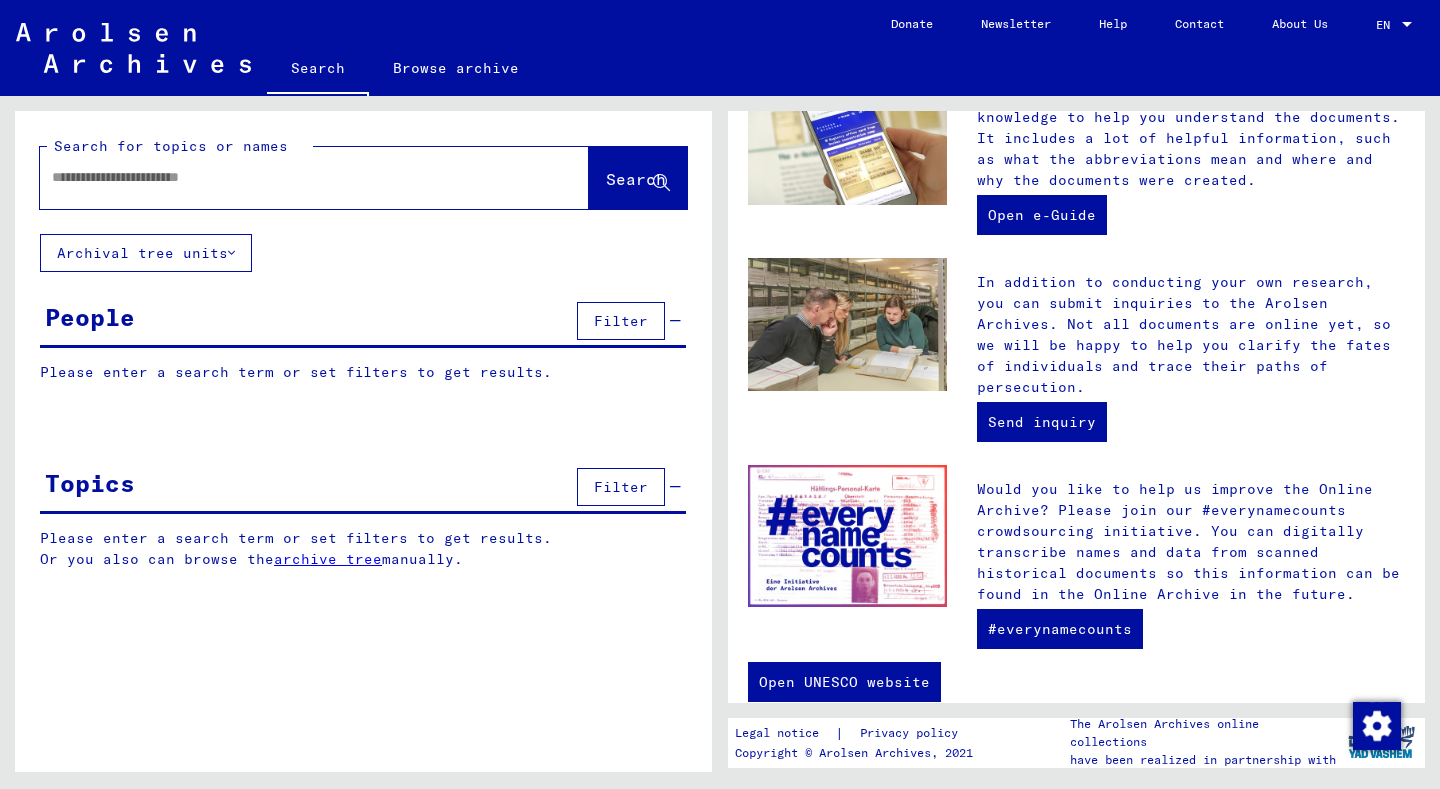 click on "Filter" at bounding box center [621, 321] 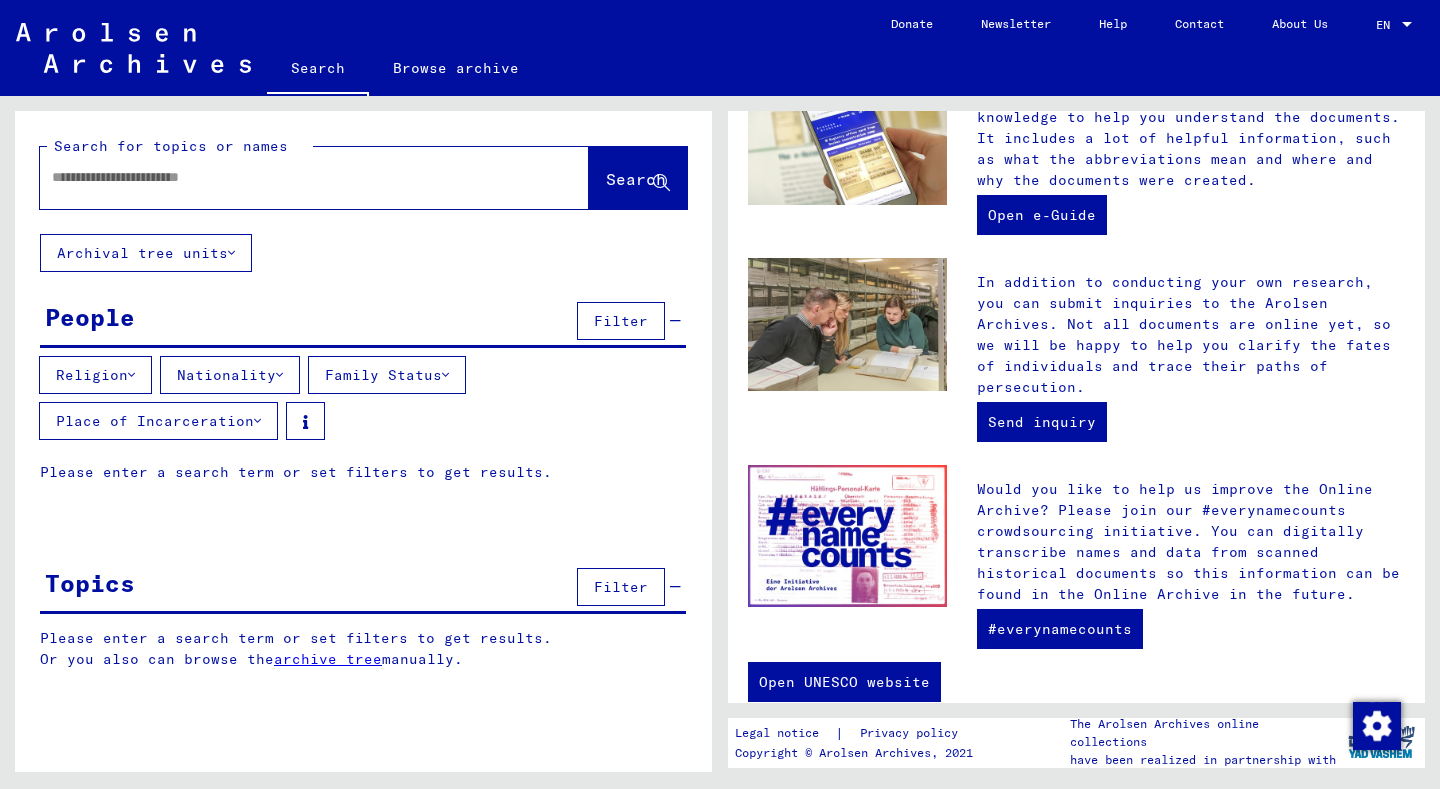 click at bounding box center [279, 375] 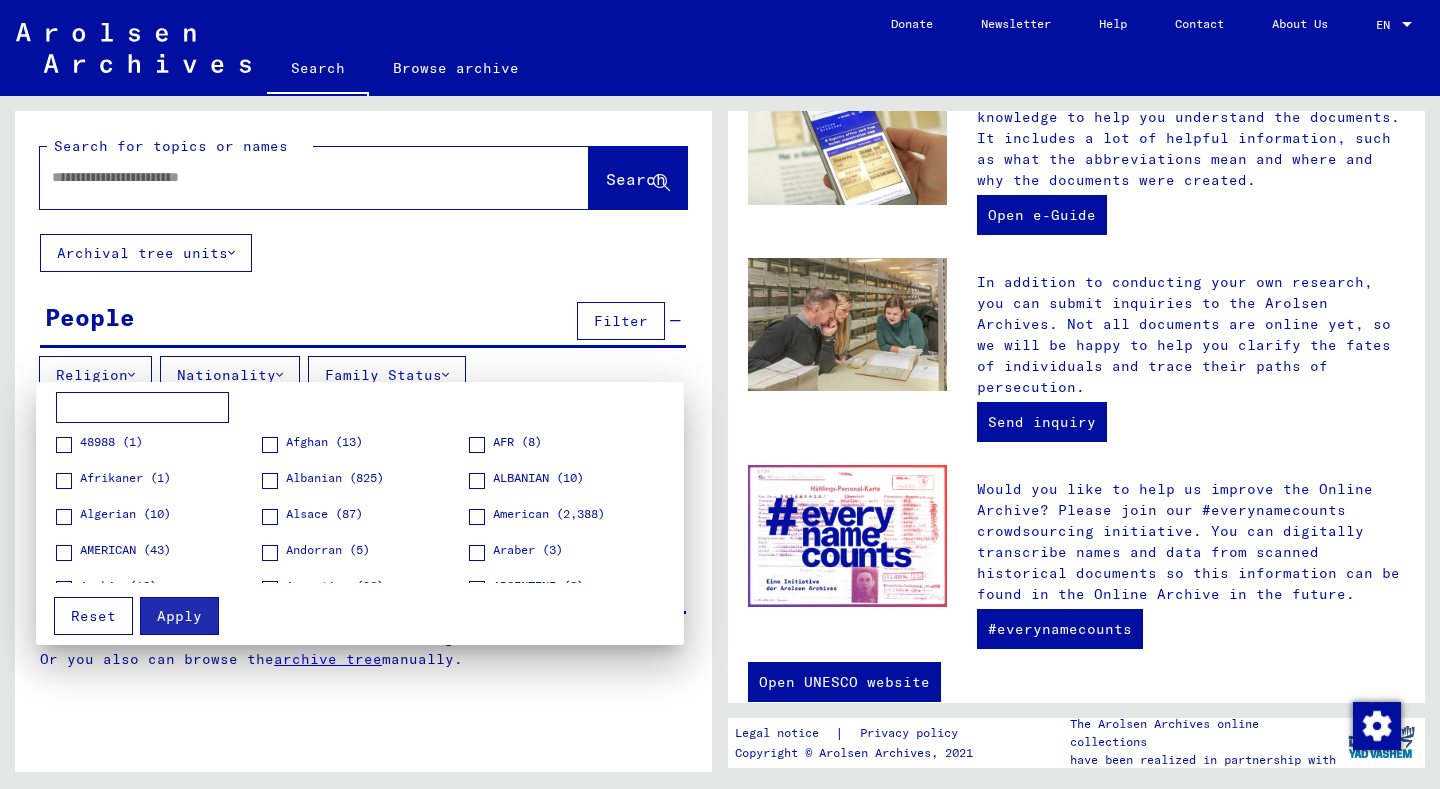 click at bounding box center (142, 408) 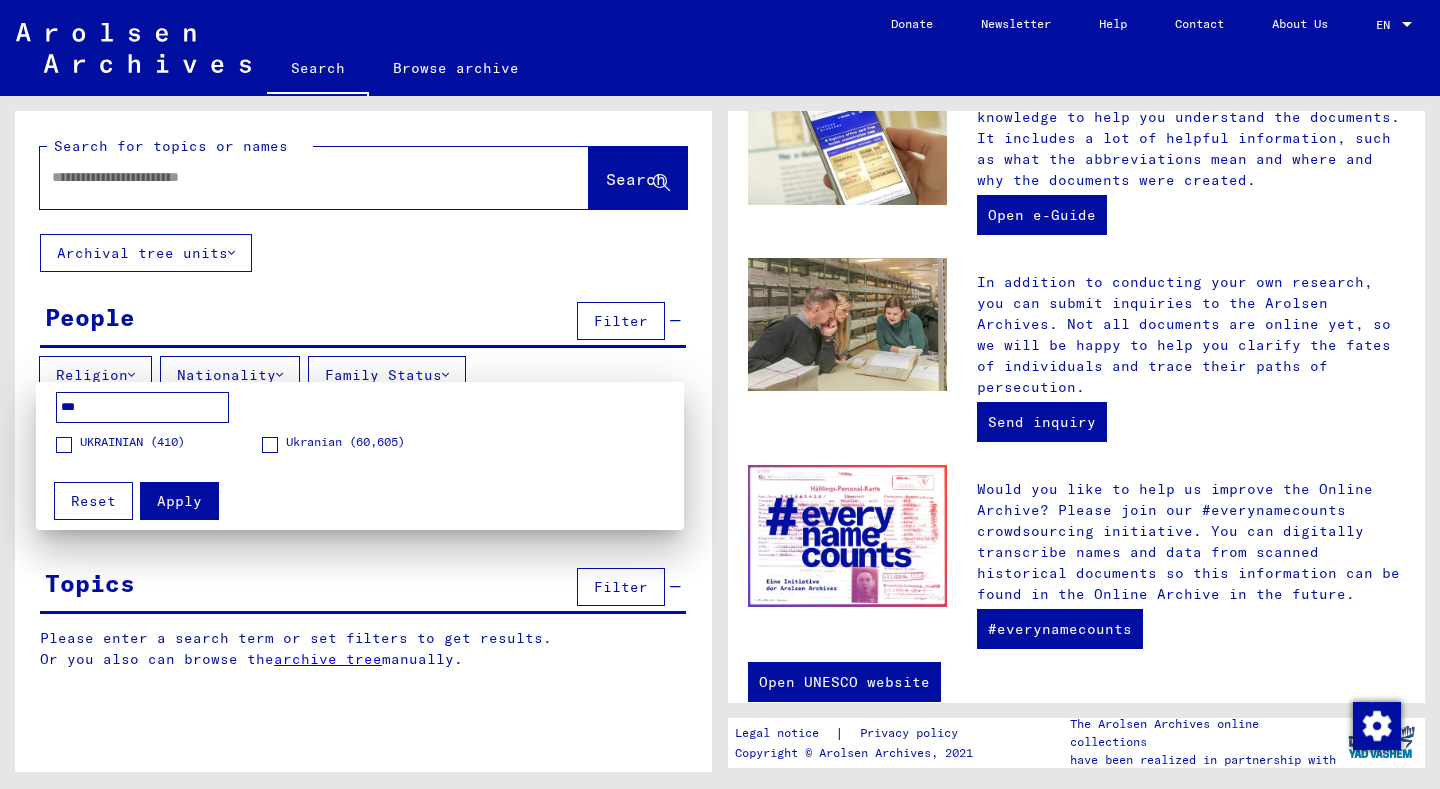 type on "***" 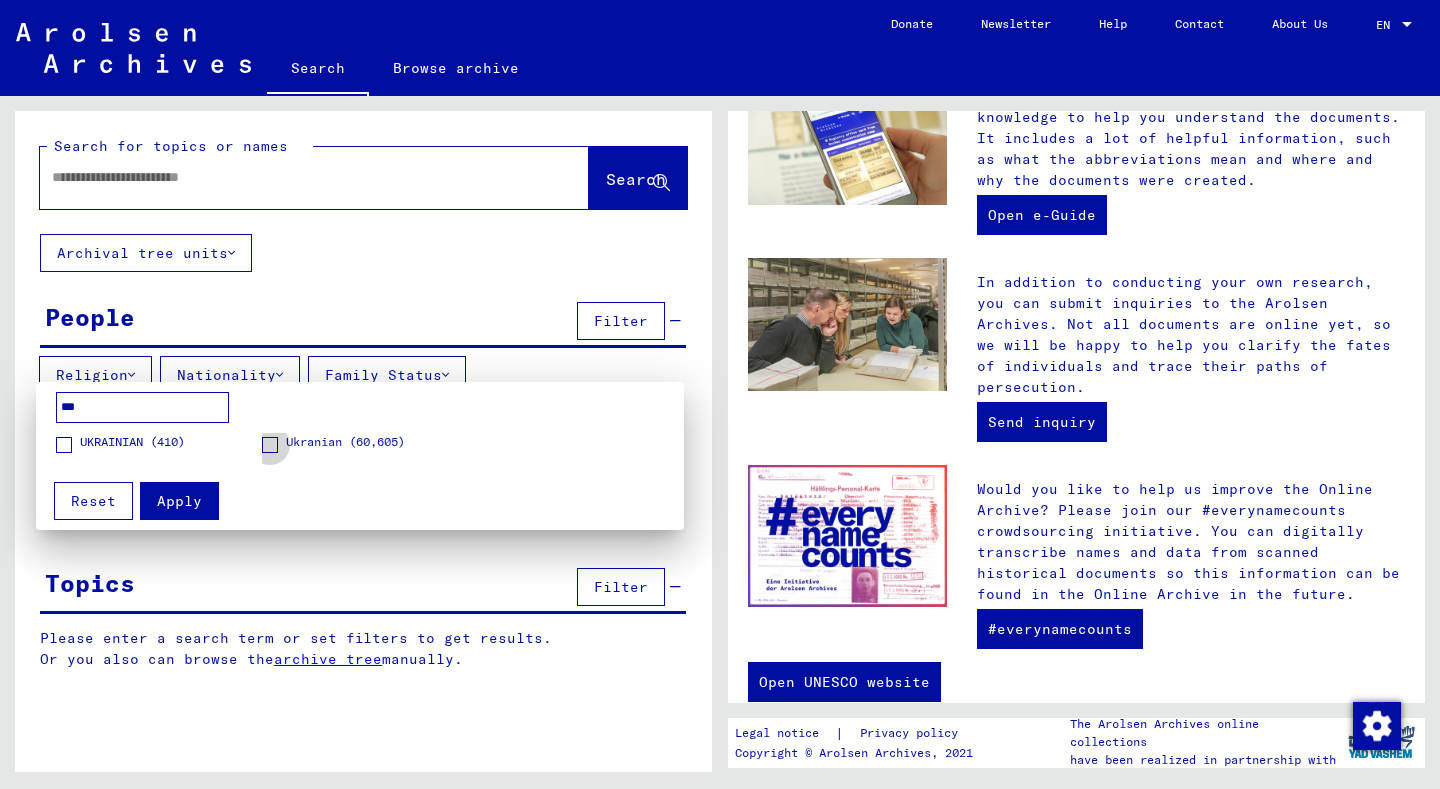 click at bounding box center (270, 445) 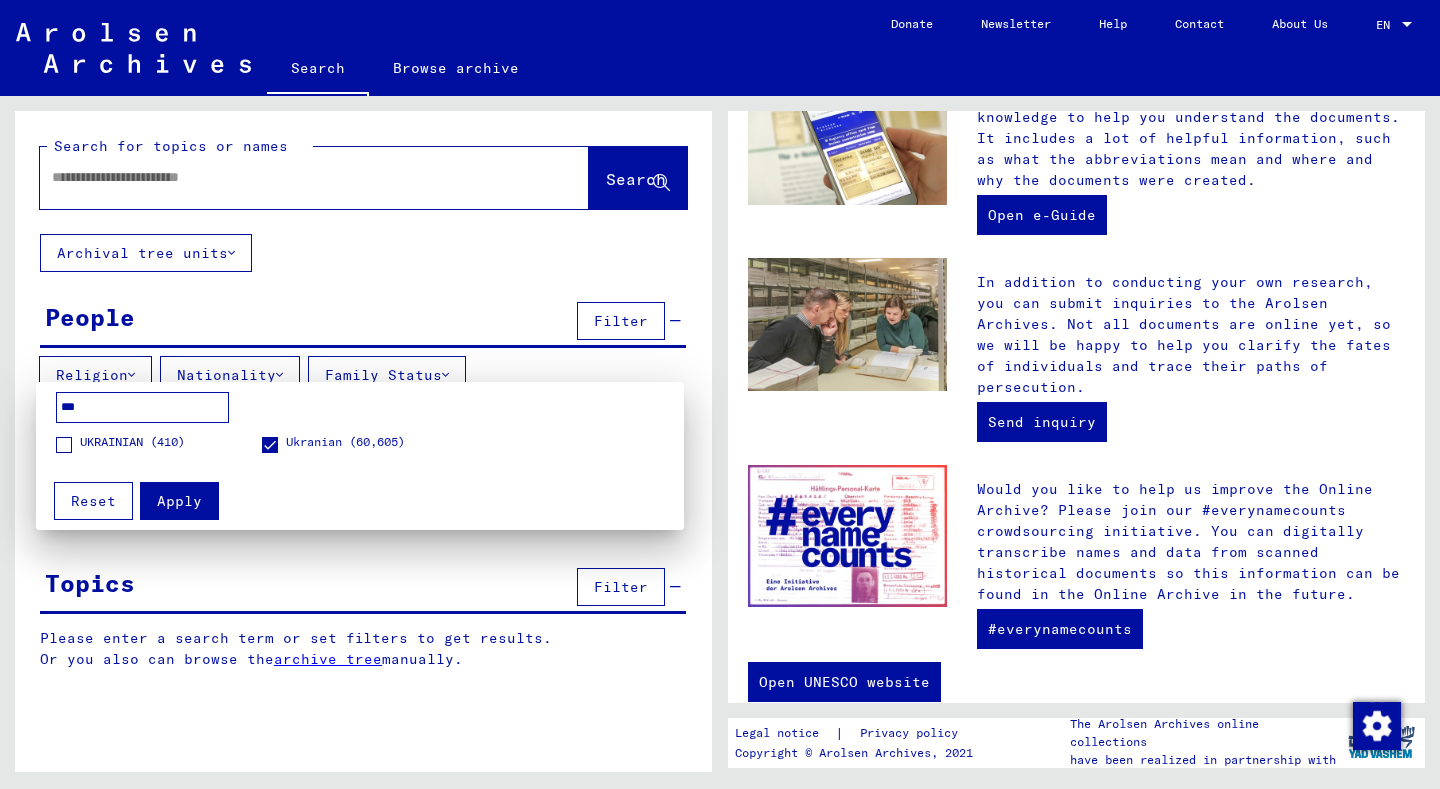 click on "*** [NATIONALITY] ([NUMBER]) [NATIONALITY] ([NUMBER])" at bounding box center (360, 430) 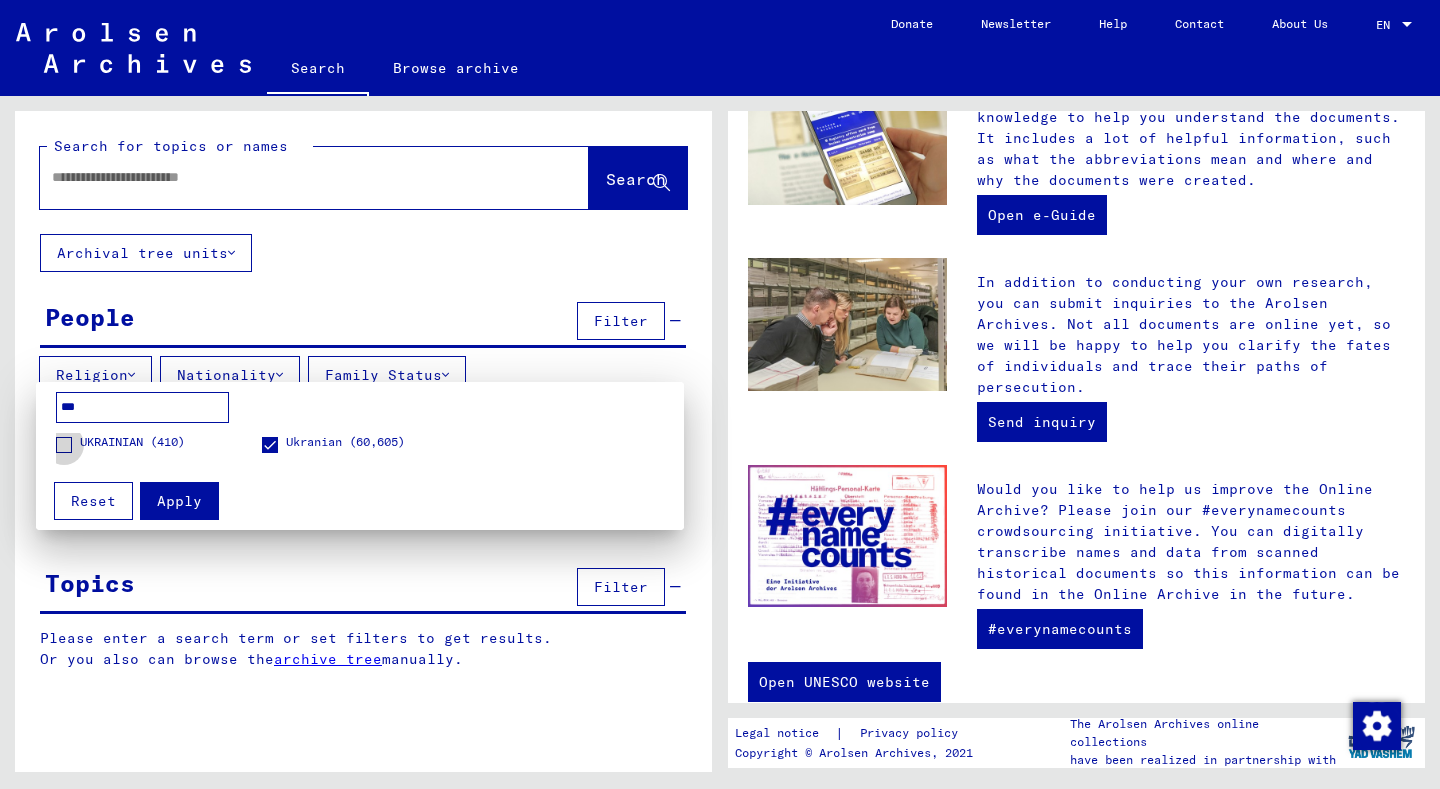 click on "UKRAINIAN (410)" at bounding box center (120, 443) 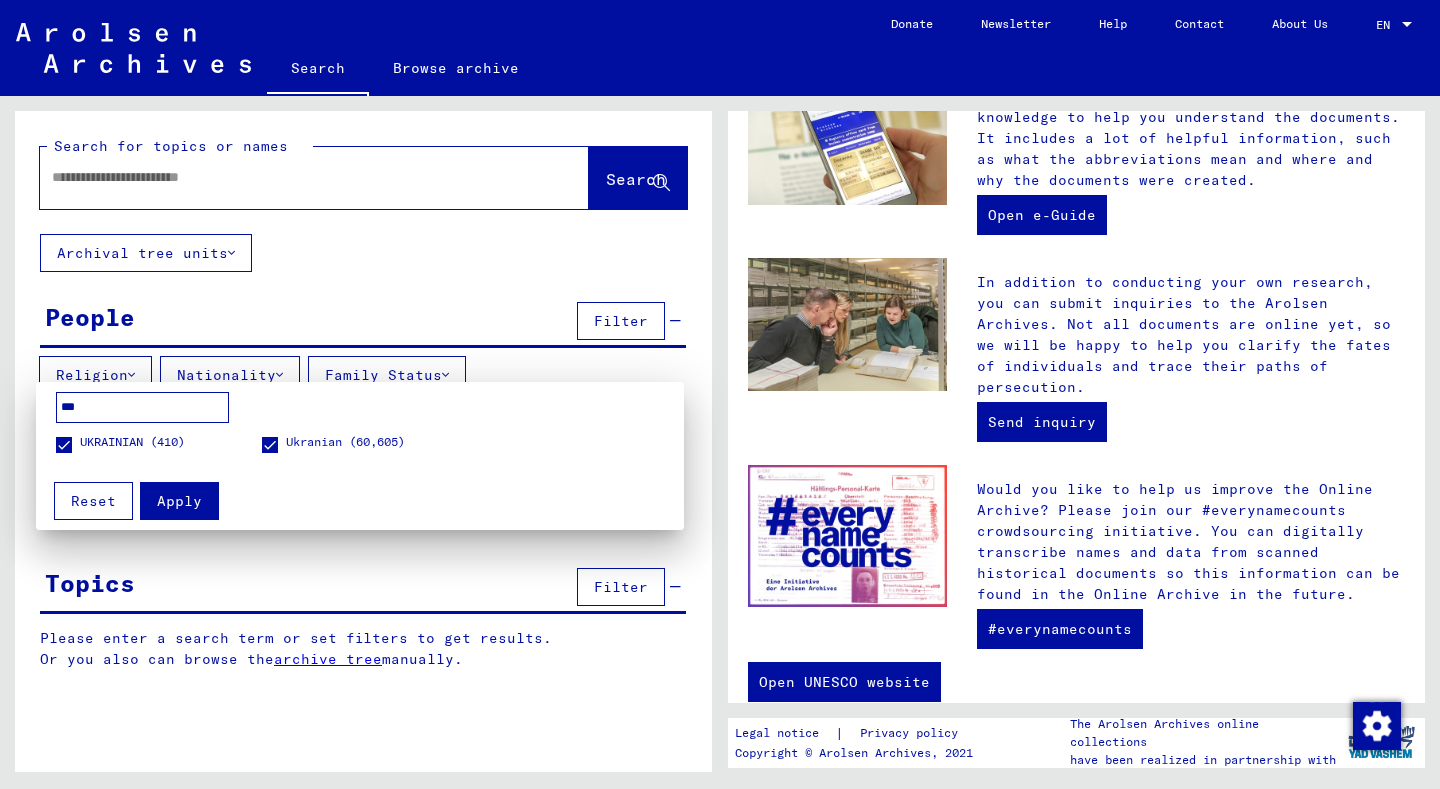 click on "Apply" at bounding box center (179, 501) 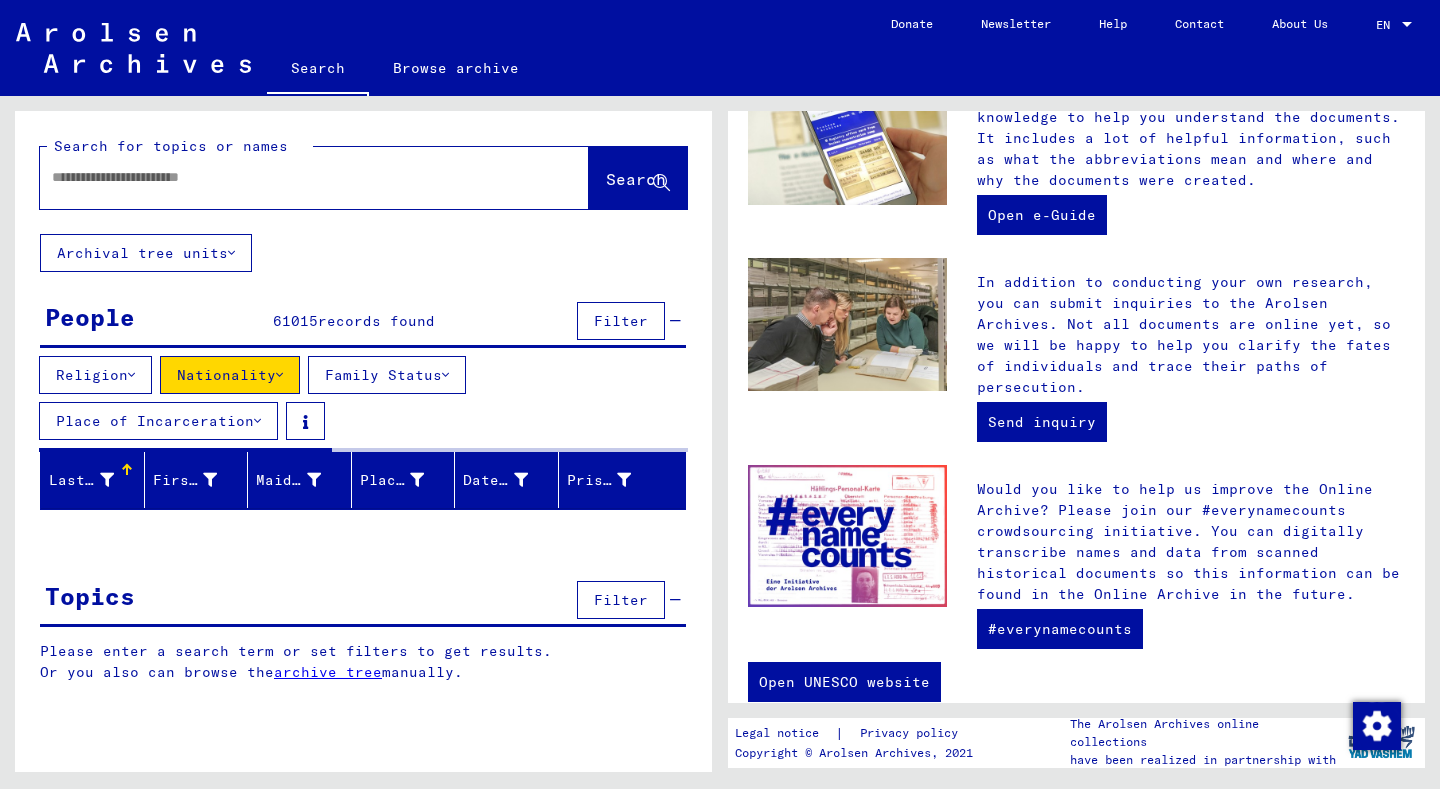 click at bounding box center (290, 177) 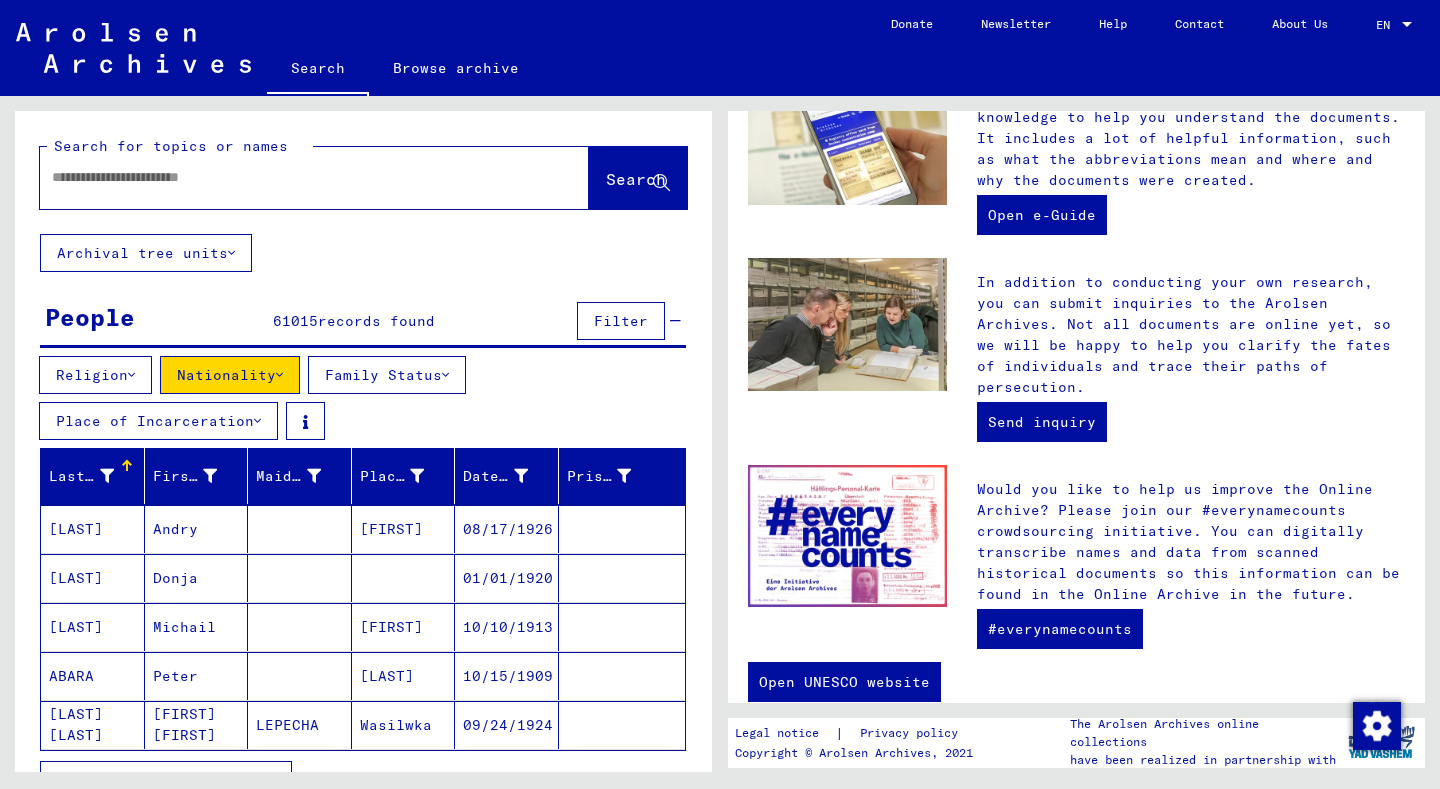 scroll, scrollTop: 224, scrollLeft: 0, axis: vertical 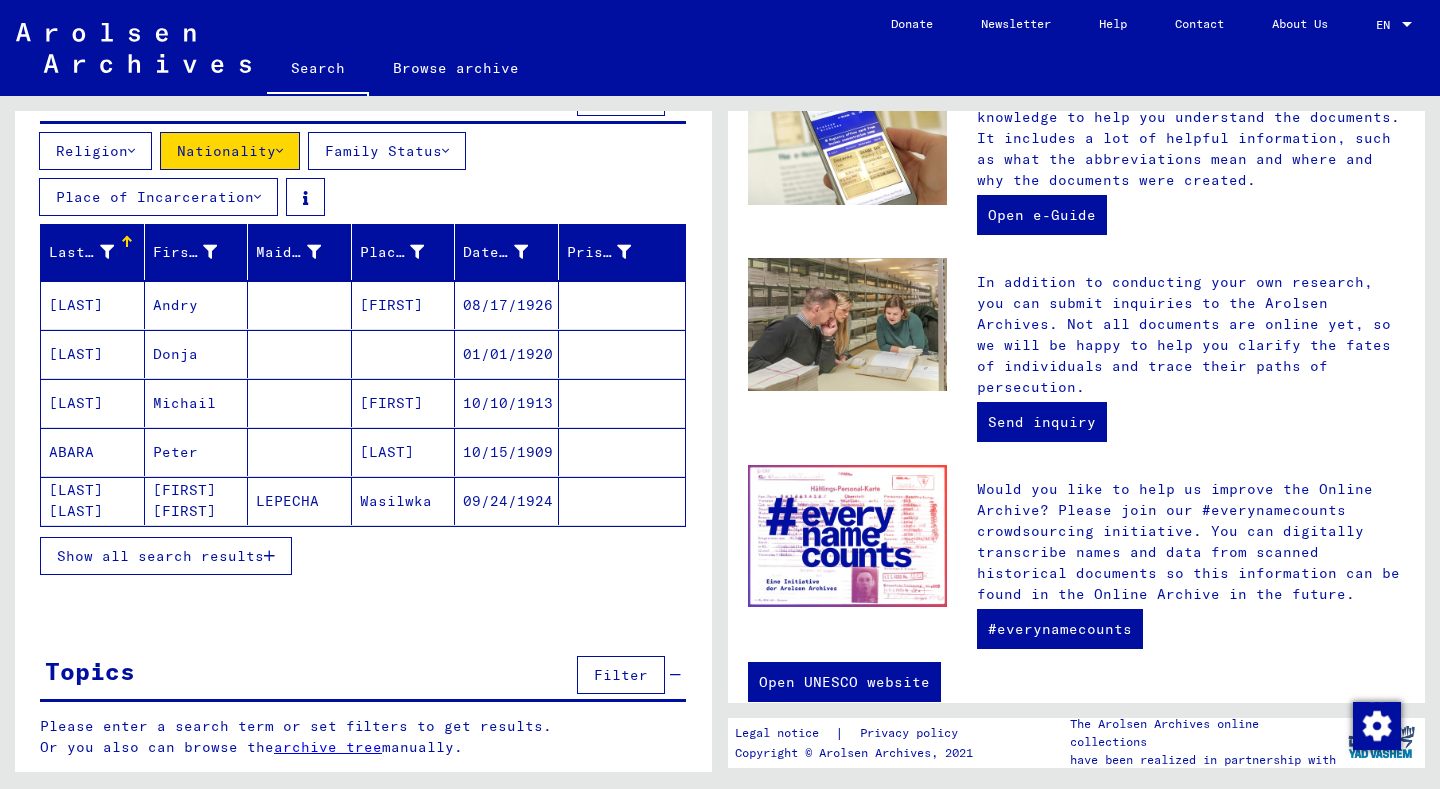 click on "Show all search results" at bounding box center [160, 556] 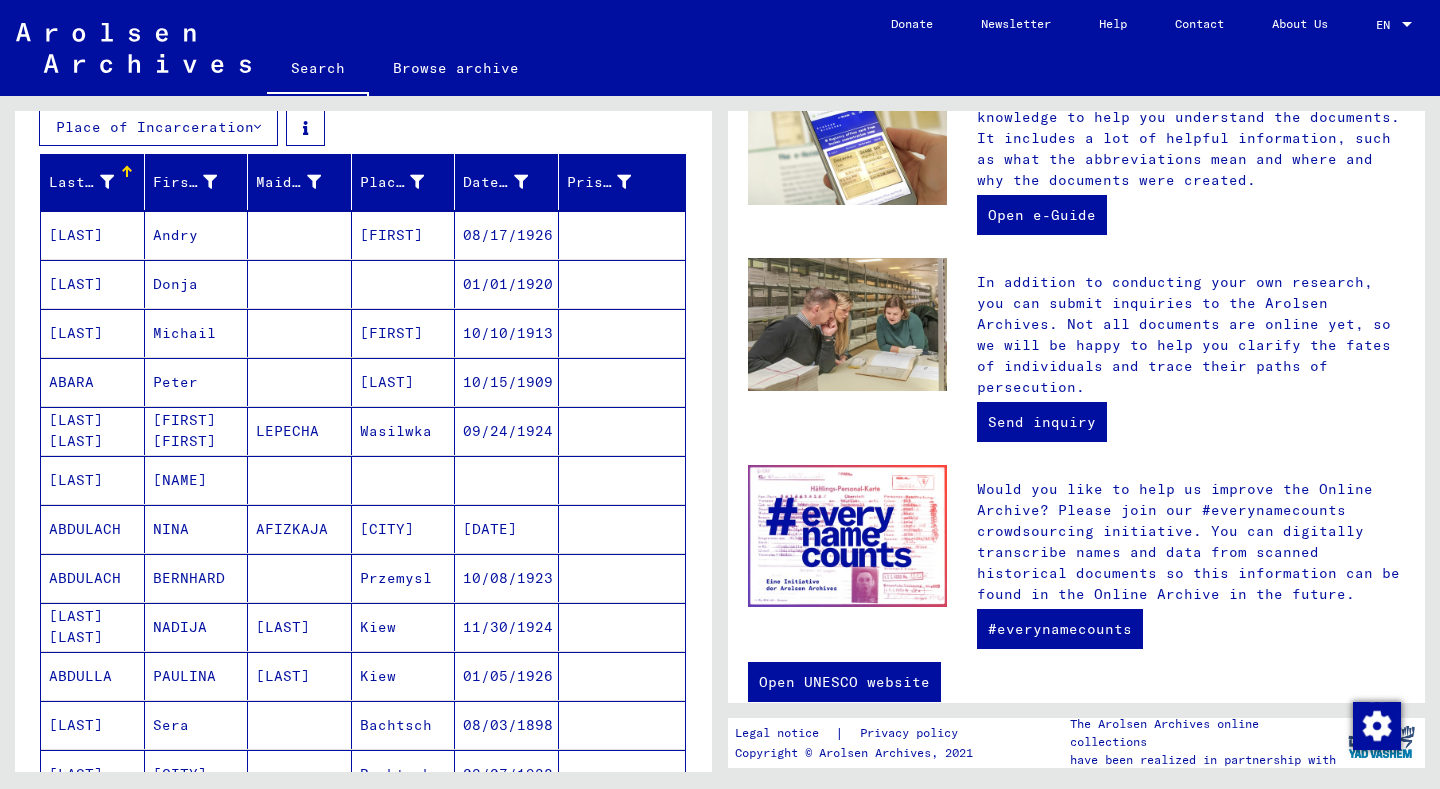 scroll, scrollTop: 0, scrollLeft: 0, axis: both 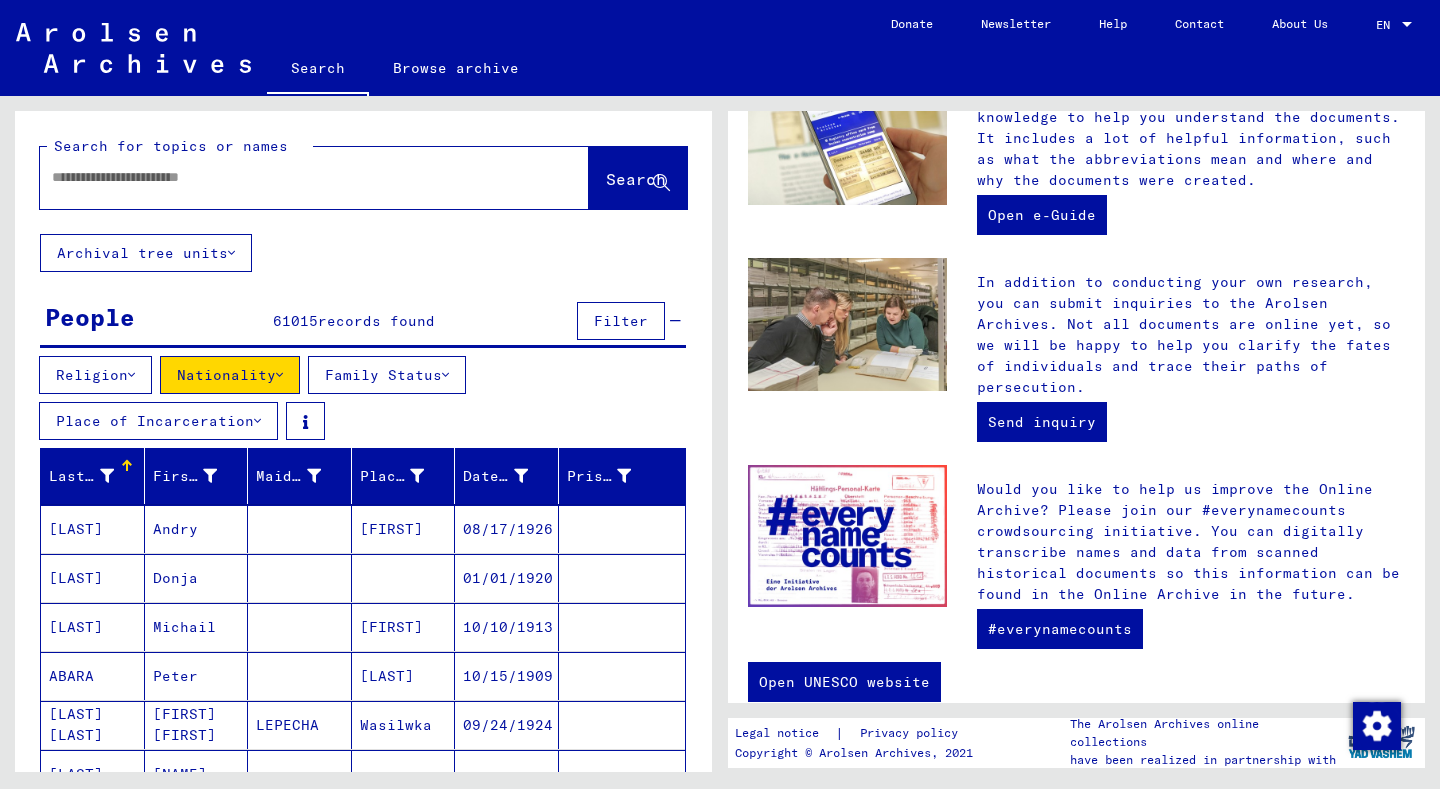 click at bounding box center [131, 375] 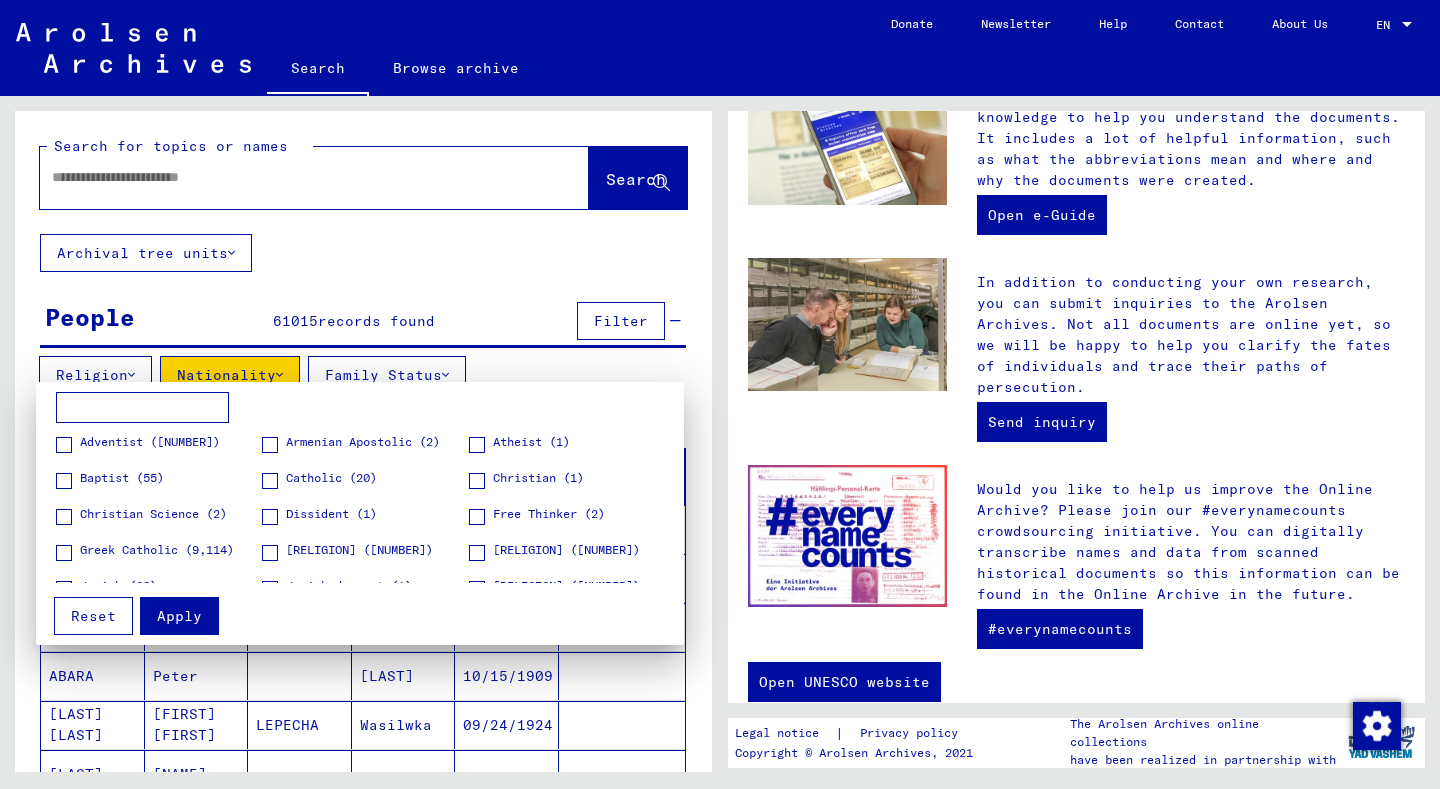 click at bounding box center (142, 408) 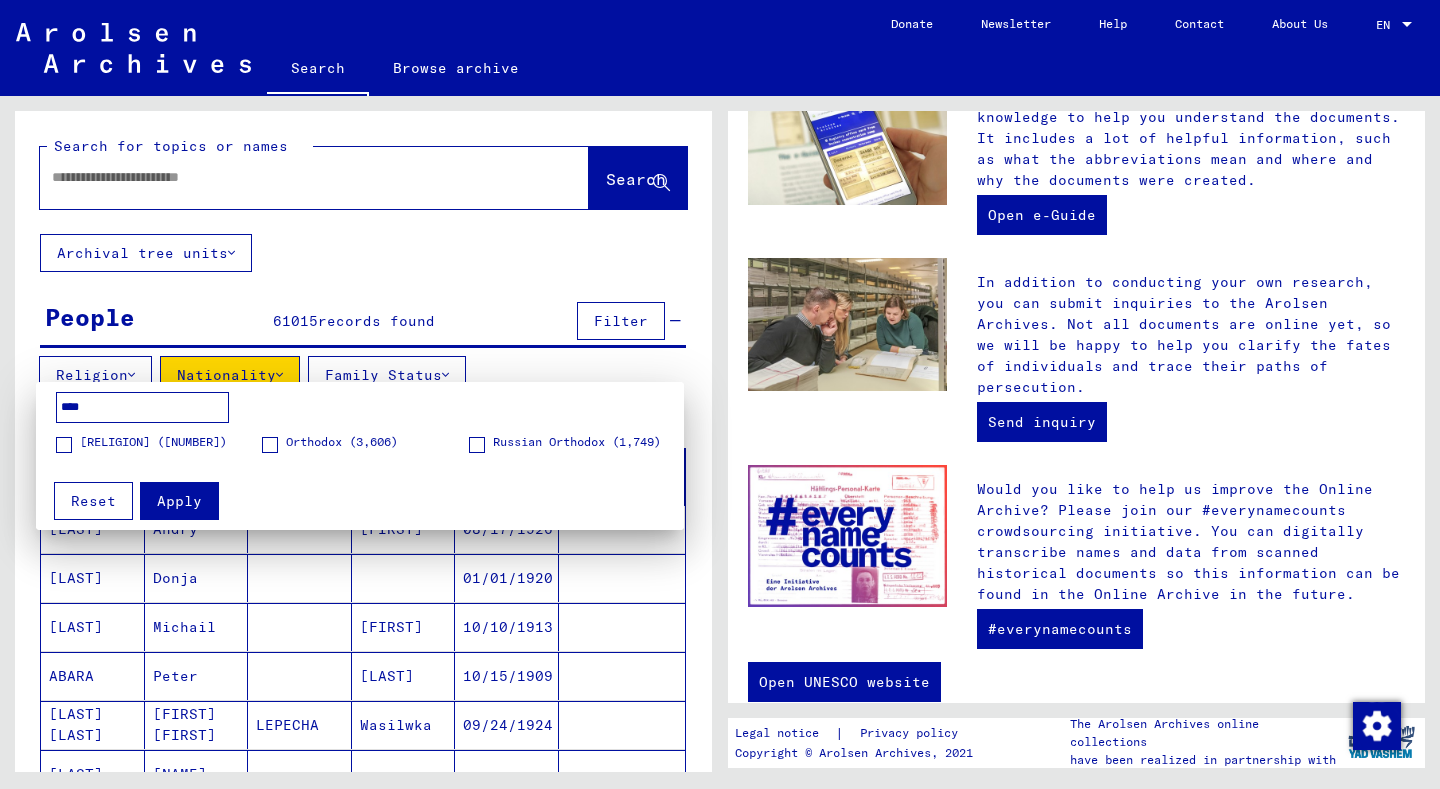 type on "****" 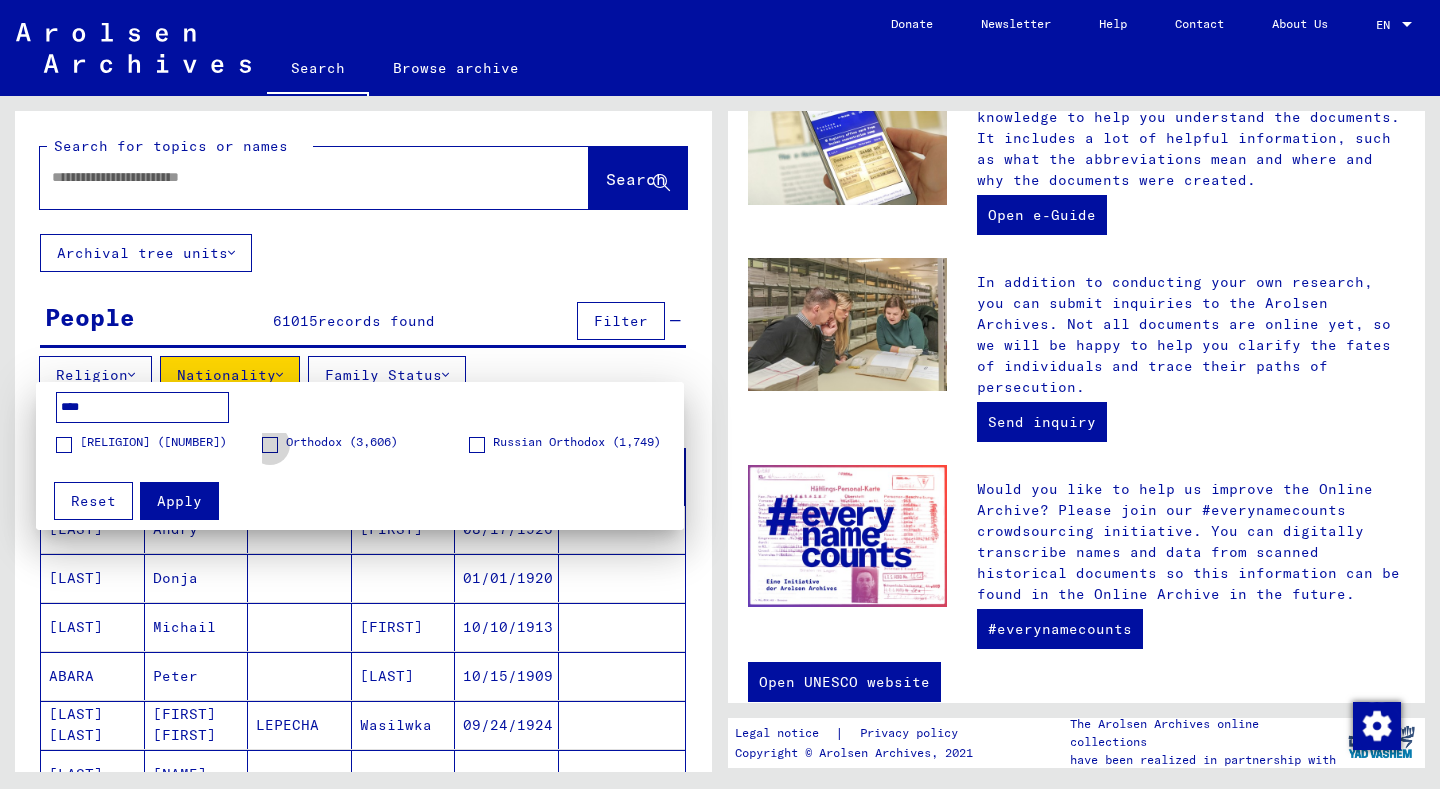click at bounding box center (270, 445) 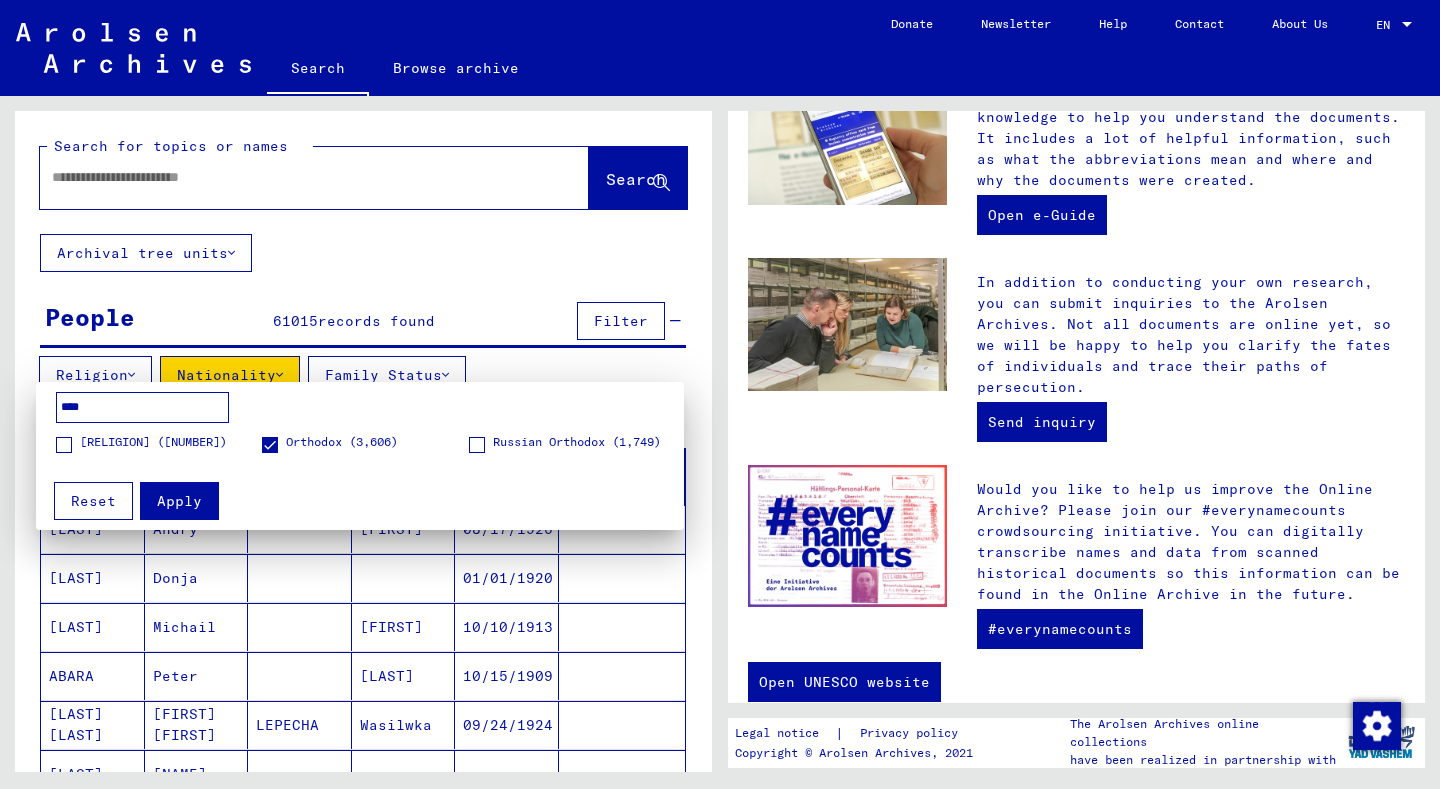 click on "Apply" at bounding box center (179, 501) 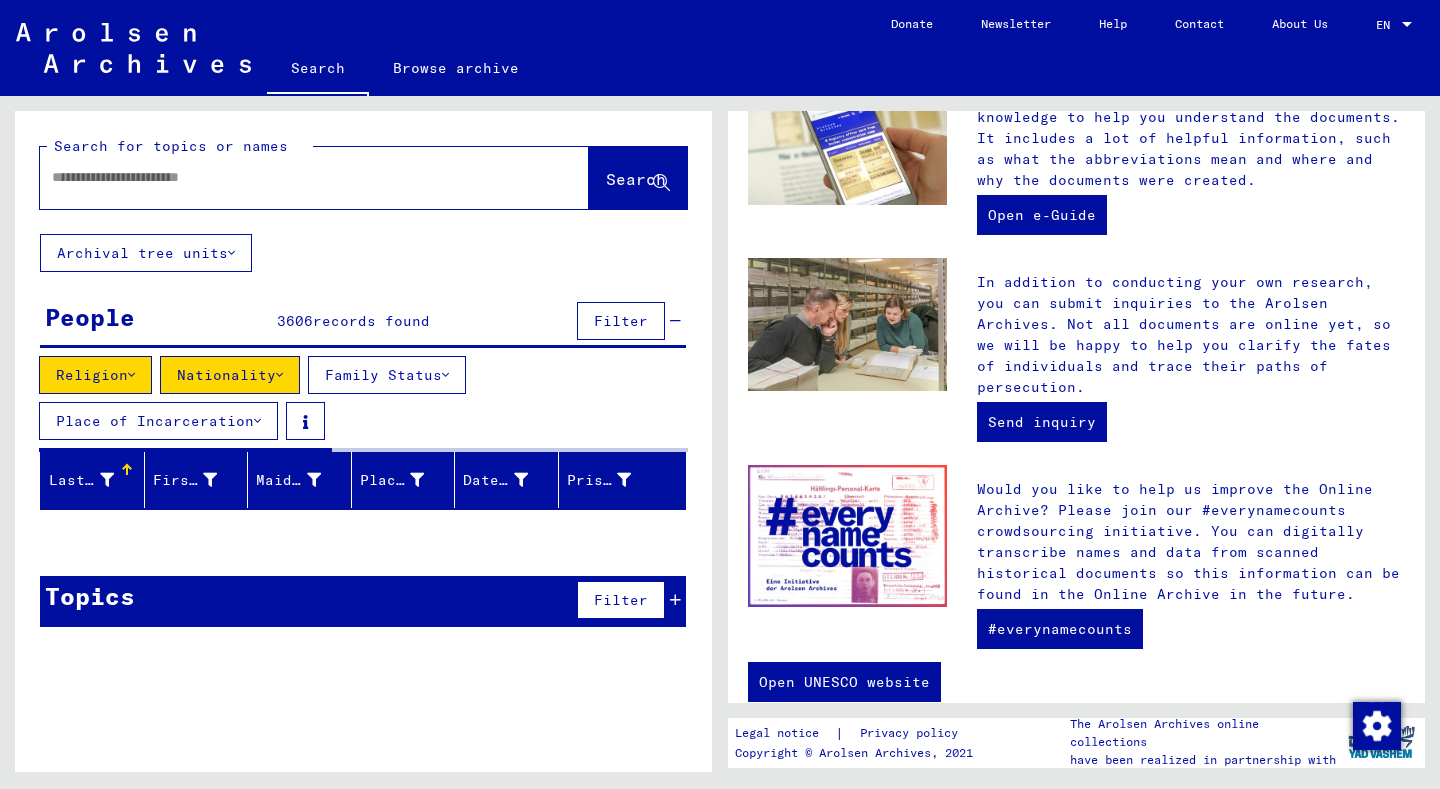 click on "Family Status" at bounding box center (387, 375) 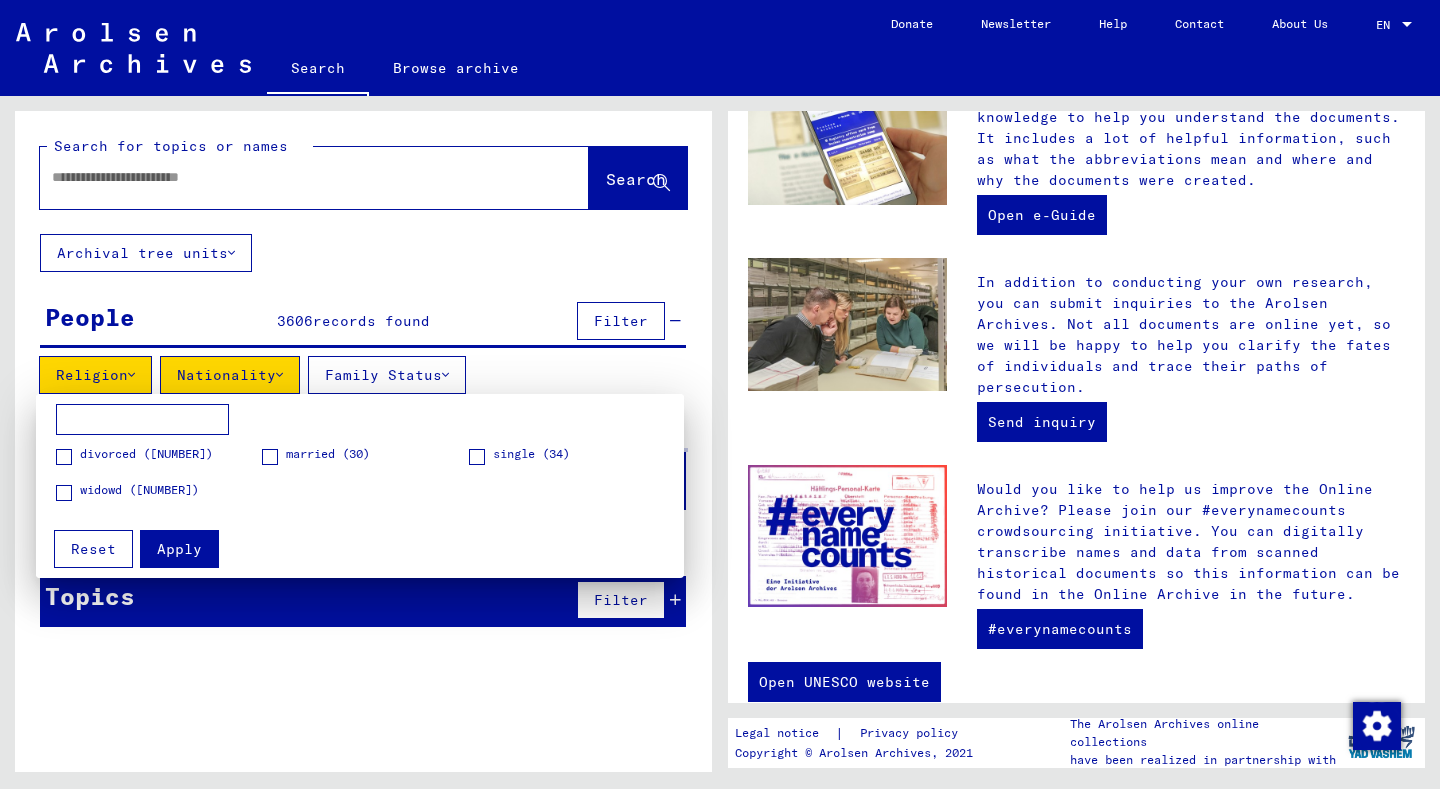 click at bounding box center (720, 394) 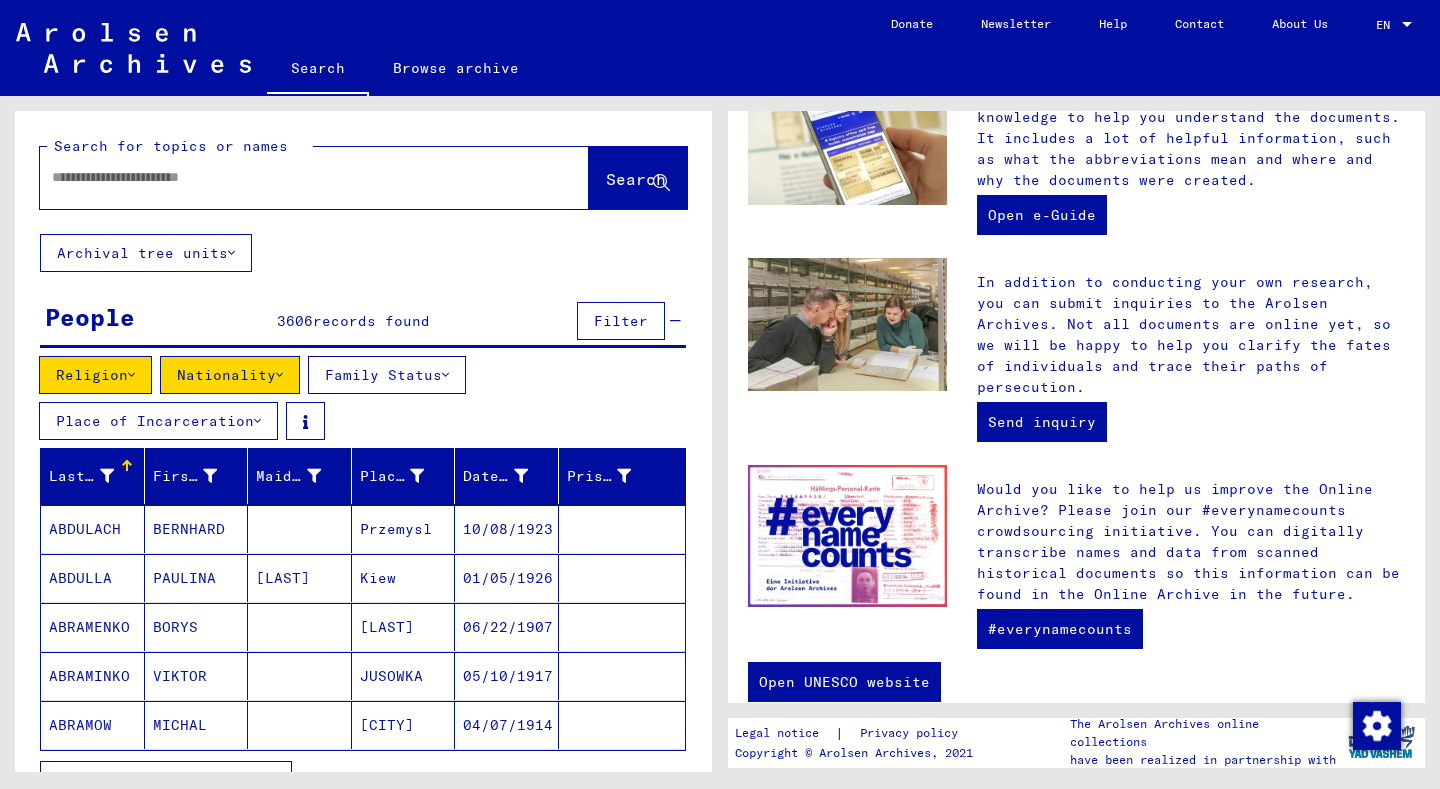 click on "Family Status" at bounding box center (387, 375) 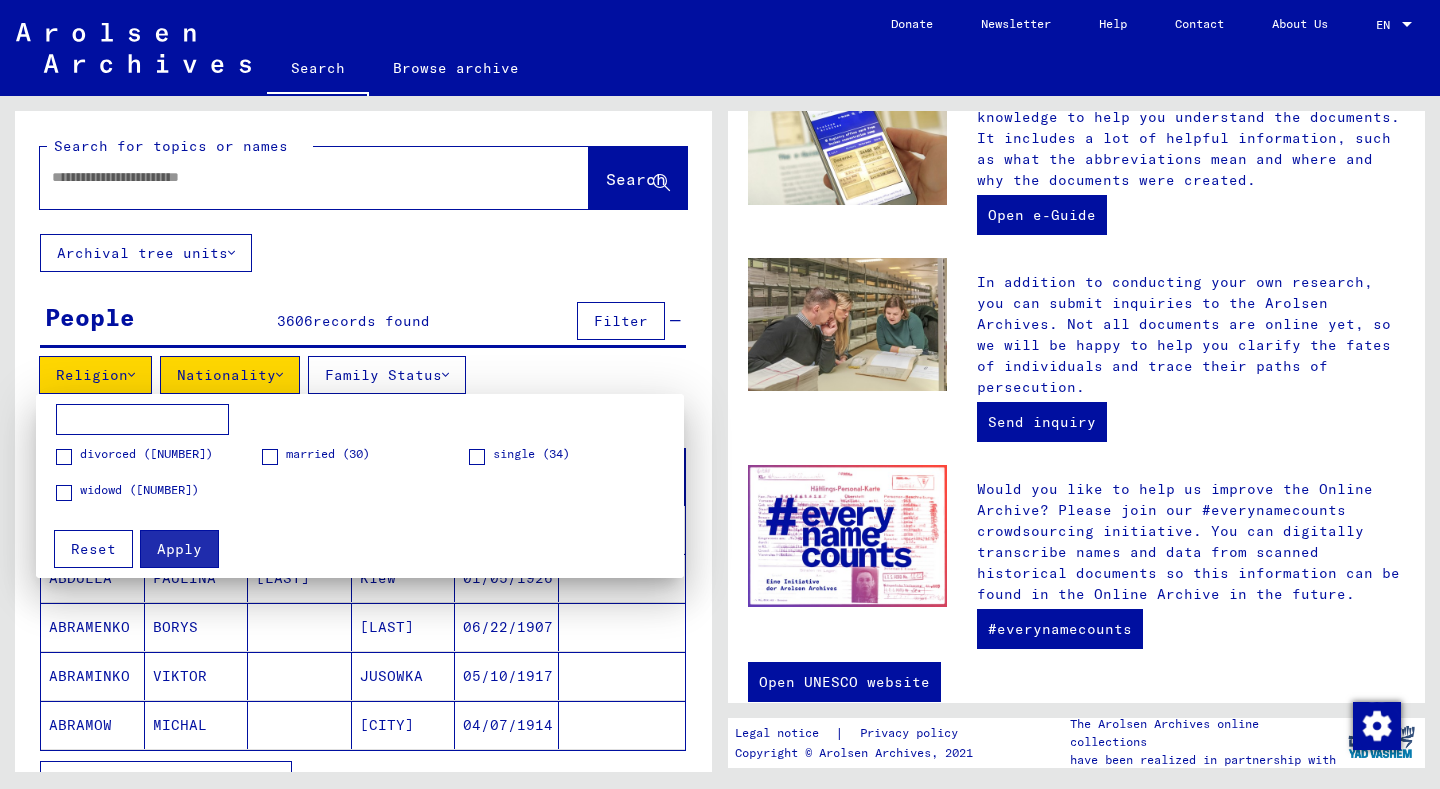 click at bounding box center (477, 457) 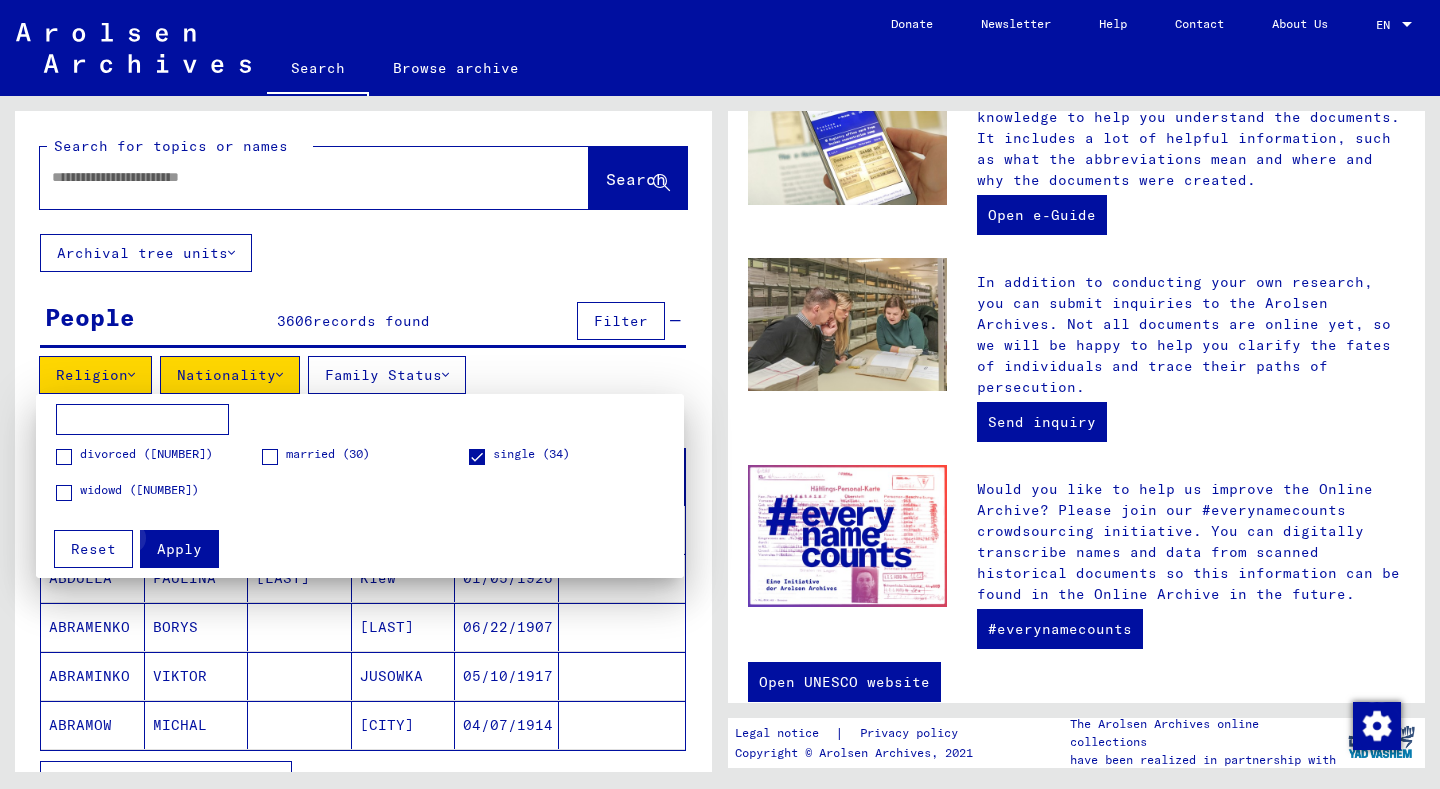 click on "Apply" at bounding box center [179, 549] 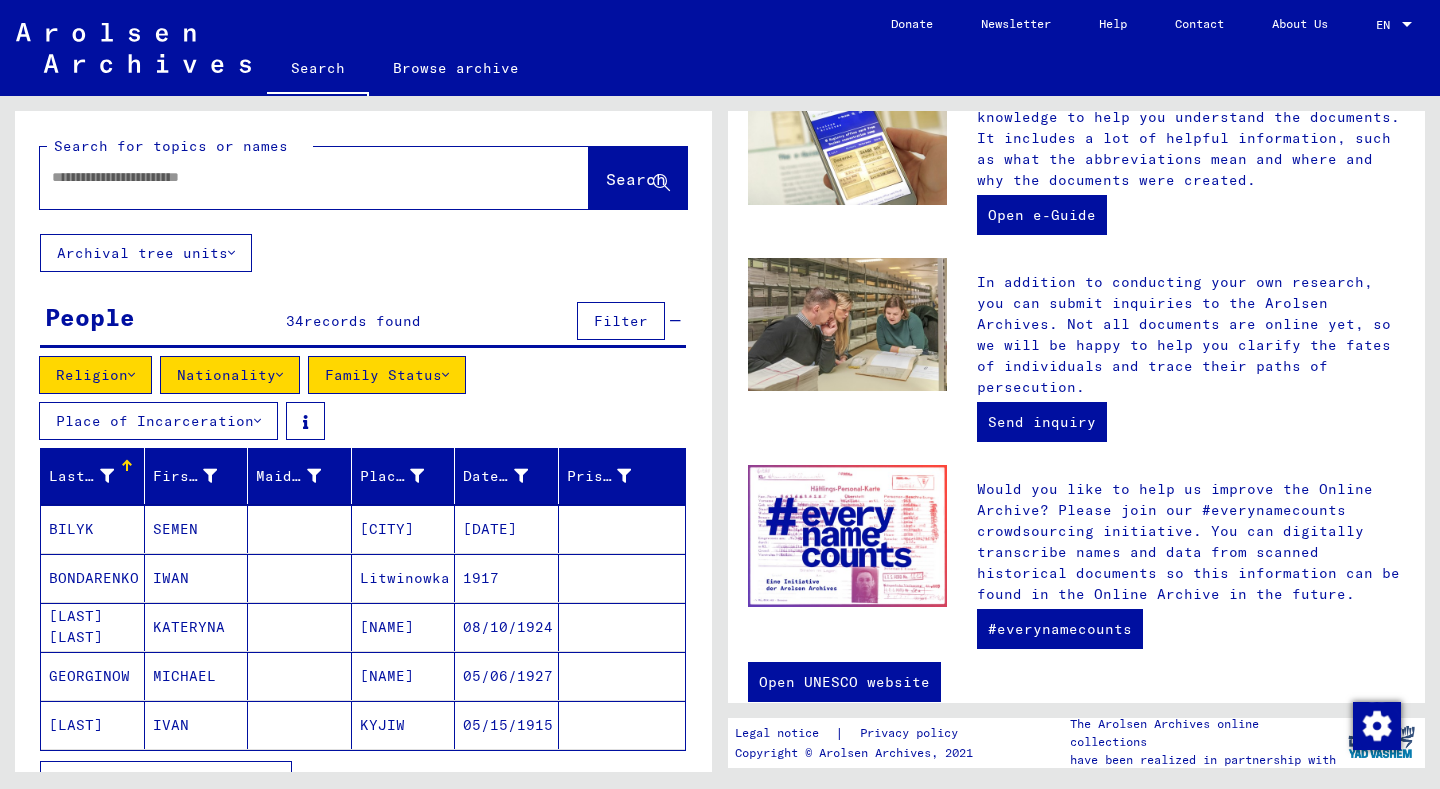 scroll, scrollTop: 208, scrollLeft: 0, axis: vertical 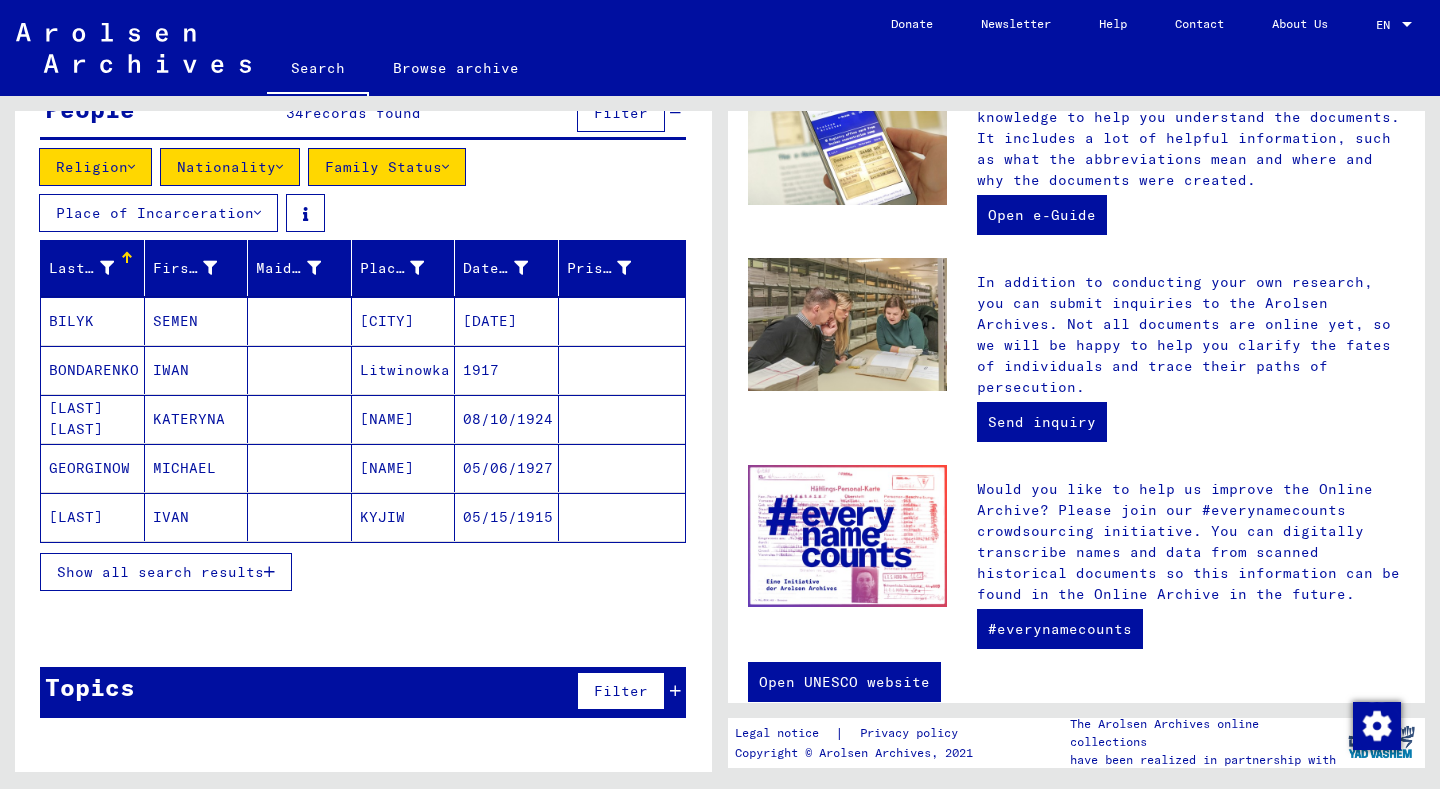 click on "Show all search results" at bounding box center [166, 572] 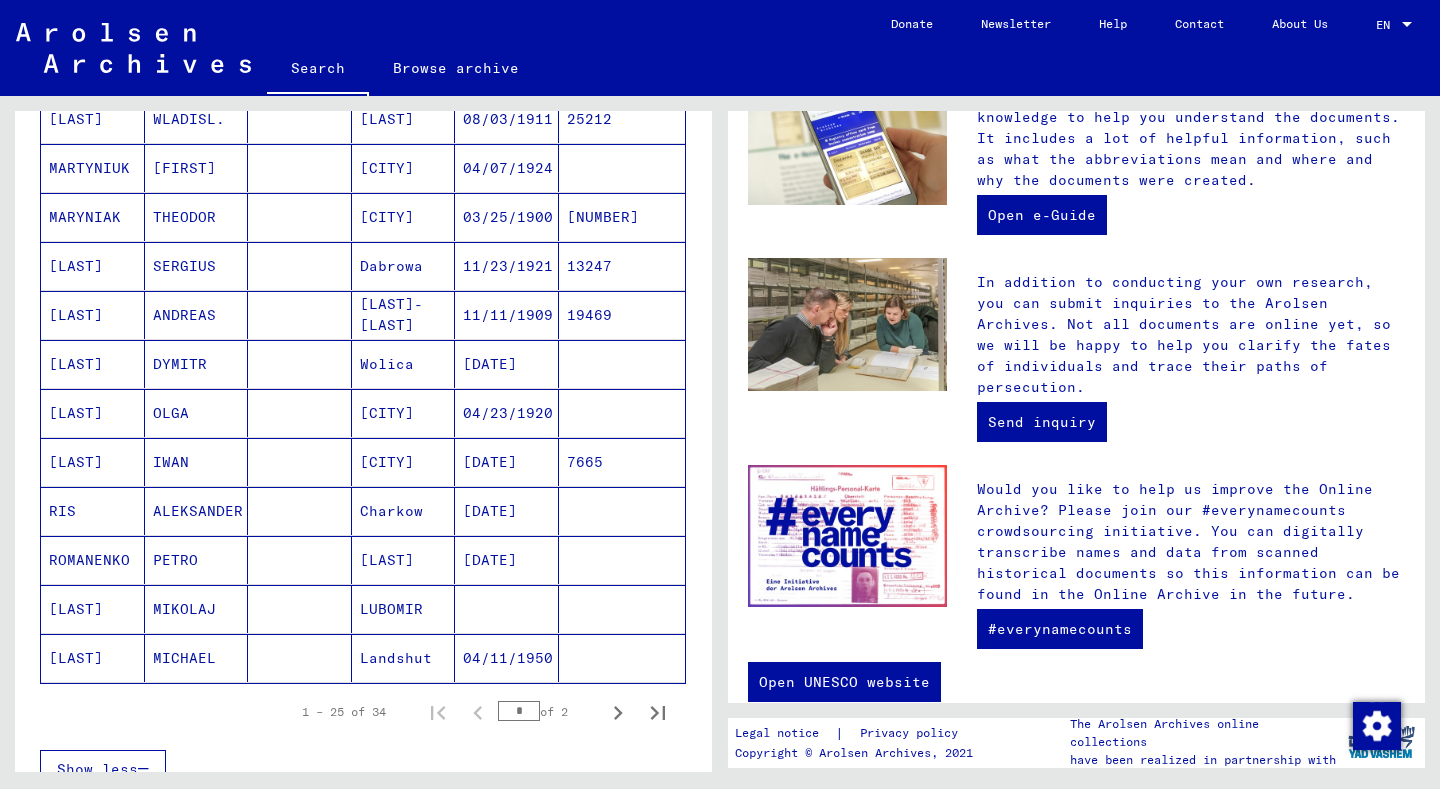 scroll, scrollTop: 1055, scrollLeft: 0, axis: vertical 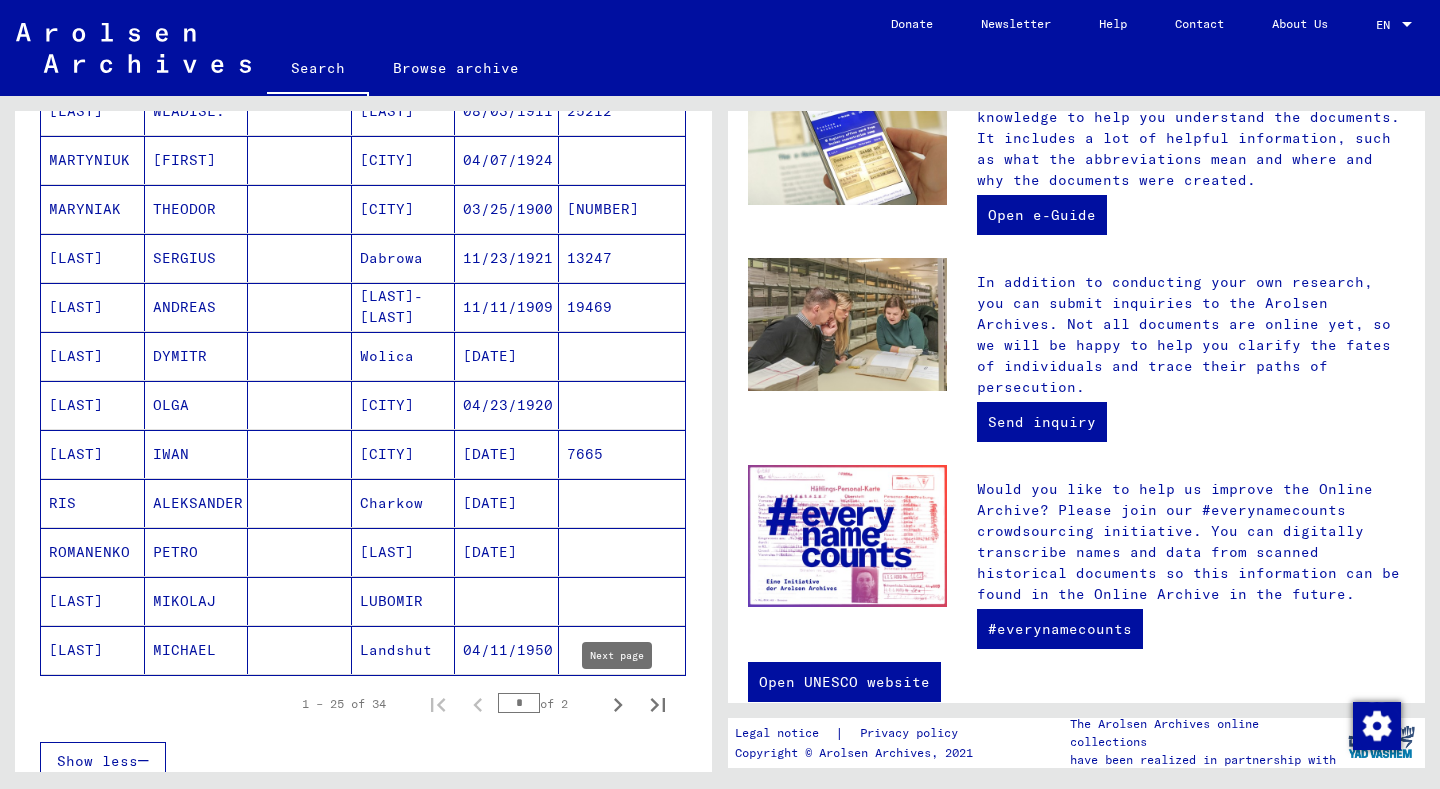 click 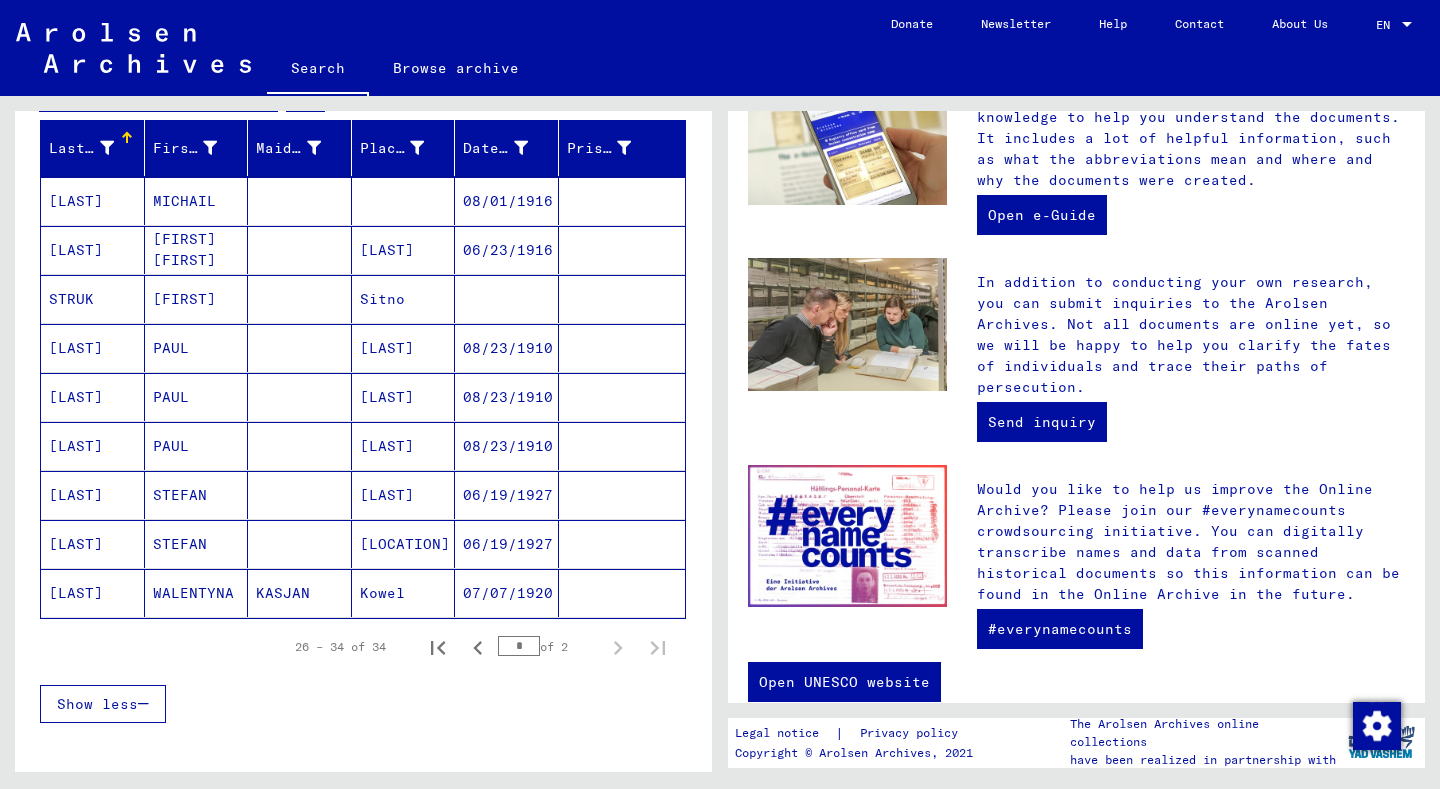 scroll, scrollTop: 314, scrollLeft: 0, axis: vertical 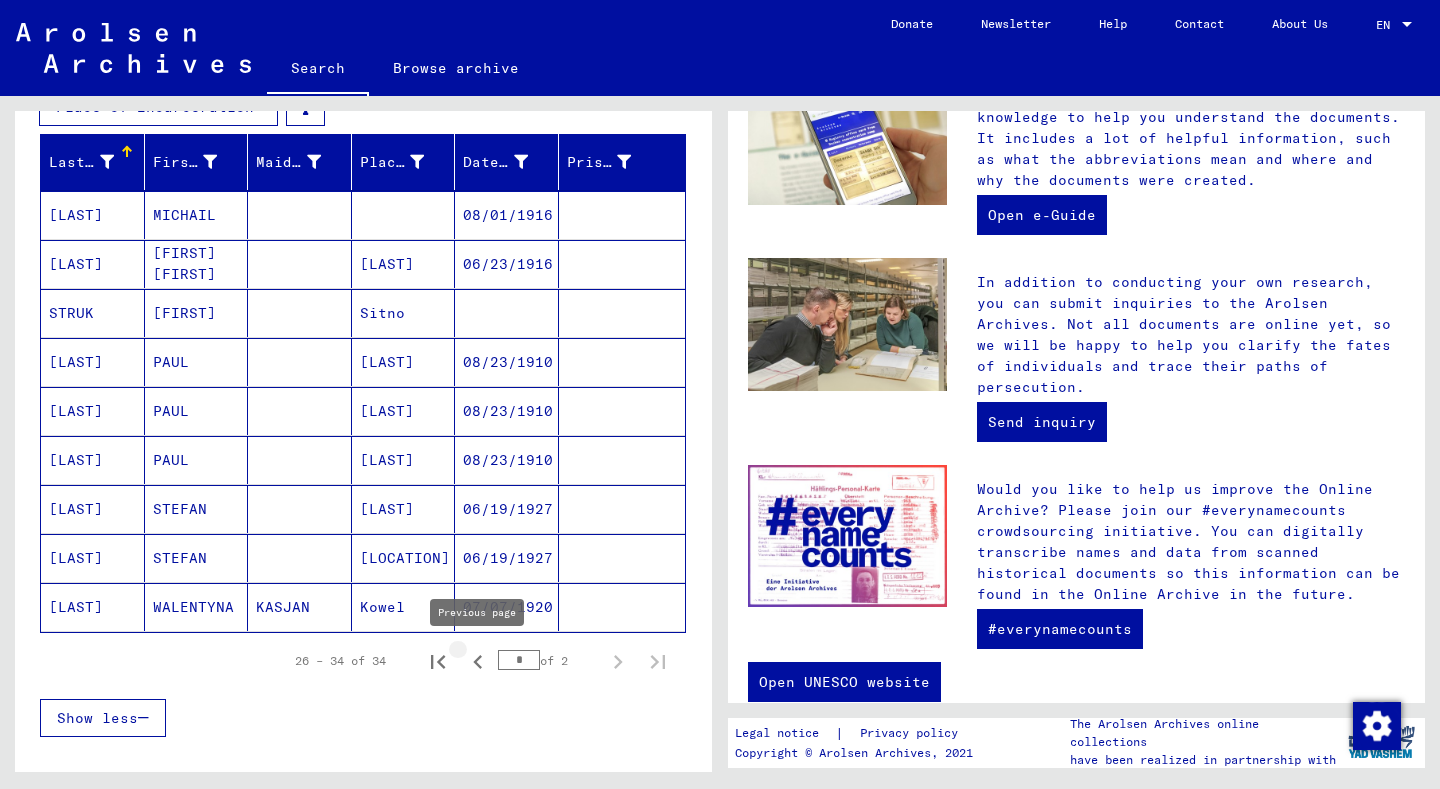click 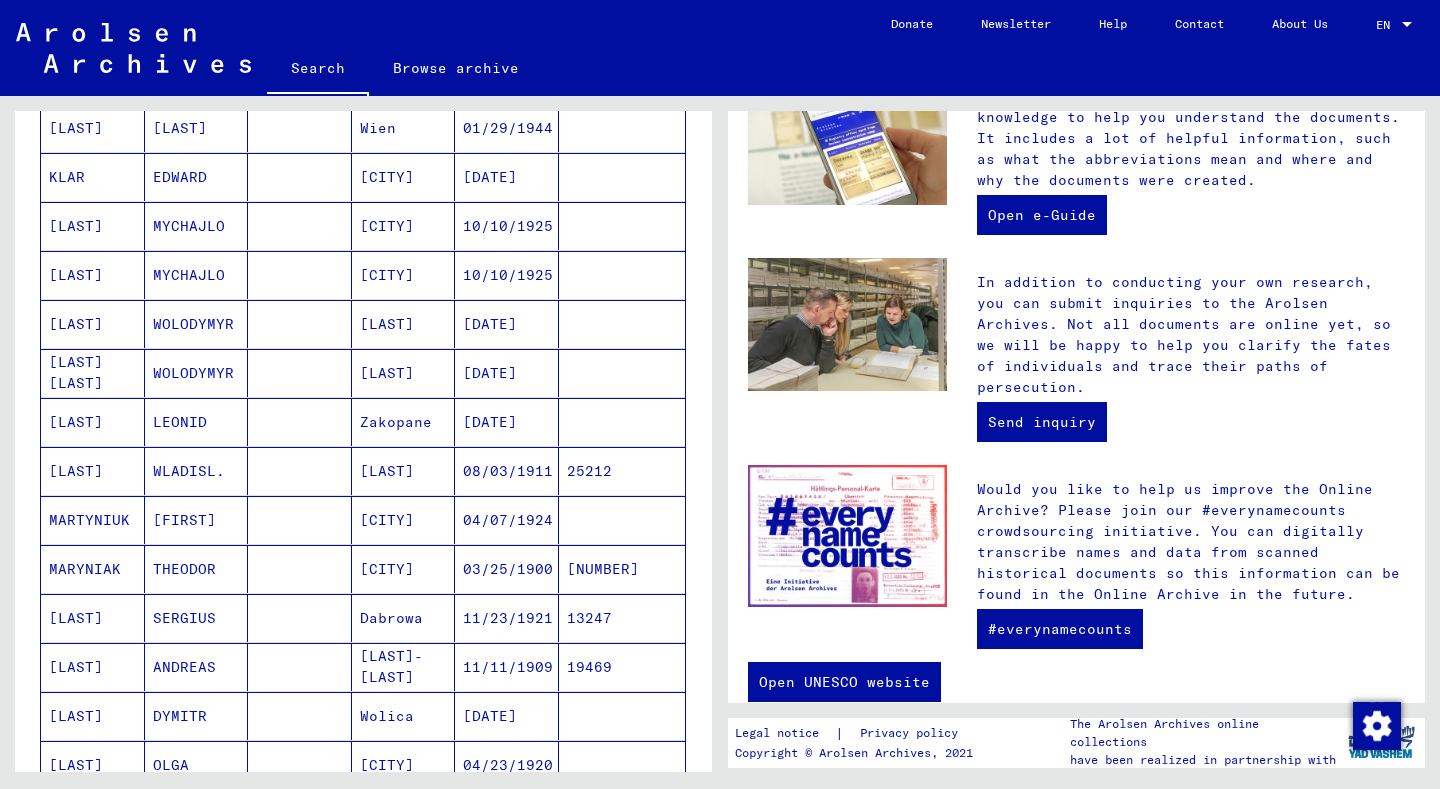 scroll, scrollTop: 1073, scrollLeft: 0, axis: vertical 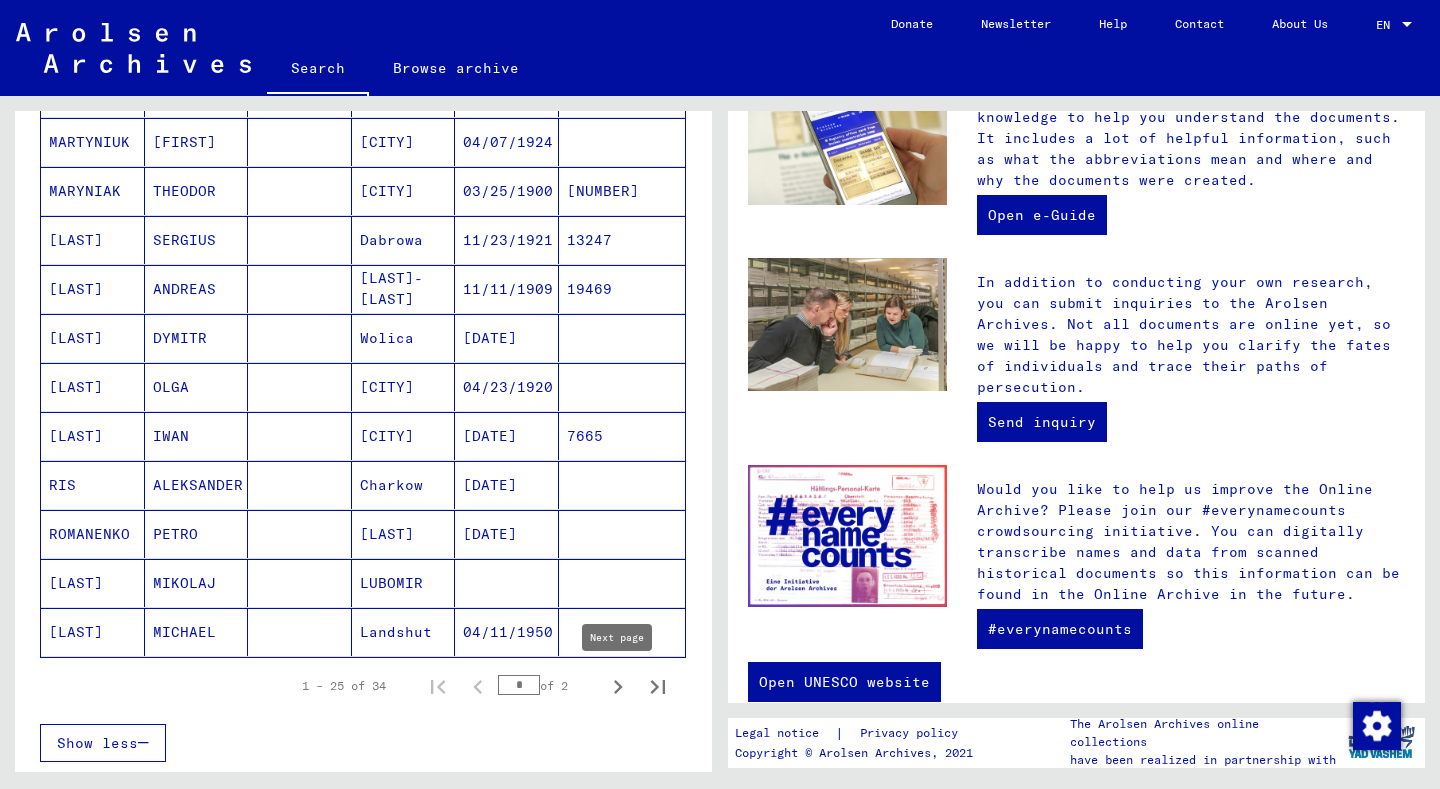 click 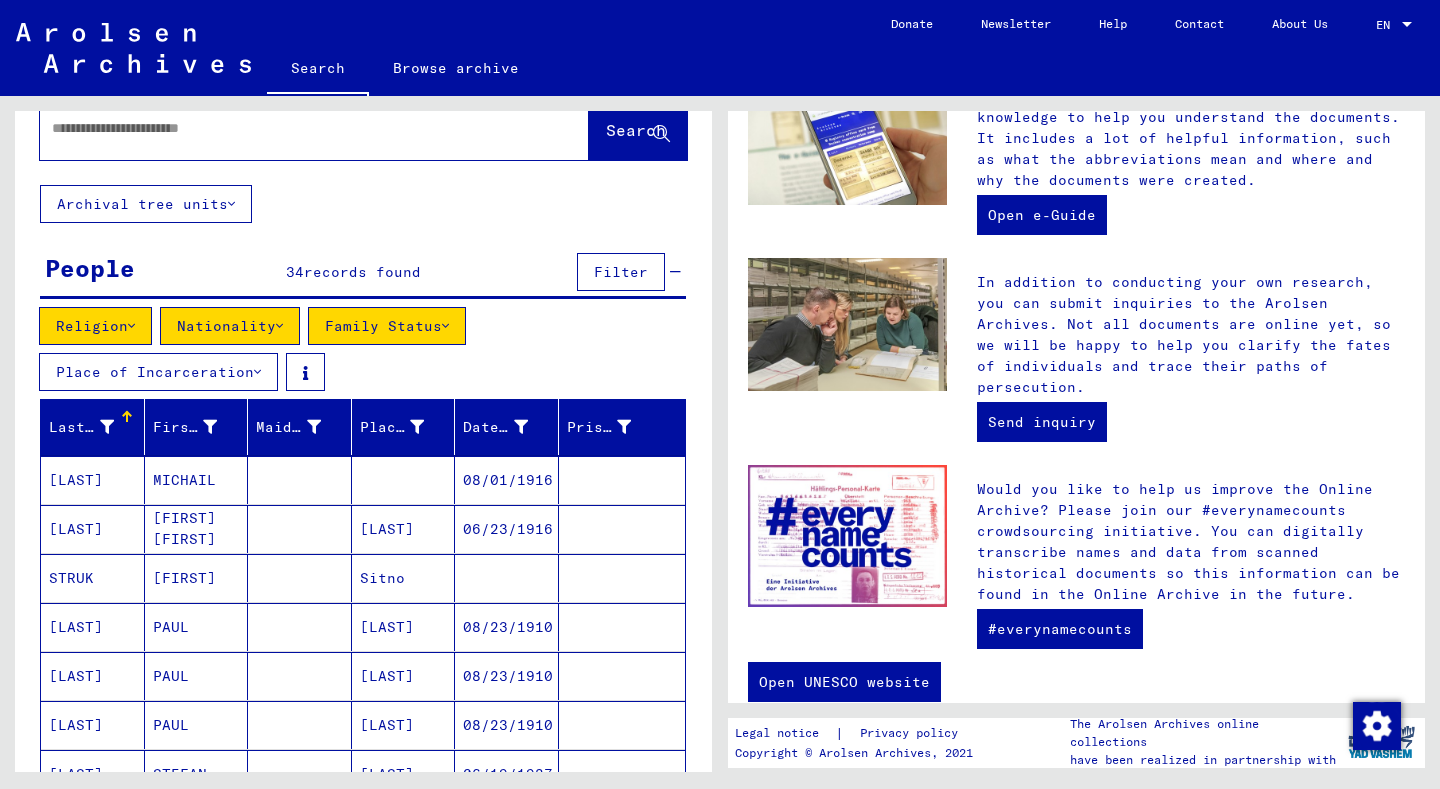 scroll, scrollTop: 50, scrollLeft: 0, axis: vertical 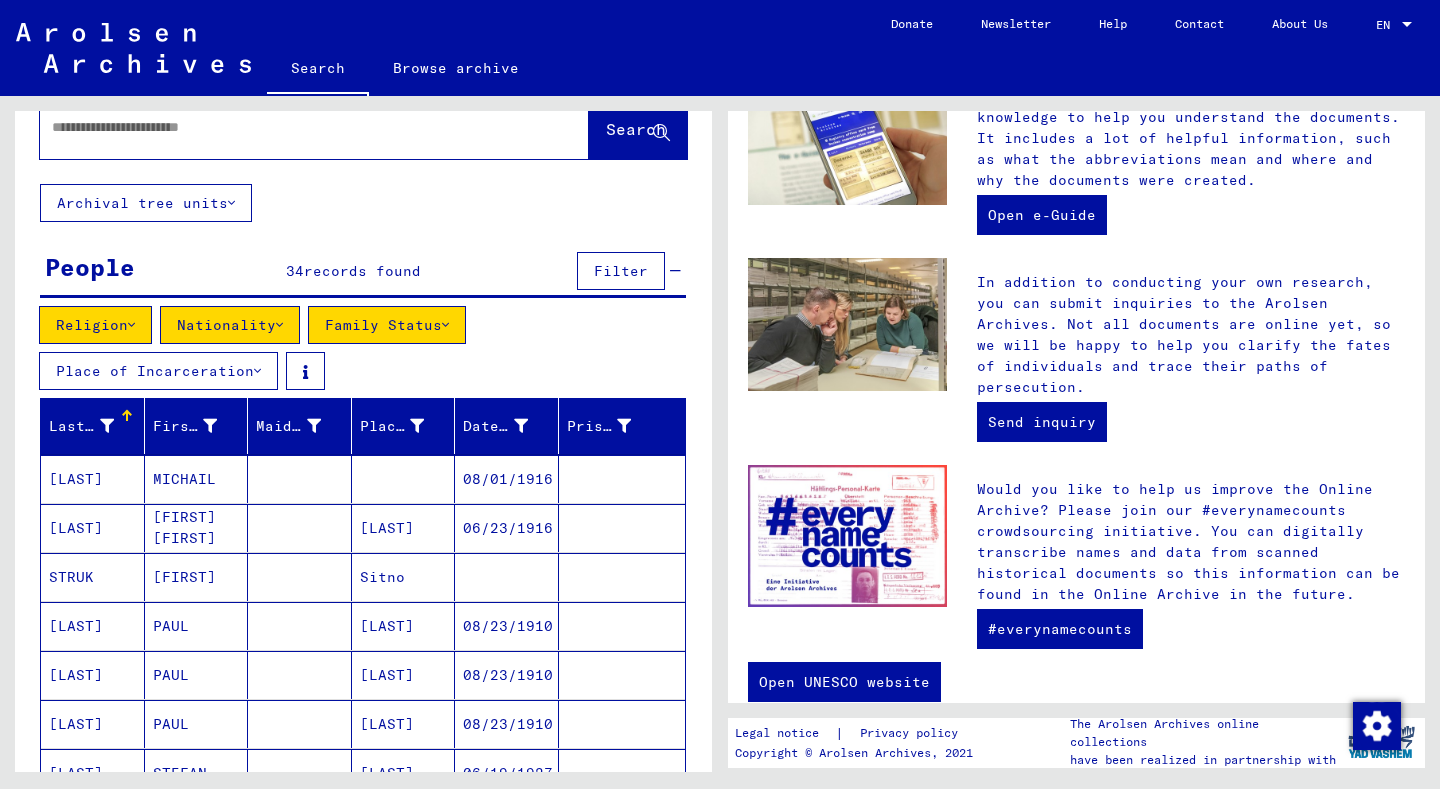 click on "[LAST]" at bounding box center [93, 577] 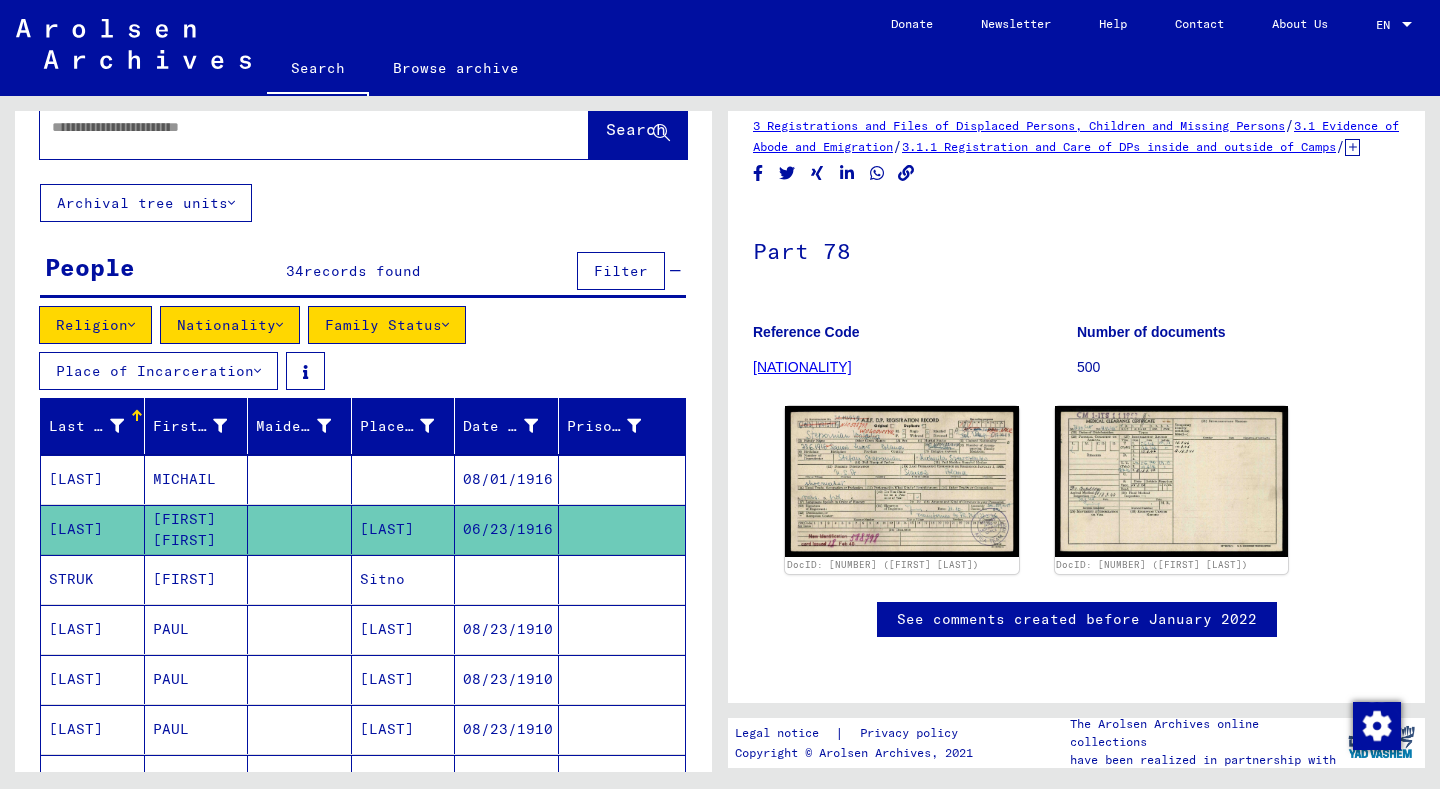scroll, scrollTop: 88, scrollLeft: 0, axis: vertical 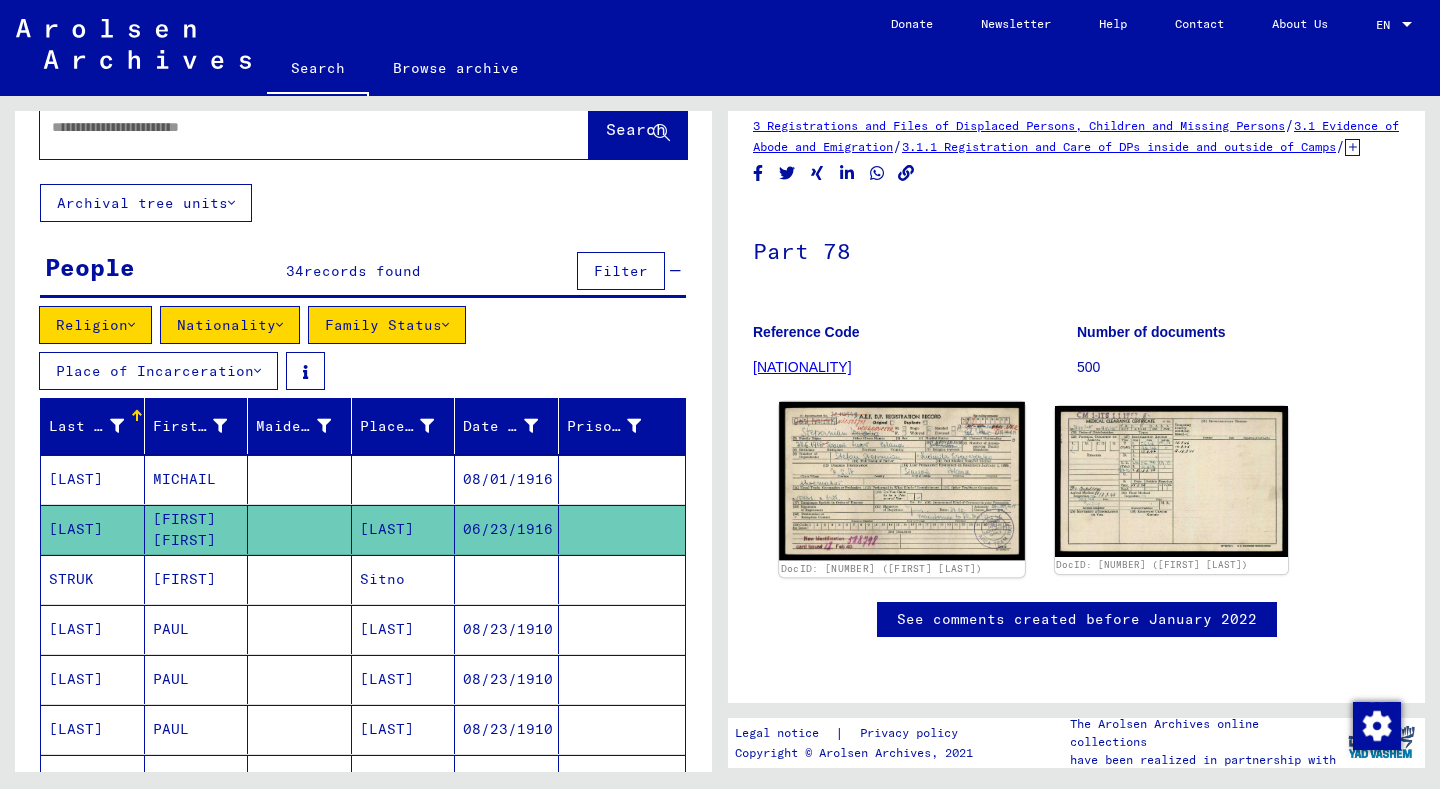 click 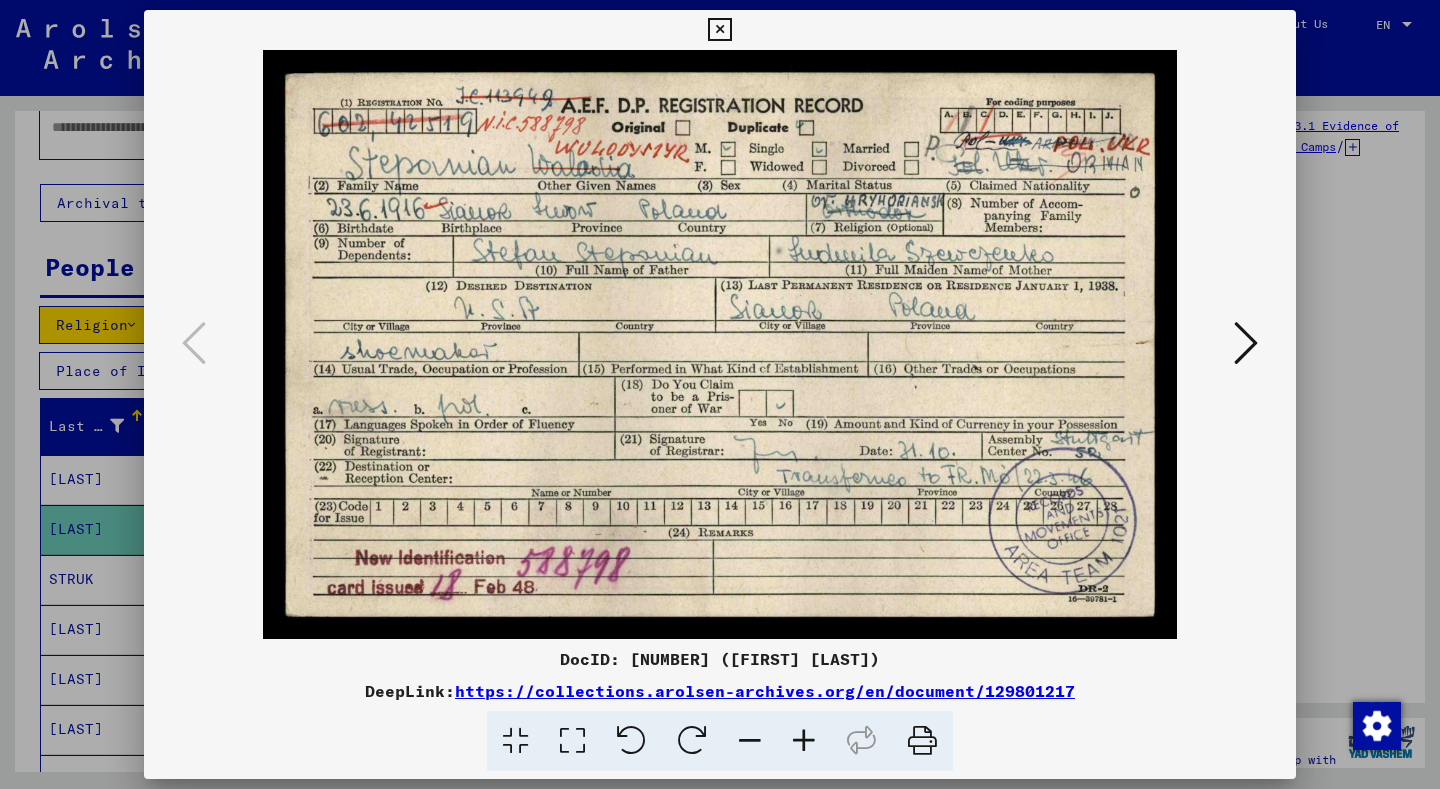 click at bounding box center [1246, 343] 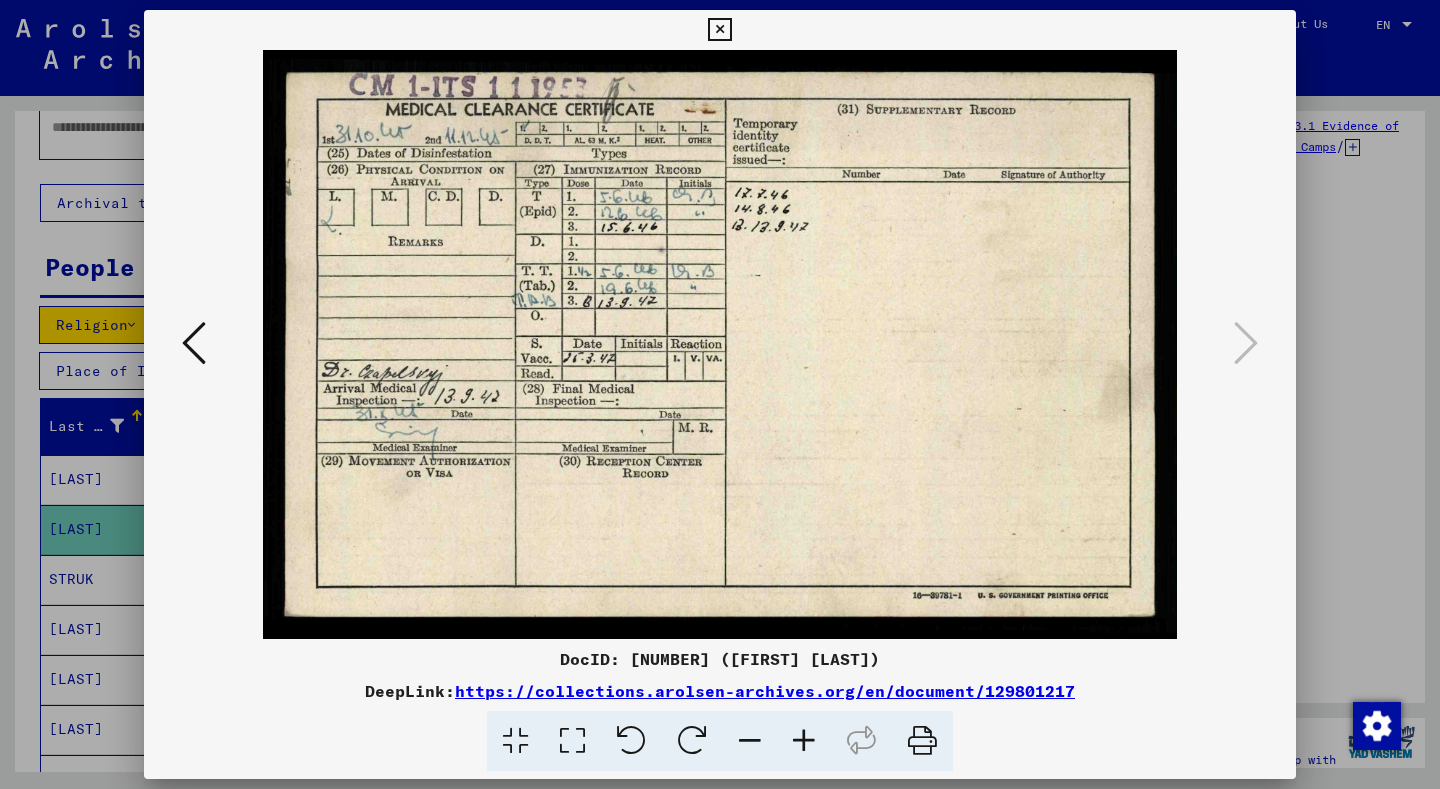 click at bounding box center [194, 344] 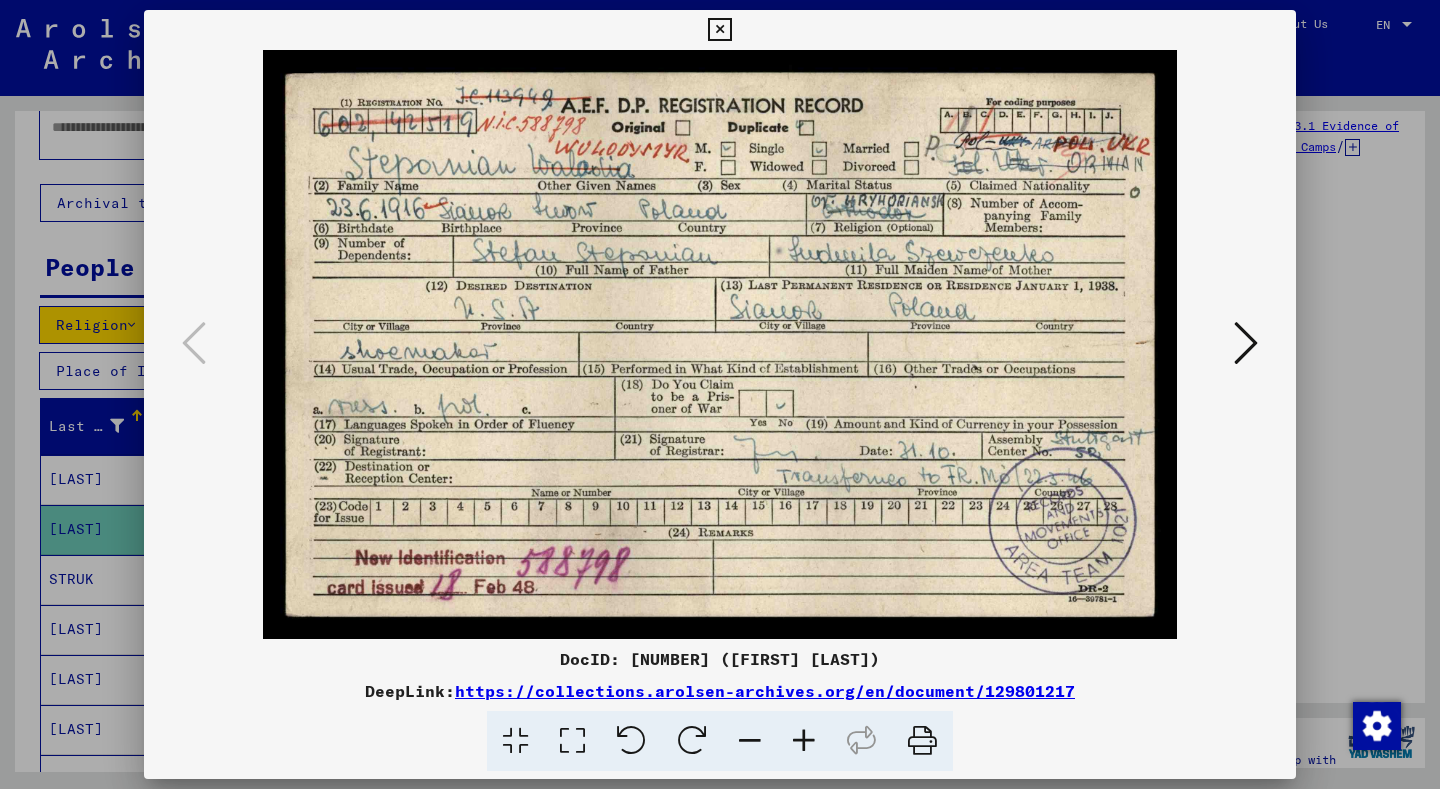 click at bounding box center [719, 30] 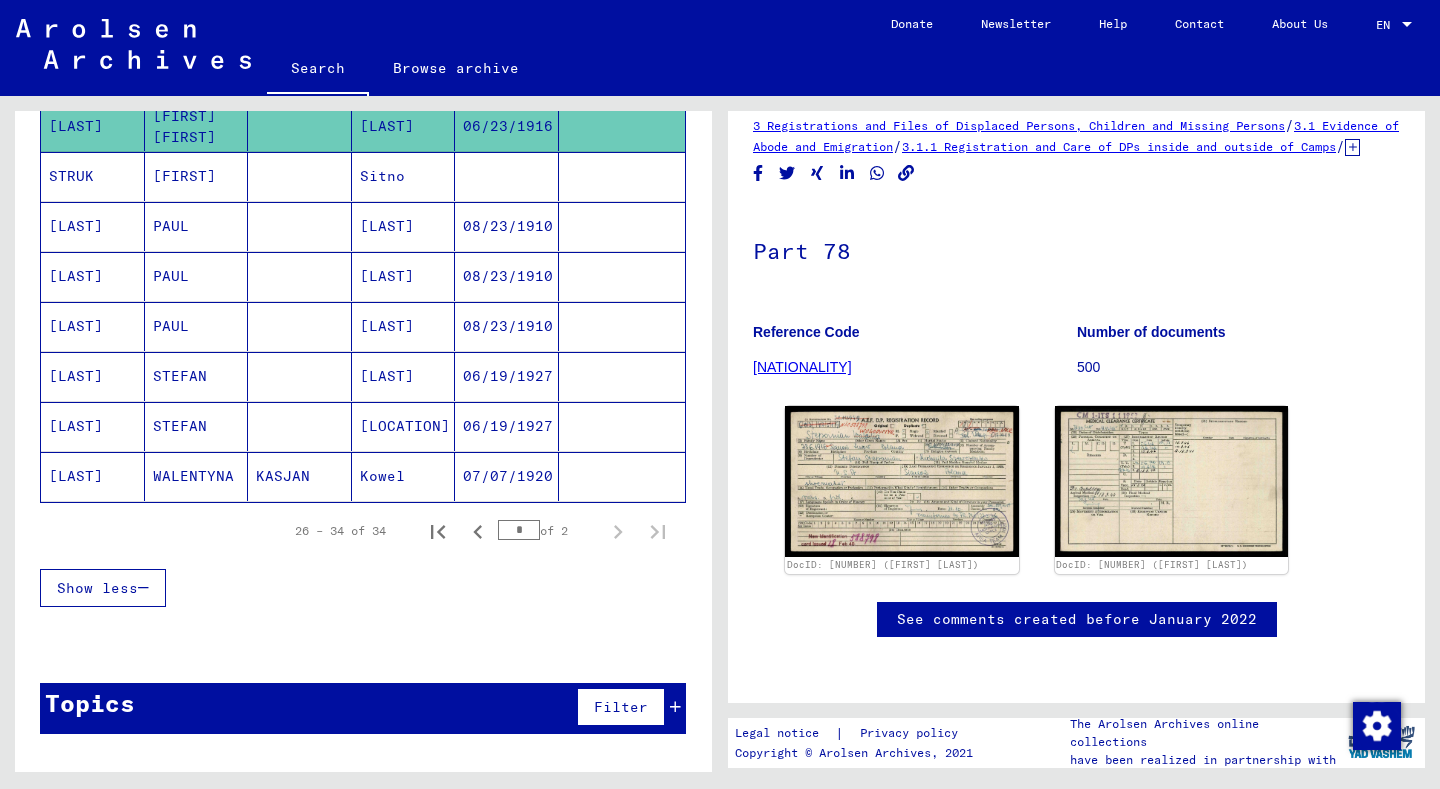 scroll, scrollTop: 455, scrollLeft: 0, axis: vertical 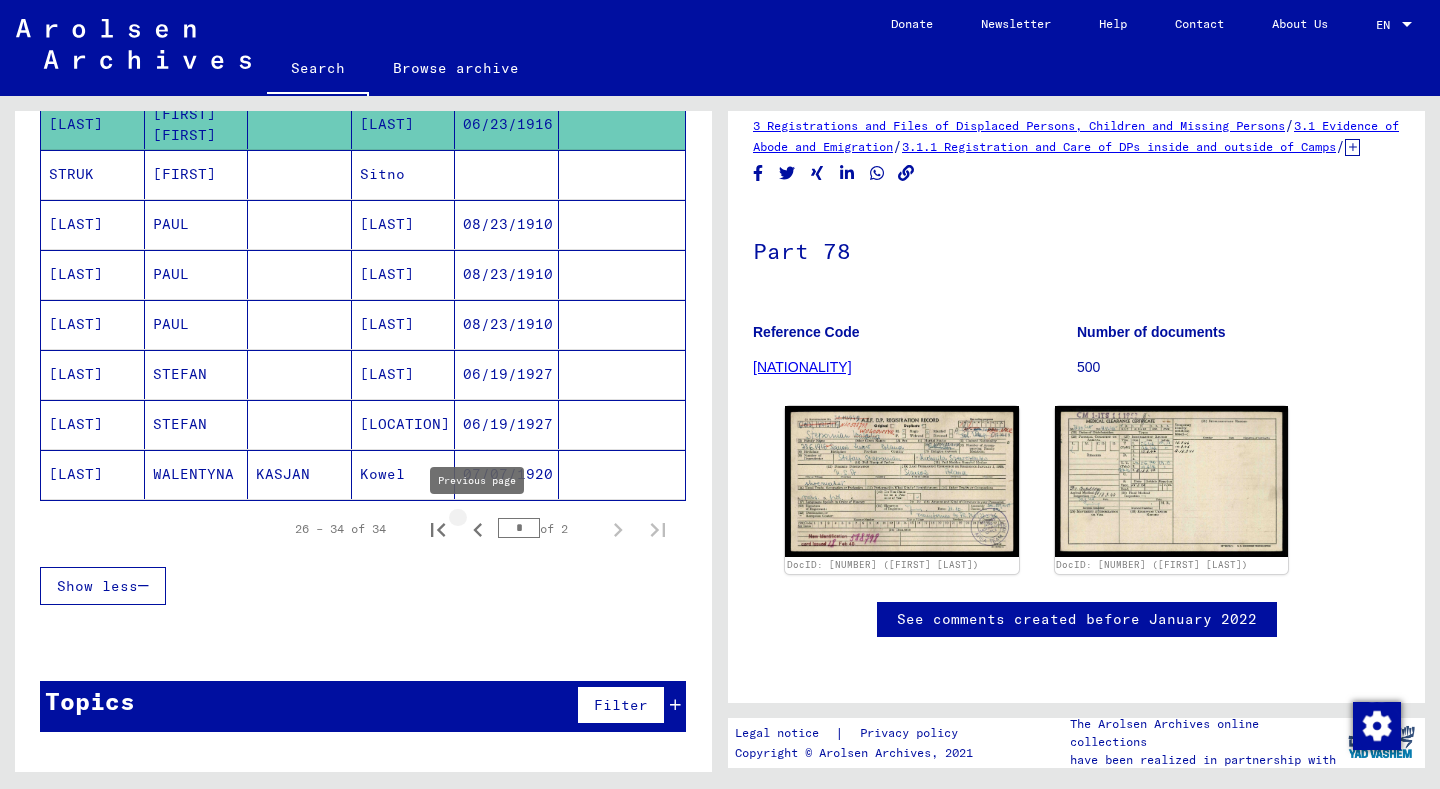 click 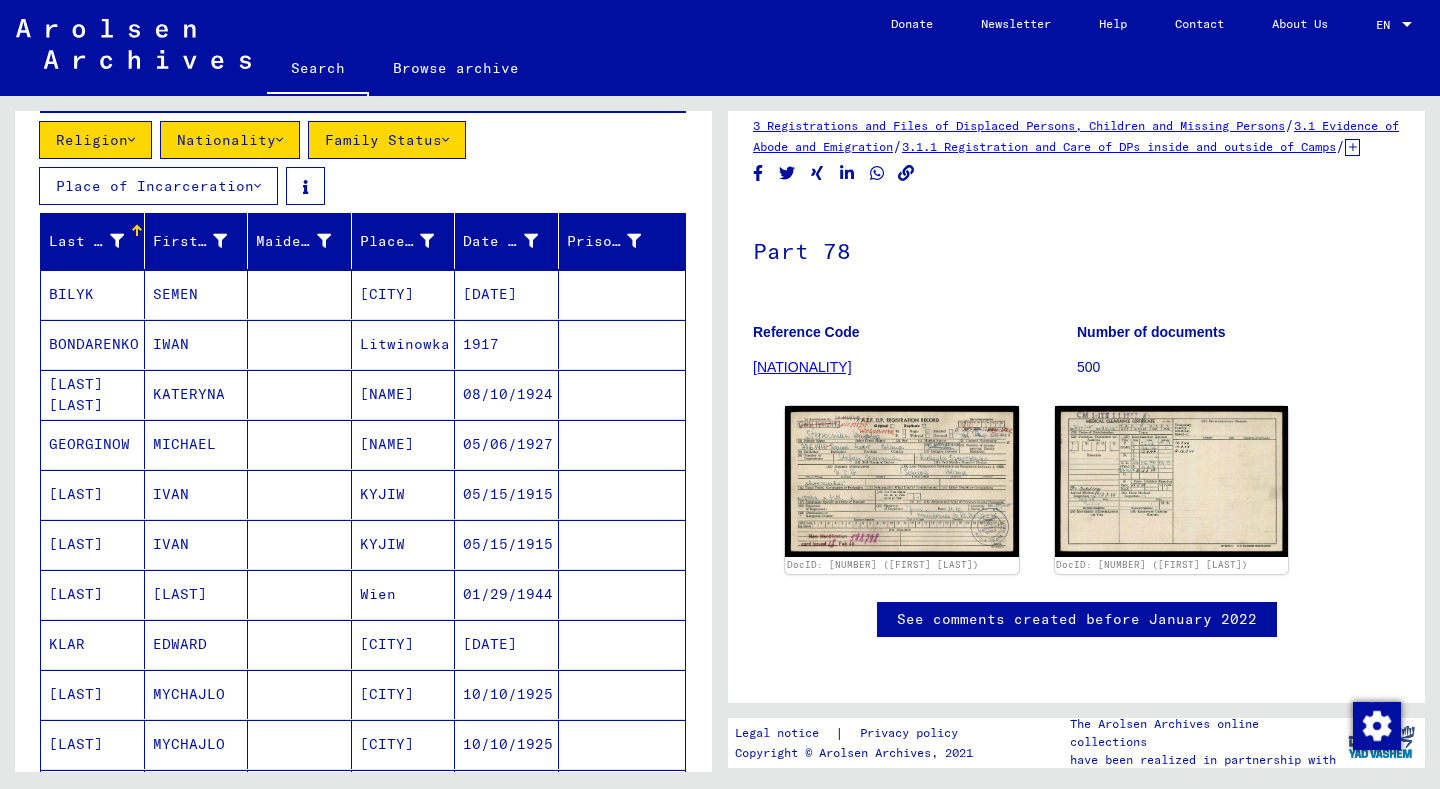 scroll, scrollTop: 0, scrollLeft: 0, axis: both 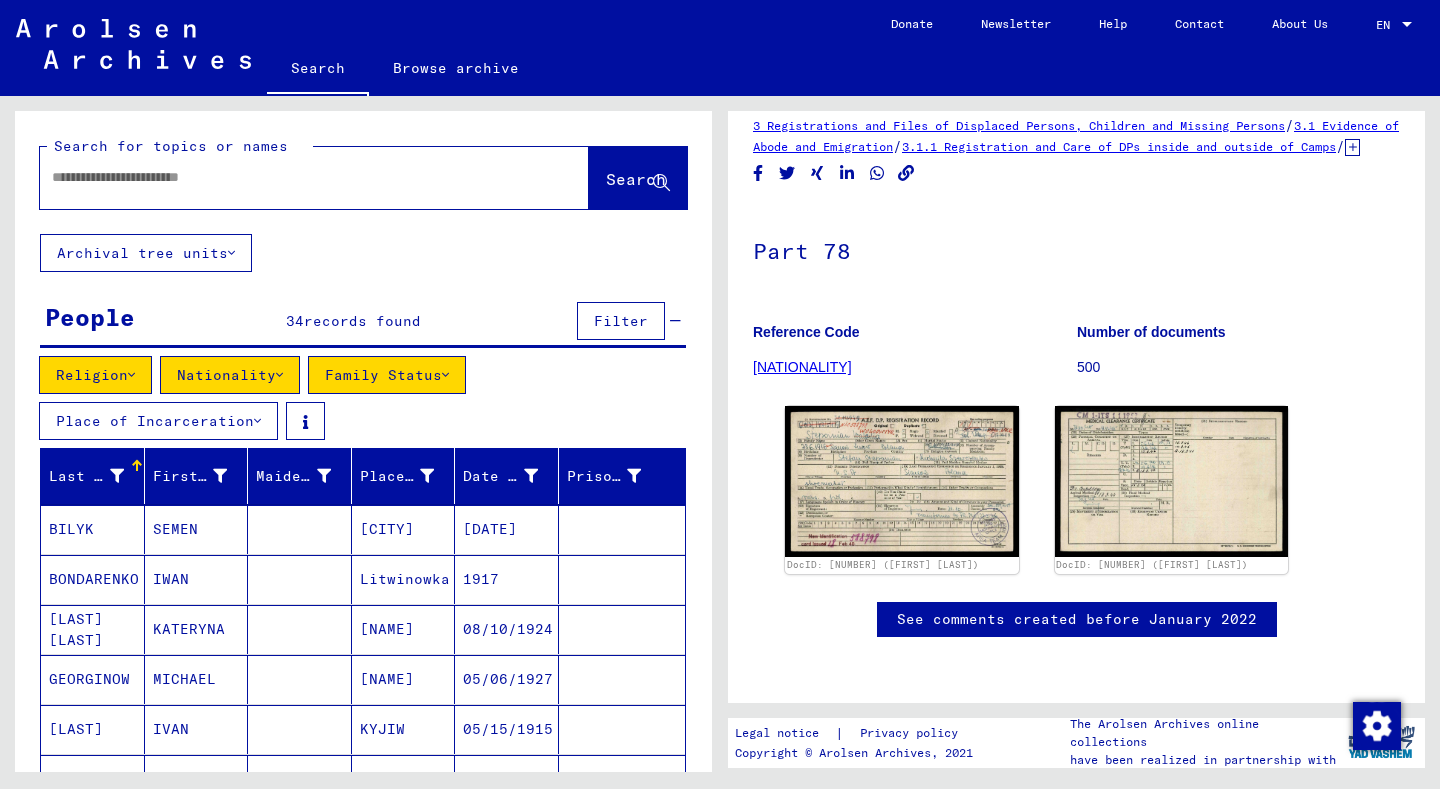 click on "Family Status" at bounding box center (387, 375) 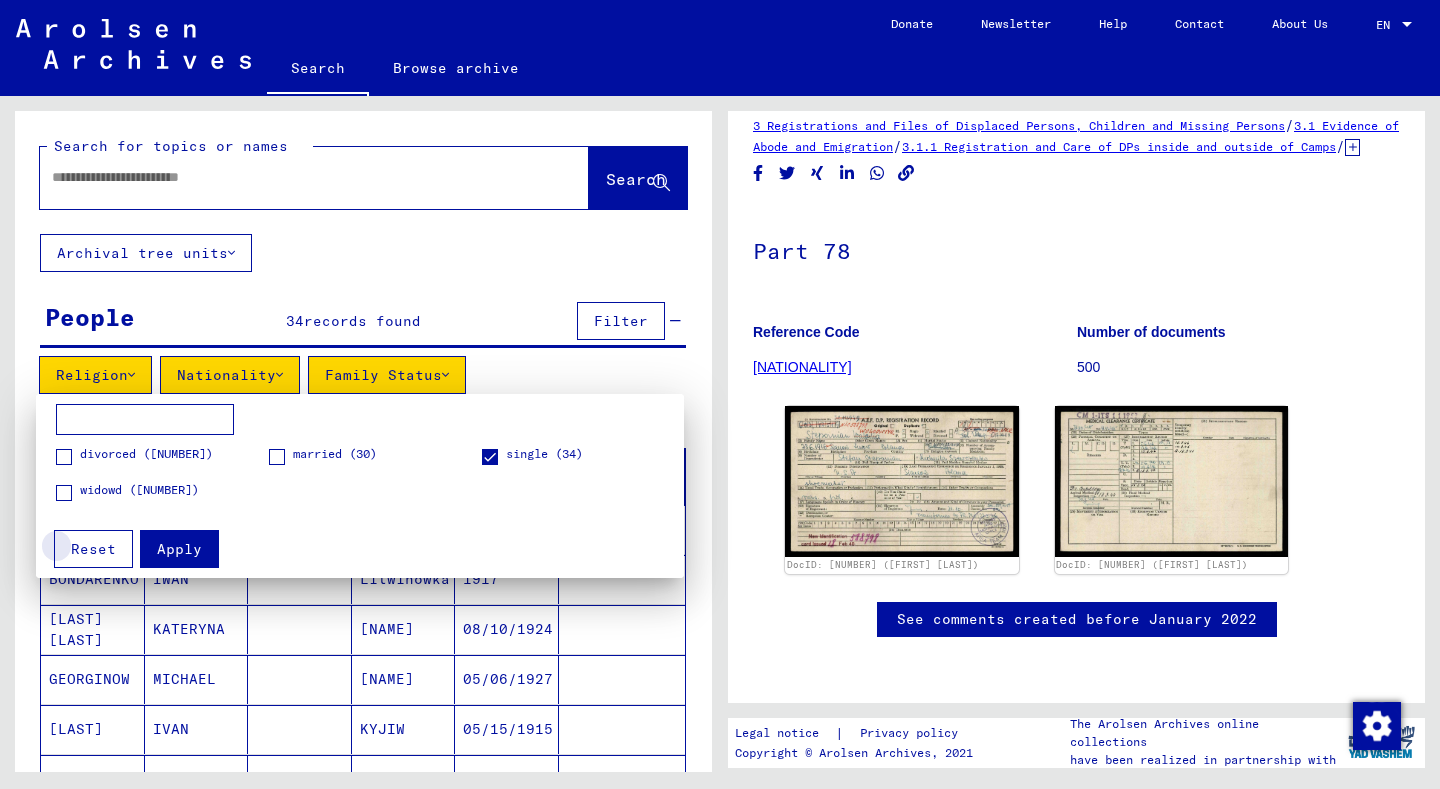 click on "Reset" at bounding box center [93, 549] 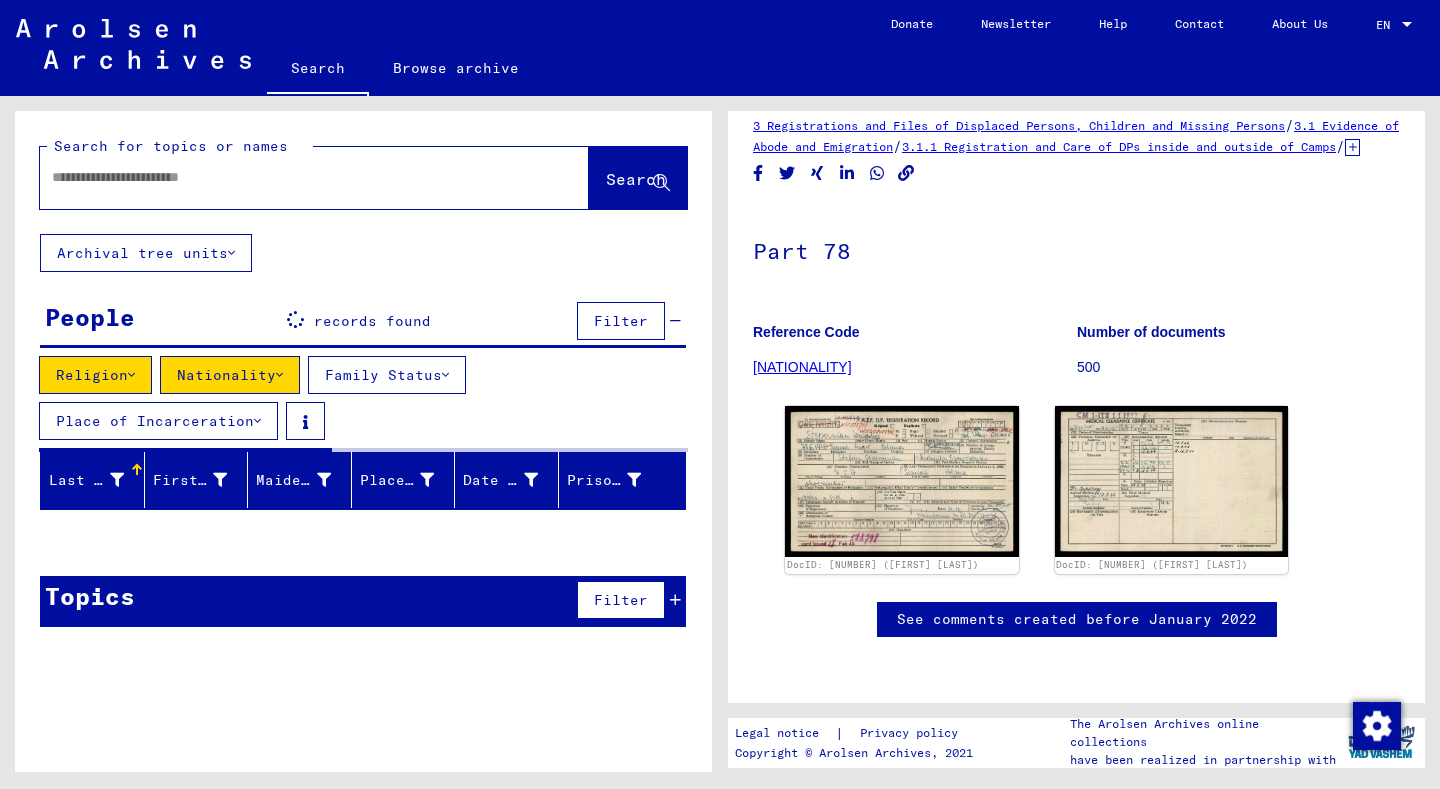 click at bounding box center [257, 421] 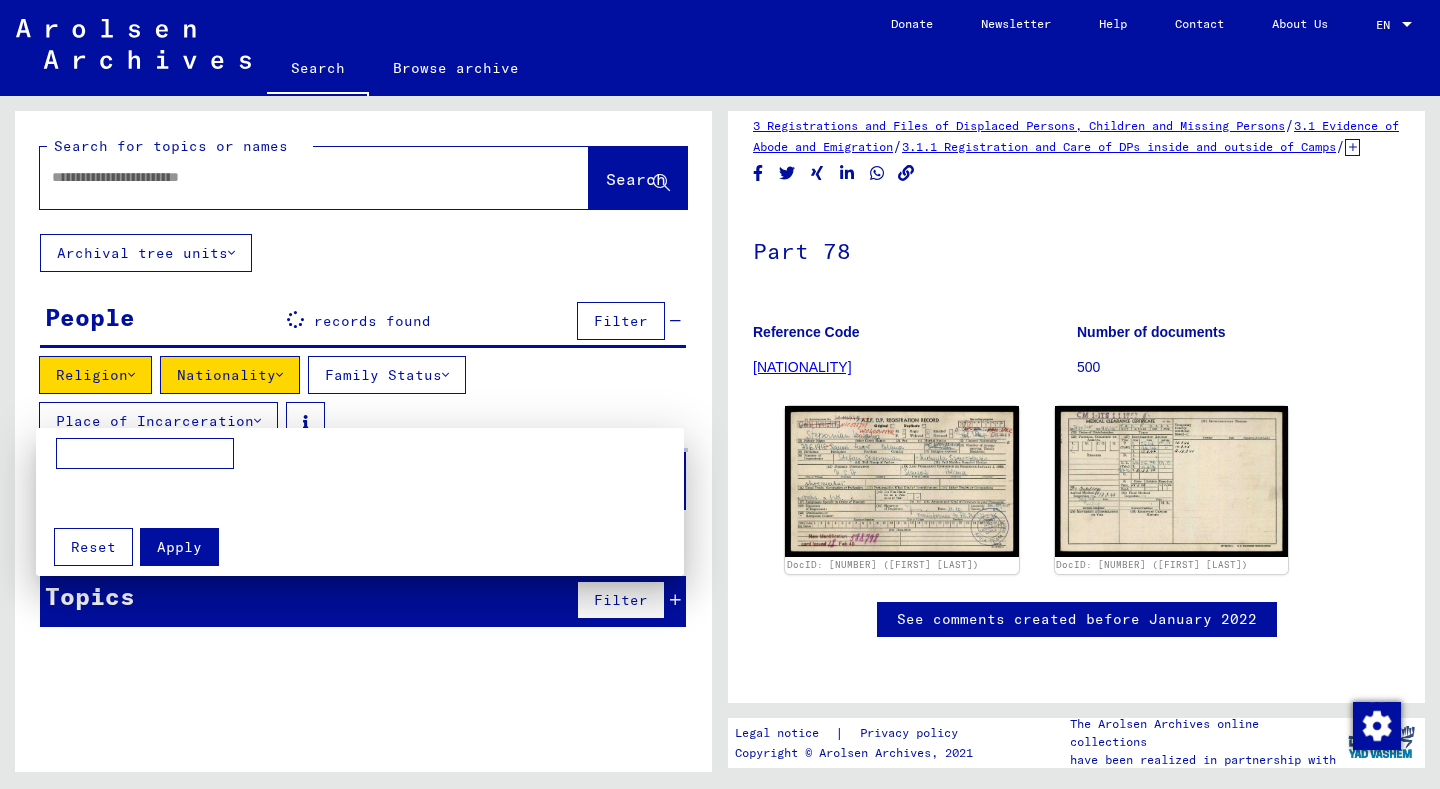 click at bounding box center [145, 454] 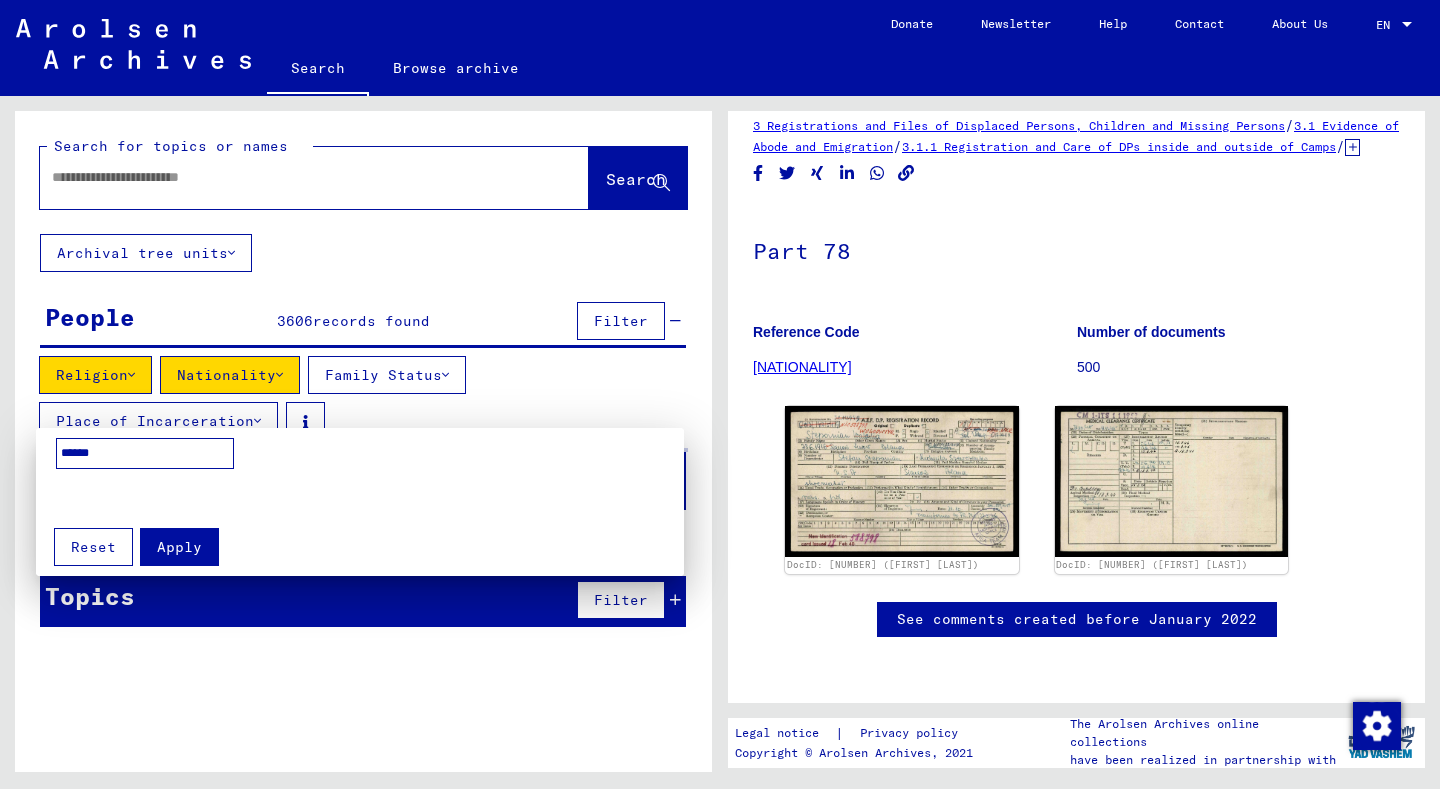 type on "******" 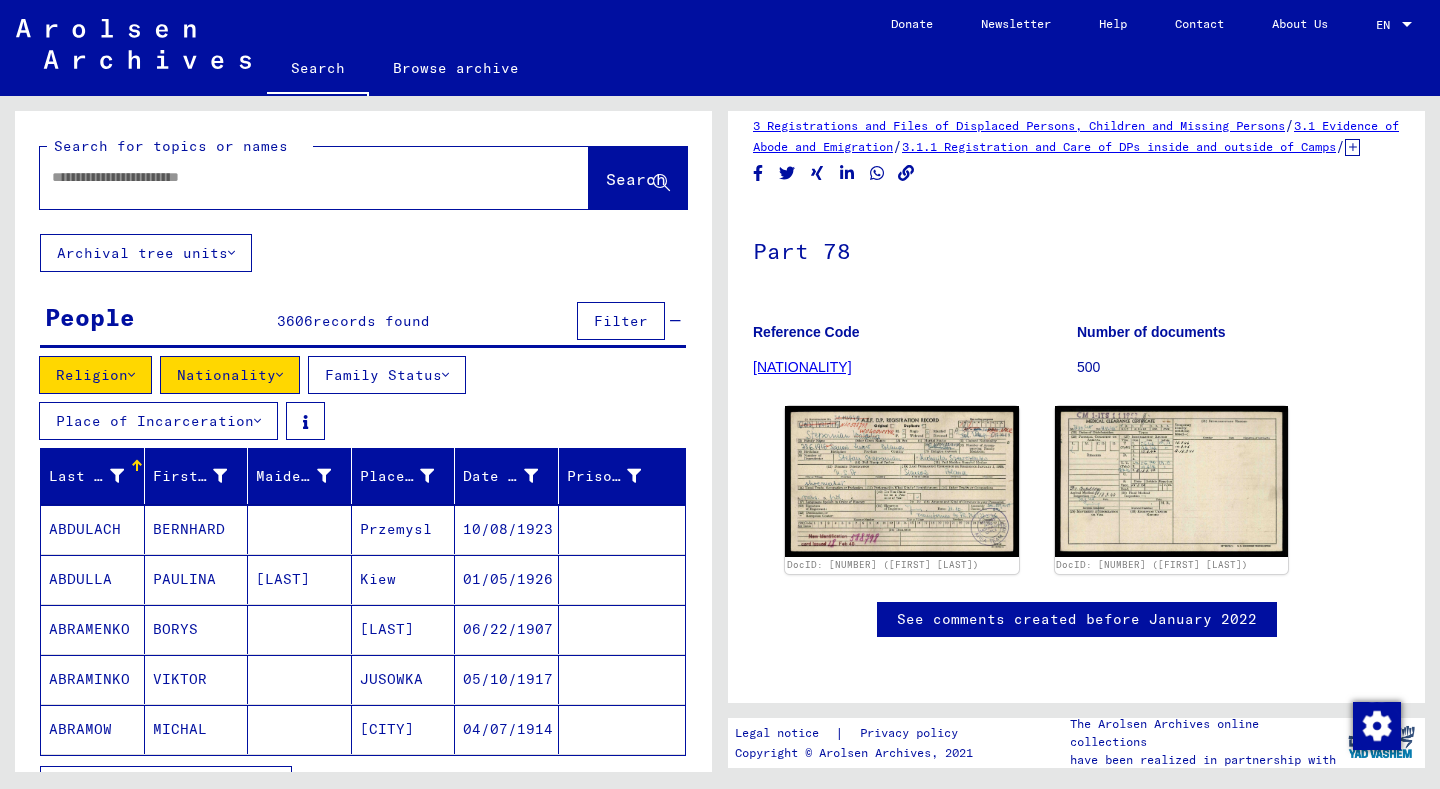scroll, scrollTop: 213, scrollLeft: 0, axis: vertical 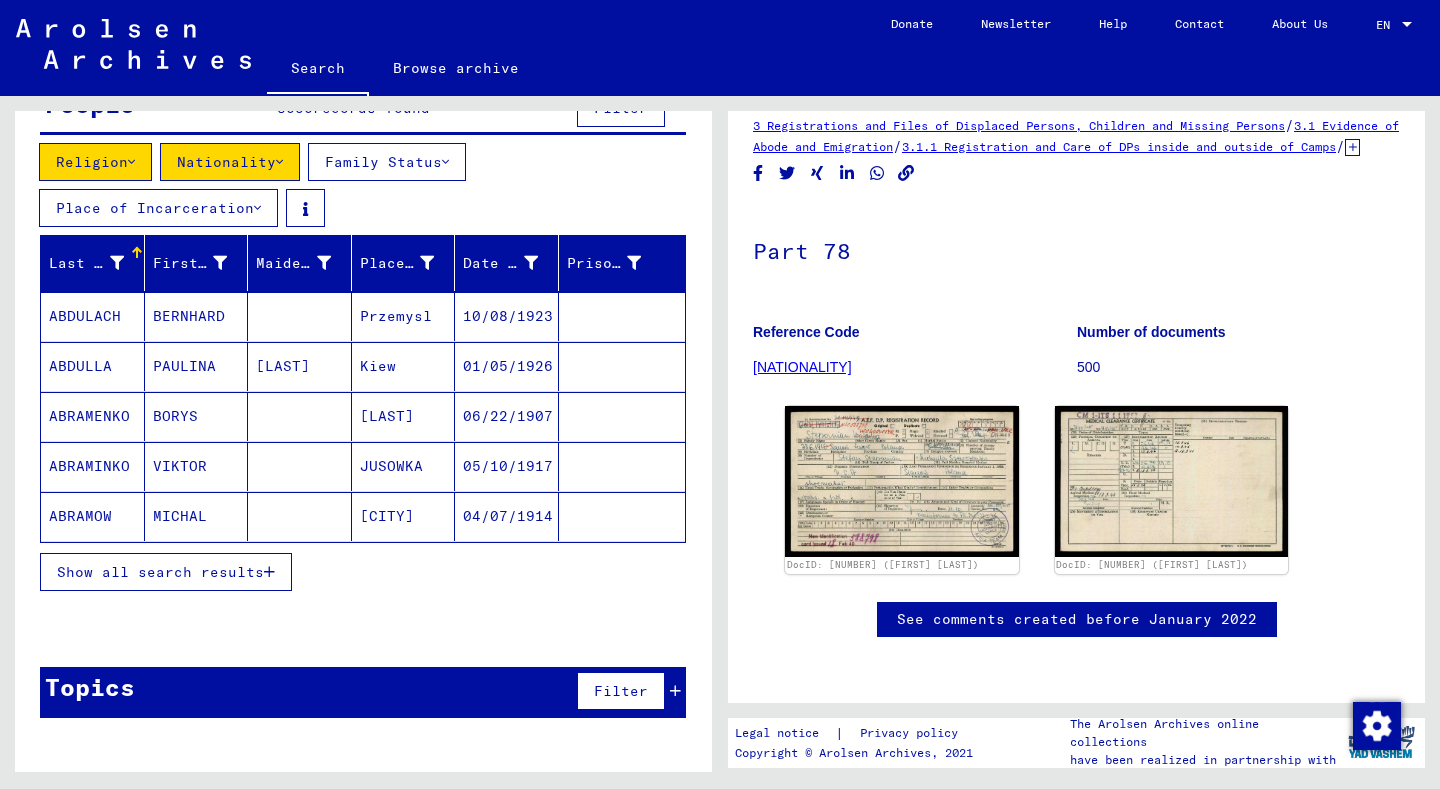 click on "Show all search results" at bounding box center [160, 572] 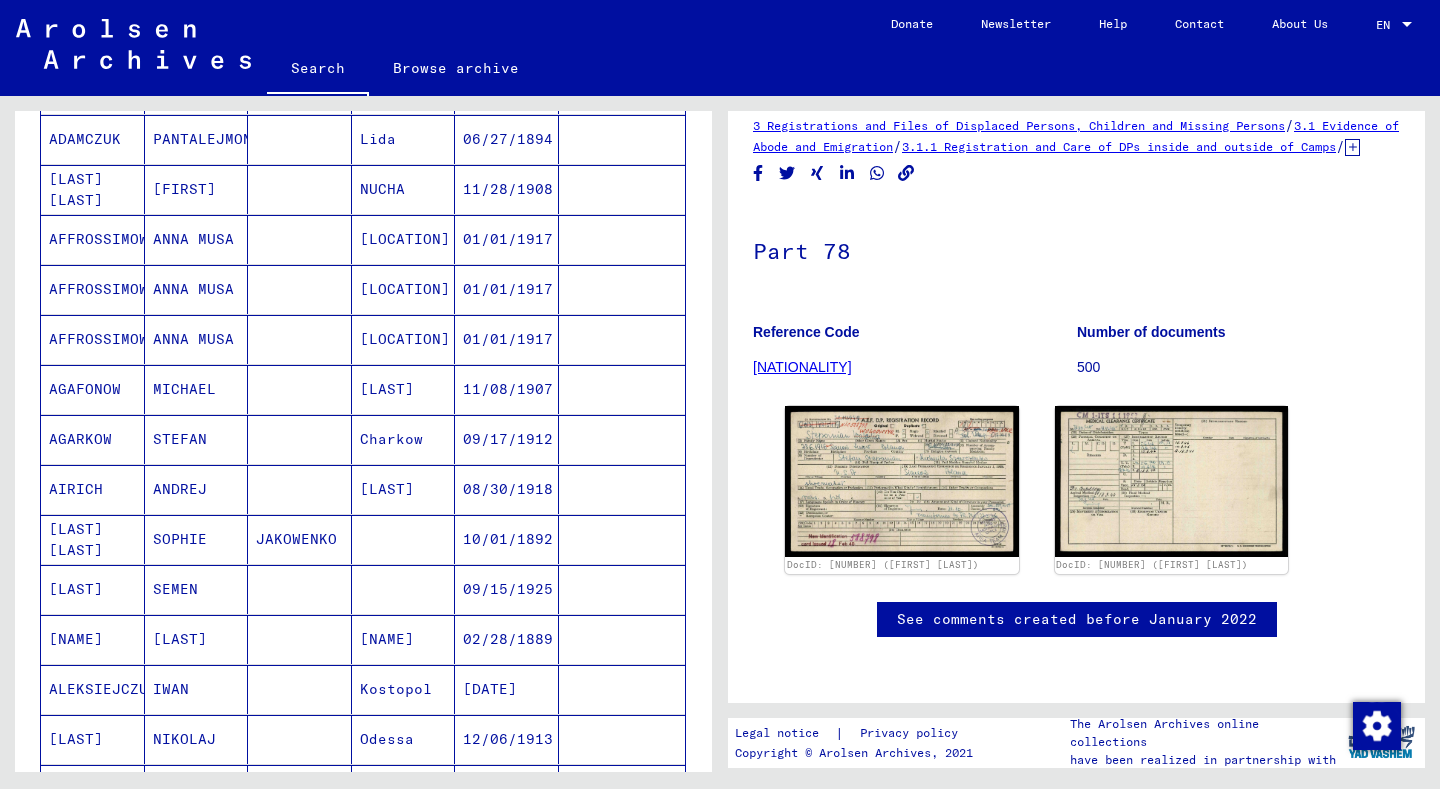 scroll, scrollTop: 1250, scrollLeft: 0, axis: vertical 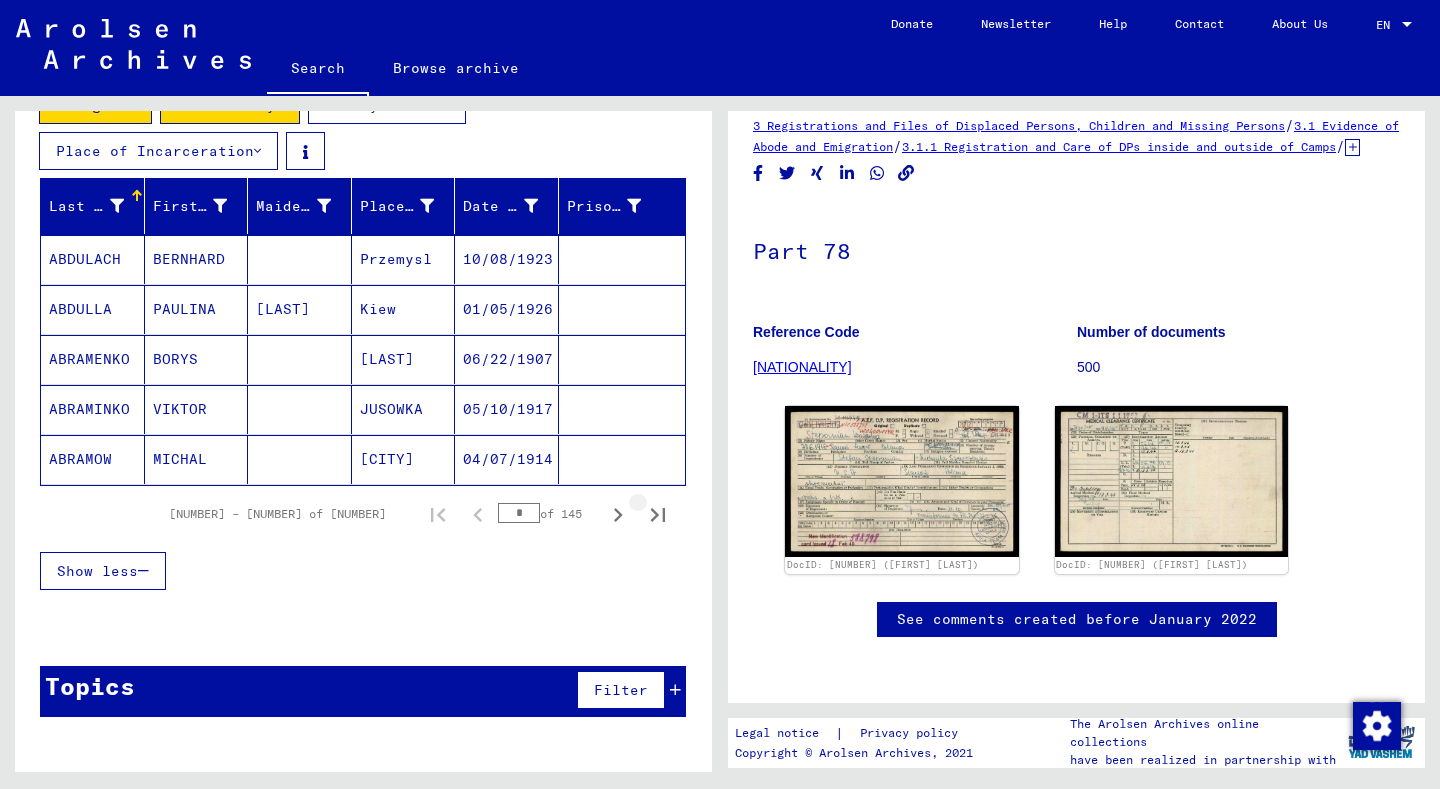 click 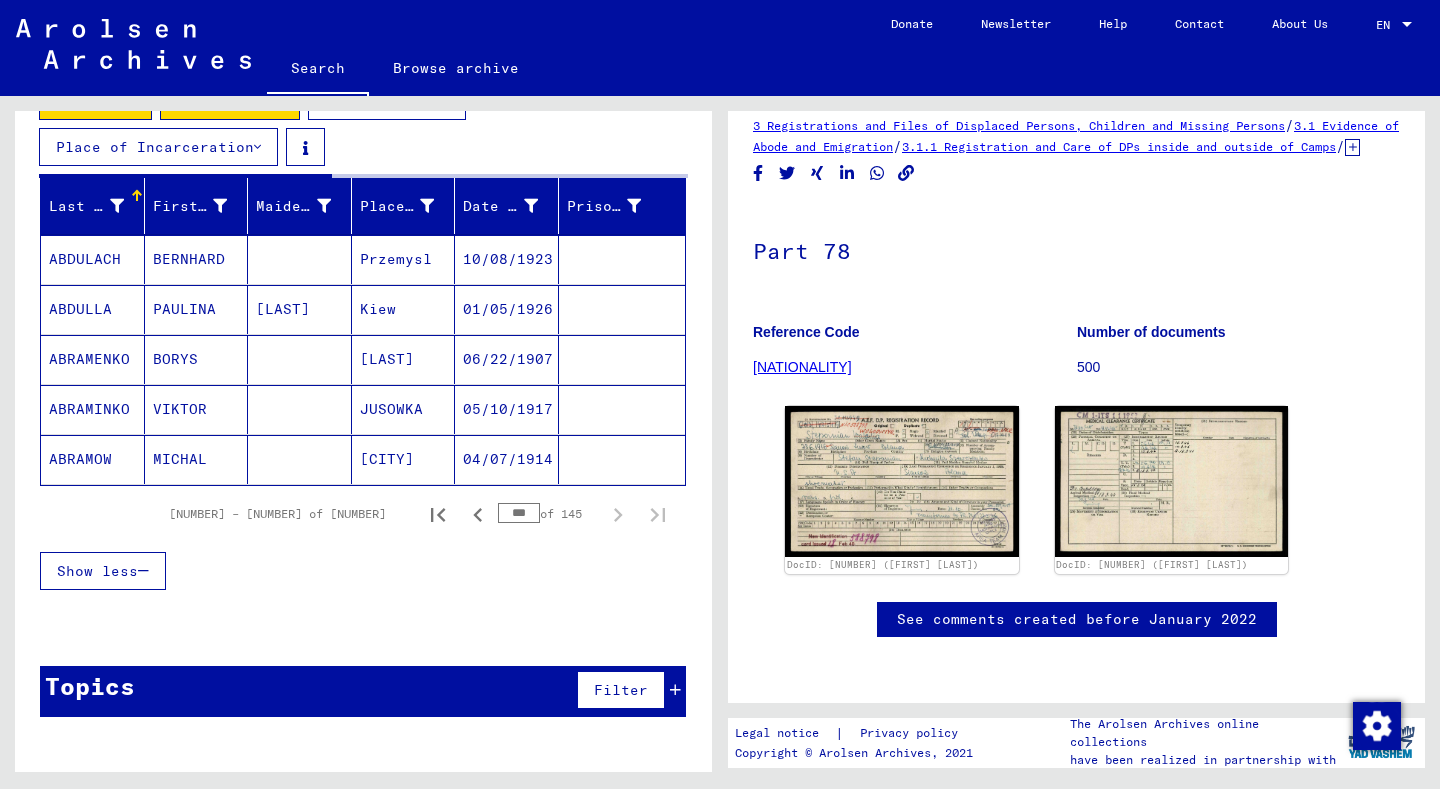 scroll, scrollTop: 269, scrollLeft: 0, axis: vertical 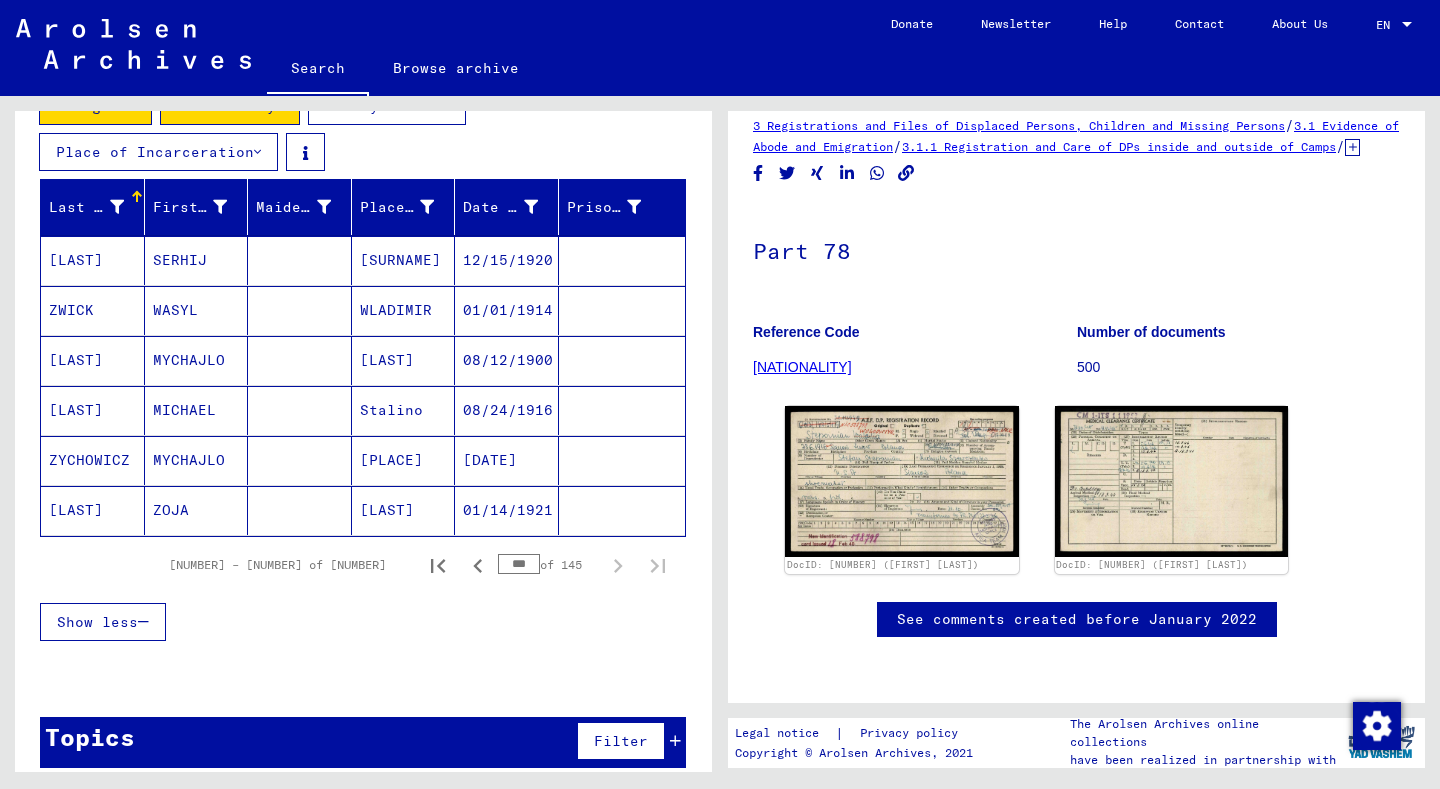 click on "WLADIMIR" at bounding box center (404, 360) 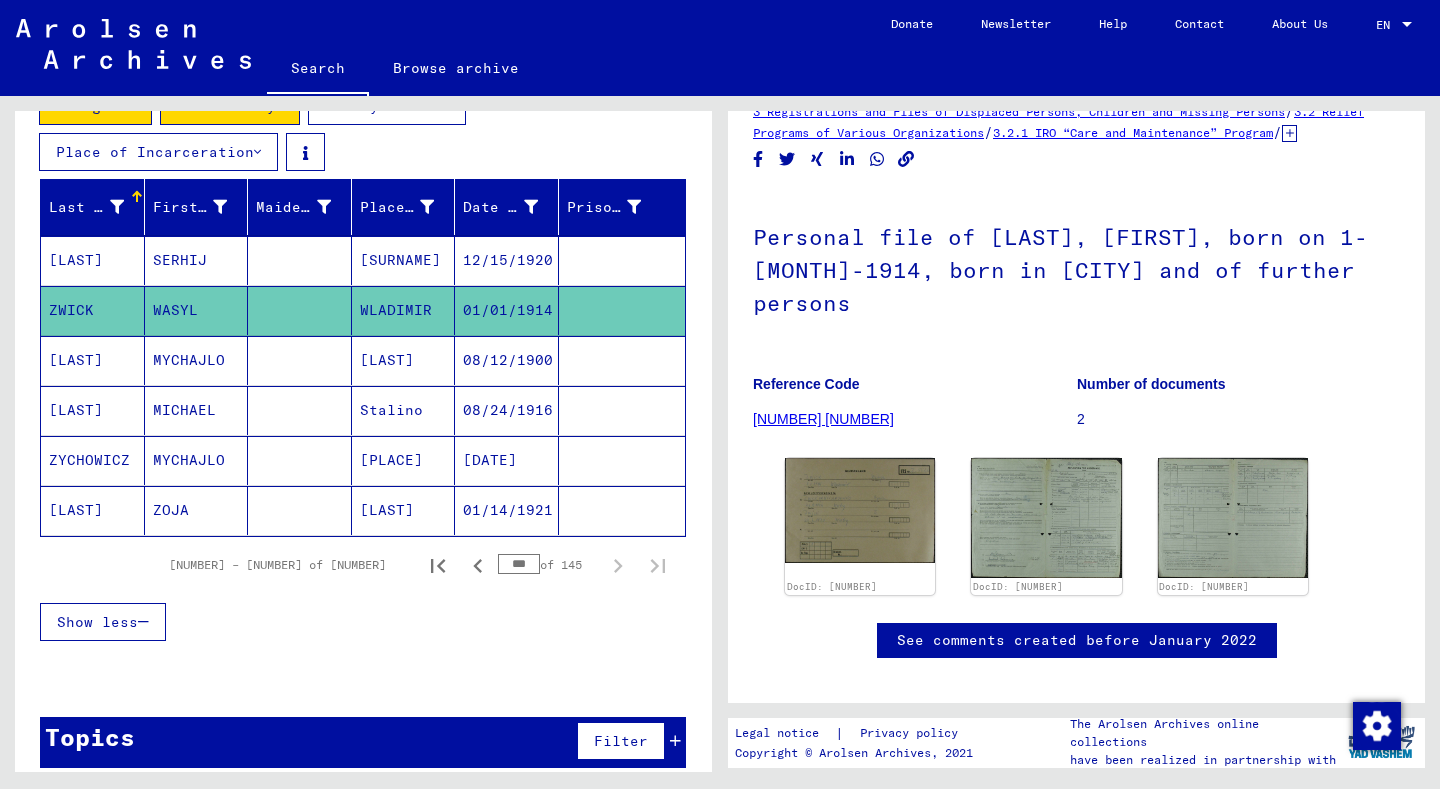 scroll, scrollTop: 50, scrollLeft: 0, axis: vertical 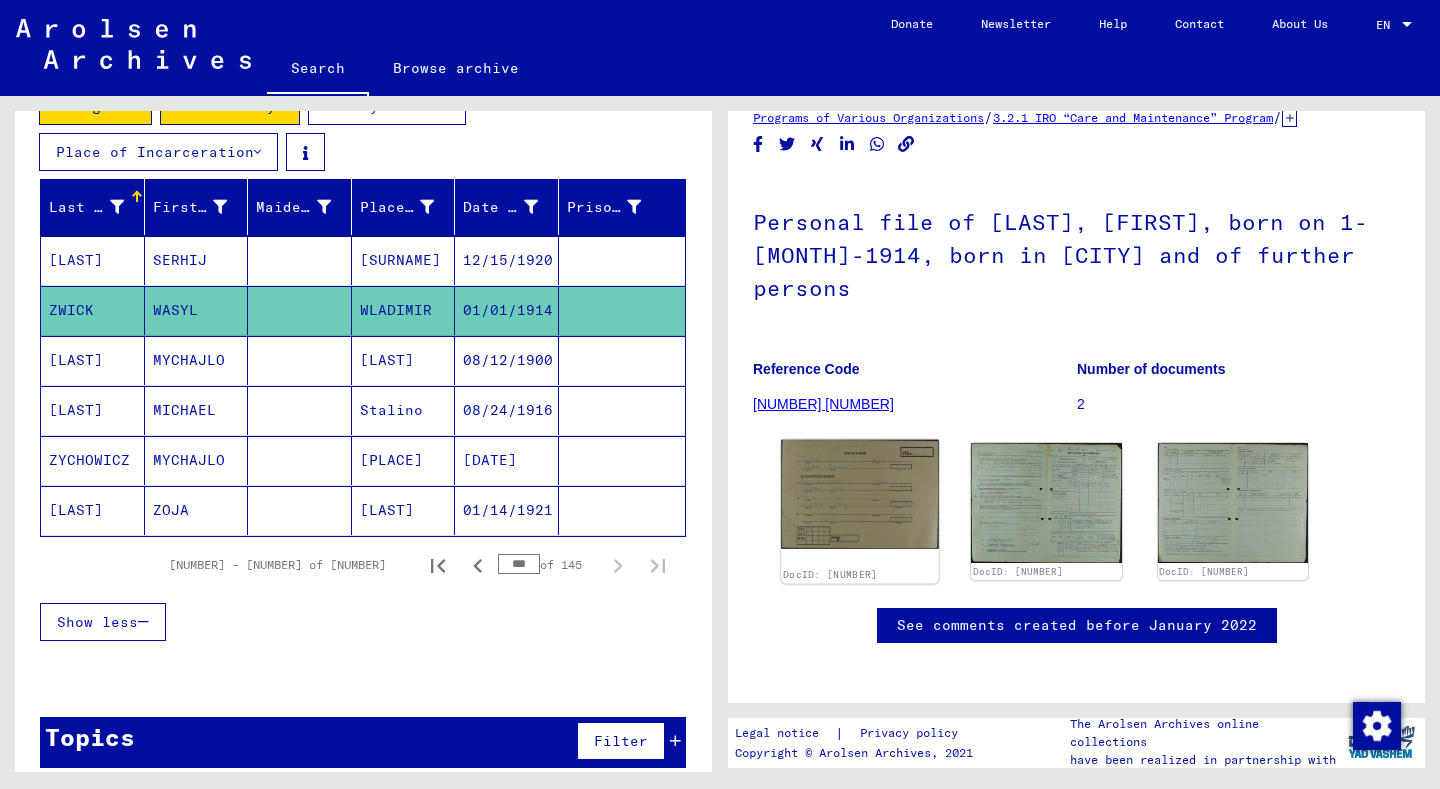 click 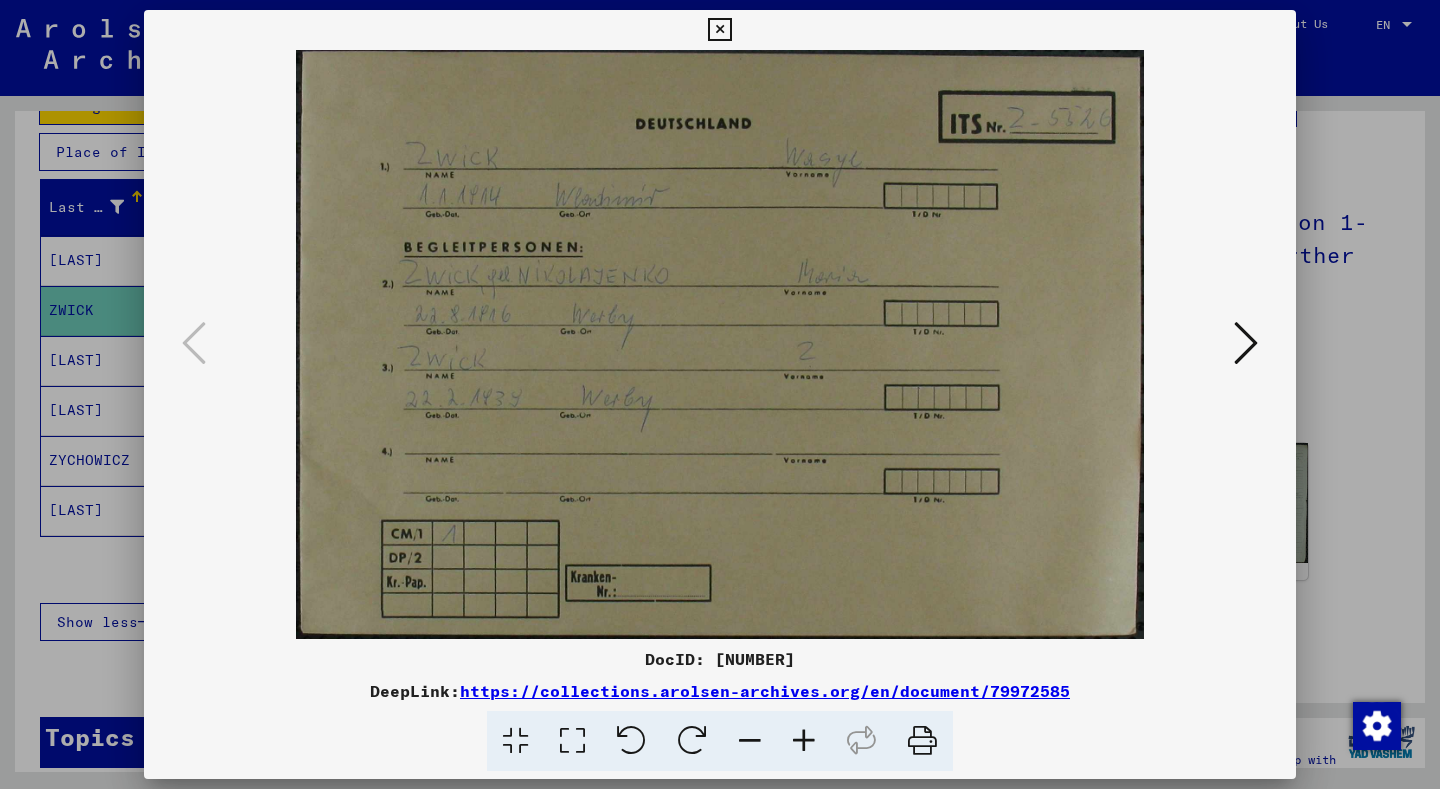 click at bounding box center [1246, 343] 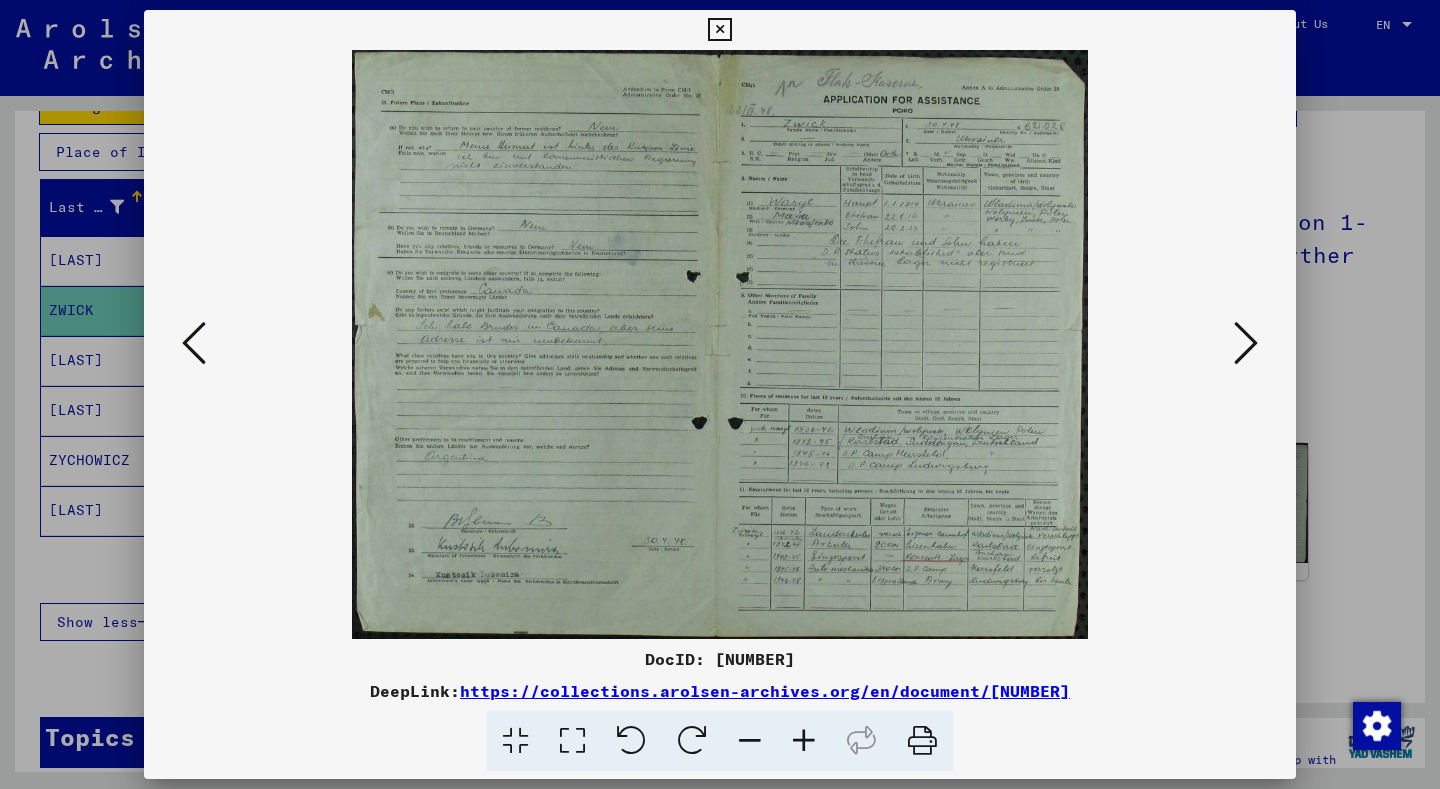 click at bounding box center (1246, 343) 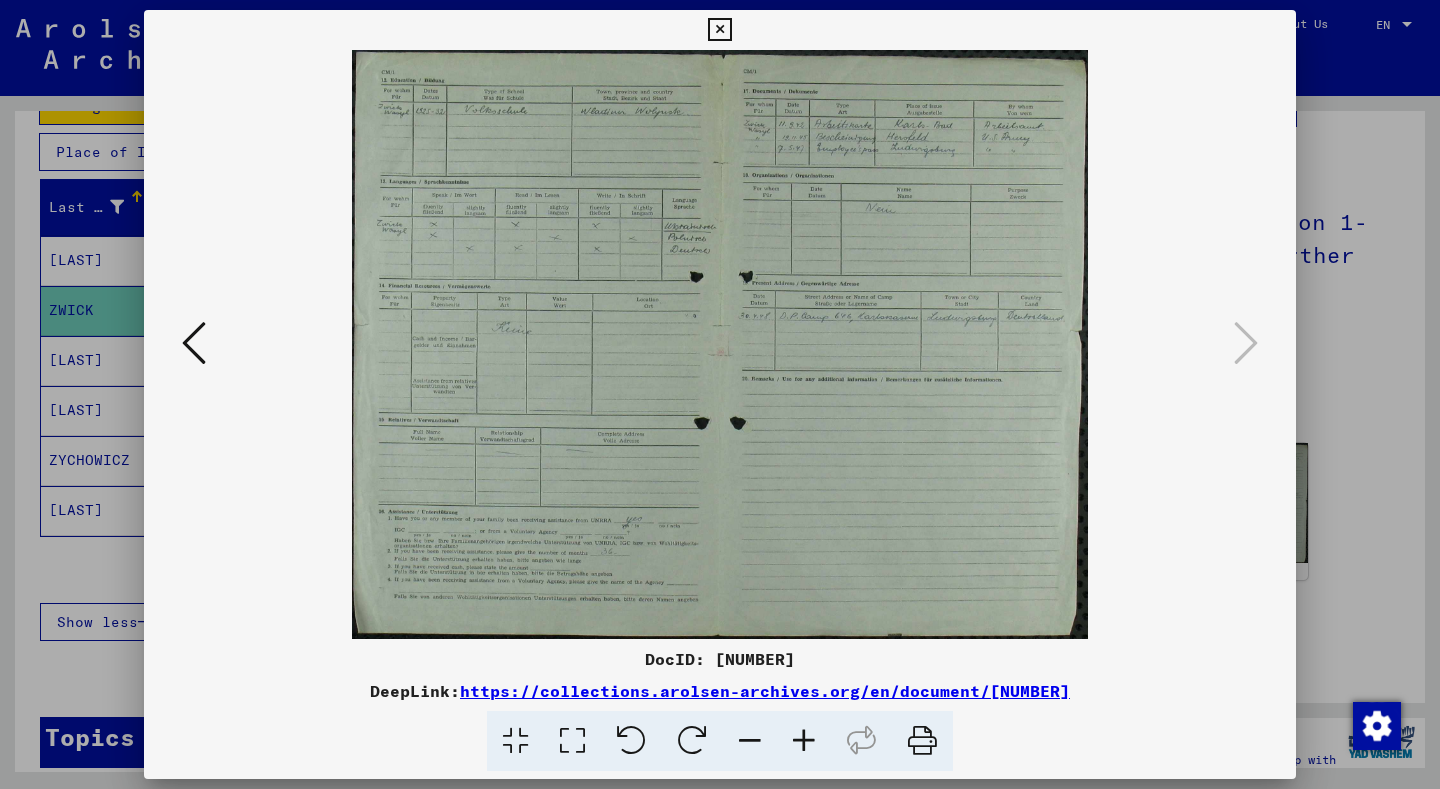 click at bounding box center (1246, 343) 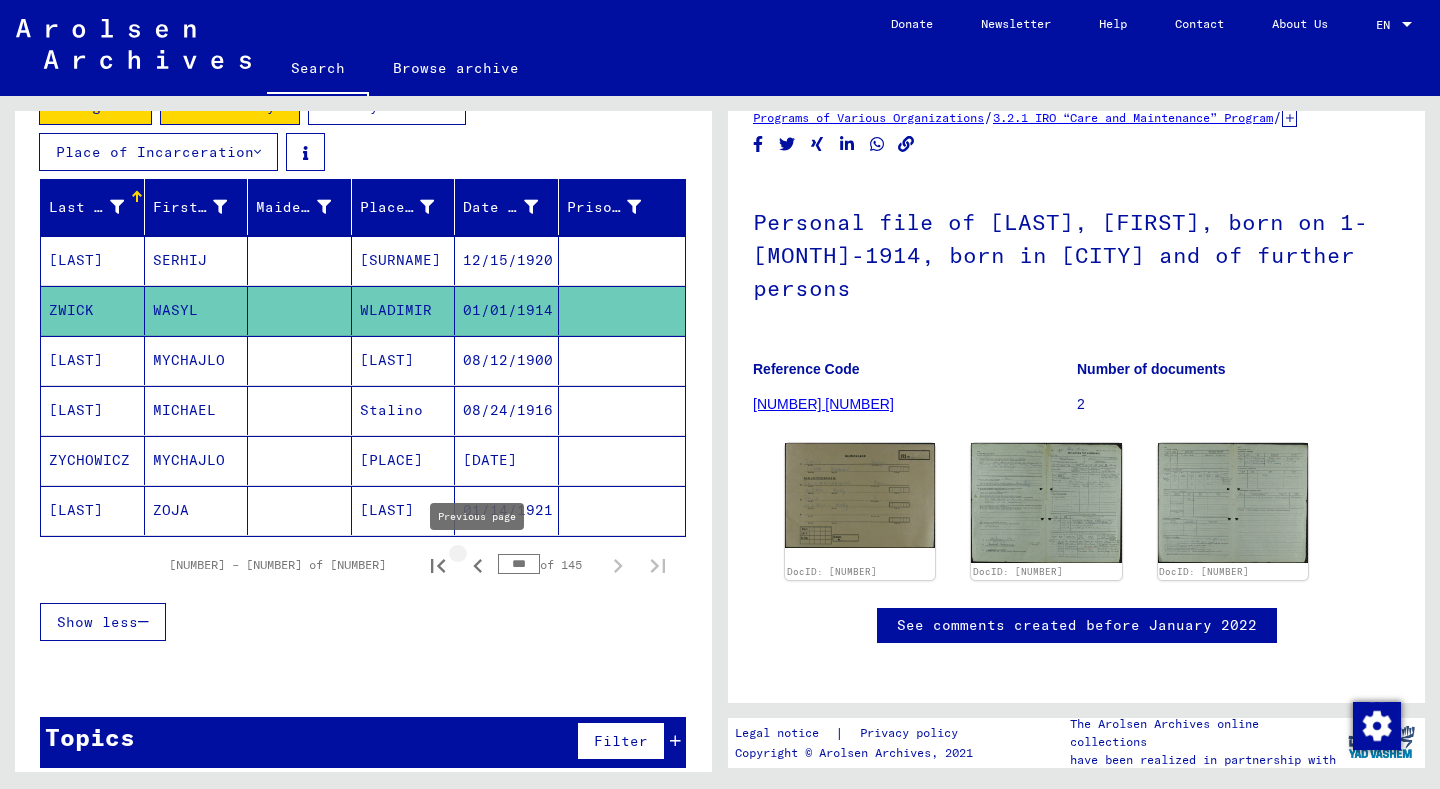 click 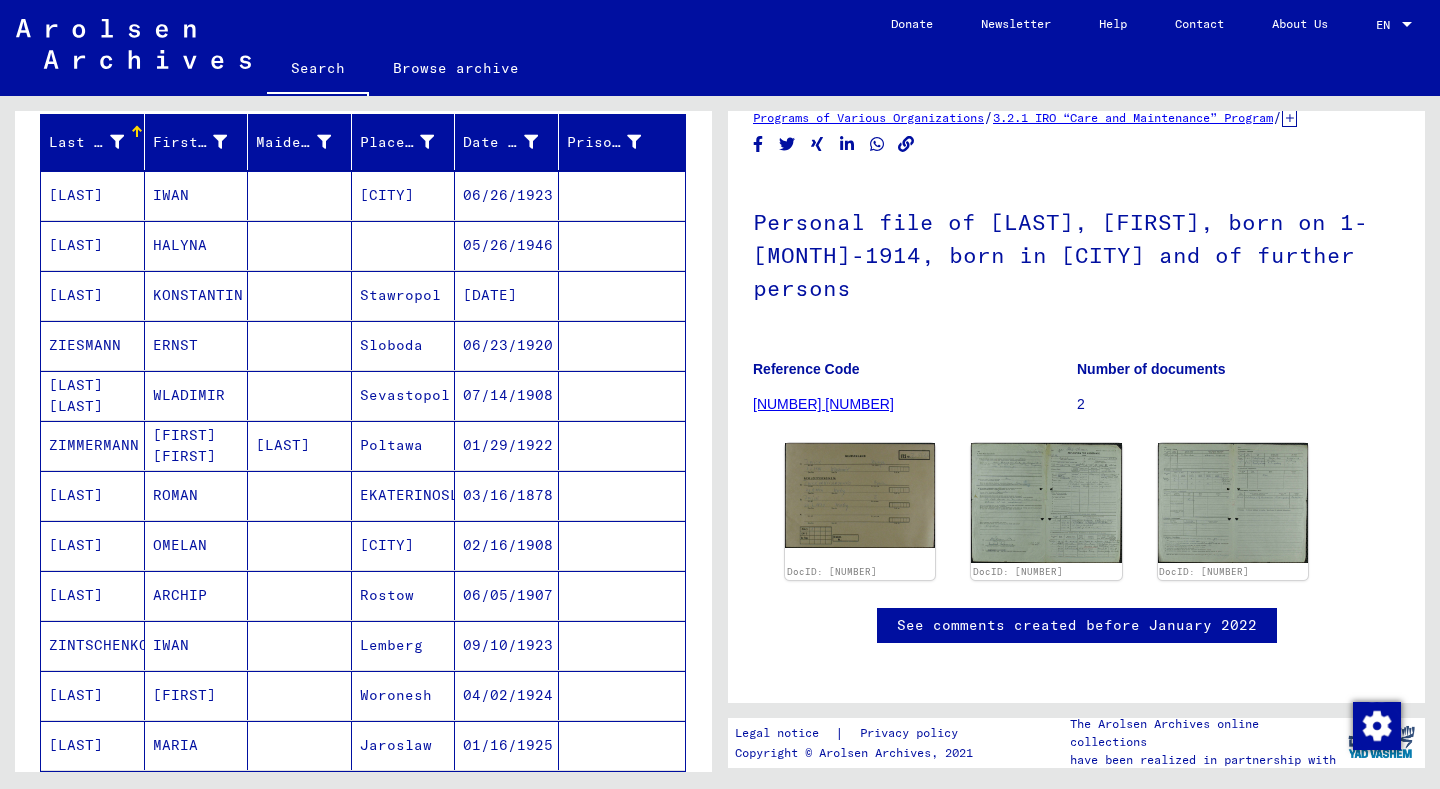 scroll, scrollTop: 1269, scrollLeft: 0, axis: vertical 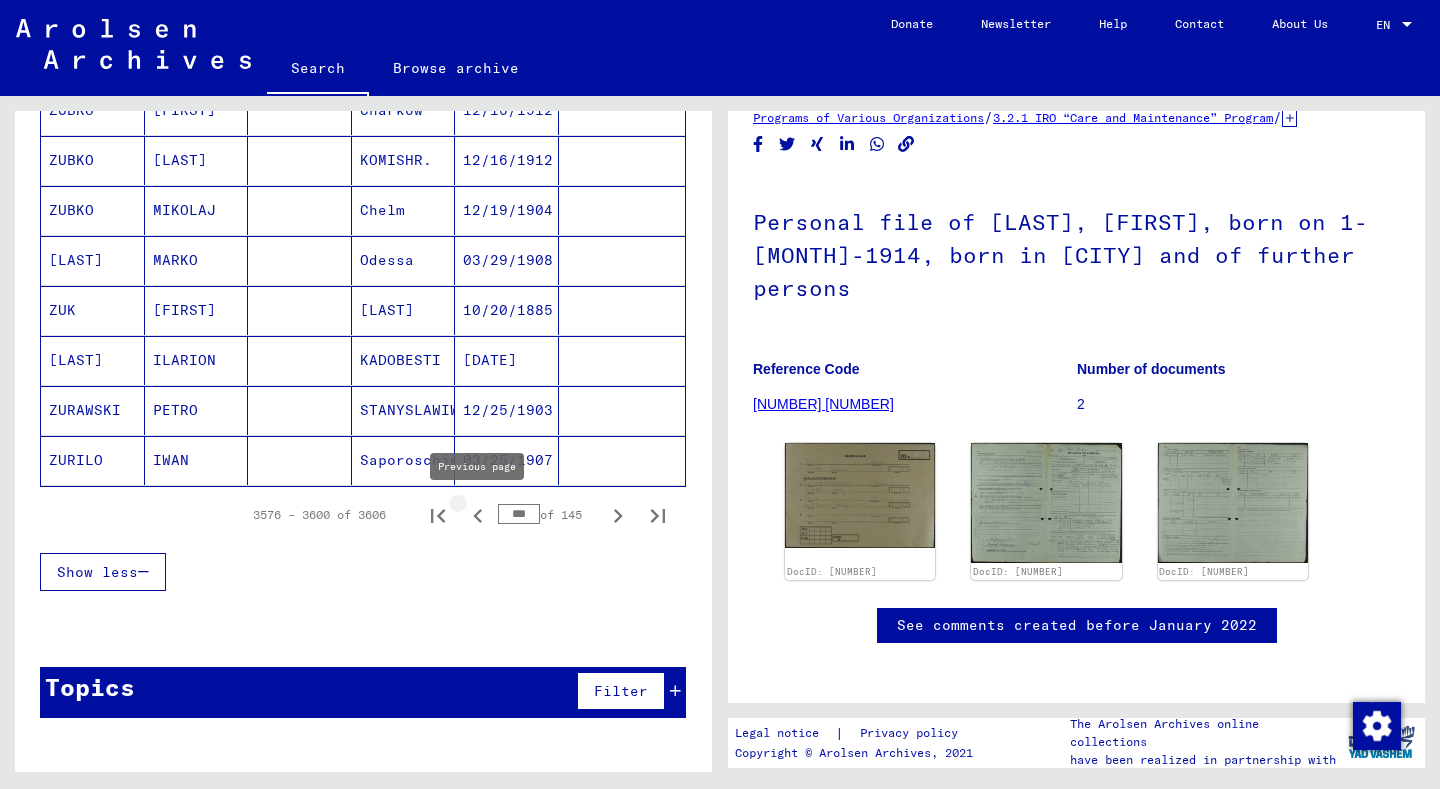 click 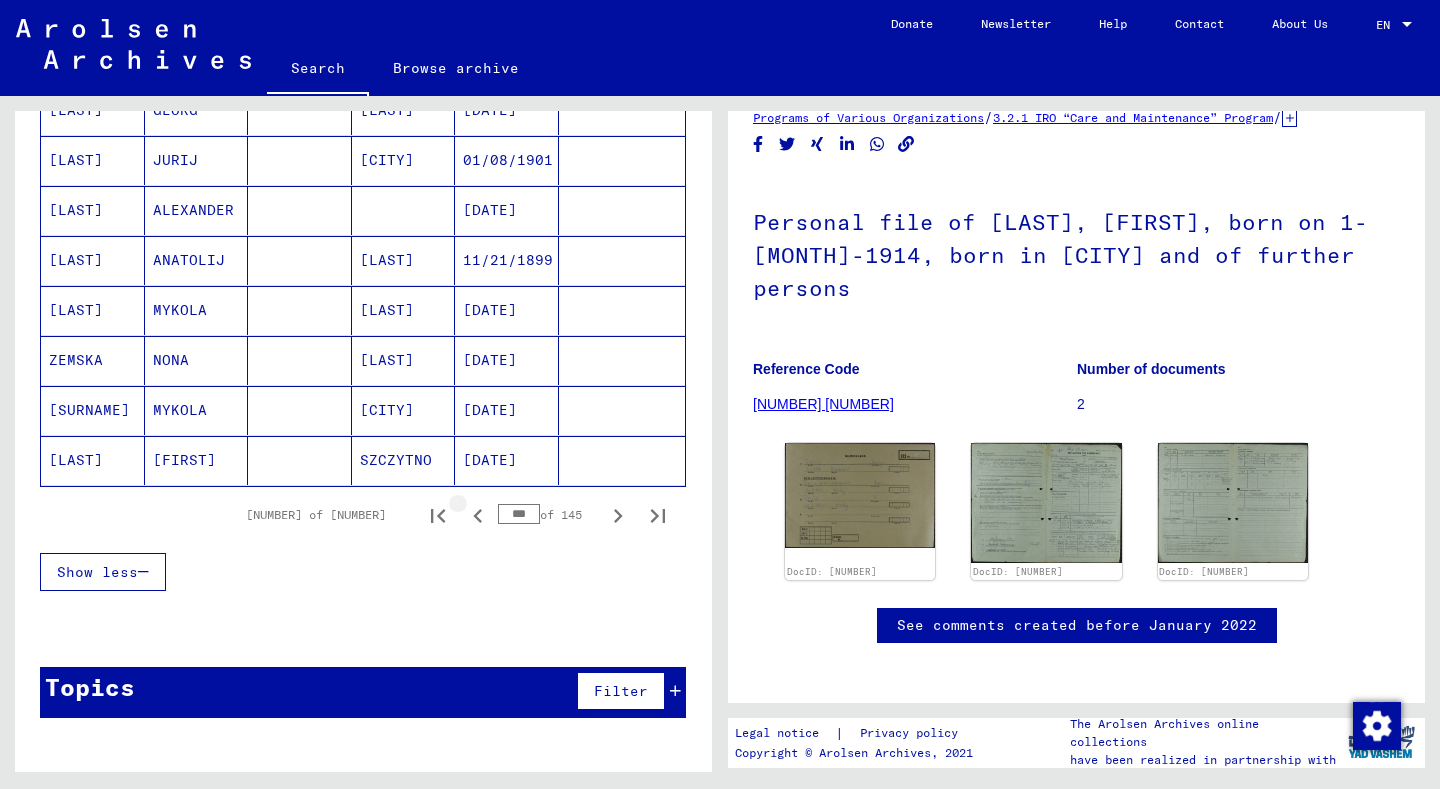 click 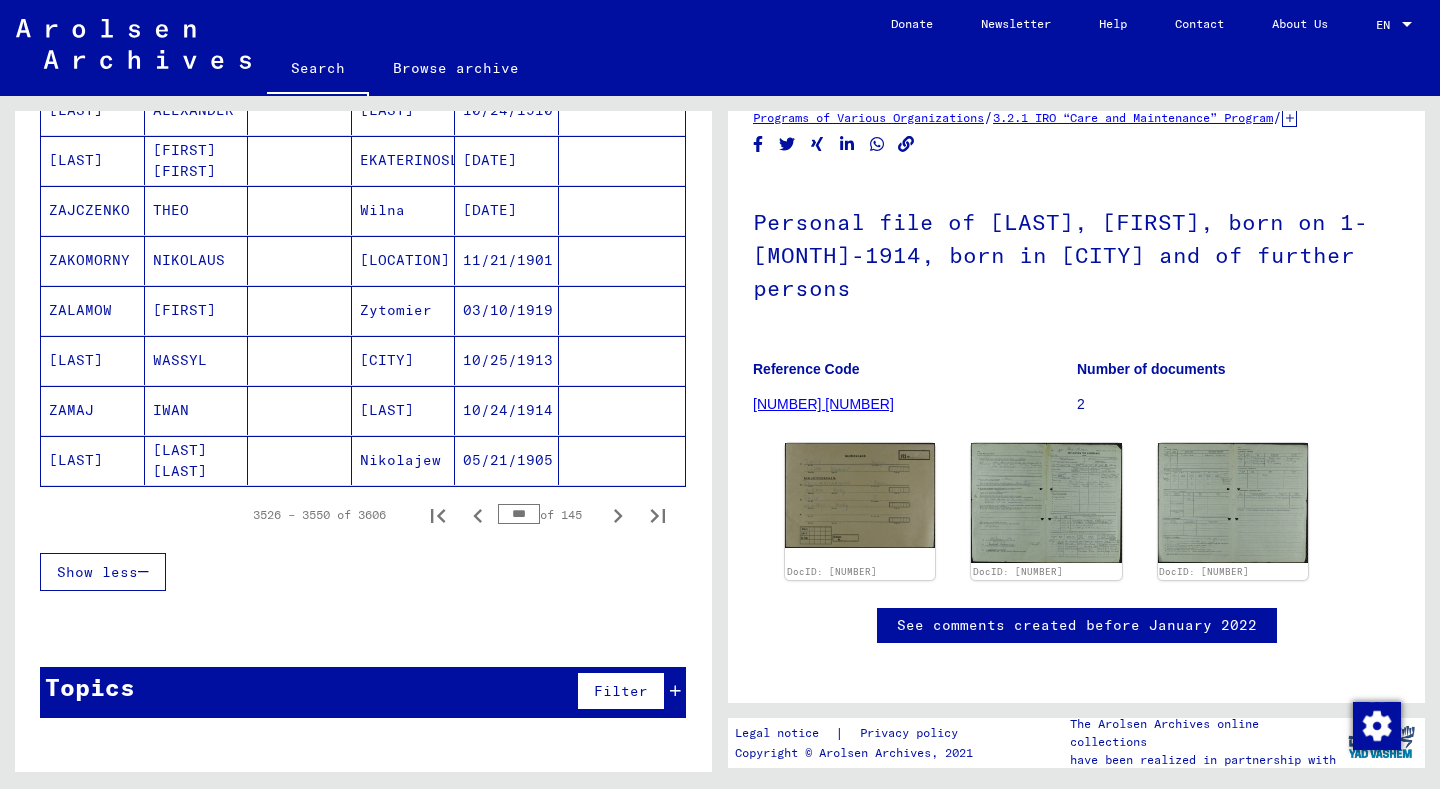 click on "WASSYL" at bounding box center (197, 410) 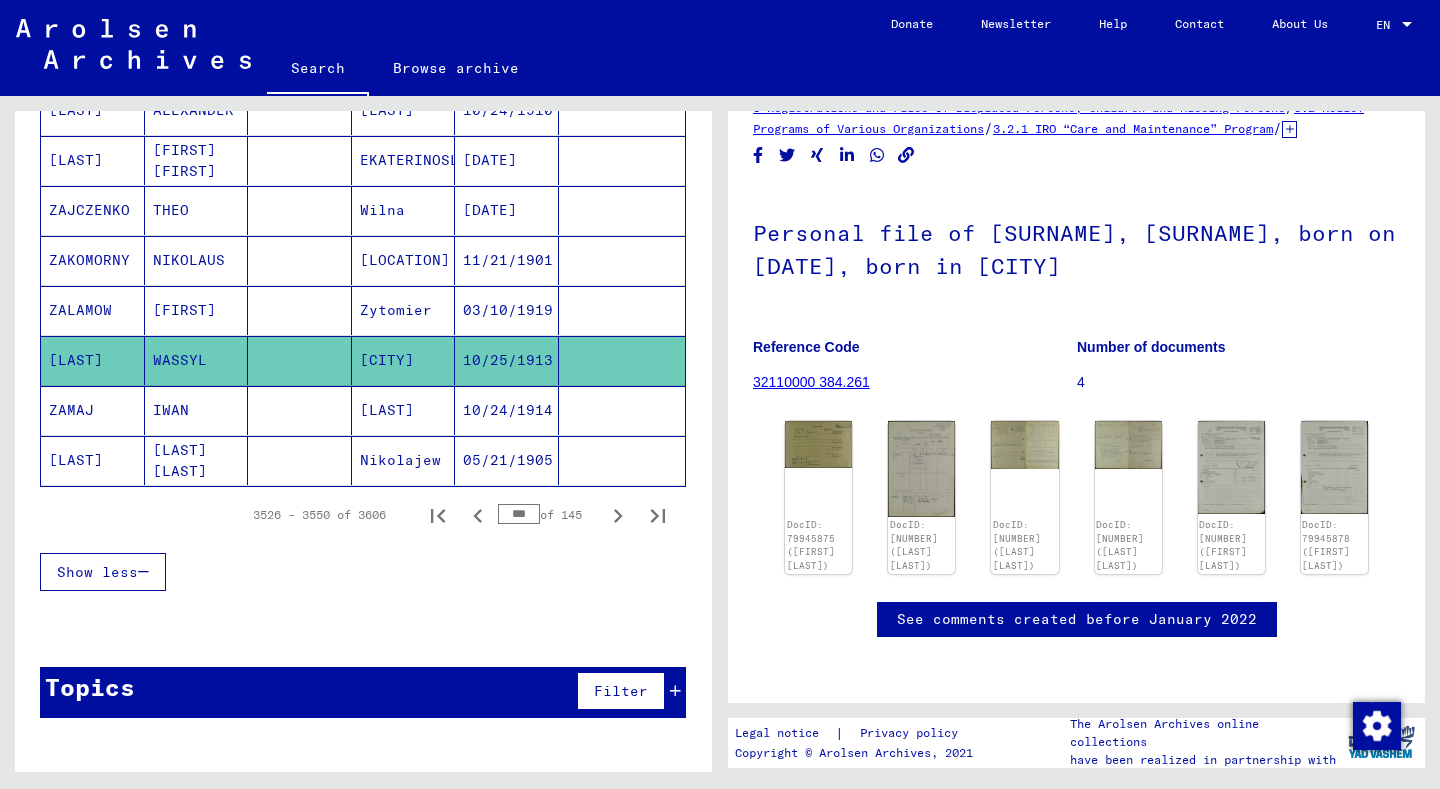 scroll, scrollTop: 245, scrollLeft: 0, axis: vertical 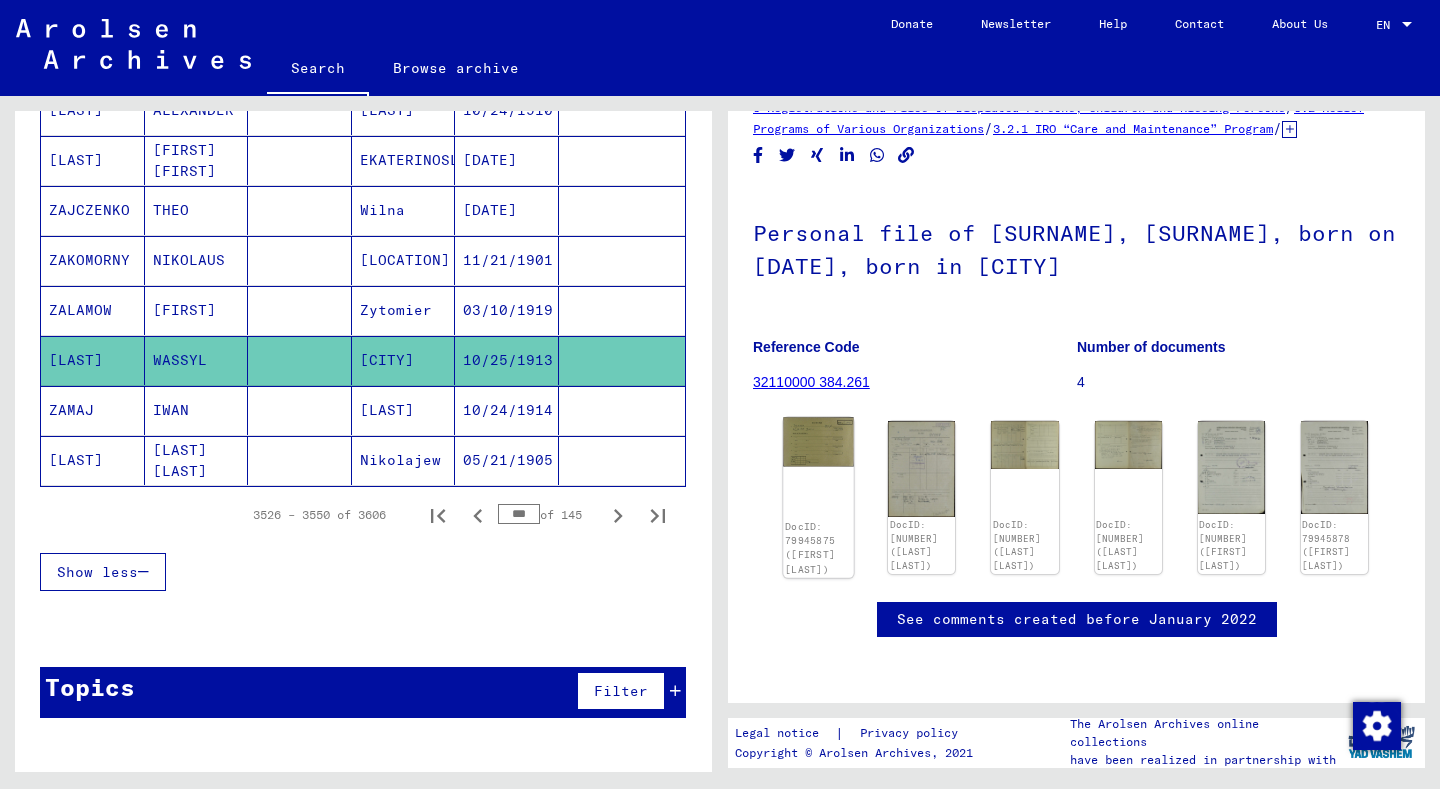 click 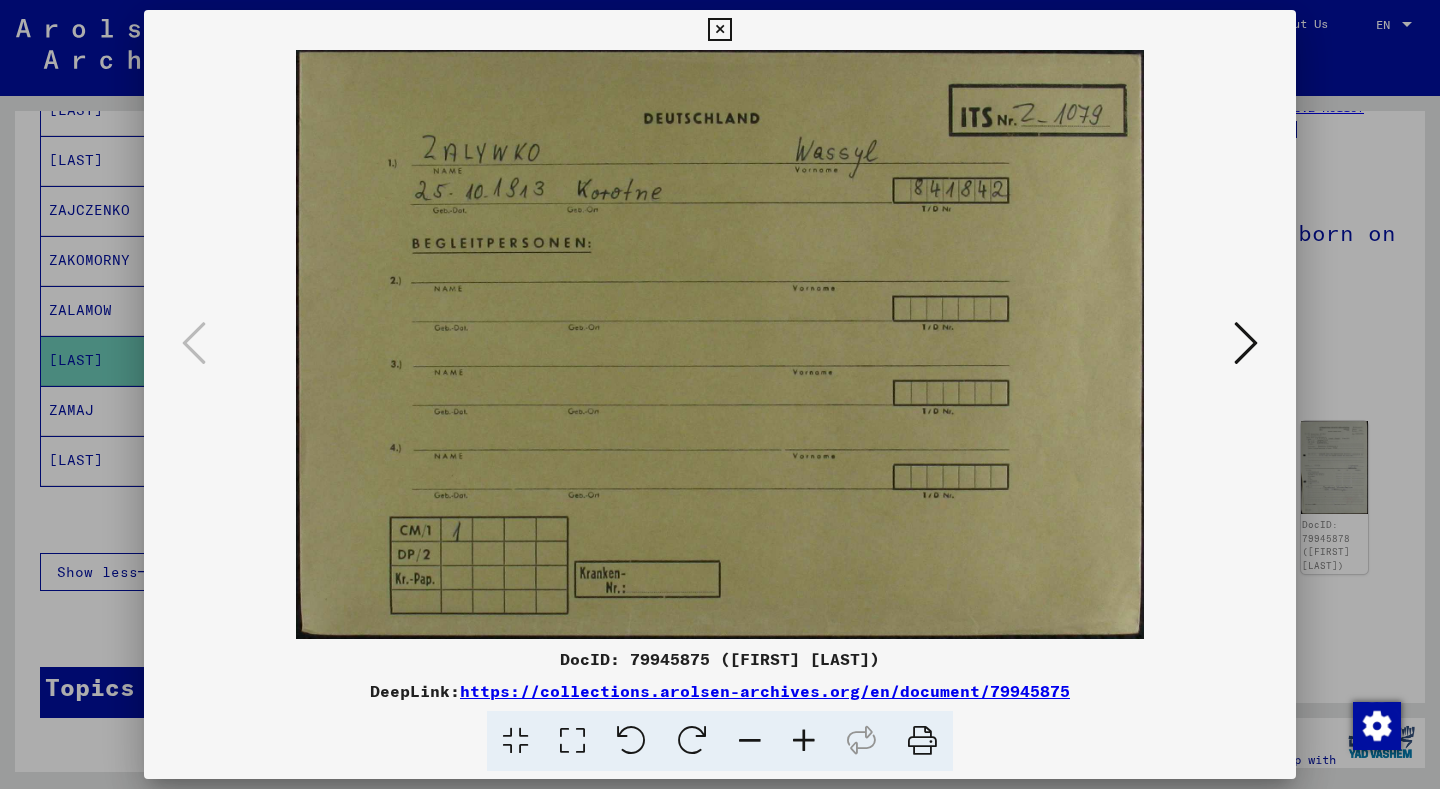 click at bounding box center (1246, 343) 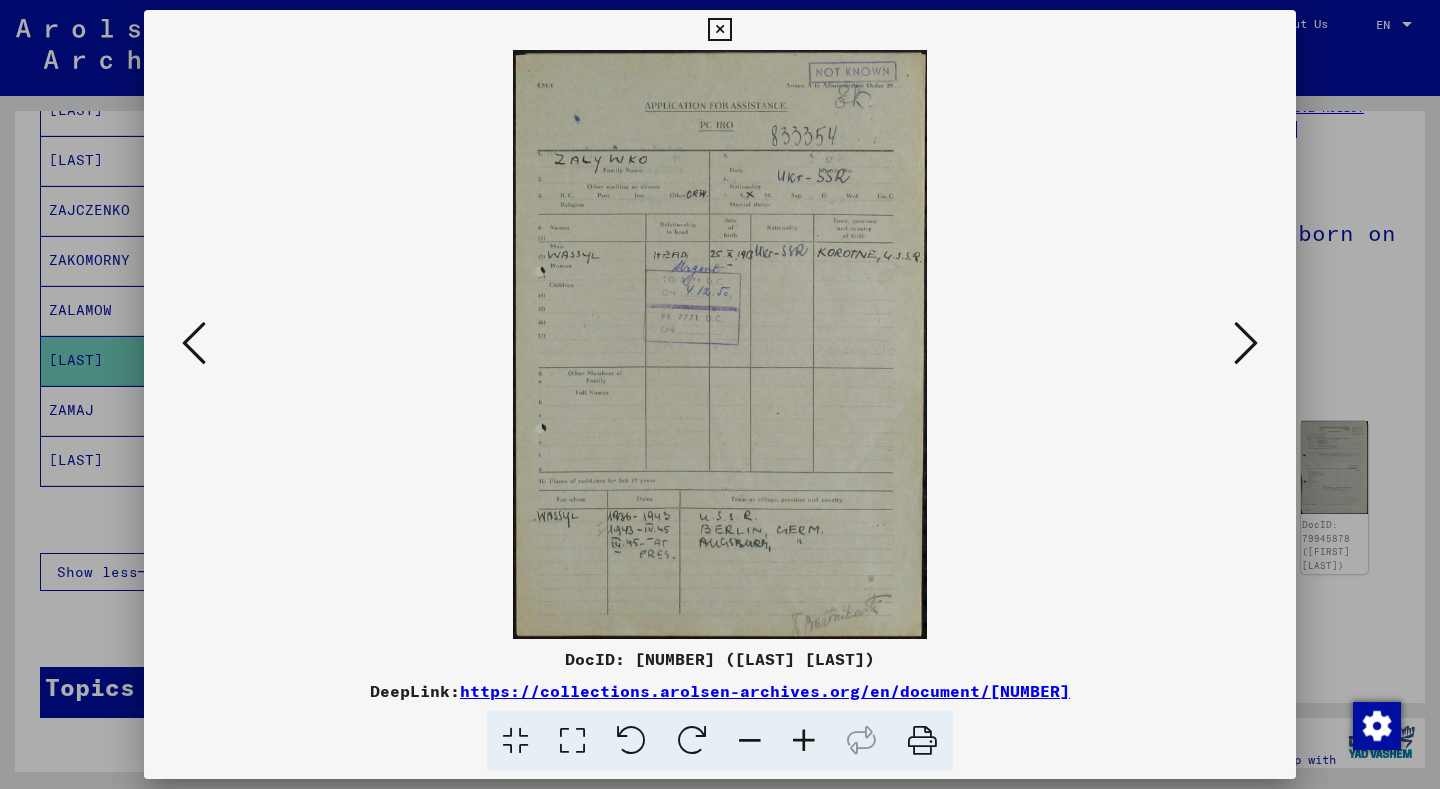 click at bounding box center (1246, 343) 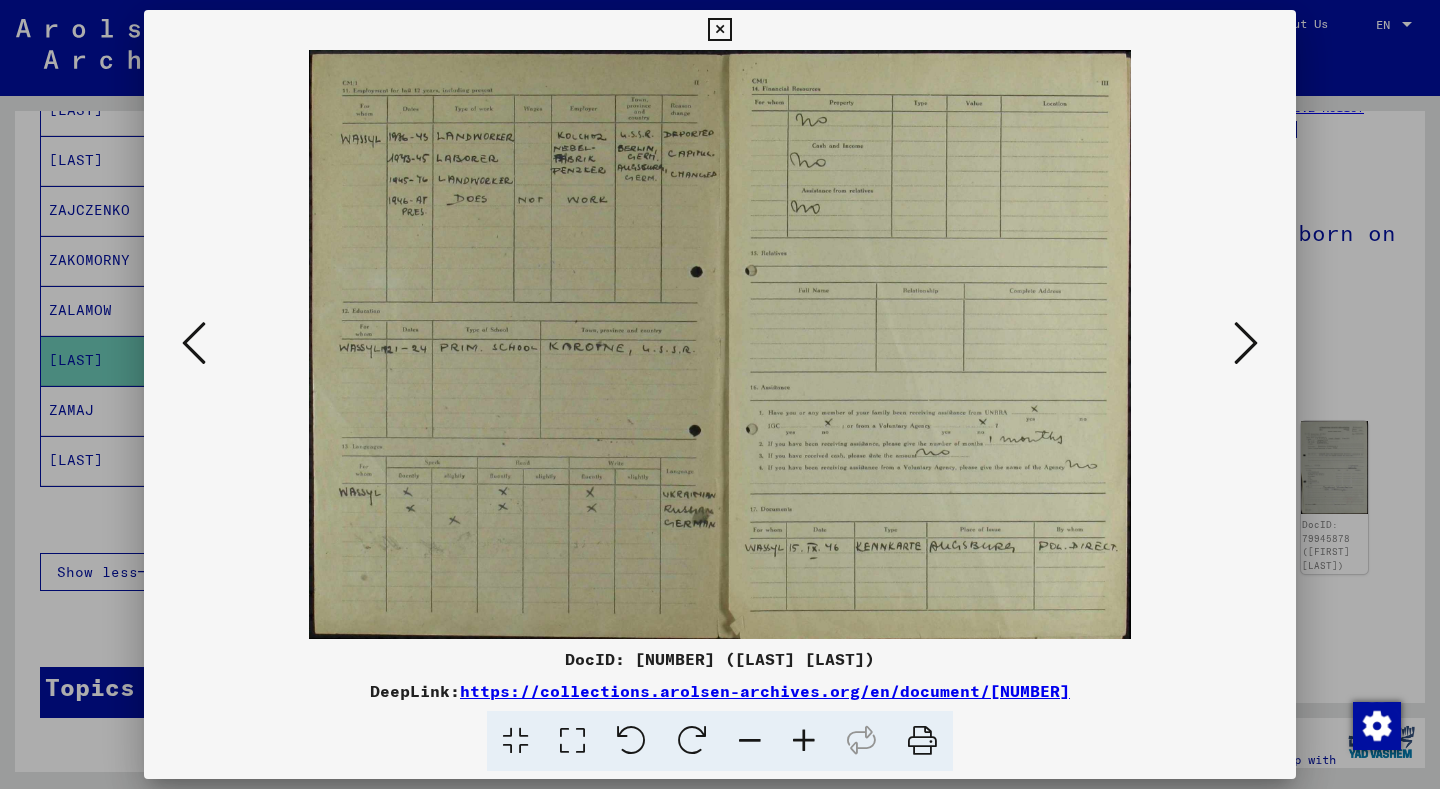click at bounding box center [1246, 343] 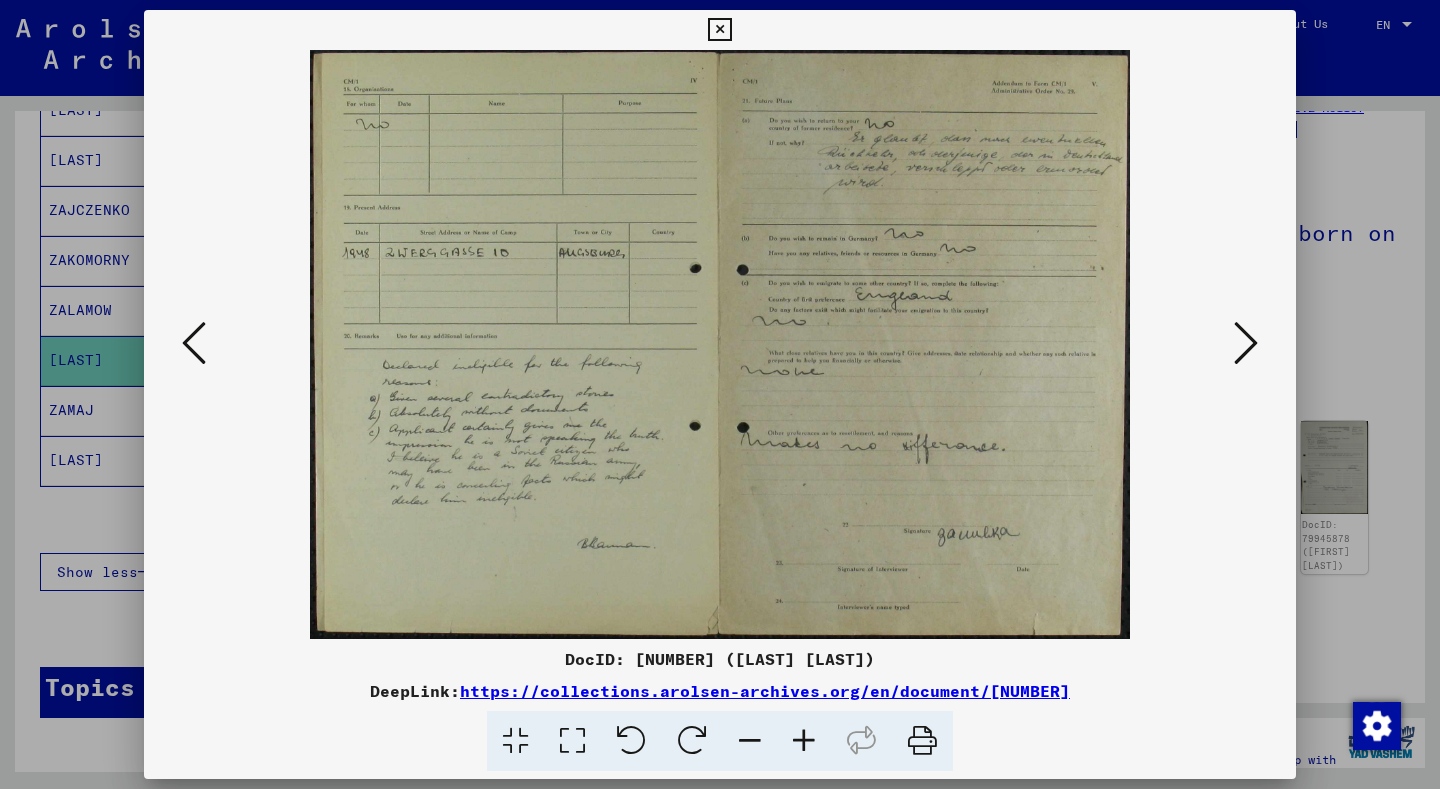 click at bounding box center [1246, 343] 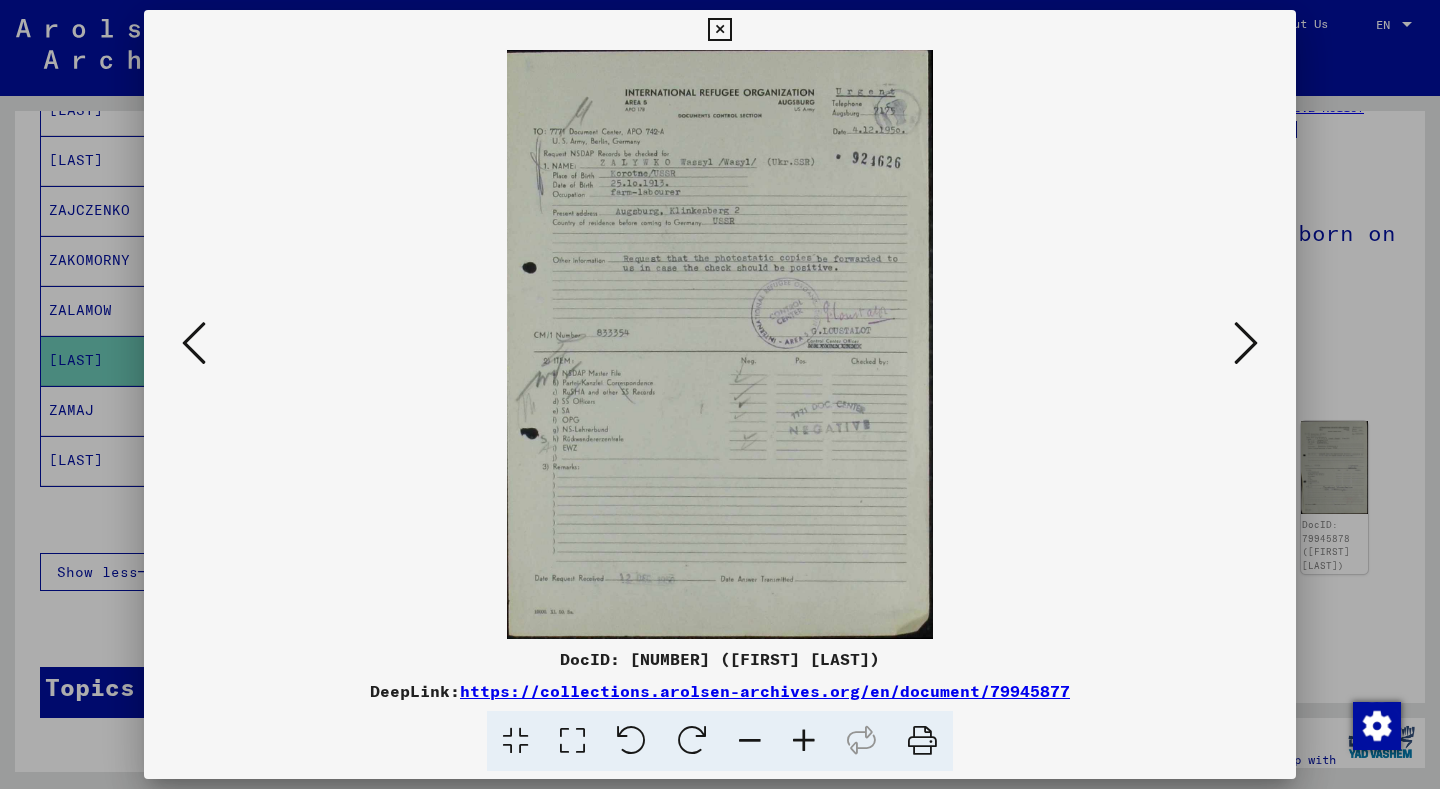 click at bounding box center (719, 30) 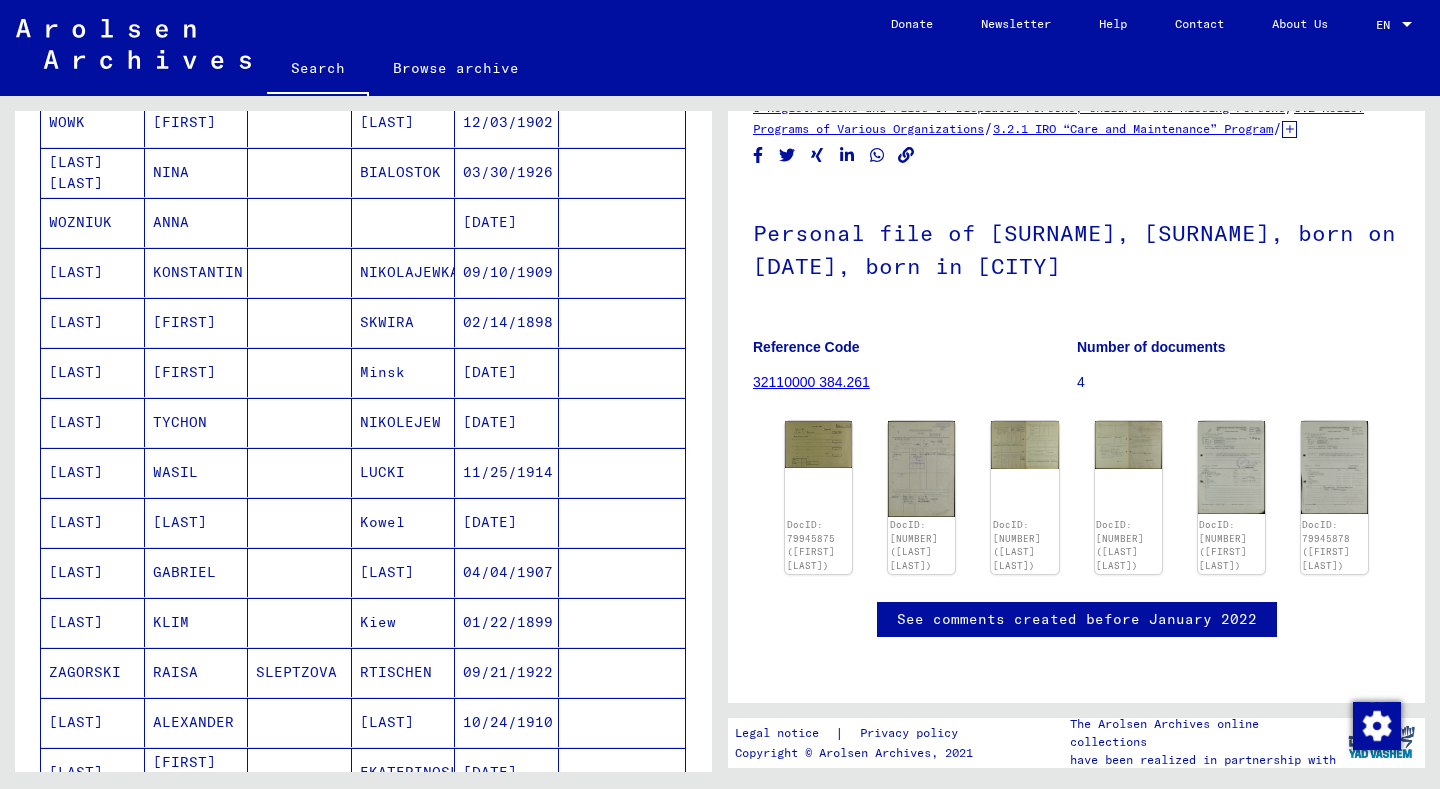 scroll, scrollTop: 679, scrollLeft: 0, axis: vertical 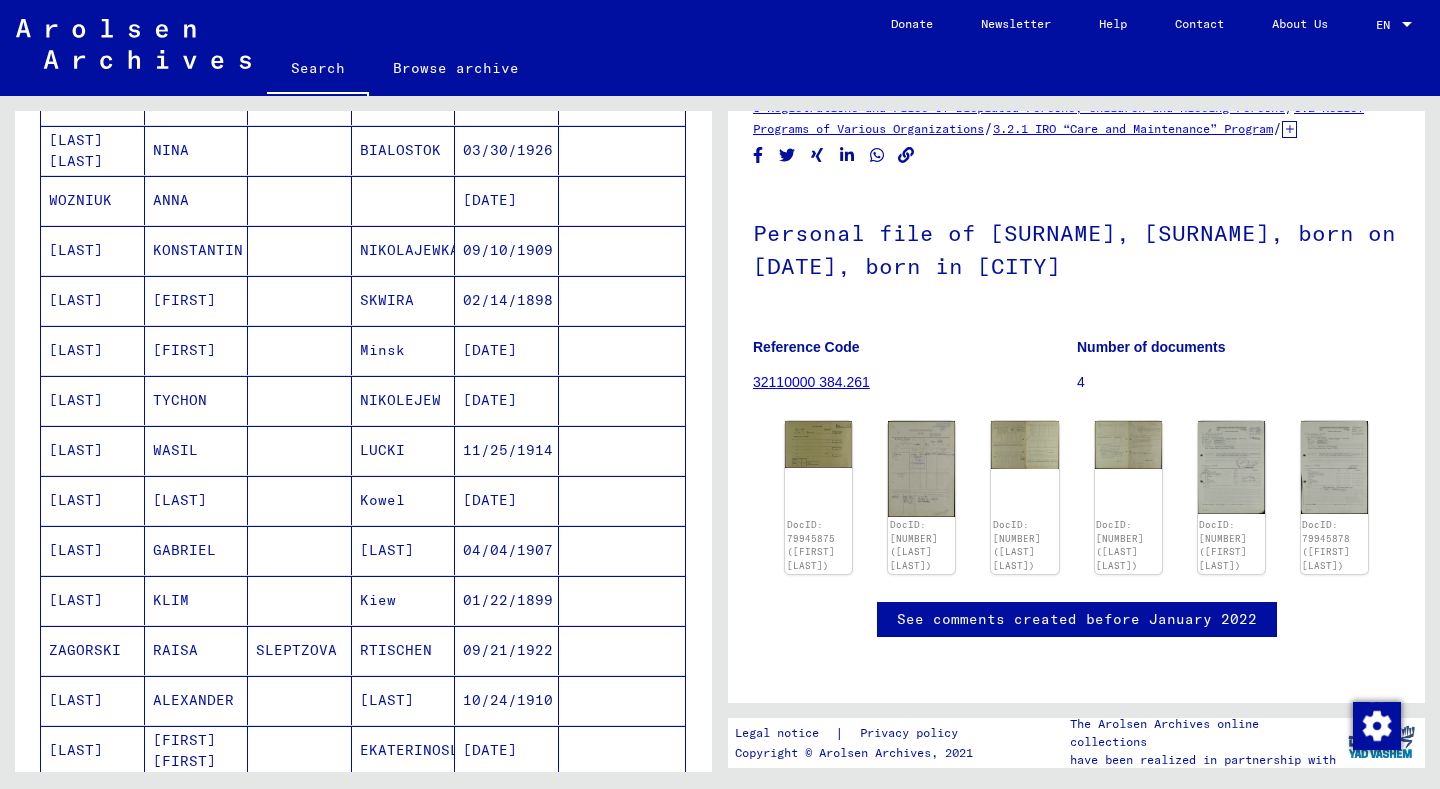click on "WASIL" at bounding box center (197, 500) 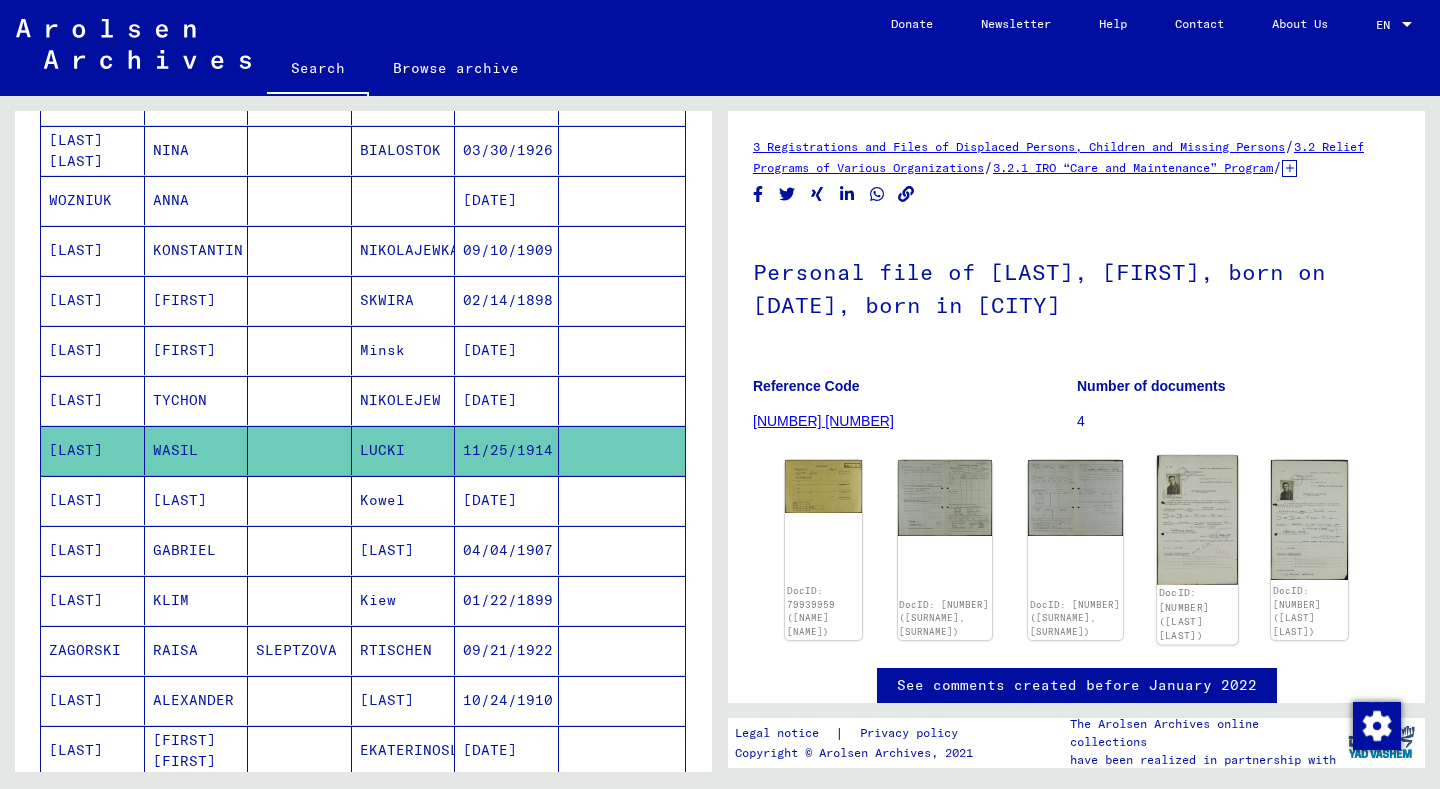 click 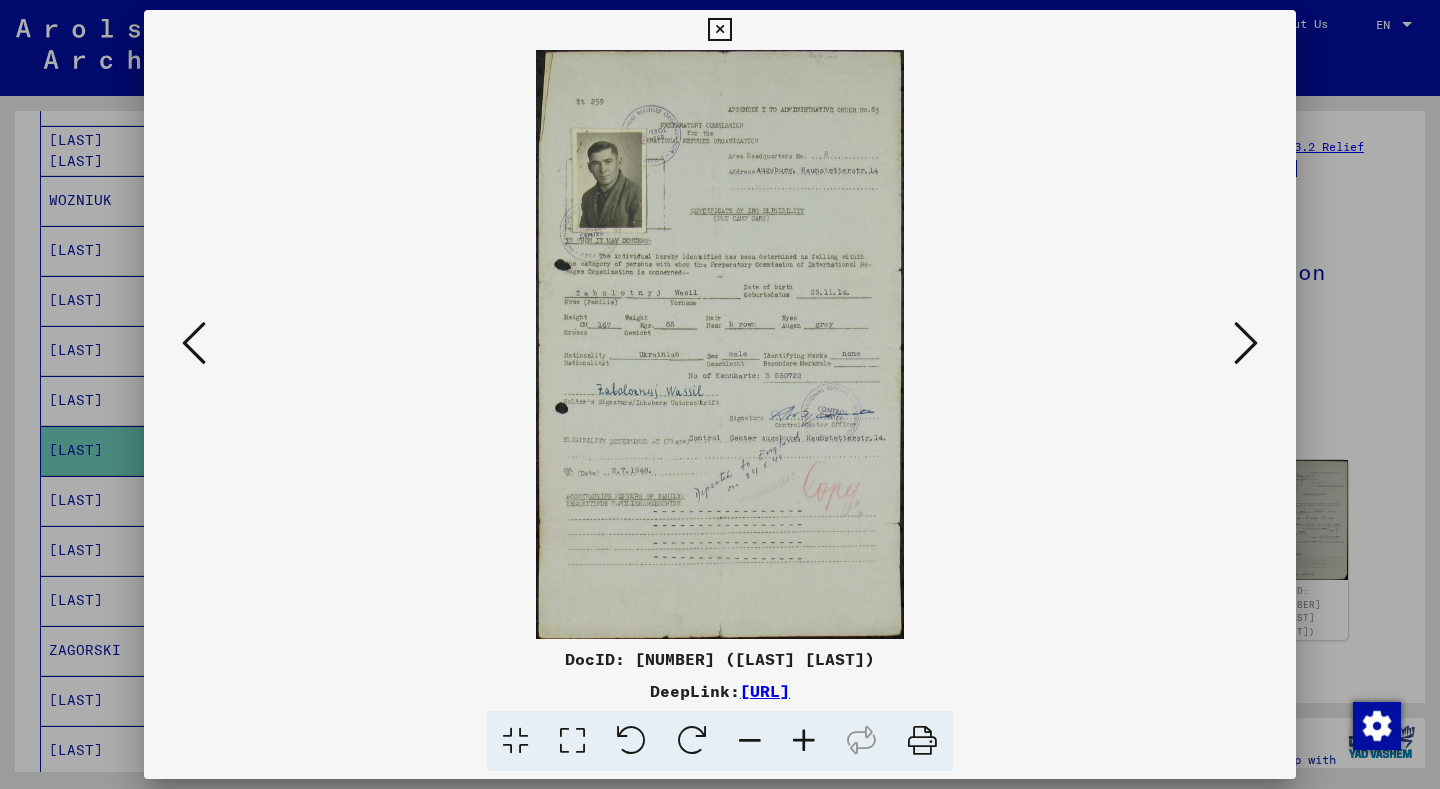 click at bounding box center [1246, 344] 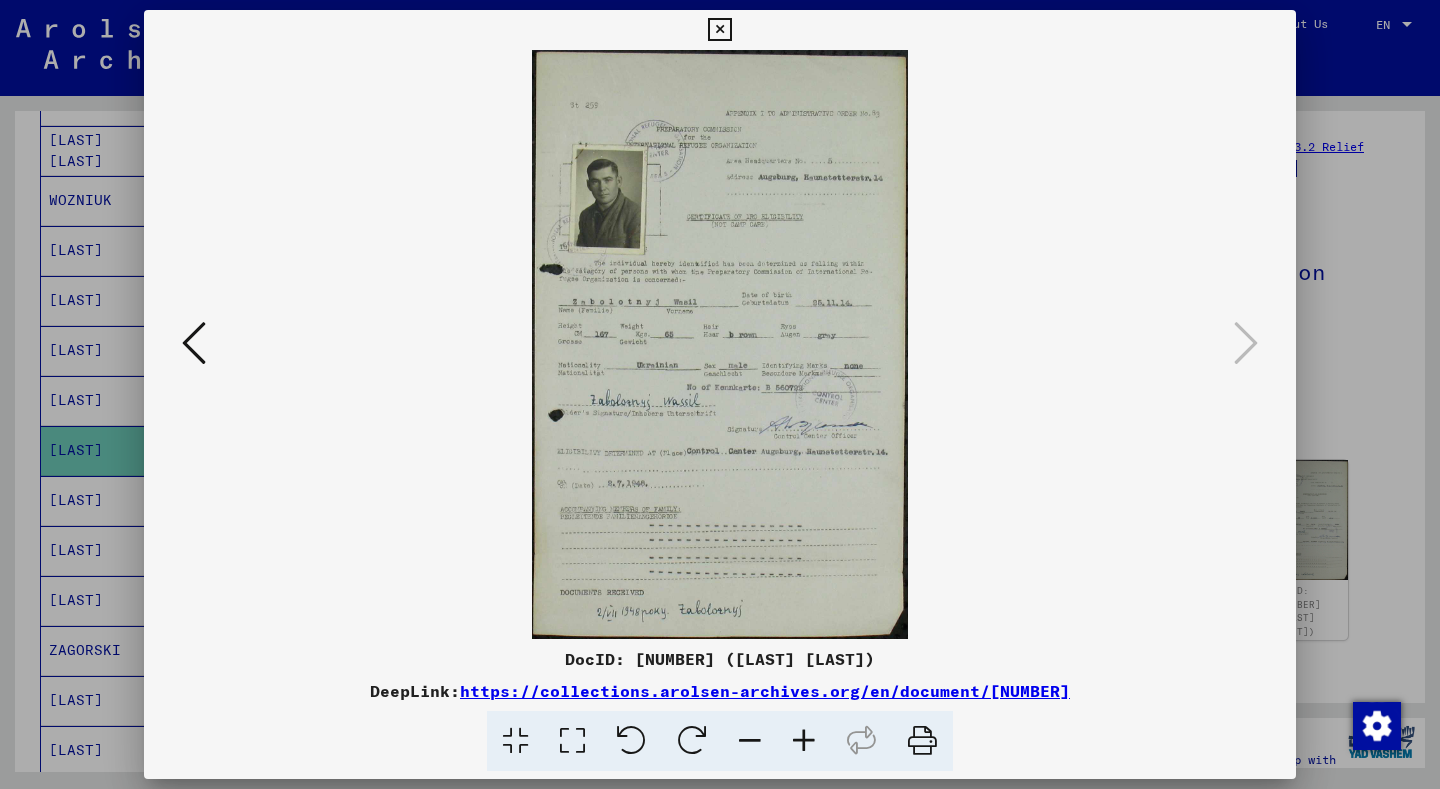 click at bounding box center (719, 30) 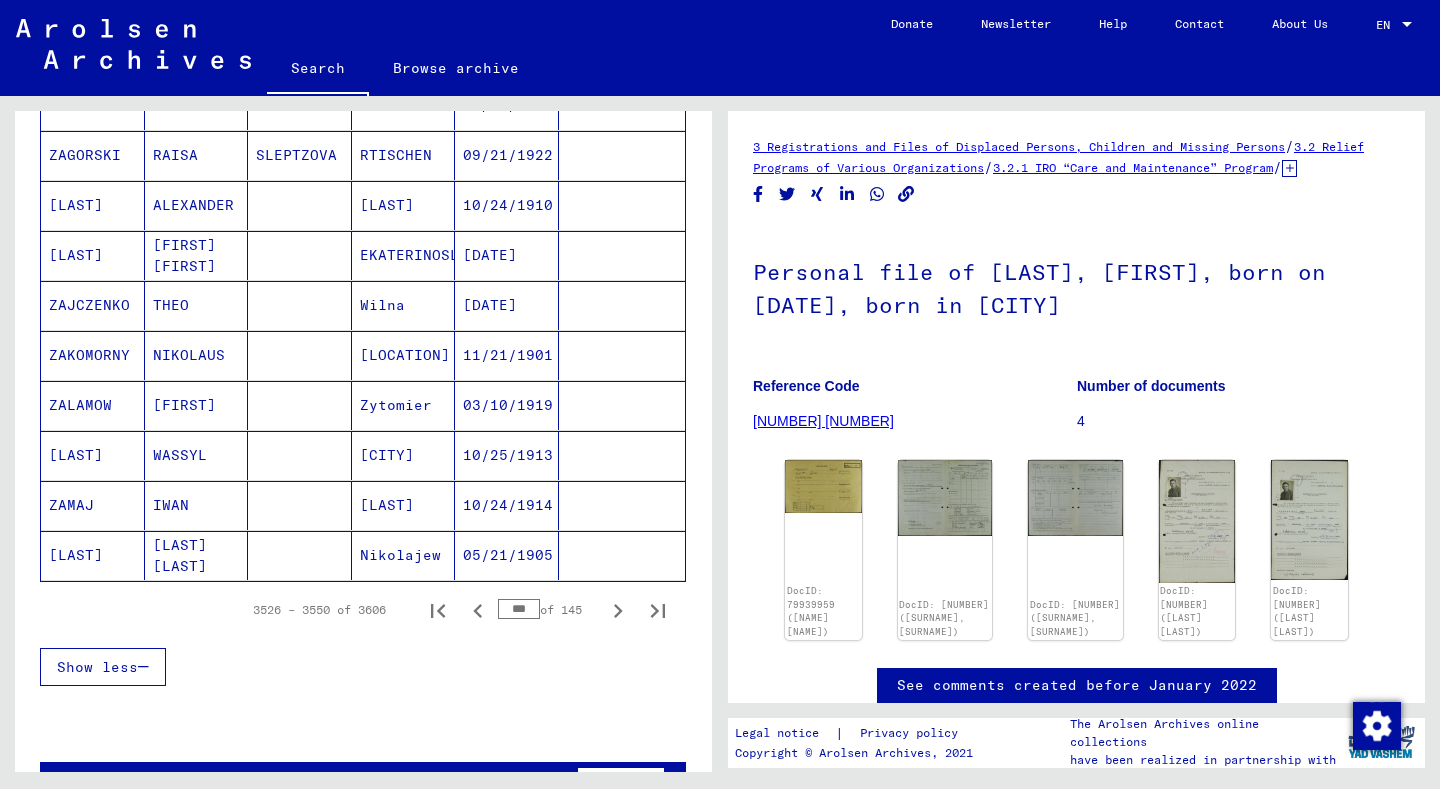 scroll, scrollTop: 1191, scrollLeft: 0, axis: vertical 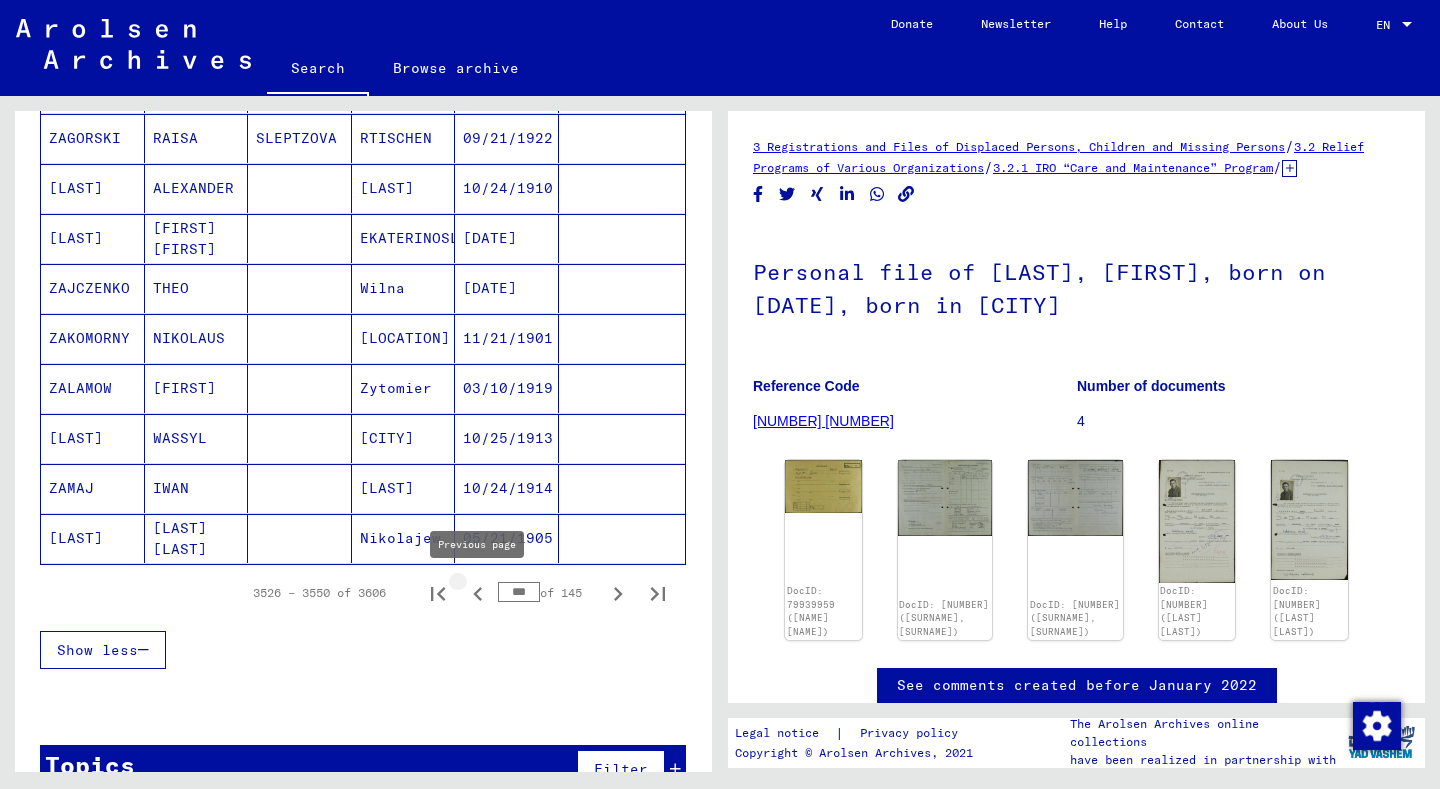 click 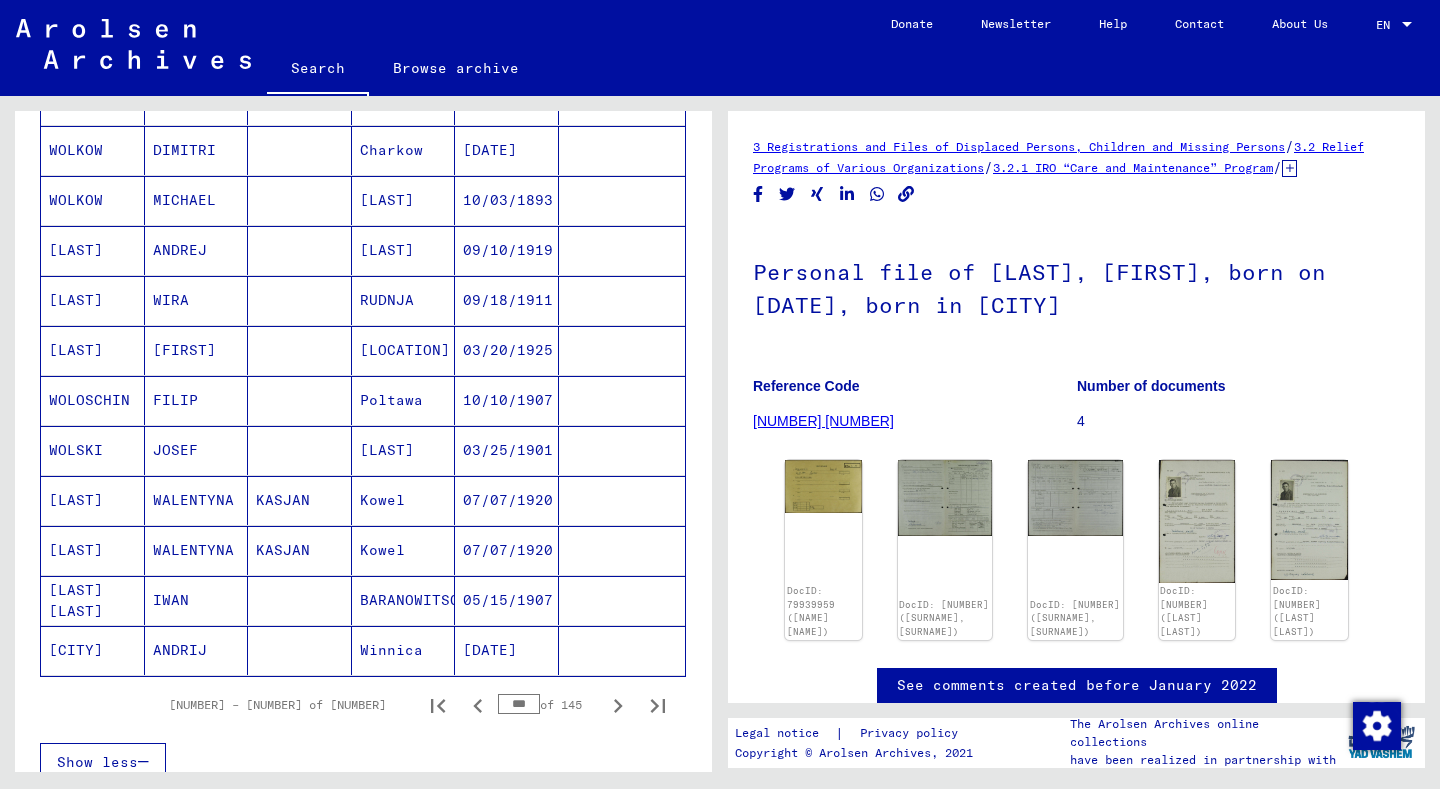 scroll, scrollTop: 1260, scrollLeft: 0, axis: vertical 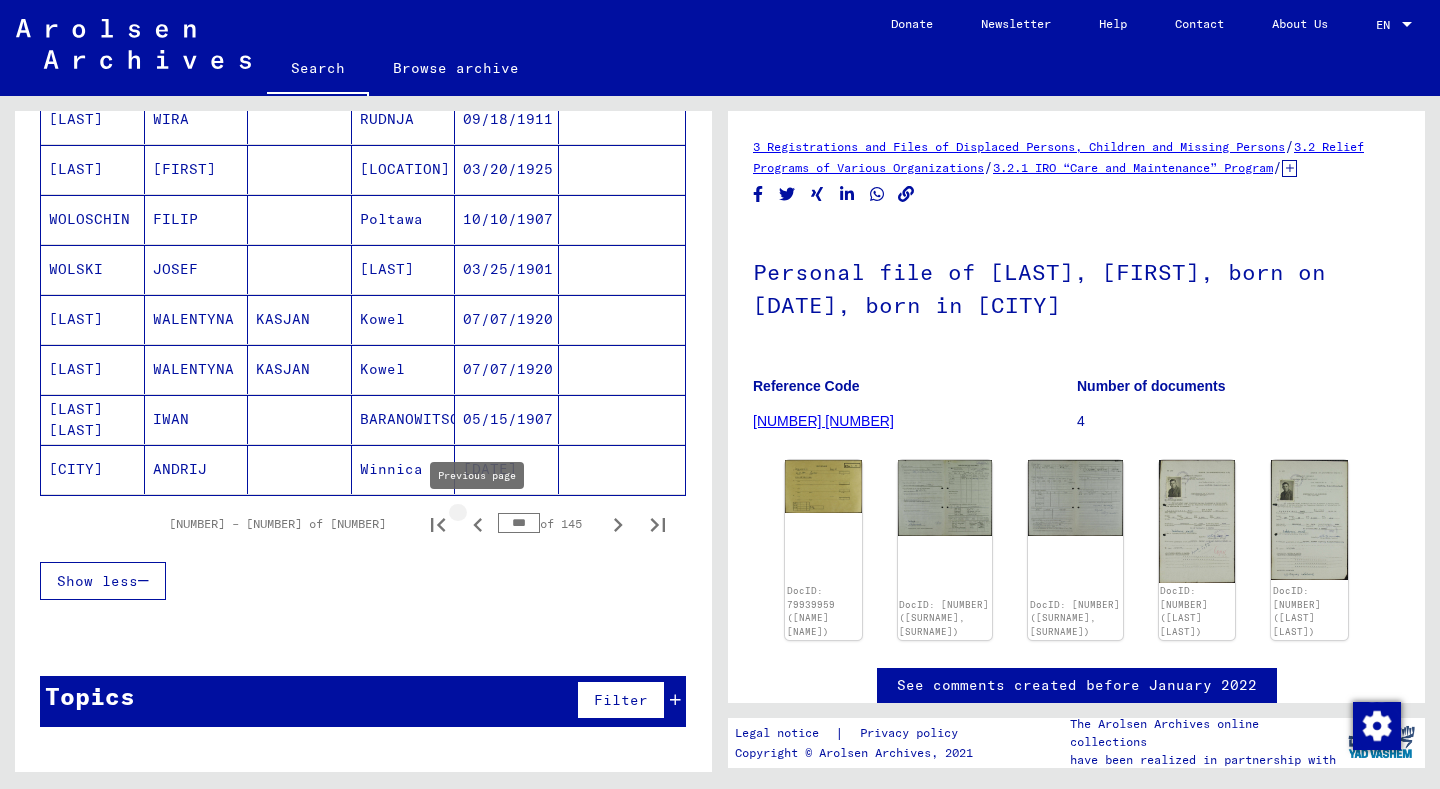 click 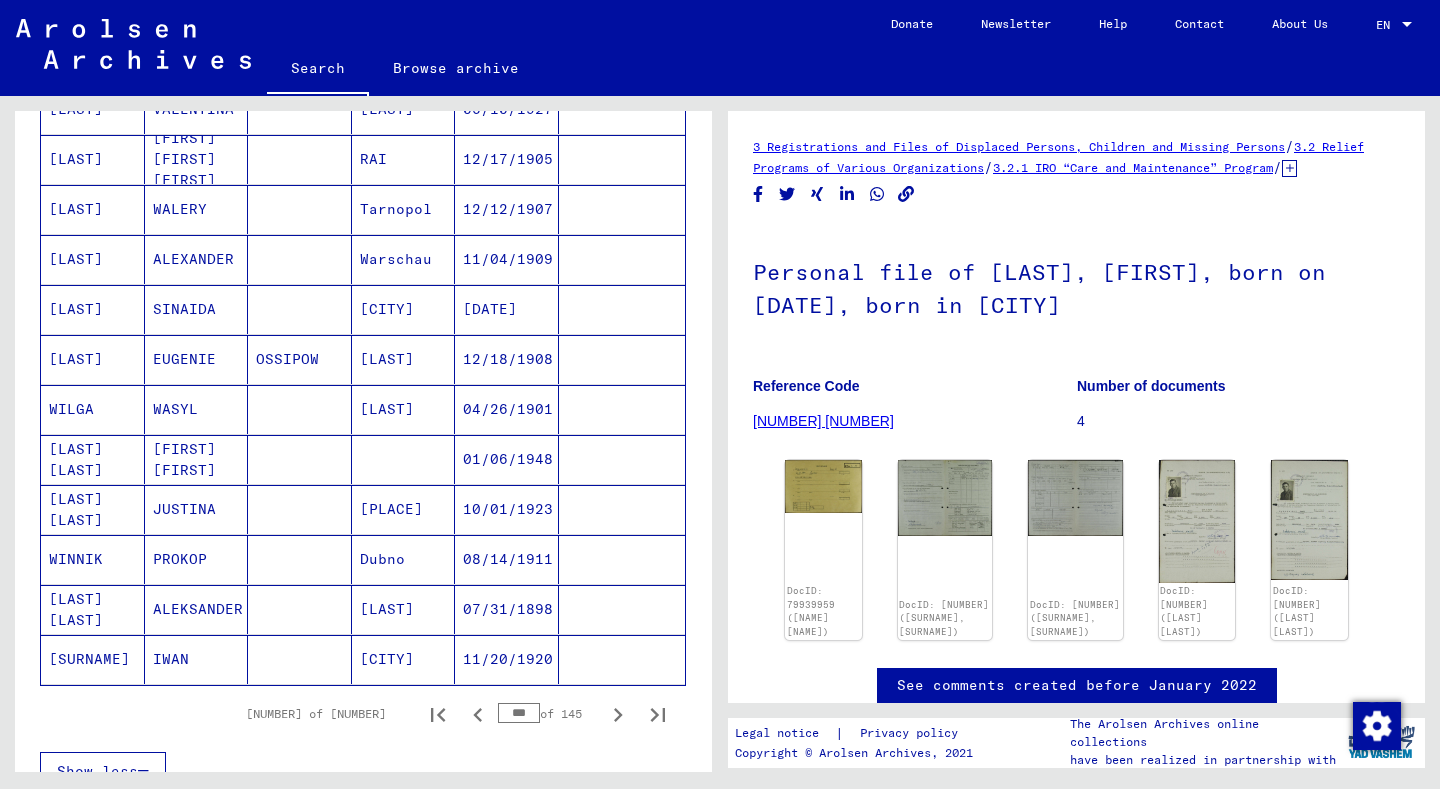 scroll, scrollTop: 1269, scrollLeft: 0, axis: vertical 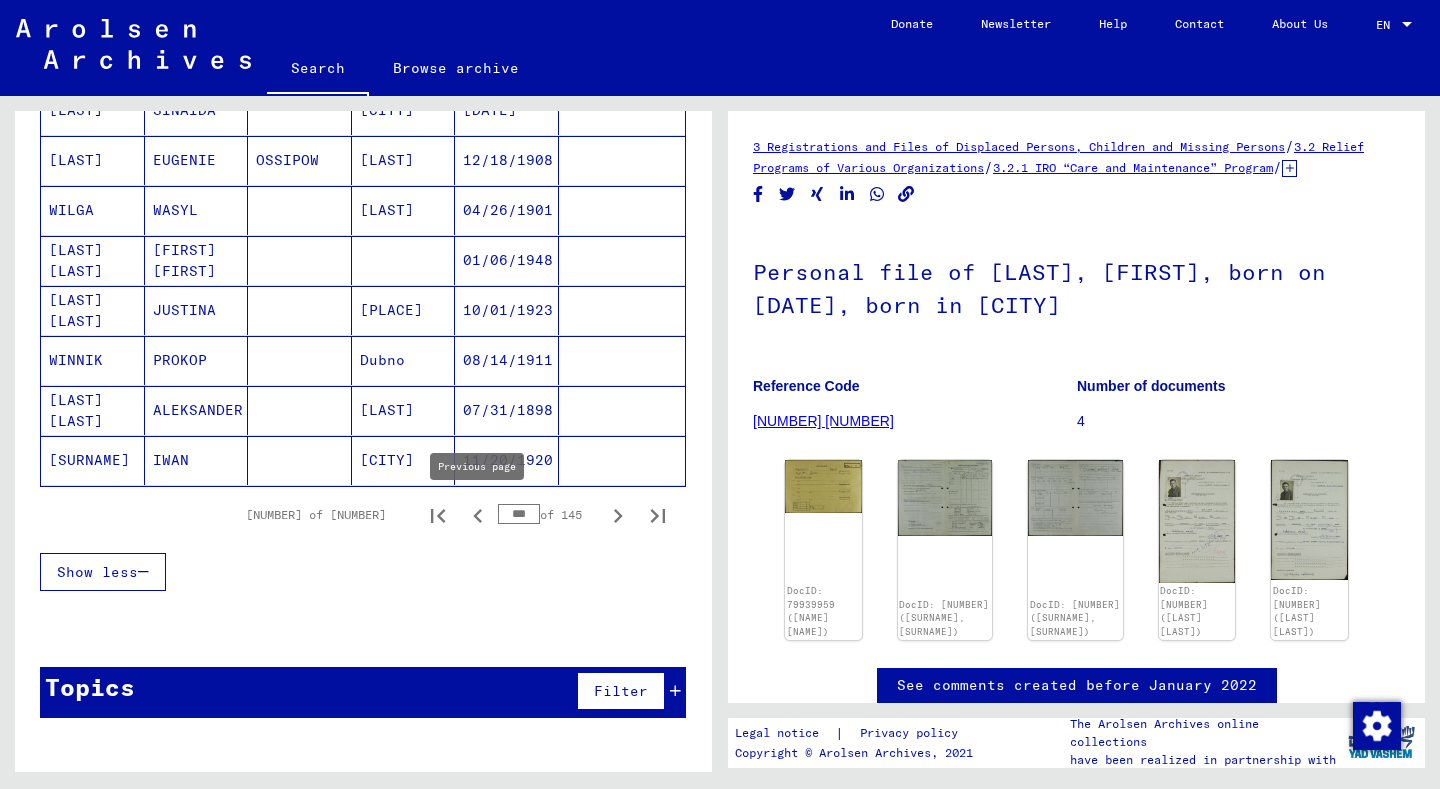 click 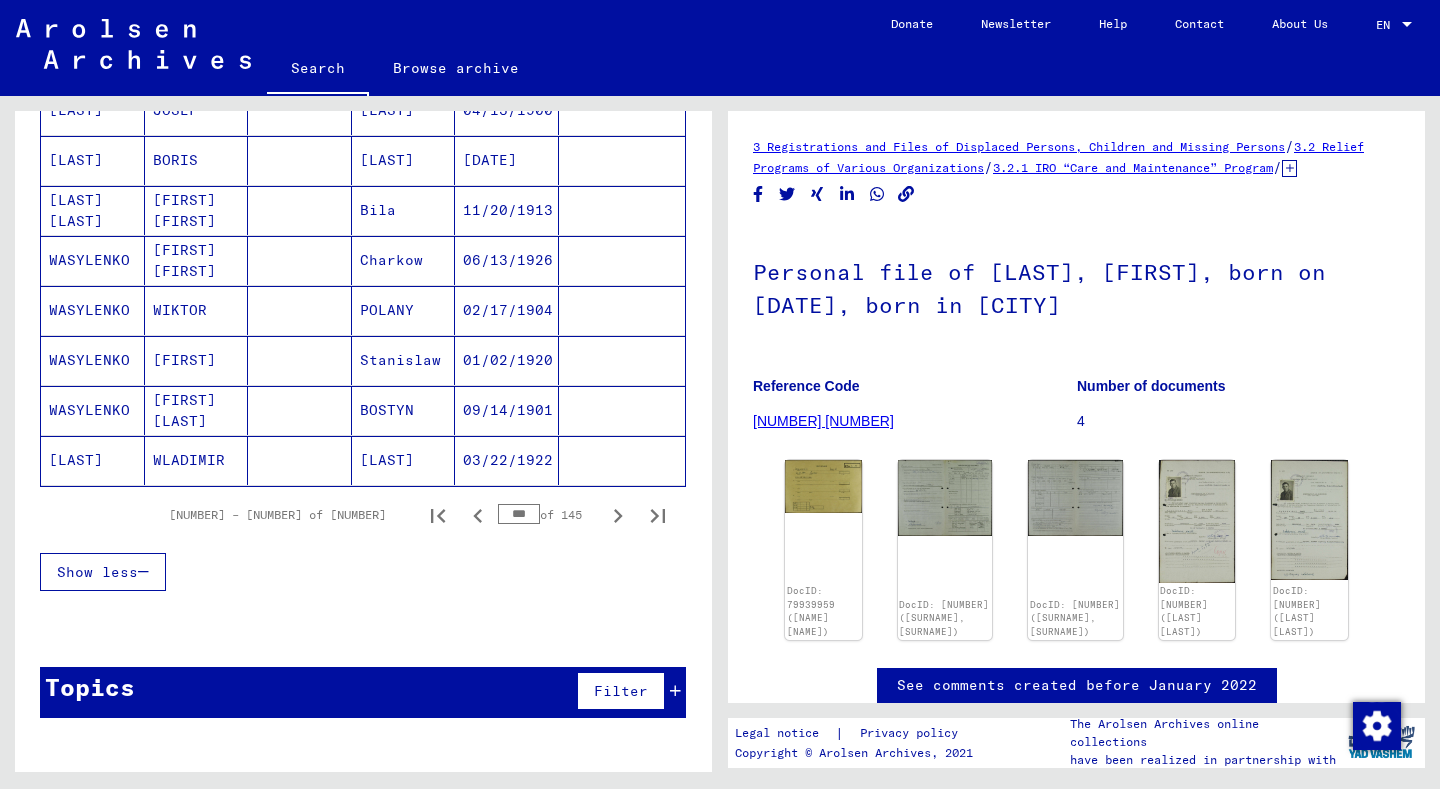 click on "WLADIMIR" 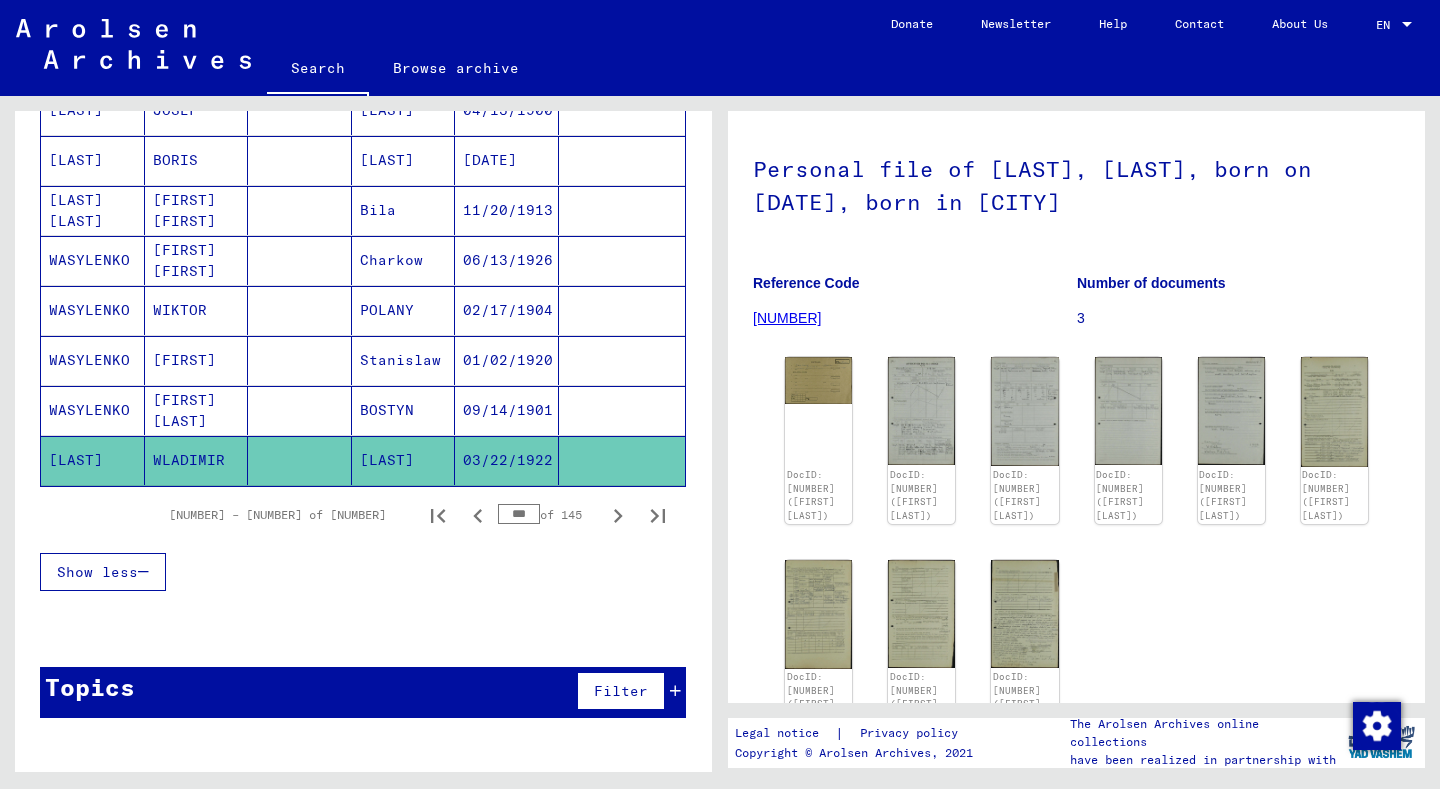 scroll, scrollTop: 271, scrollLeft: 0, axis: vertical 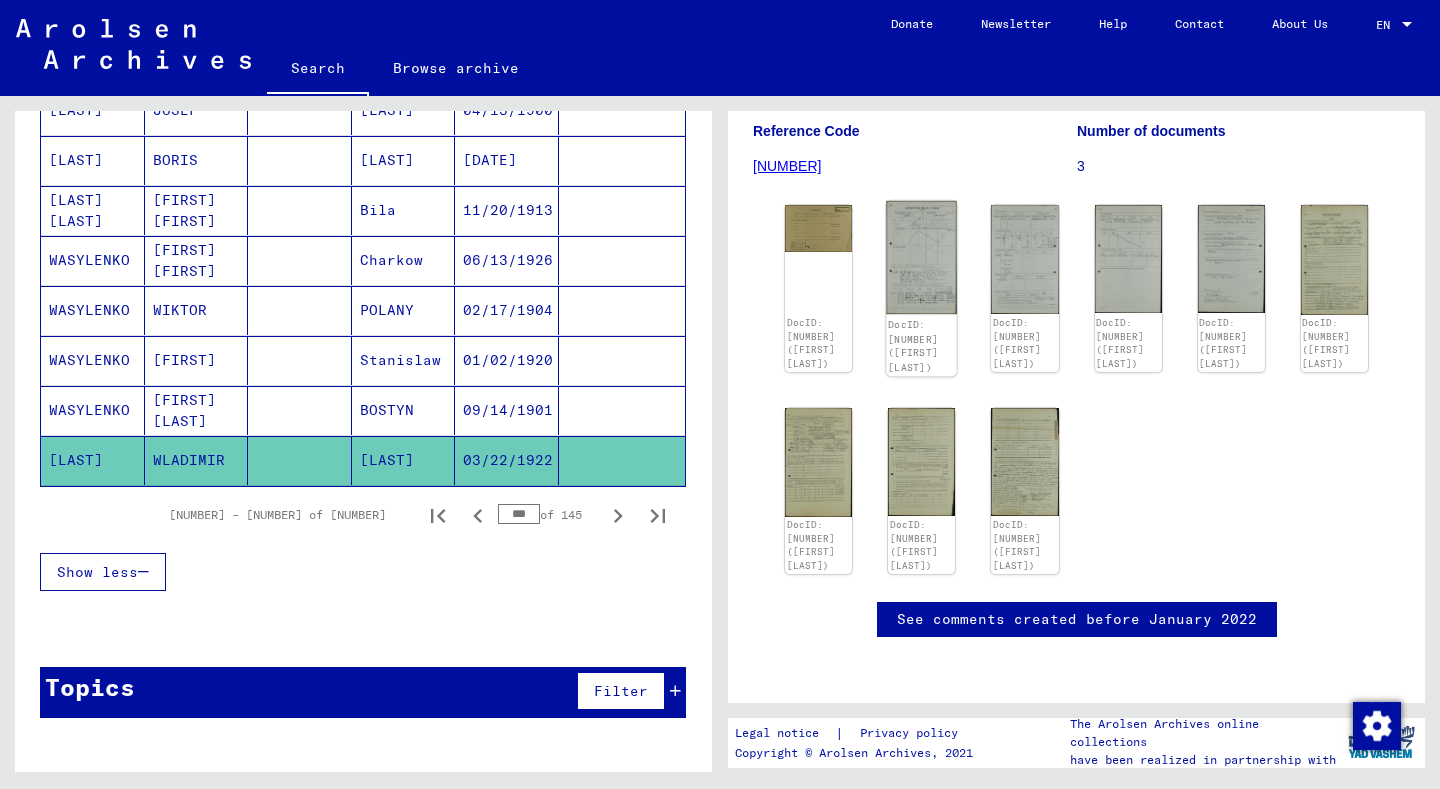click 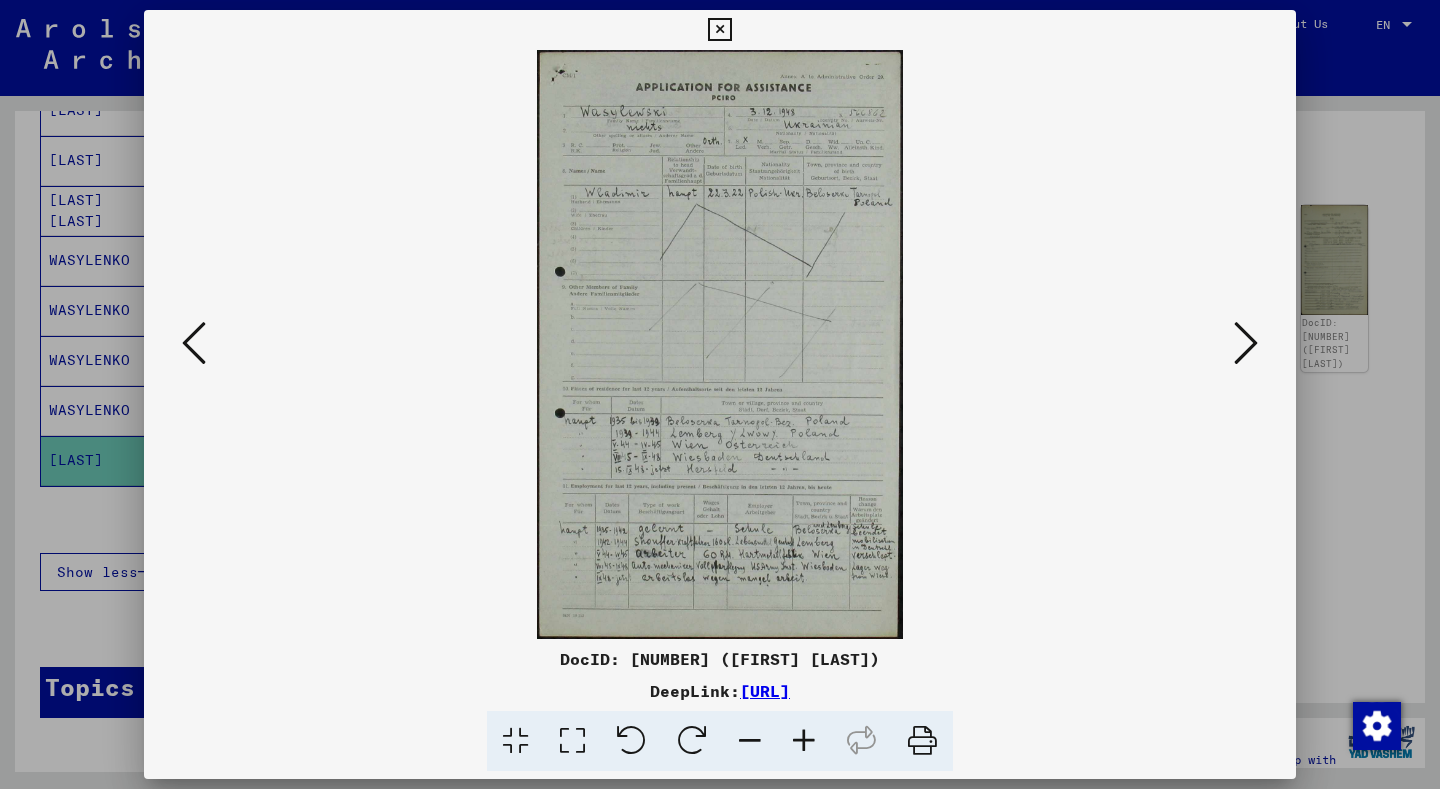 click at bounding box center [1246, 343] 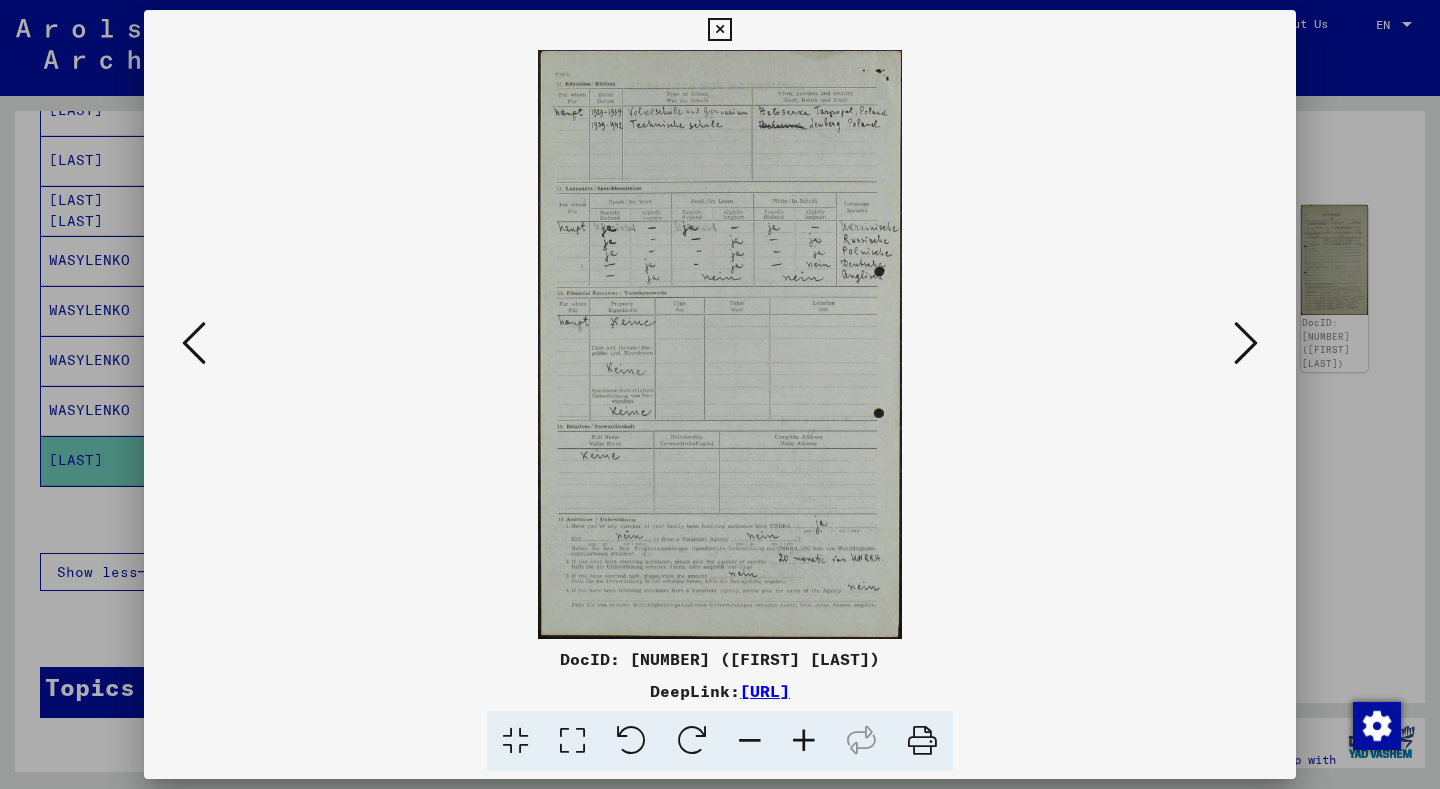 click at bounding box center (1246, 343) 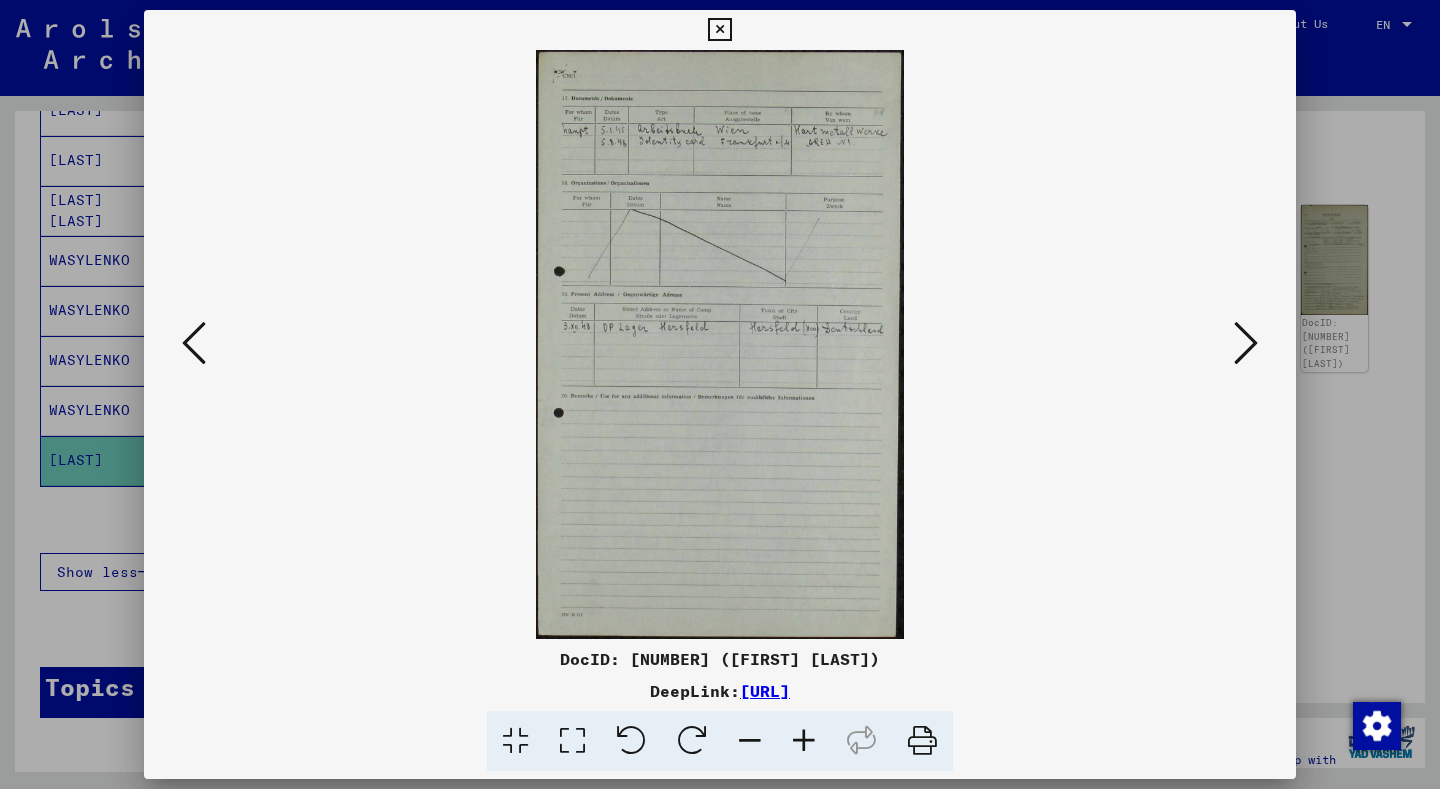 click at bounding box center (1246, 343) 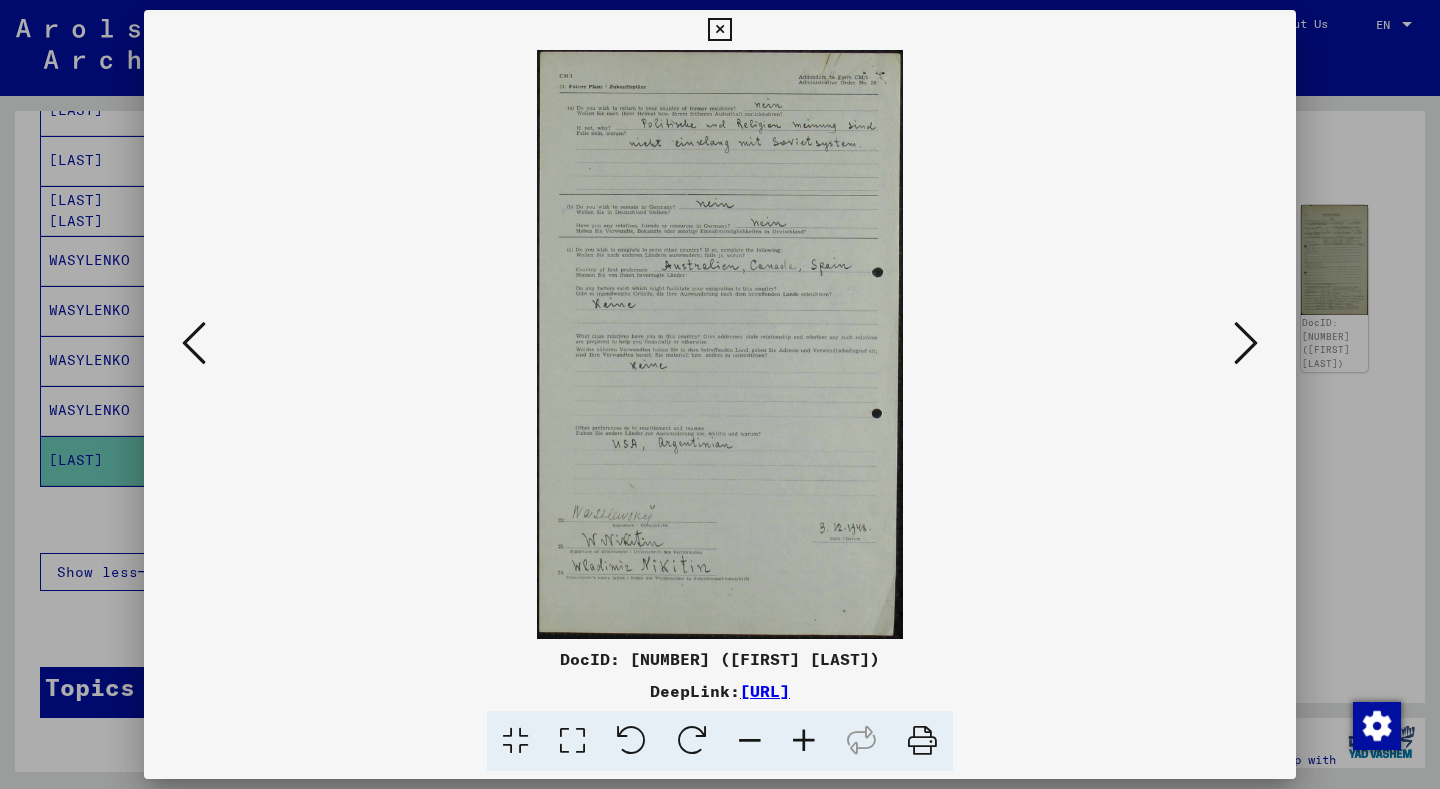 click at bounding box center (1246, 343) 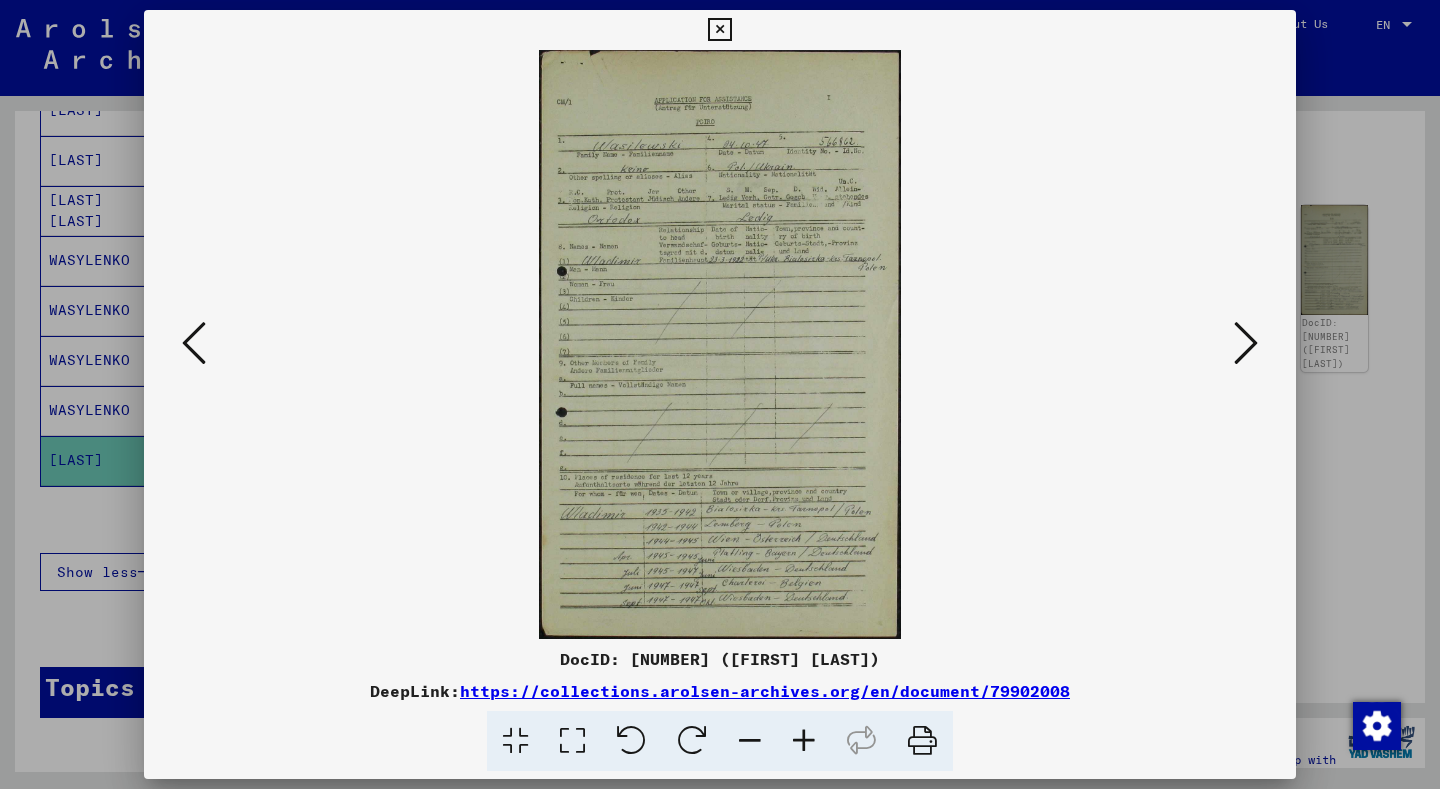 click at bounding box center [1246, 344] 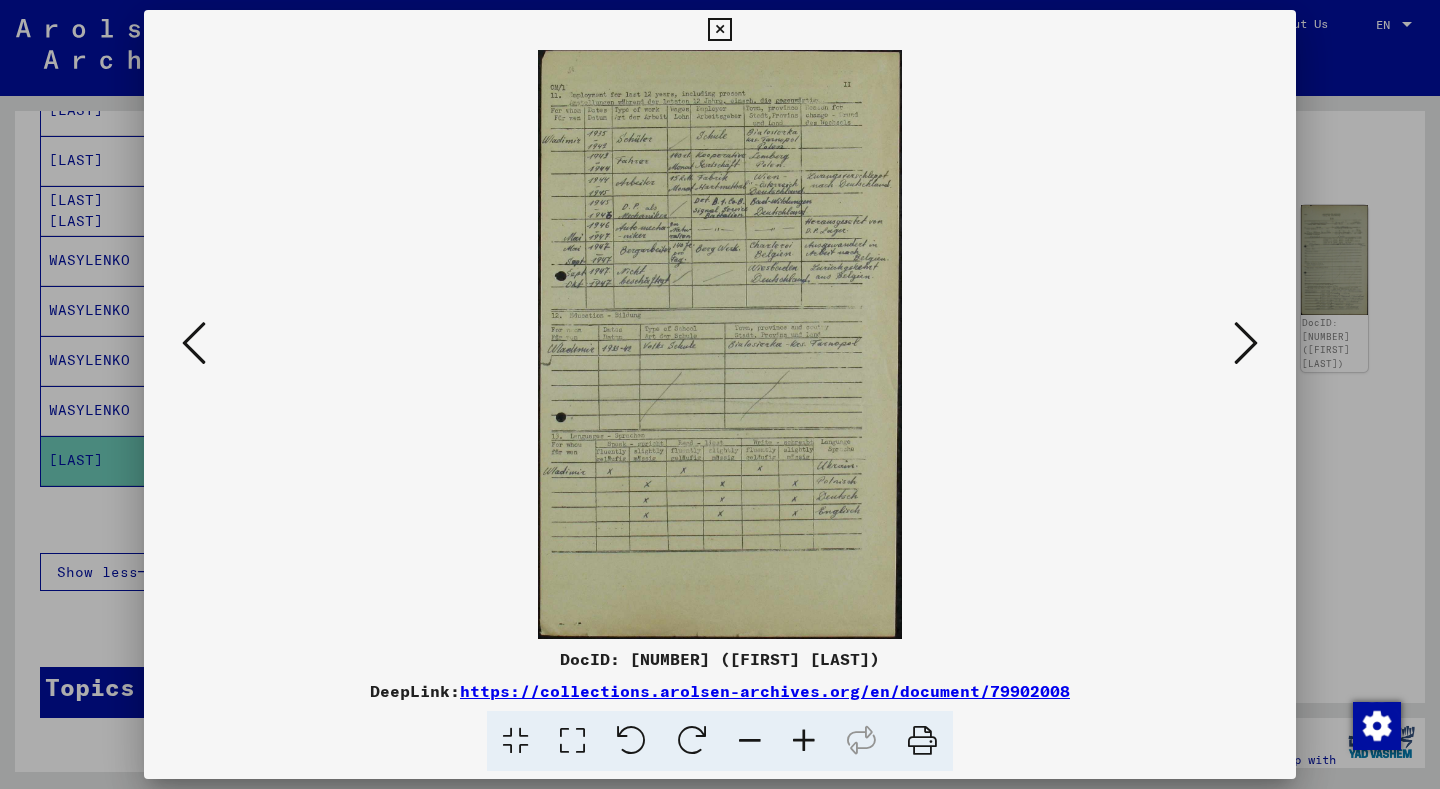 click at bounding box center (1246, 344) 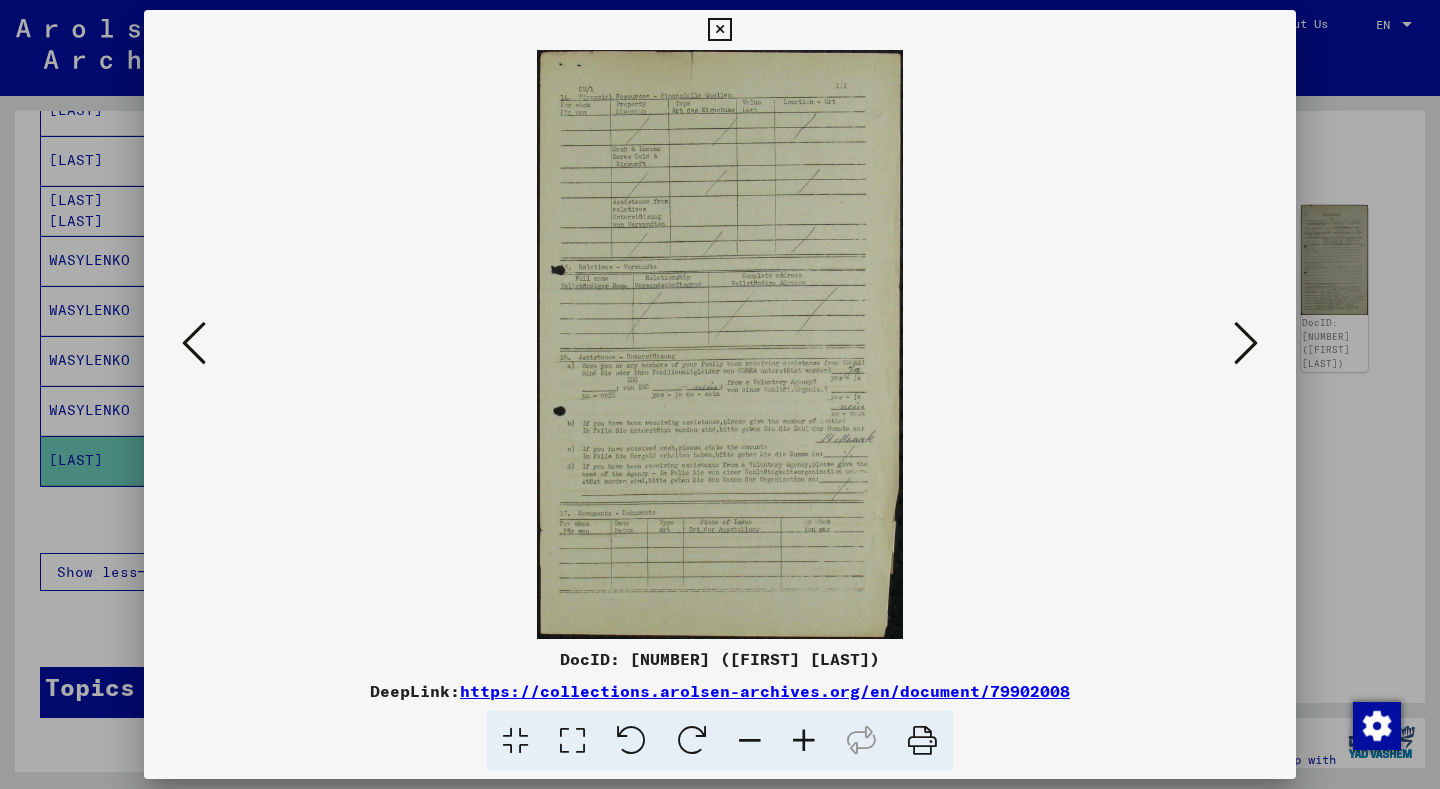 click at bounding box center [1246, 344] 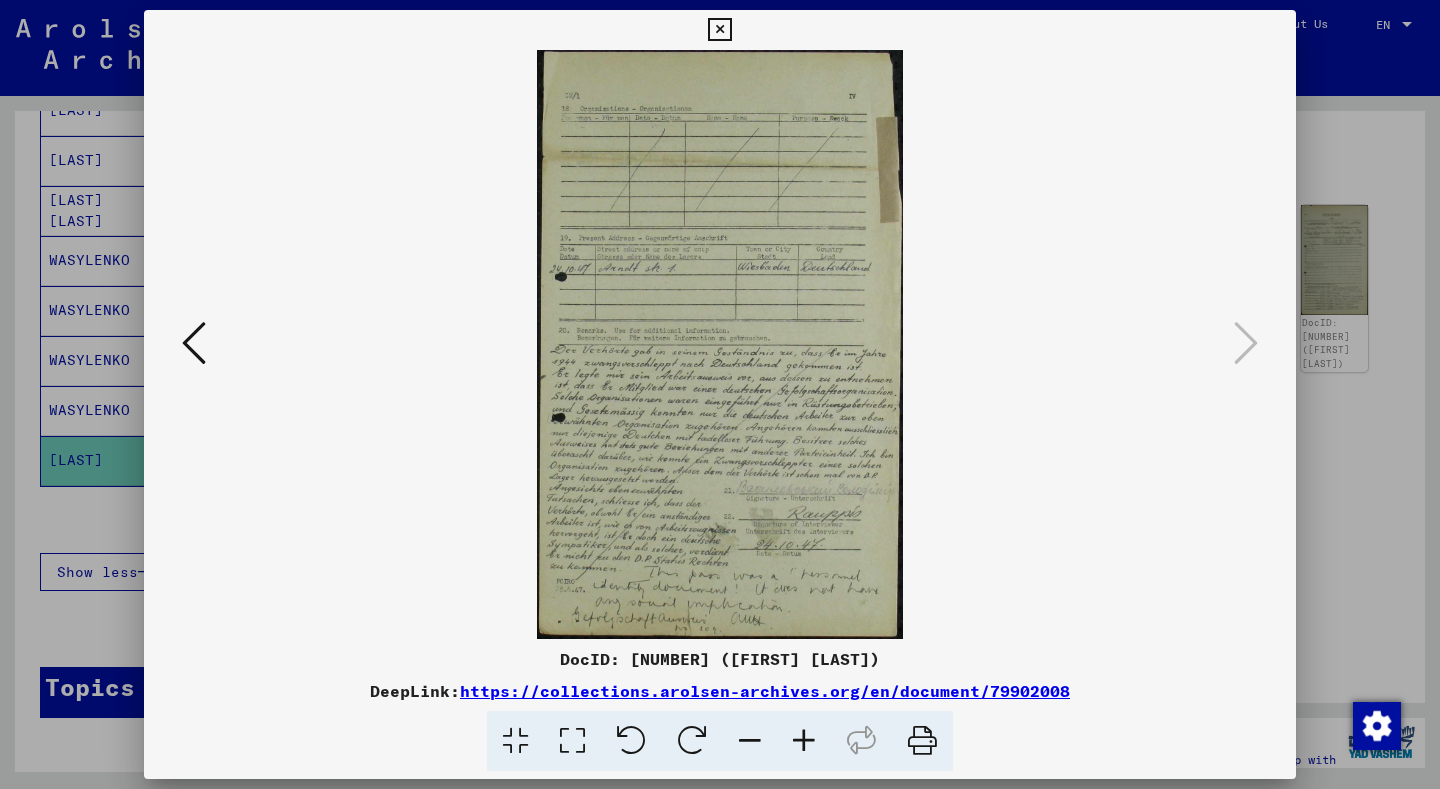click at bounding box center [1246, 343] 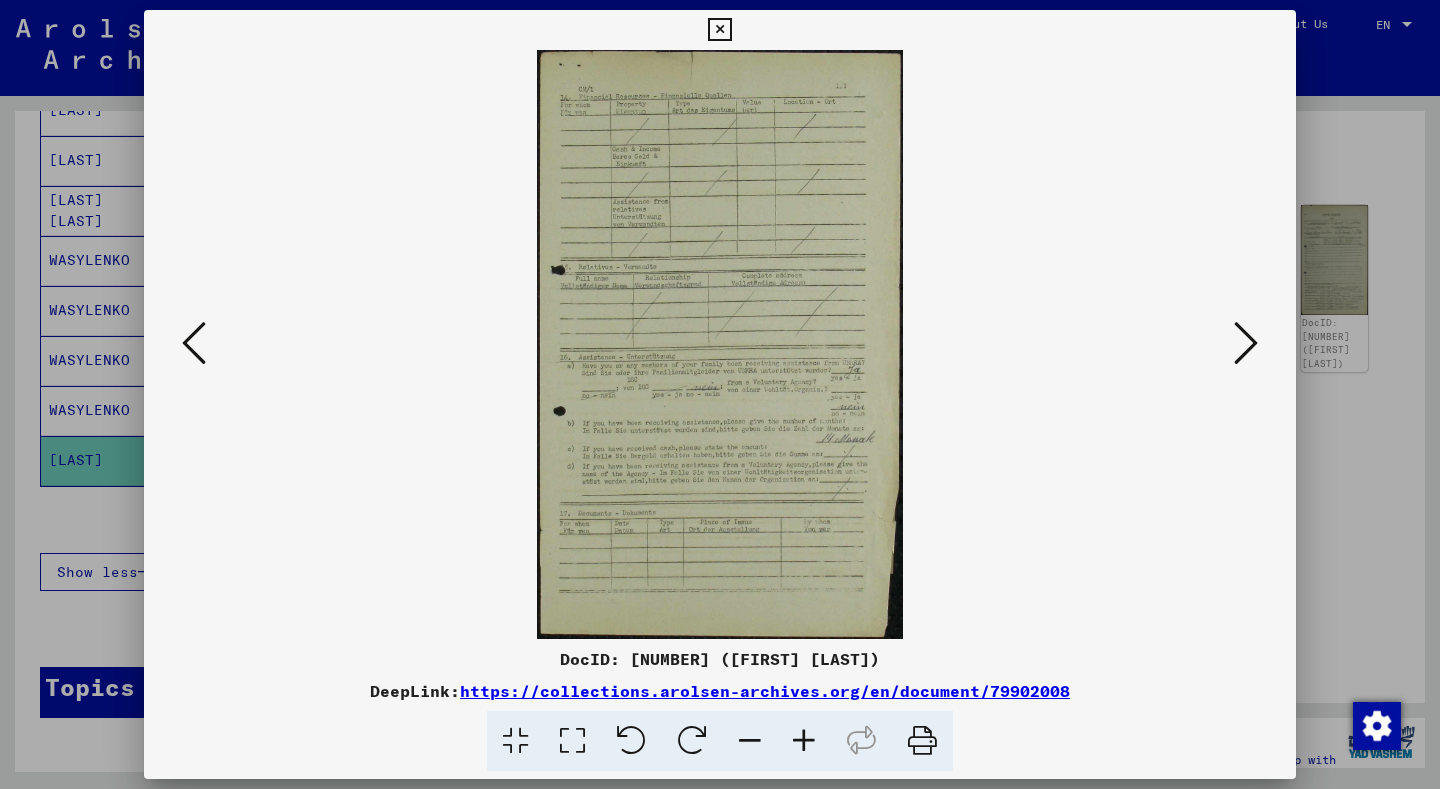 click at bounding box center [194, 343] 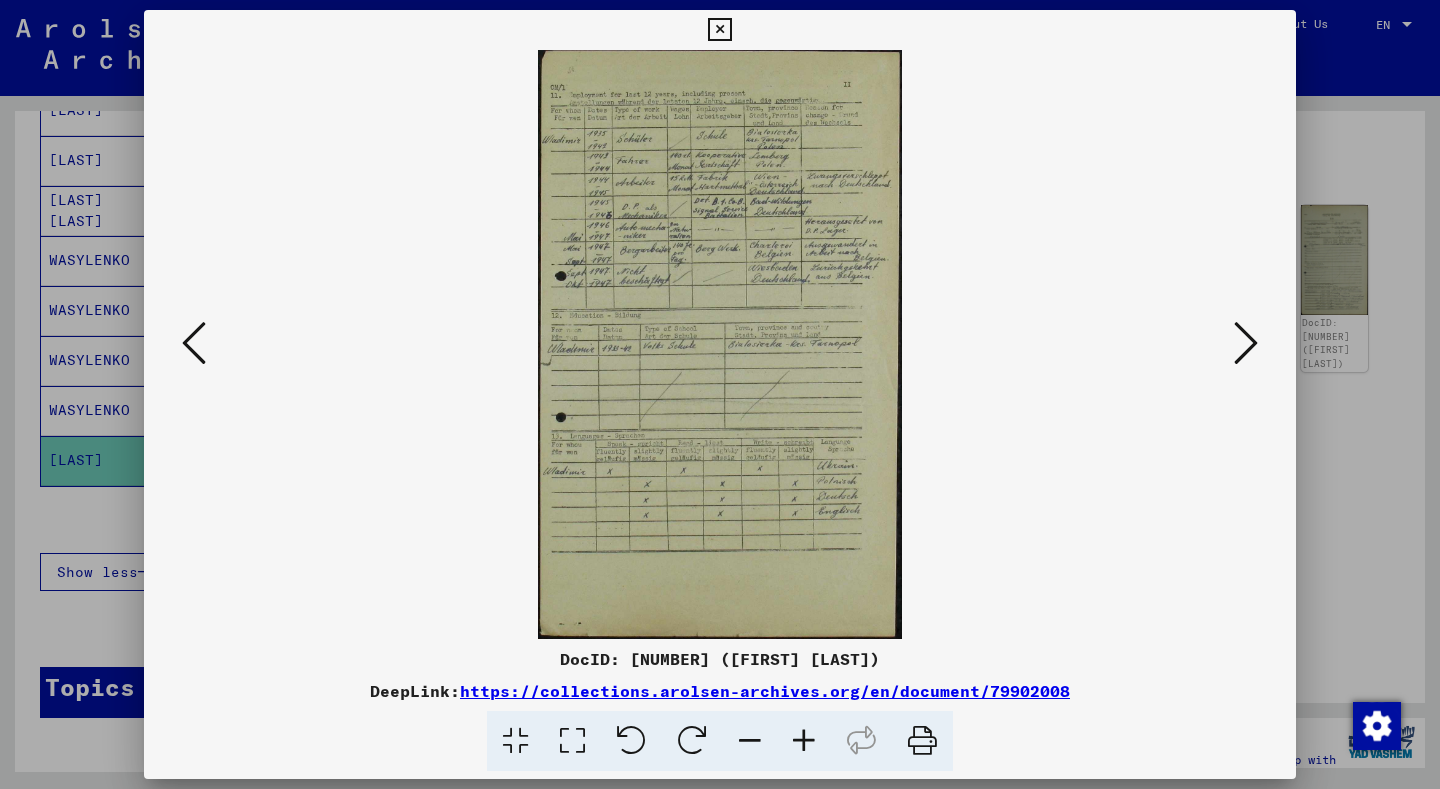 click at bounding box center (194, 343) 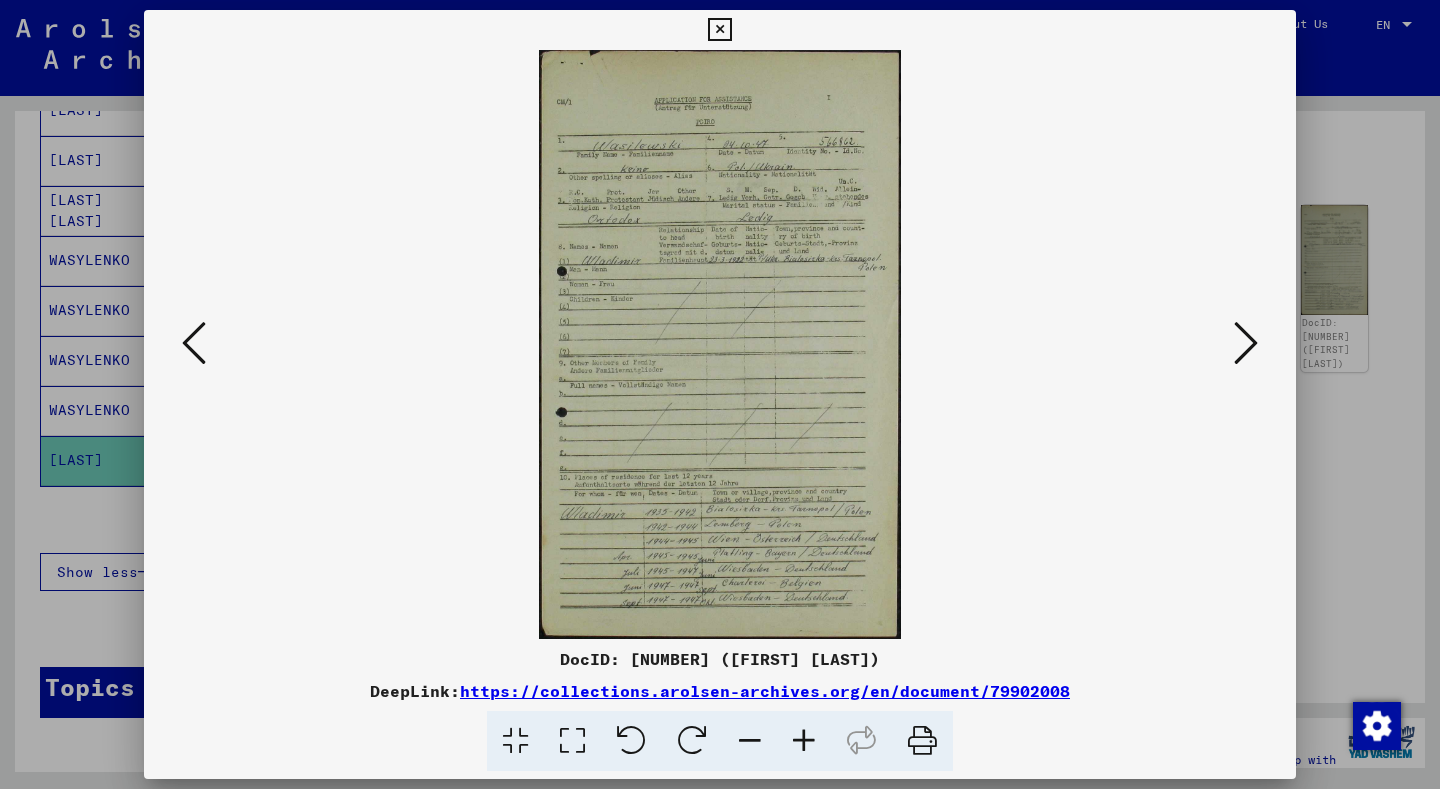 click at bounding box center [194, 343] 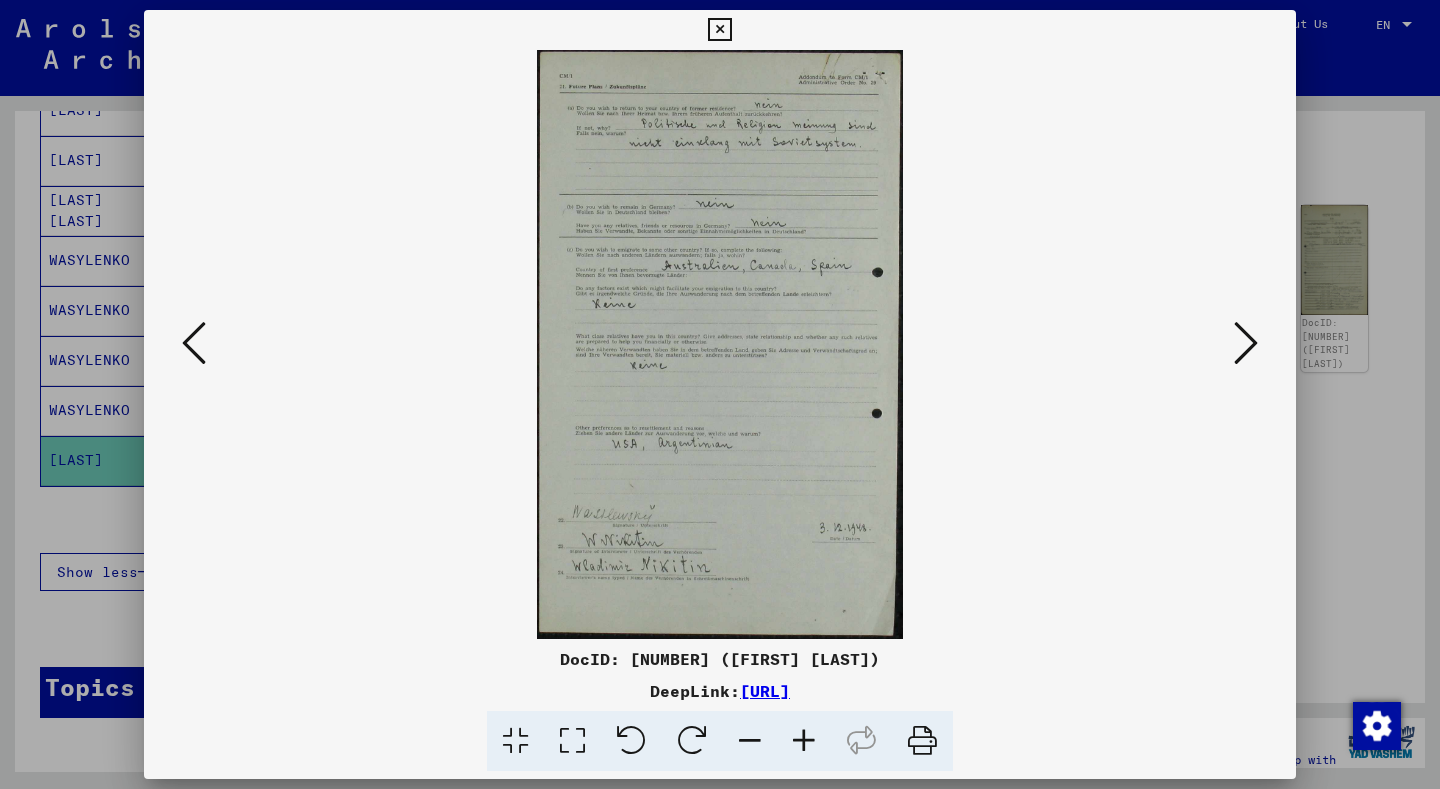 click at bounding box center (194, 343) 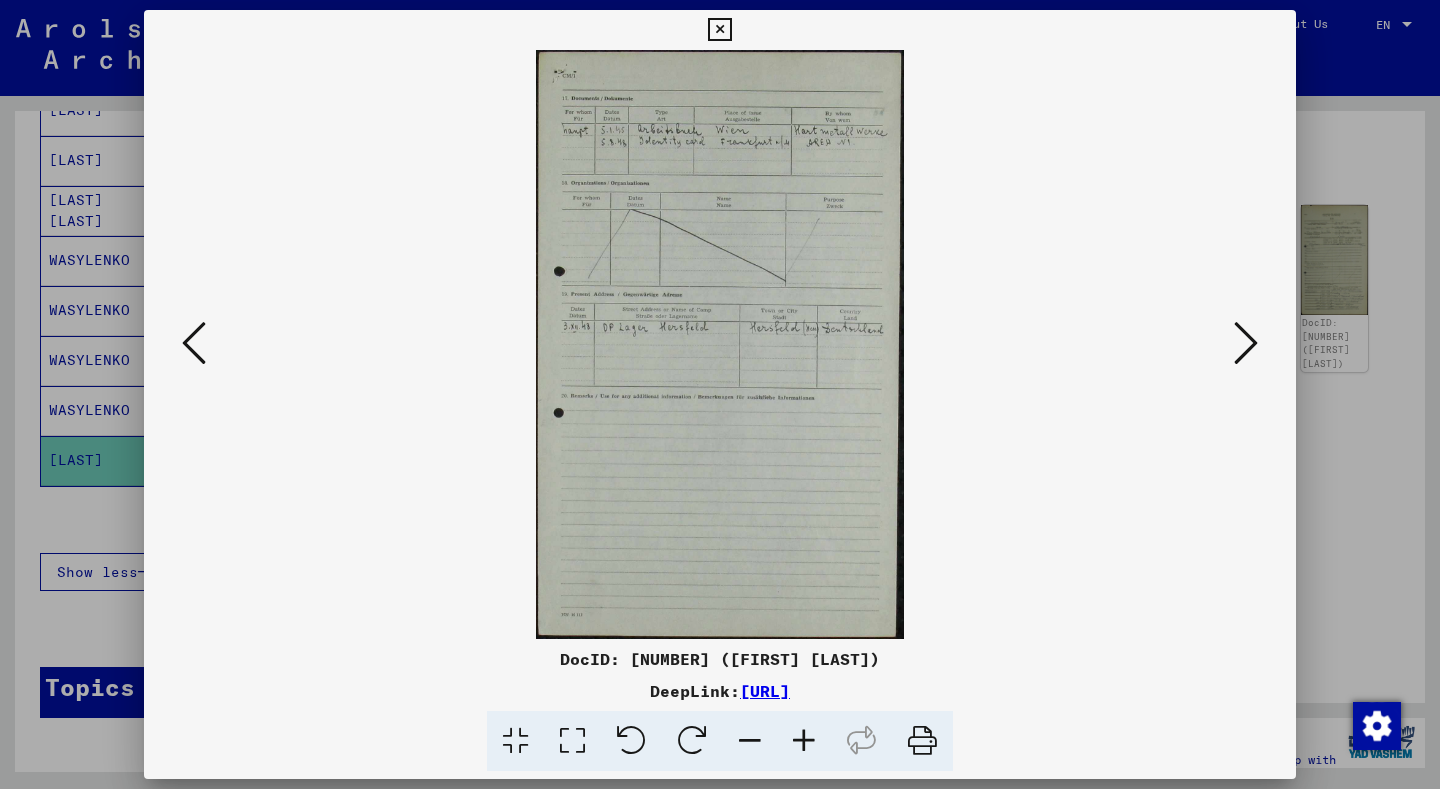 click at bounding box center (194, 343) 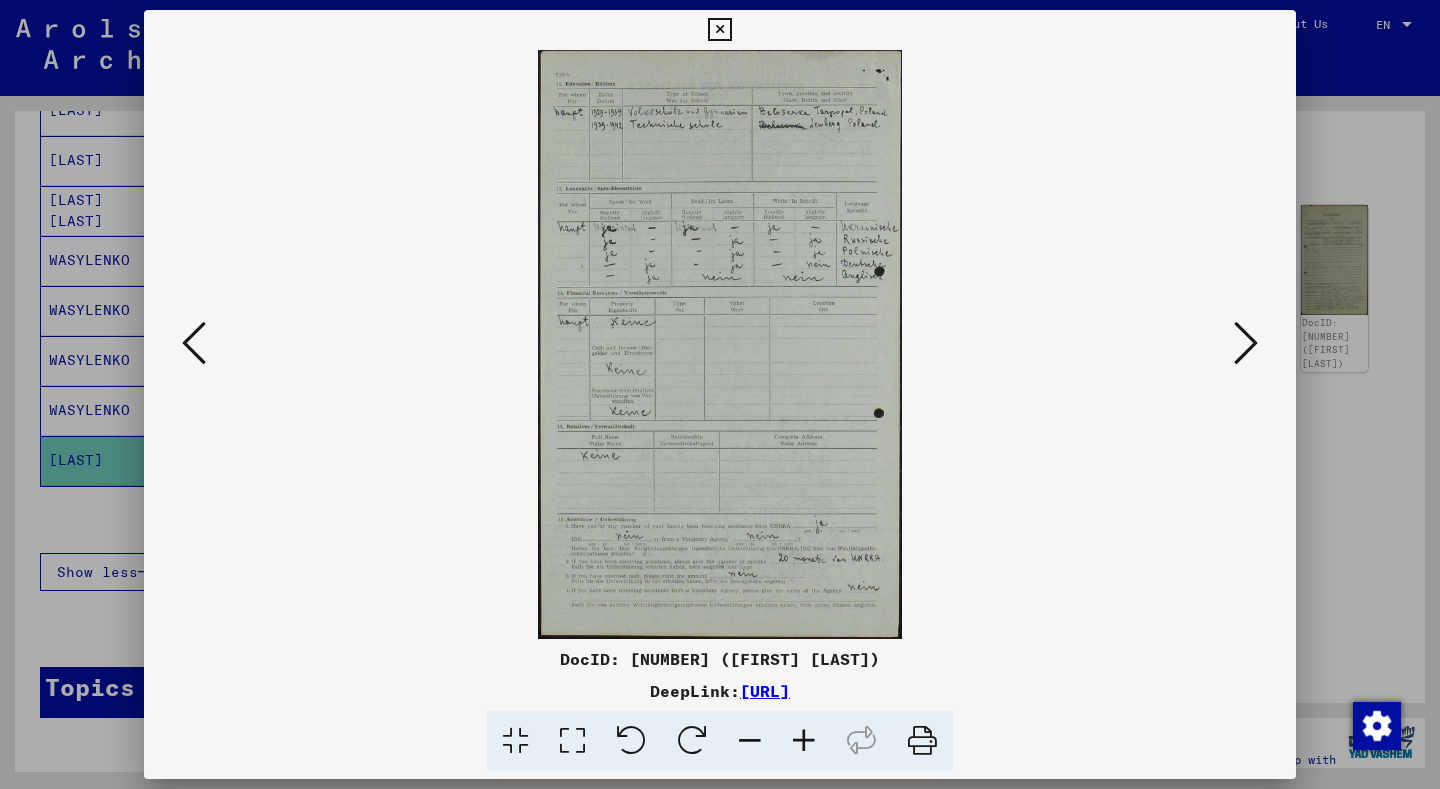 click at bounding box center [194, 343] 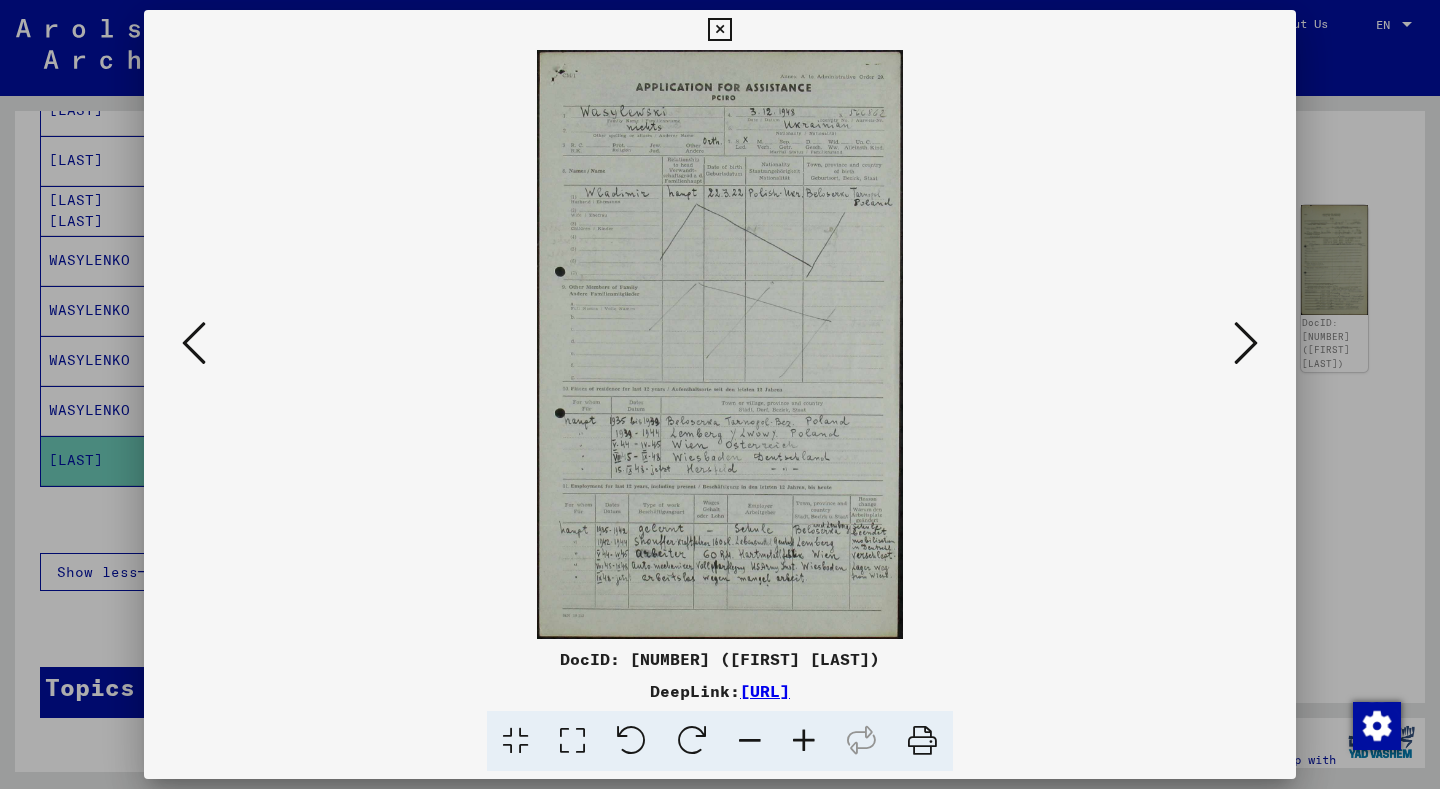 click at bounding box center (194, 343) 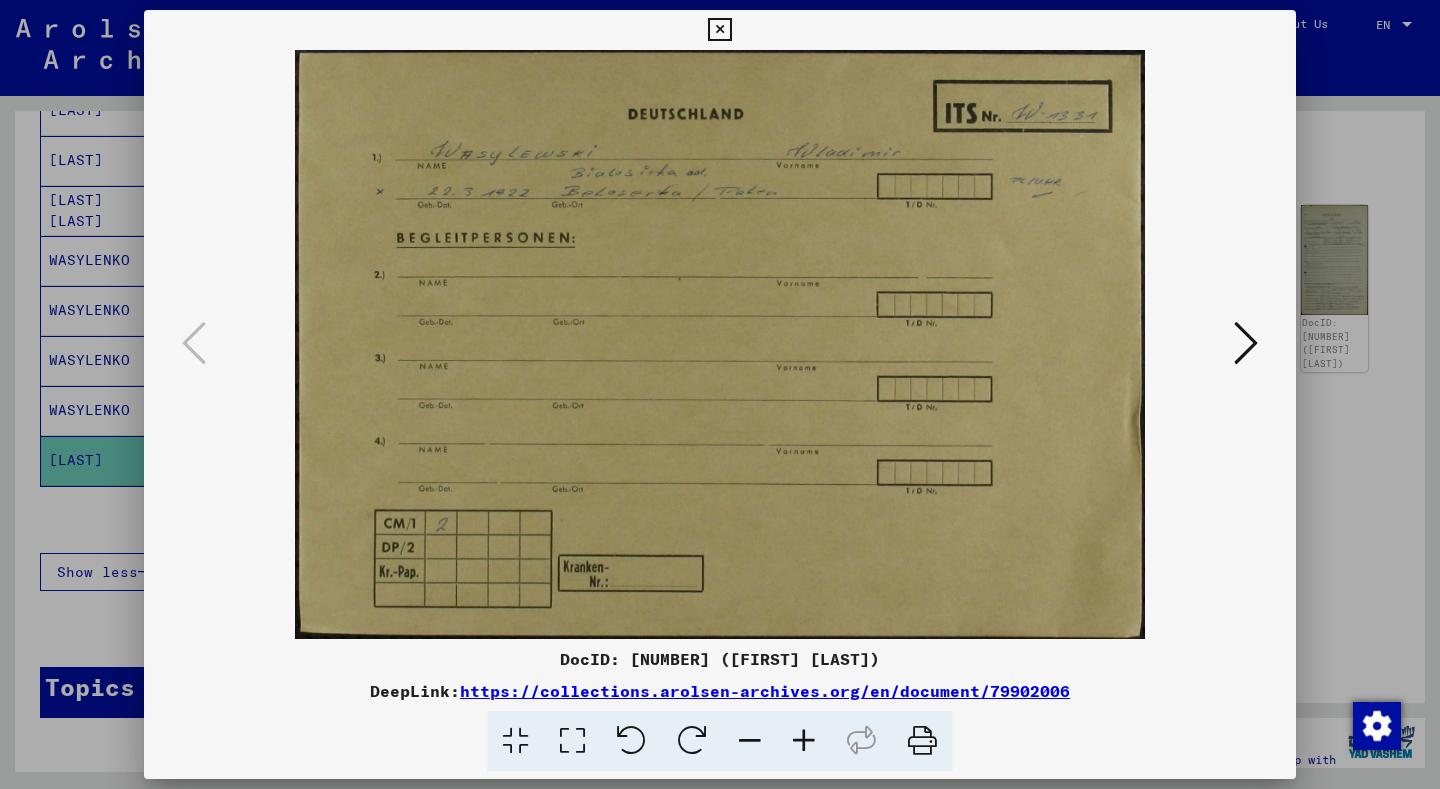 click at bounding box center [719, 30] 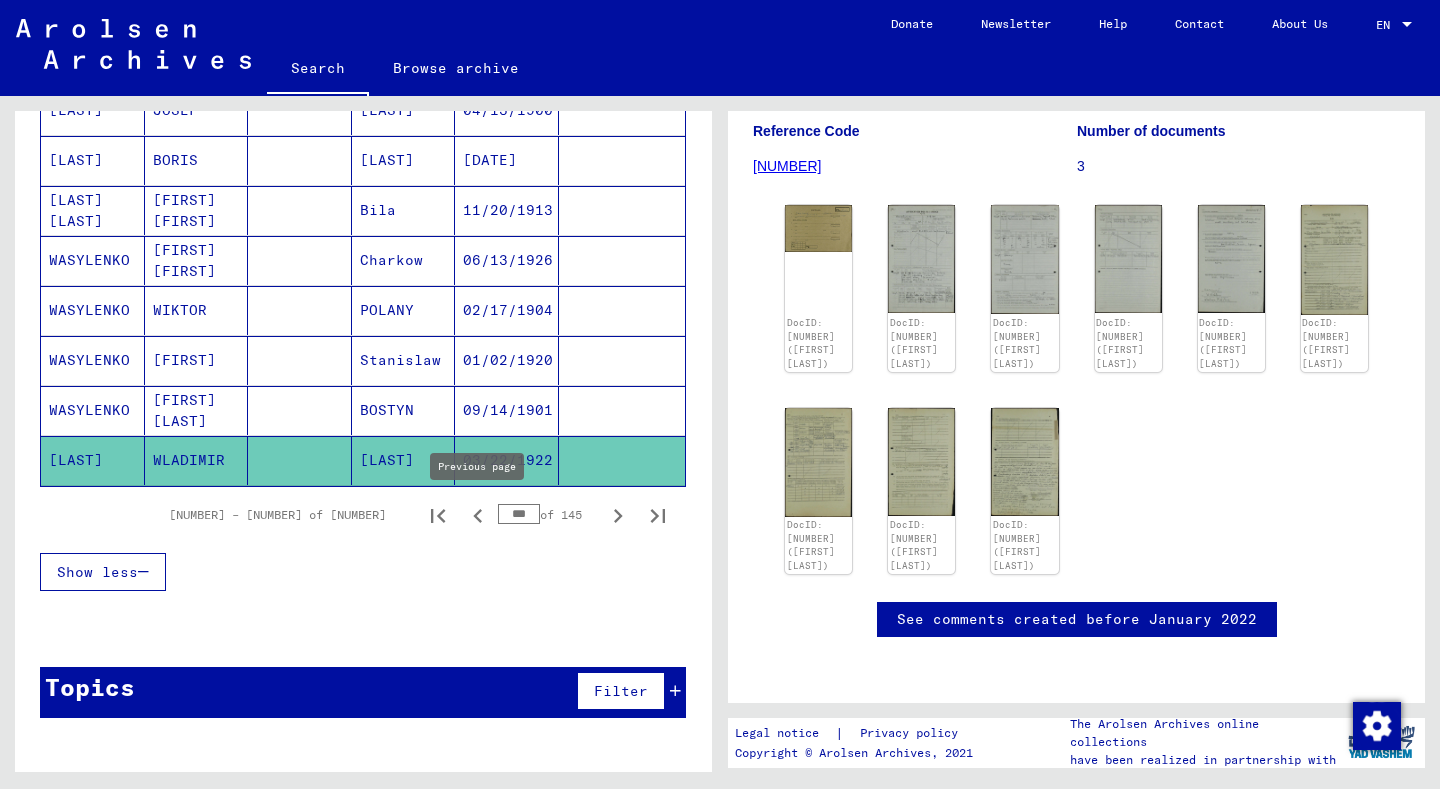 click 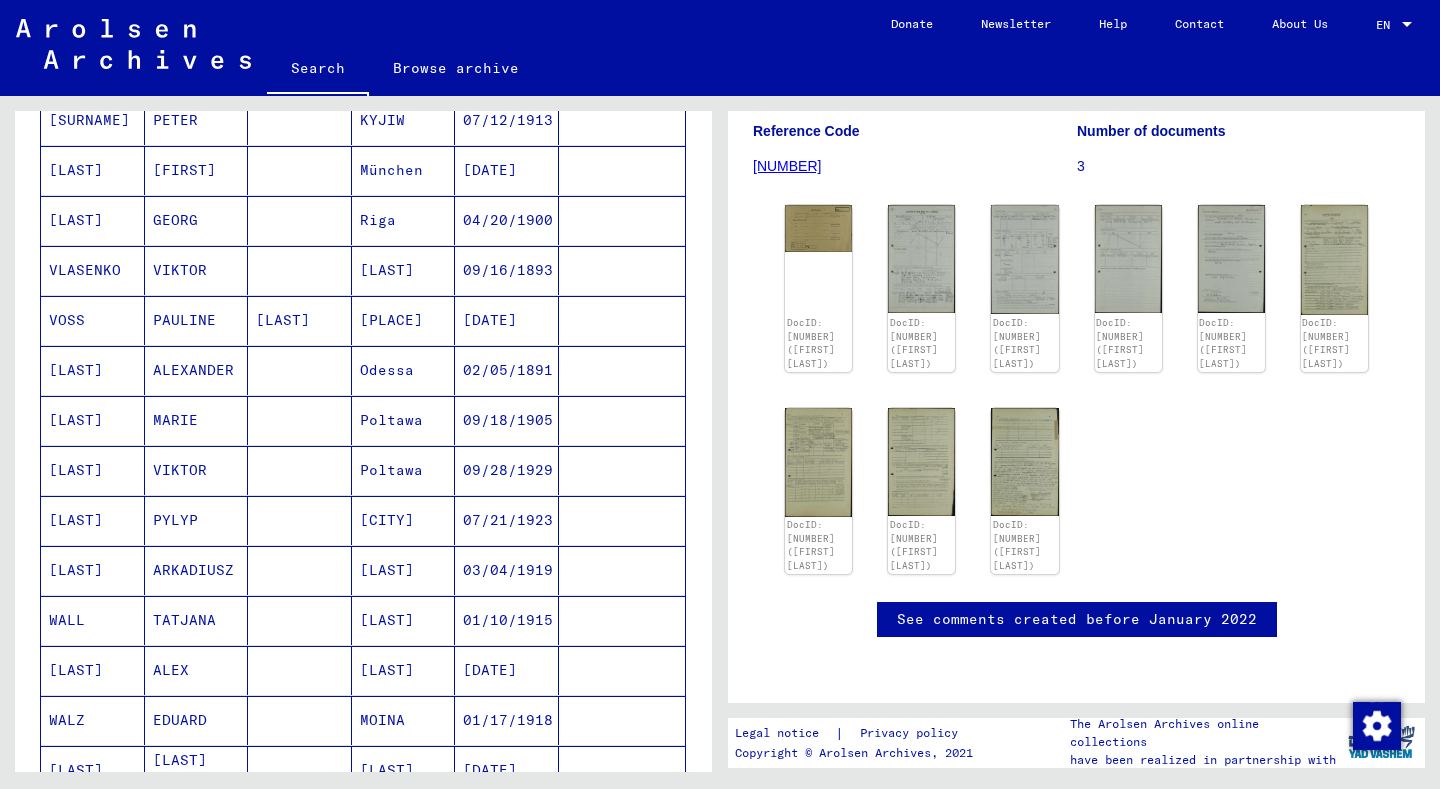 scroll, scrollTop: 1269, scrollLeft: 0, axis: vertical 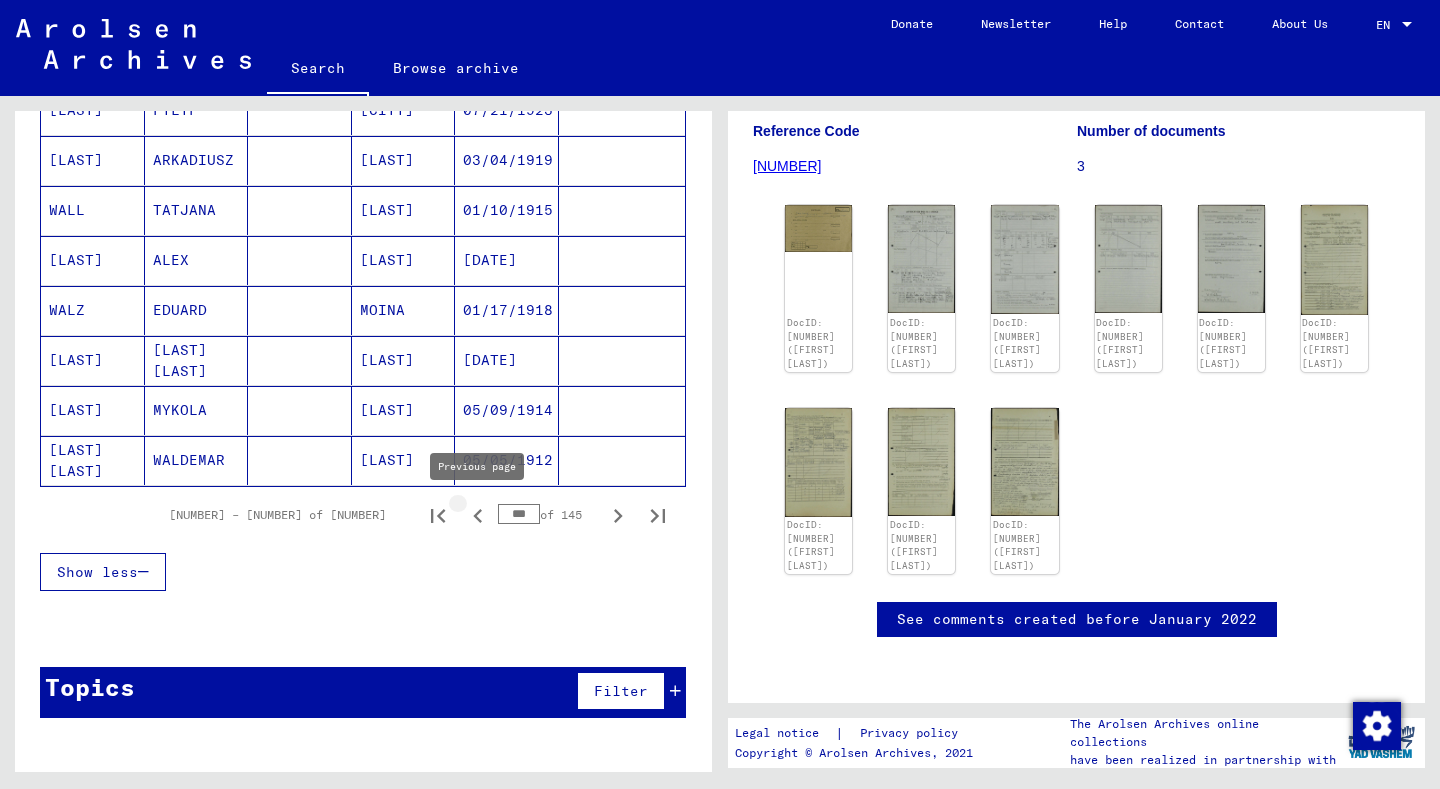 click 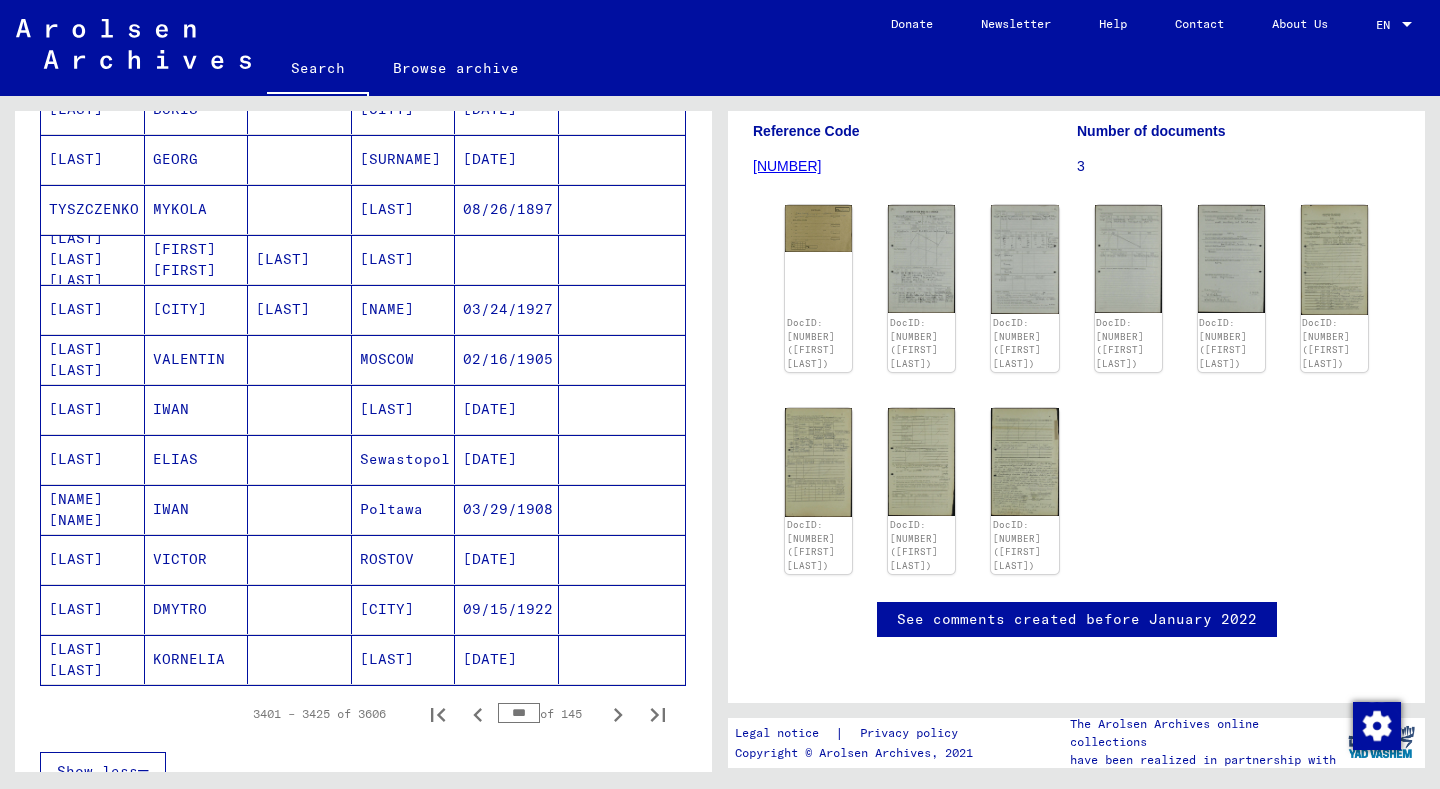 scroll, scrollTop: 1269, scrollLeft: 0, axis: vertical 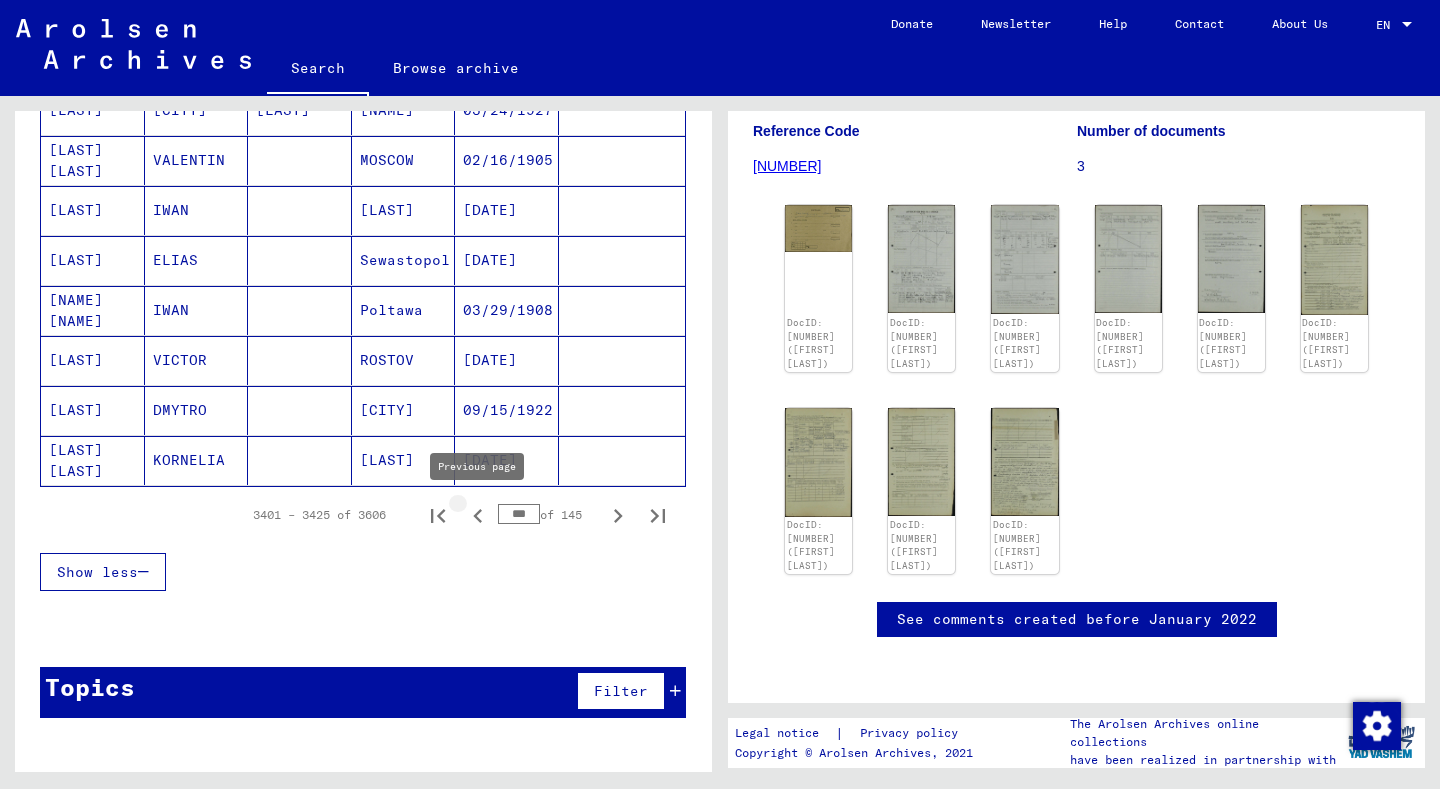 click 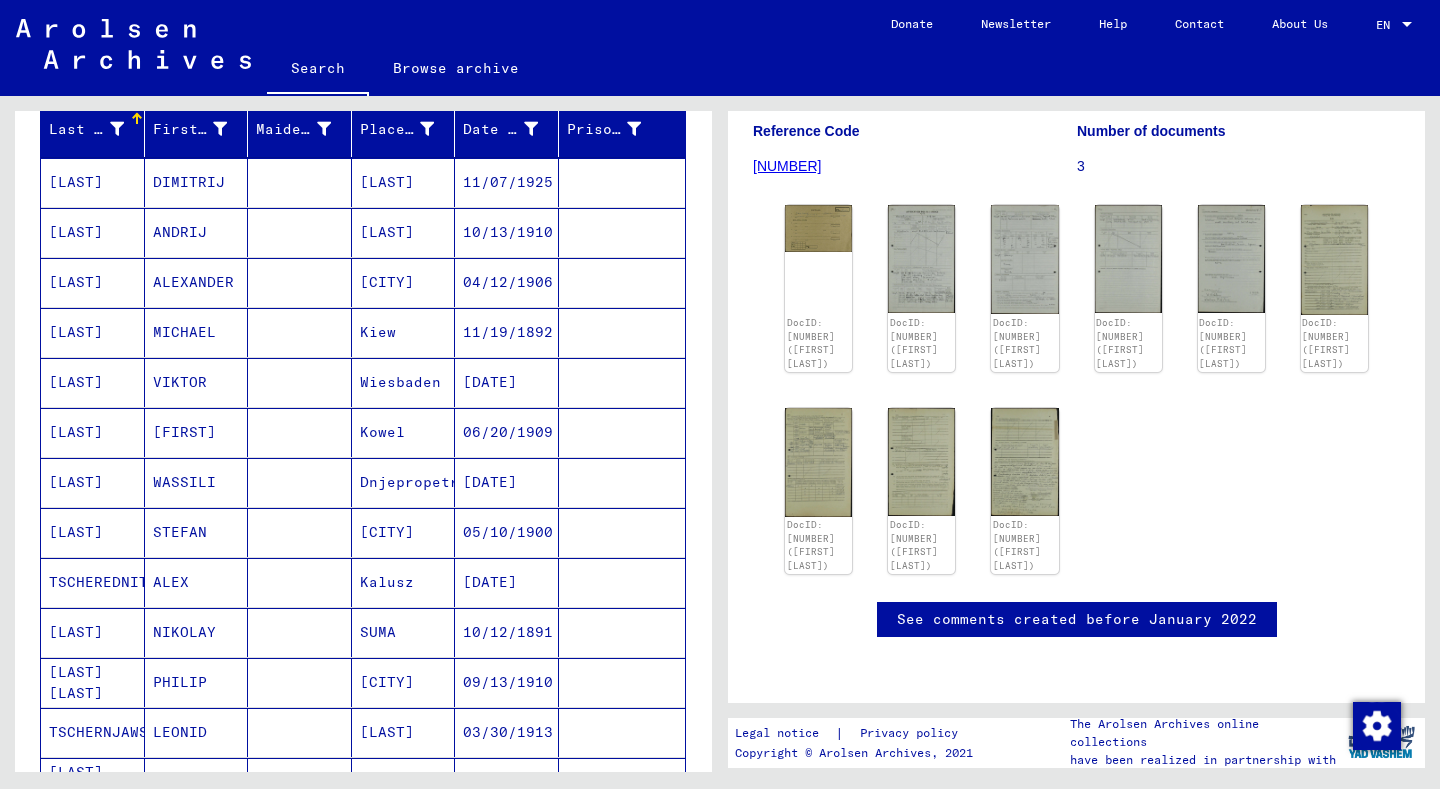 scroll, scrollTop: 1269, scrollLeft: 0, axis: vertical 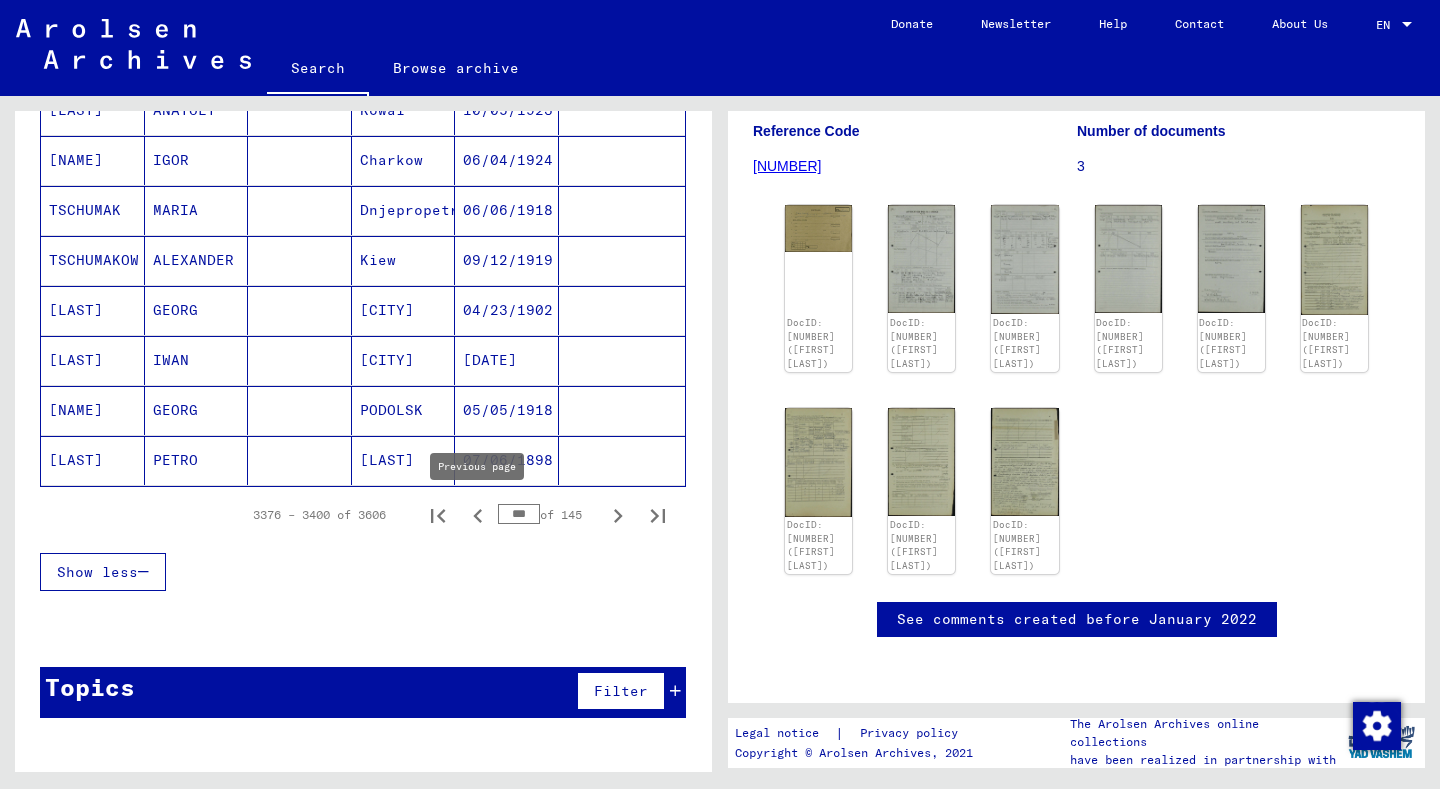 click 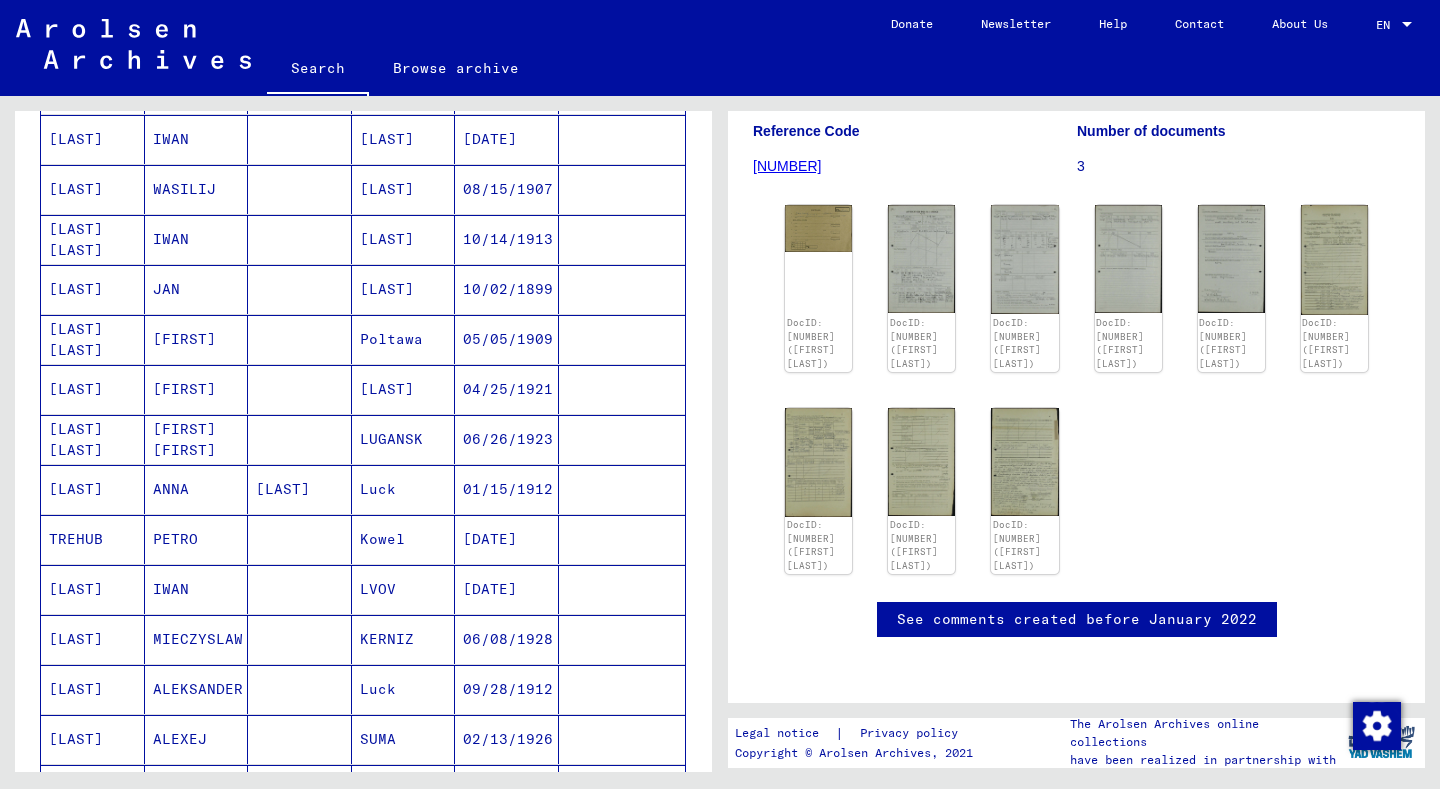 scroll, scrollTop: 476, scrollLeft: 0, axis: vertical 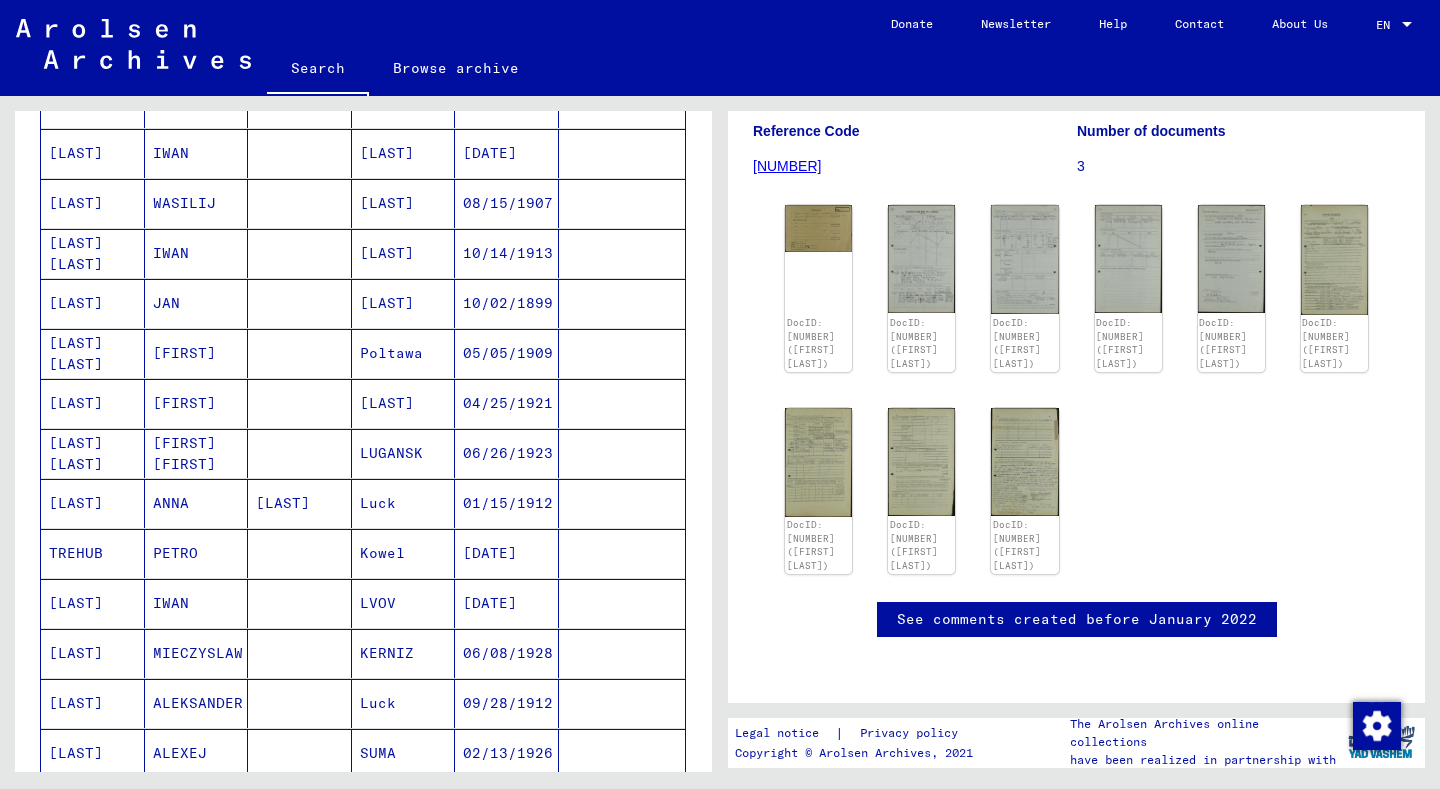 click on "WASILIJ" at bounding box center (197, 253) 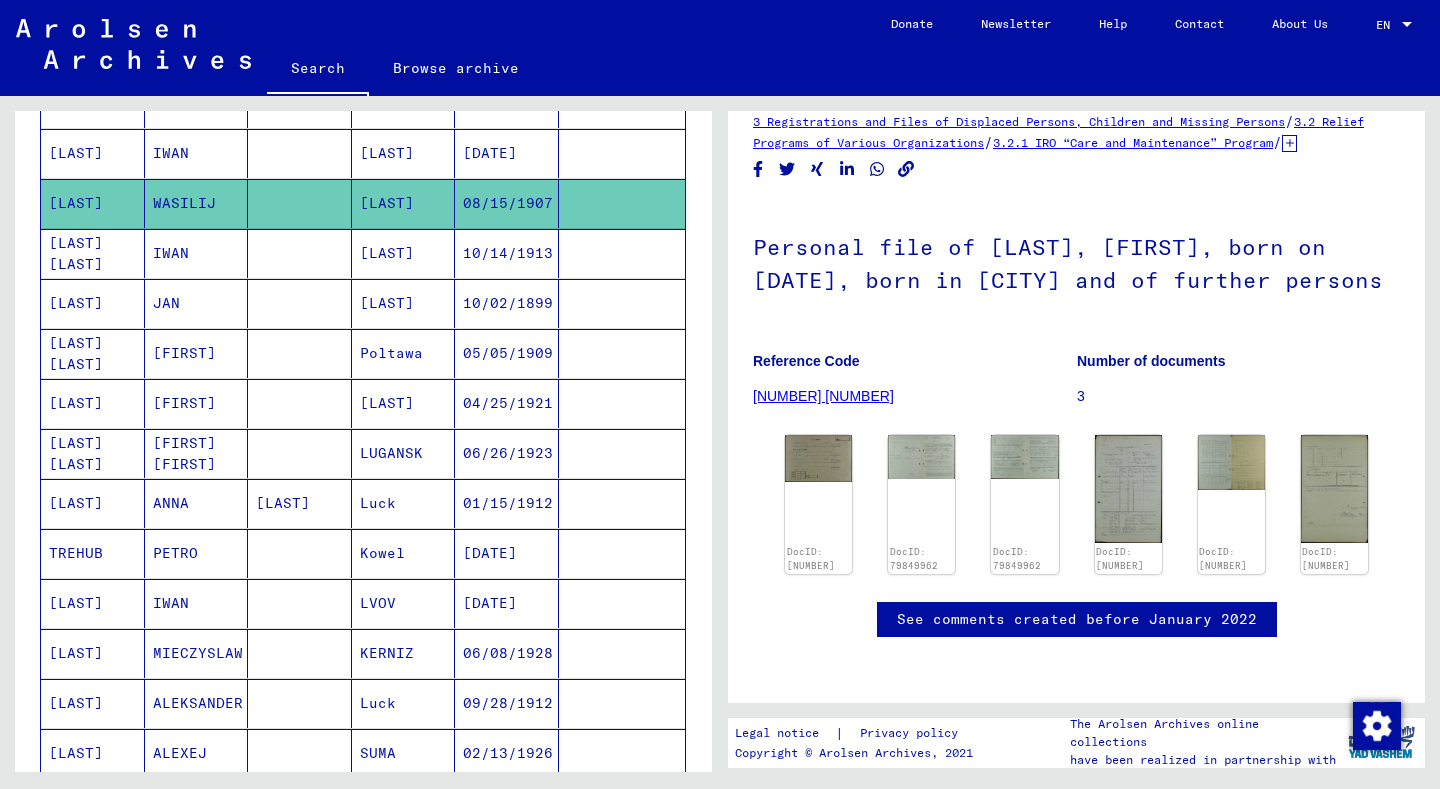 scroll, scrollTop: 284, scrollLeft: 0, axis: vertical 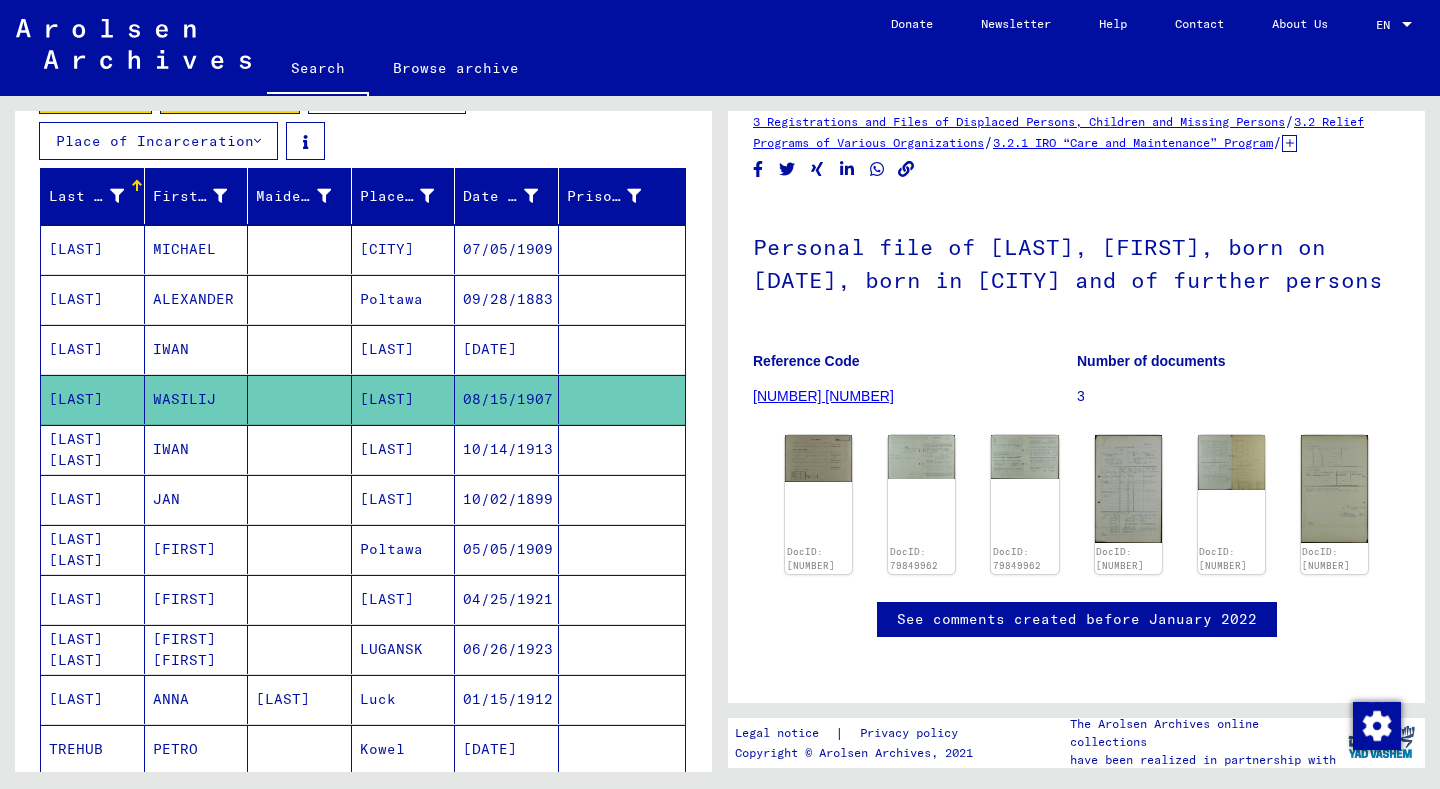 click on "MICHAEL" at bounding box center (197, 299) 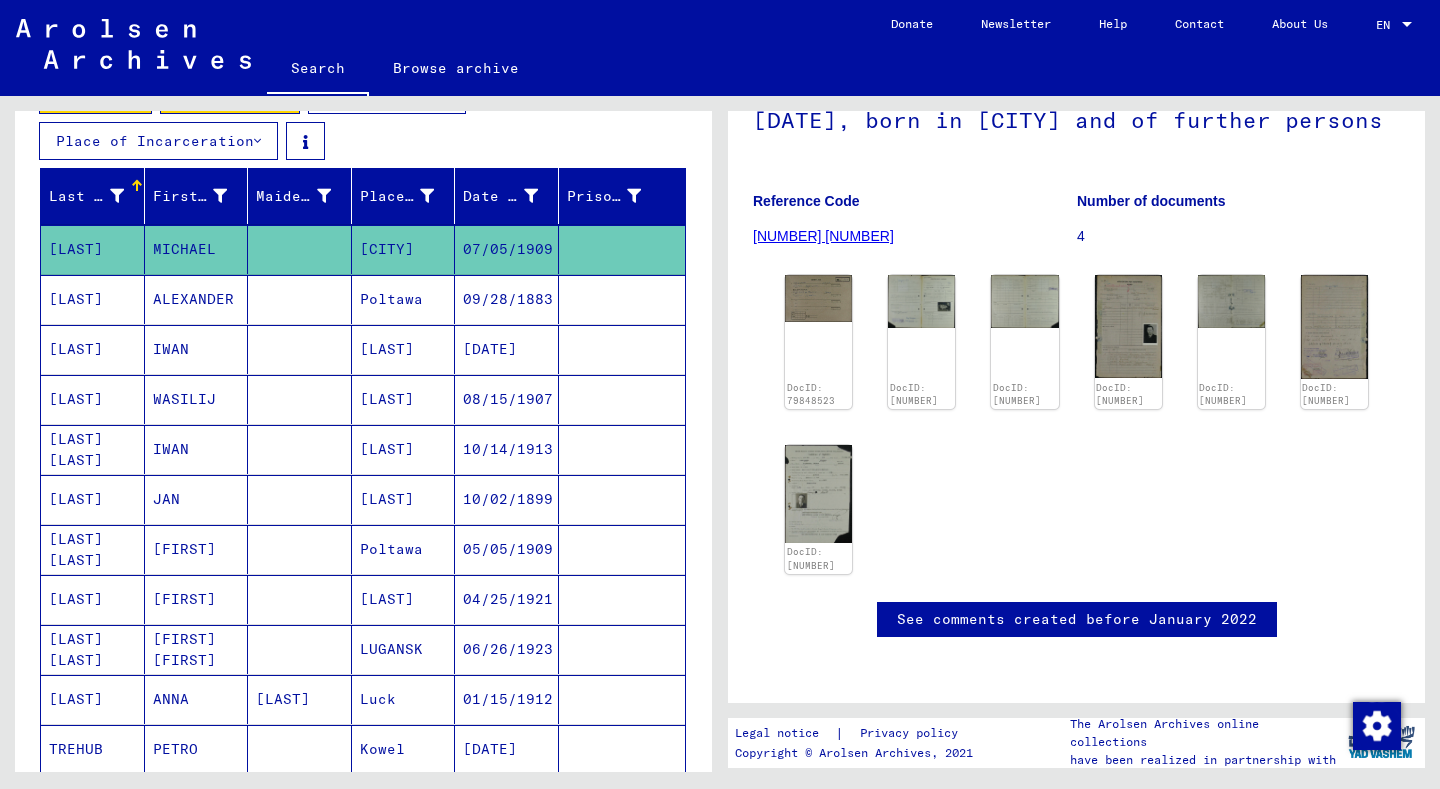 scroll, scrollTop: 343, scrollLeft: 0, axis: vertical 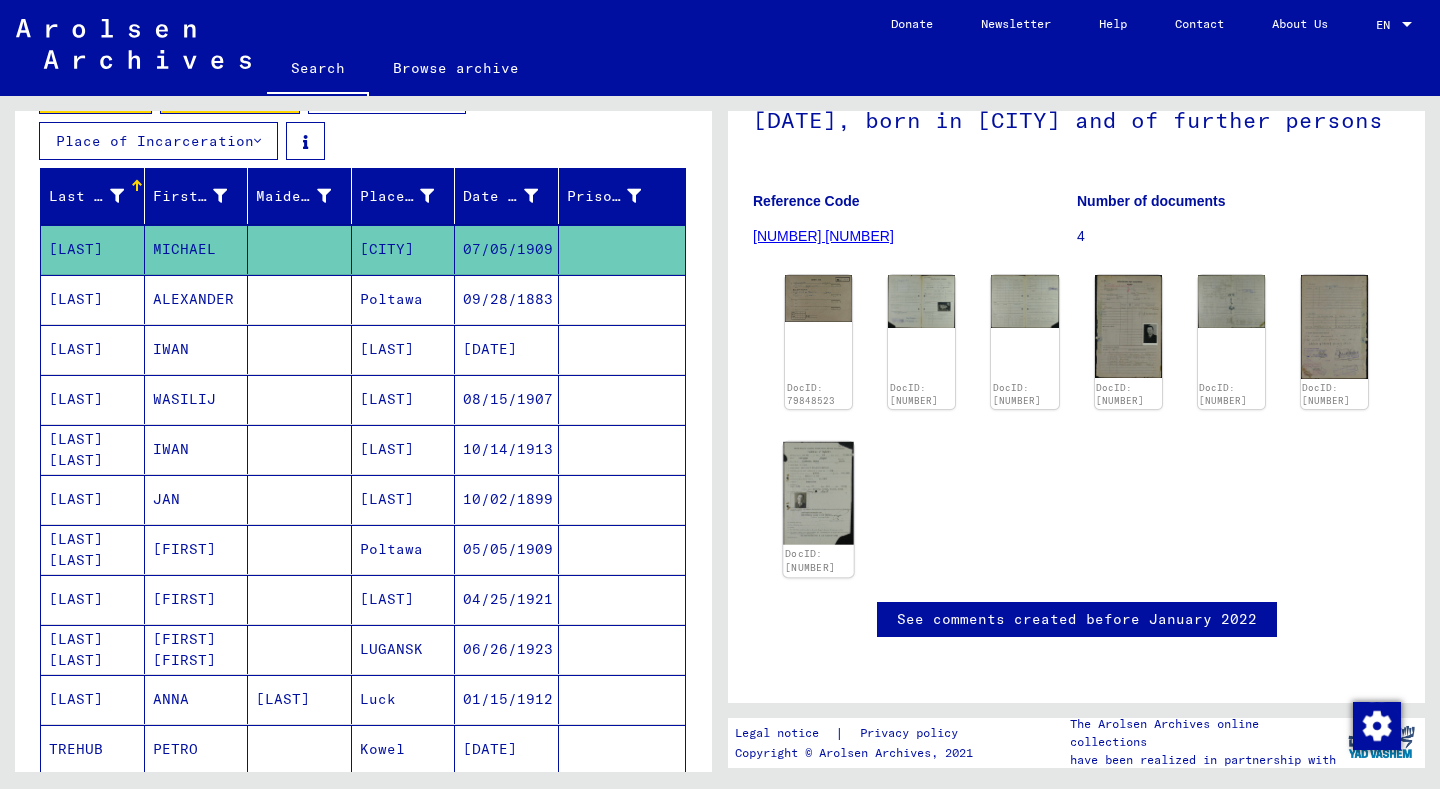 click 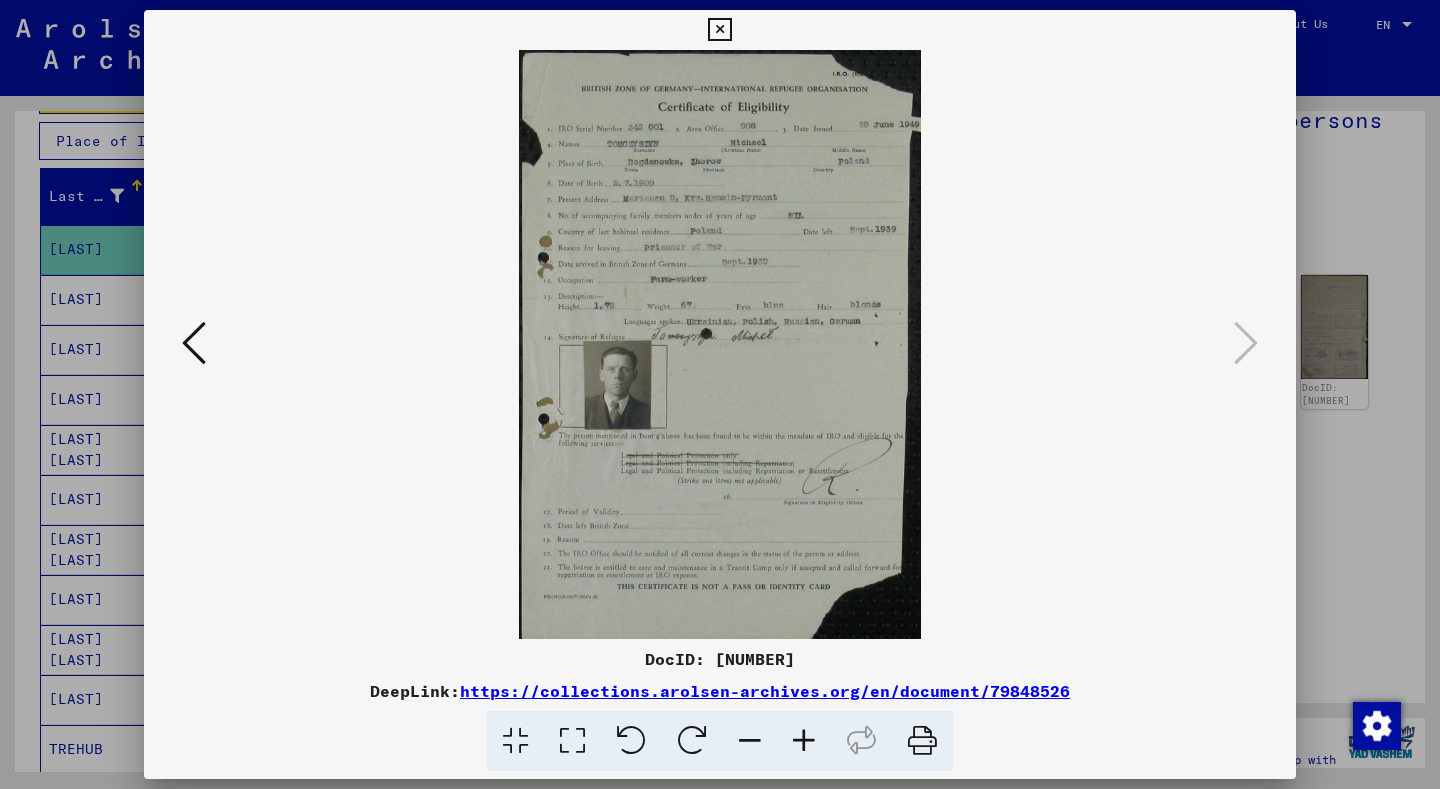 click at bounding box center (719, 30) 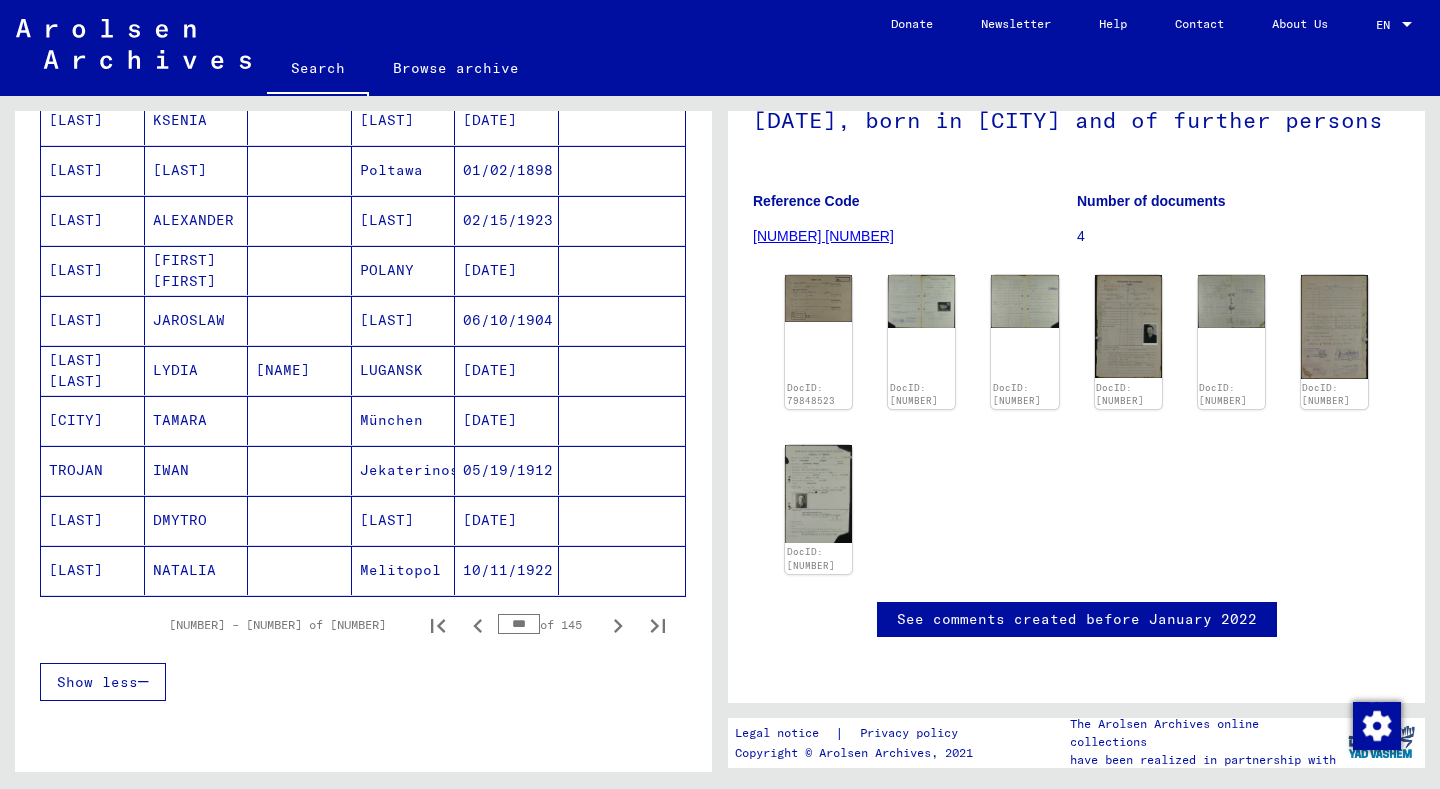 scroll, scrollTop: 1162, scrollLeft: 0, axis: vertical 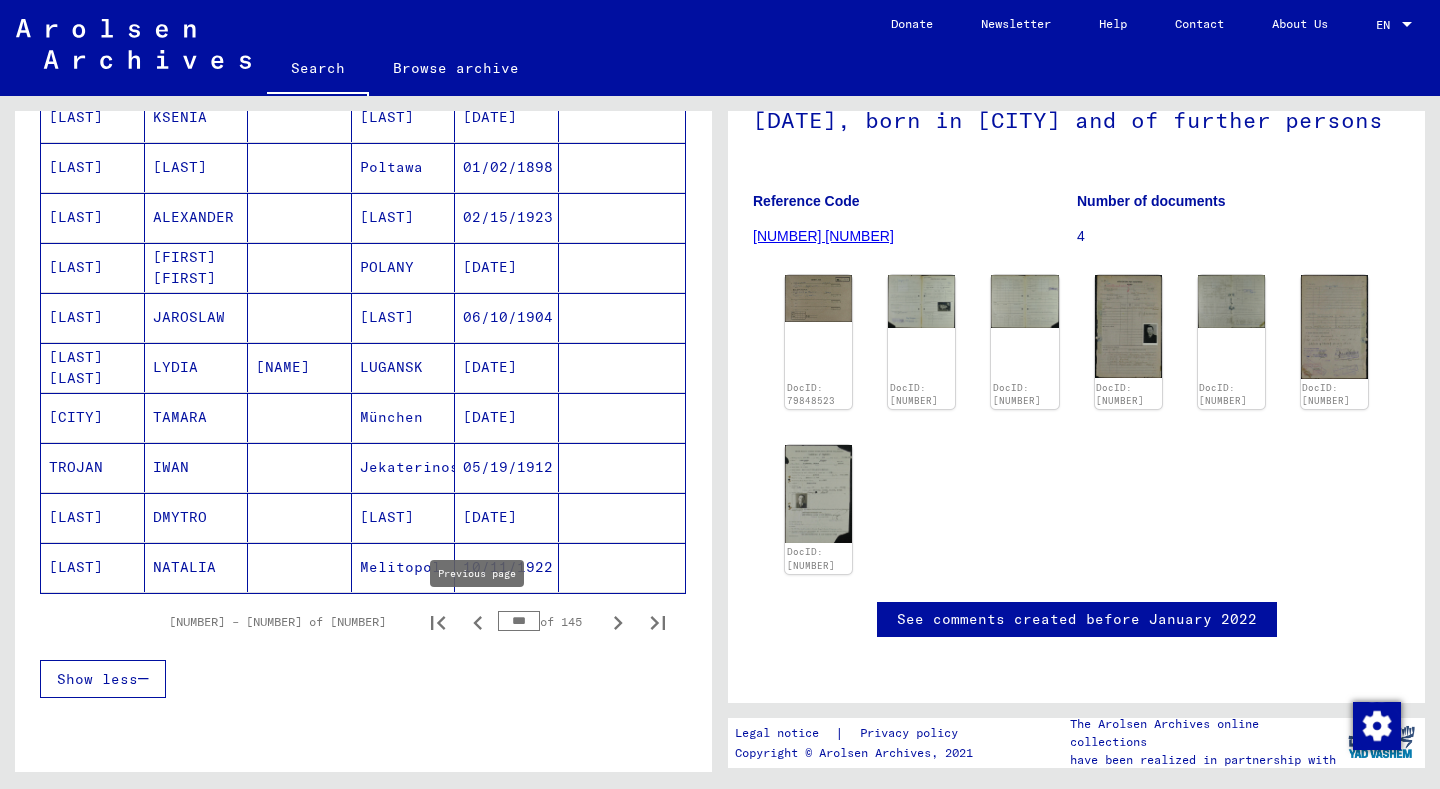 click 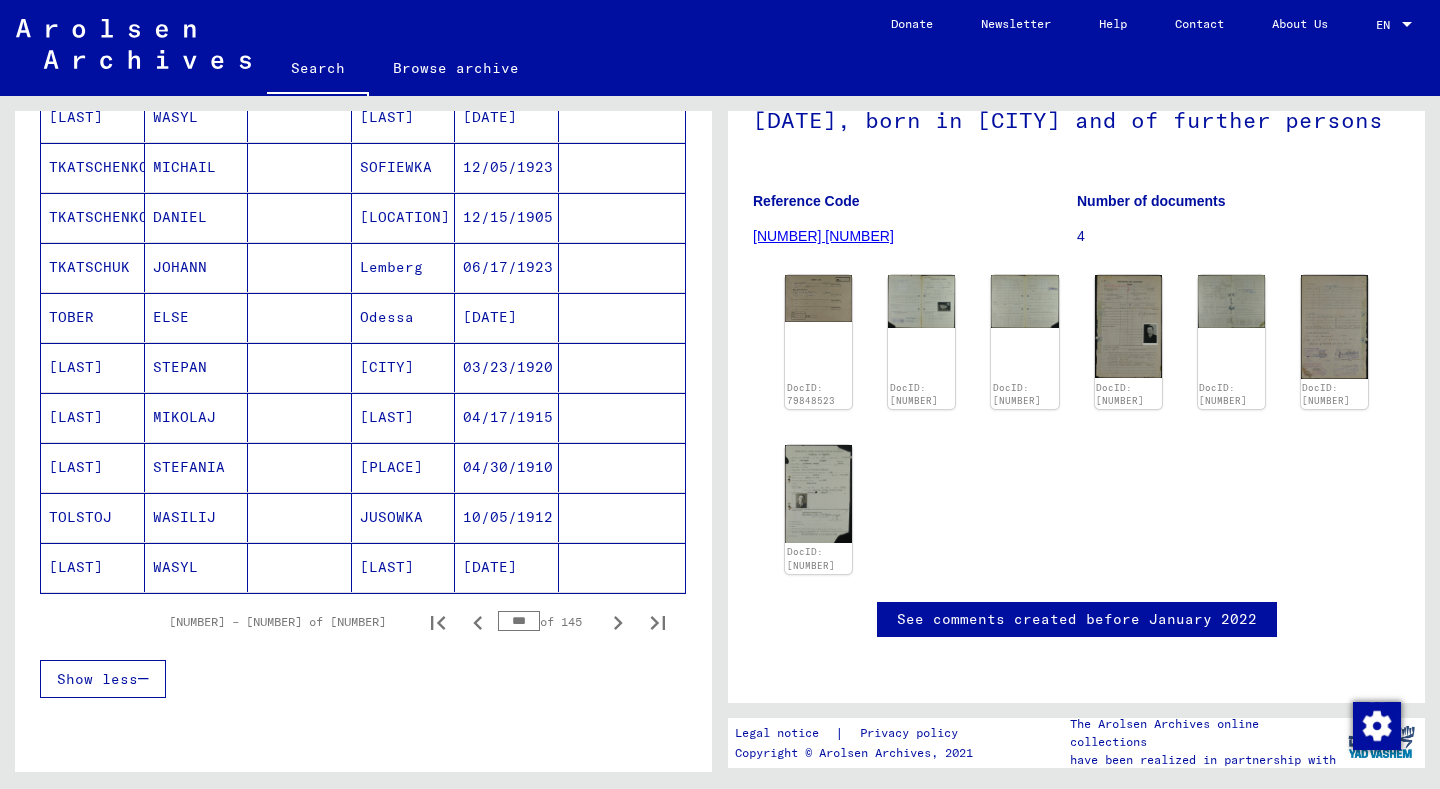 click on "WASYL" 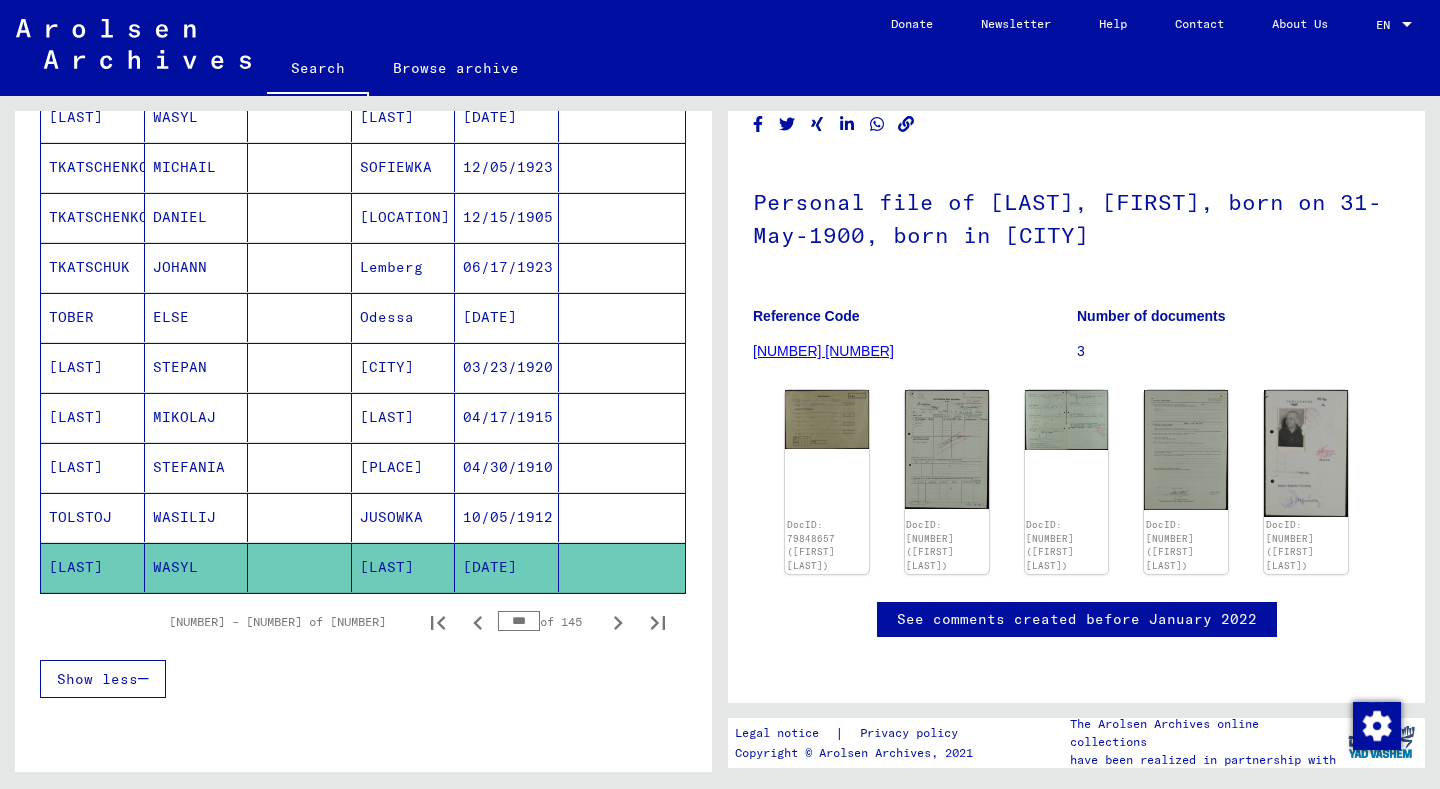 scroll, scrollTop: 260, scrollLeft: 0, axis: vertical 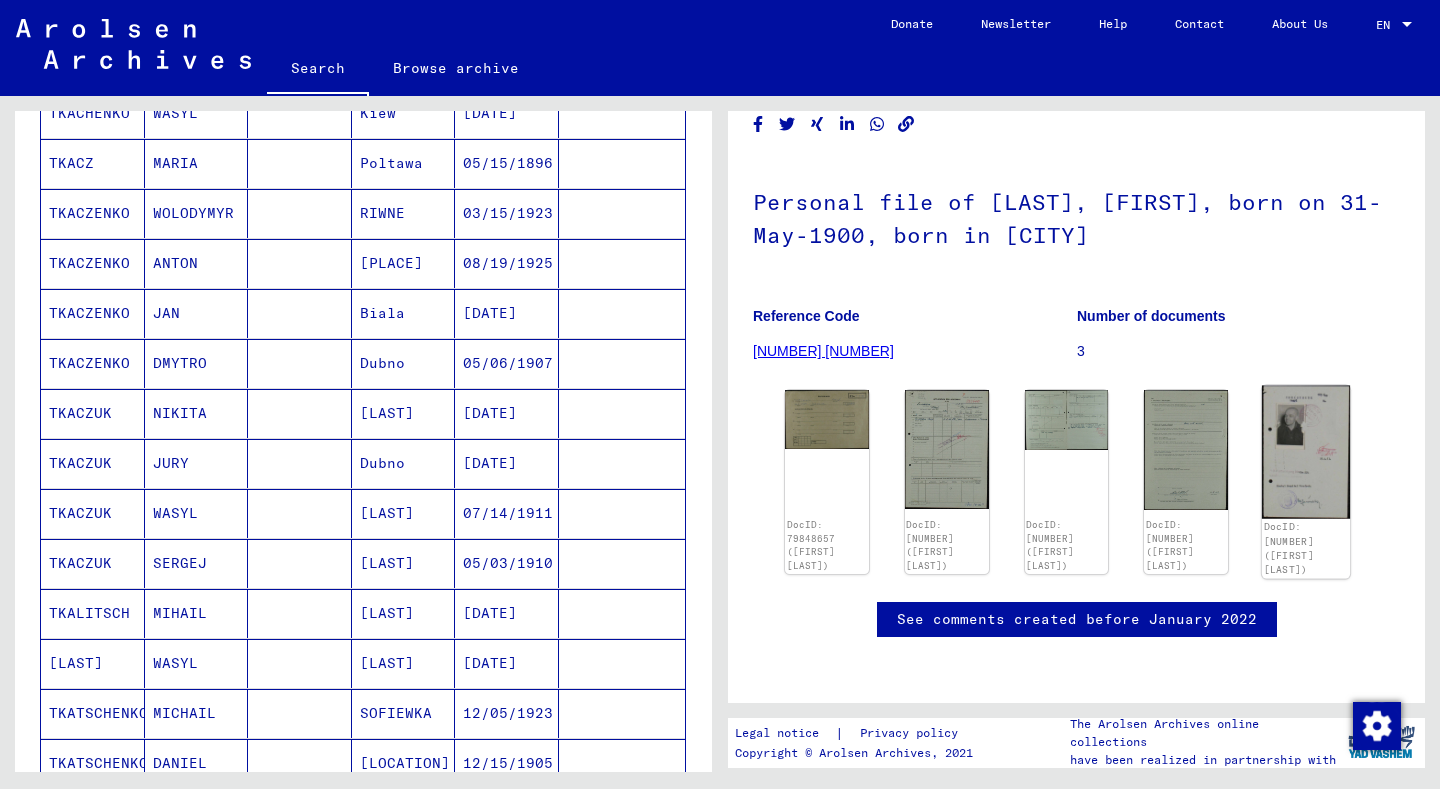 click 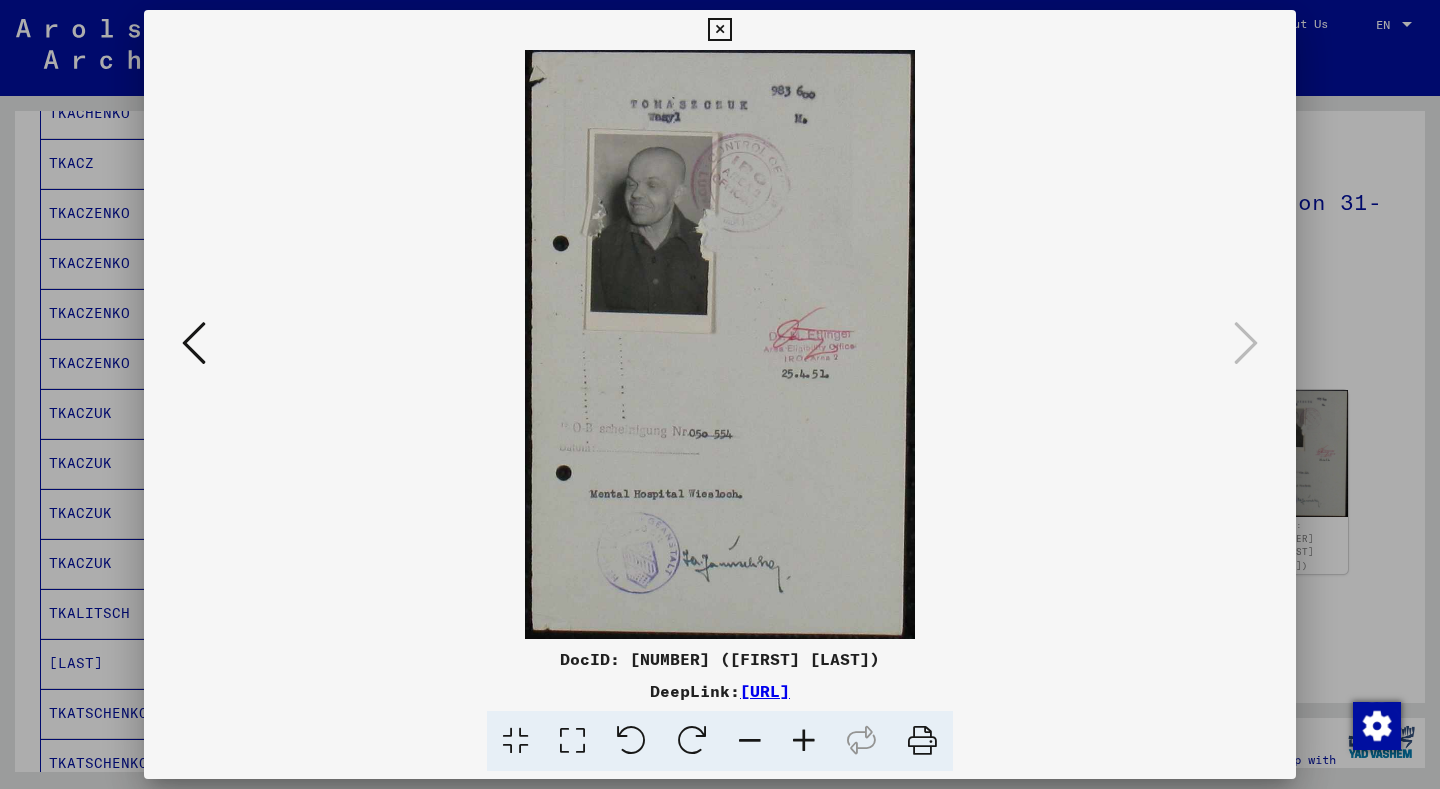 click at bounding box center (719, 30) 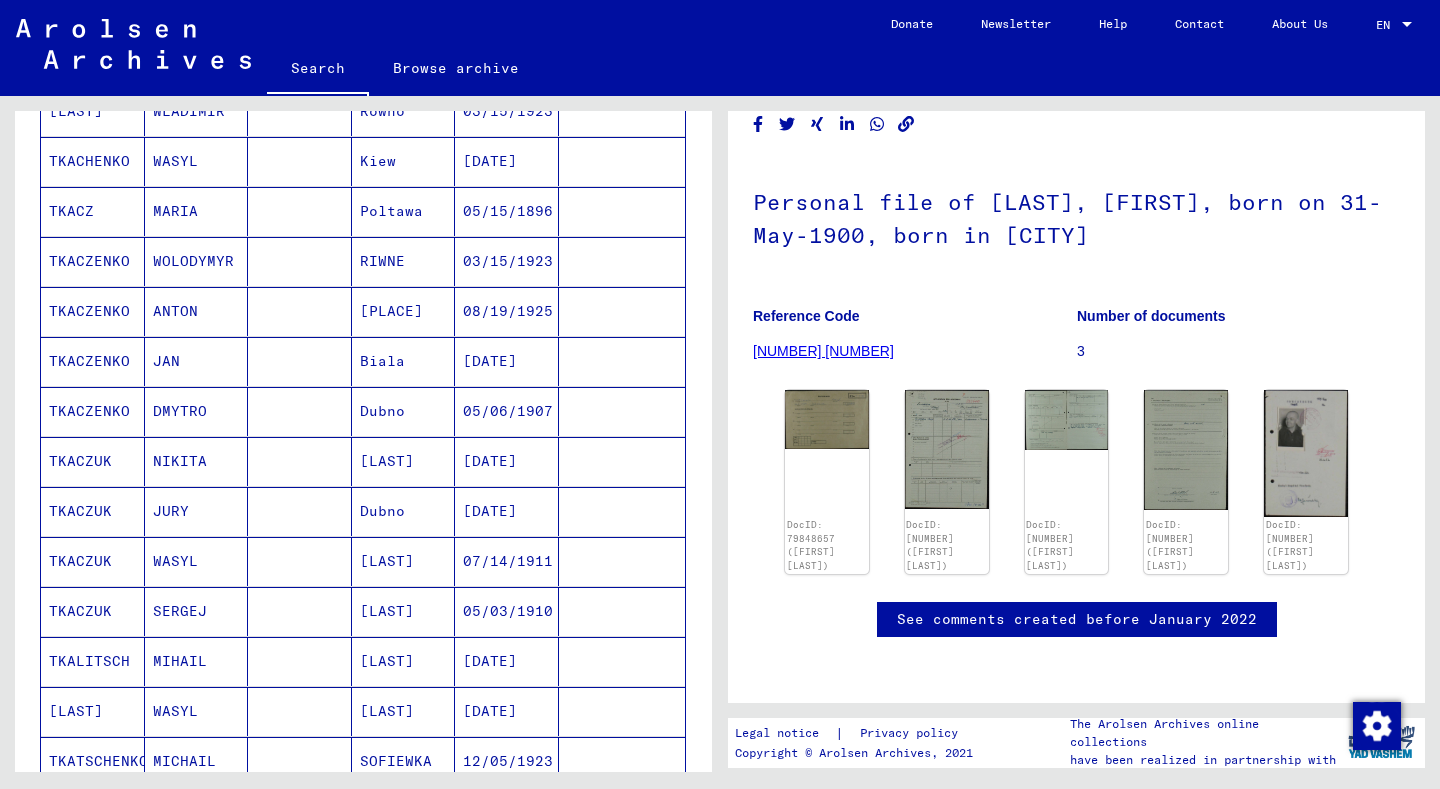 scroll, scrollTop: 553, scrollLeft: 0, axis: vertical 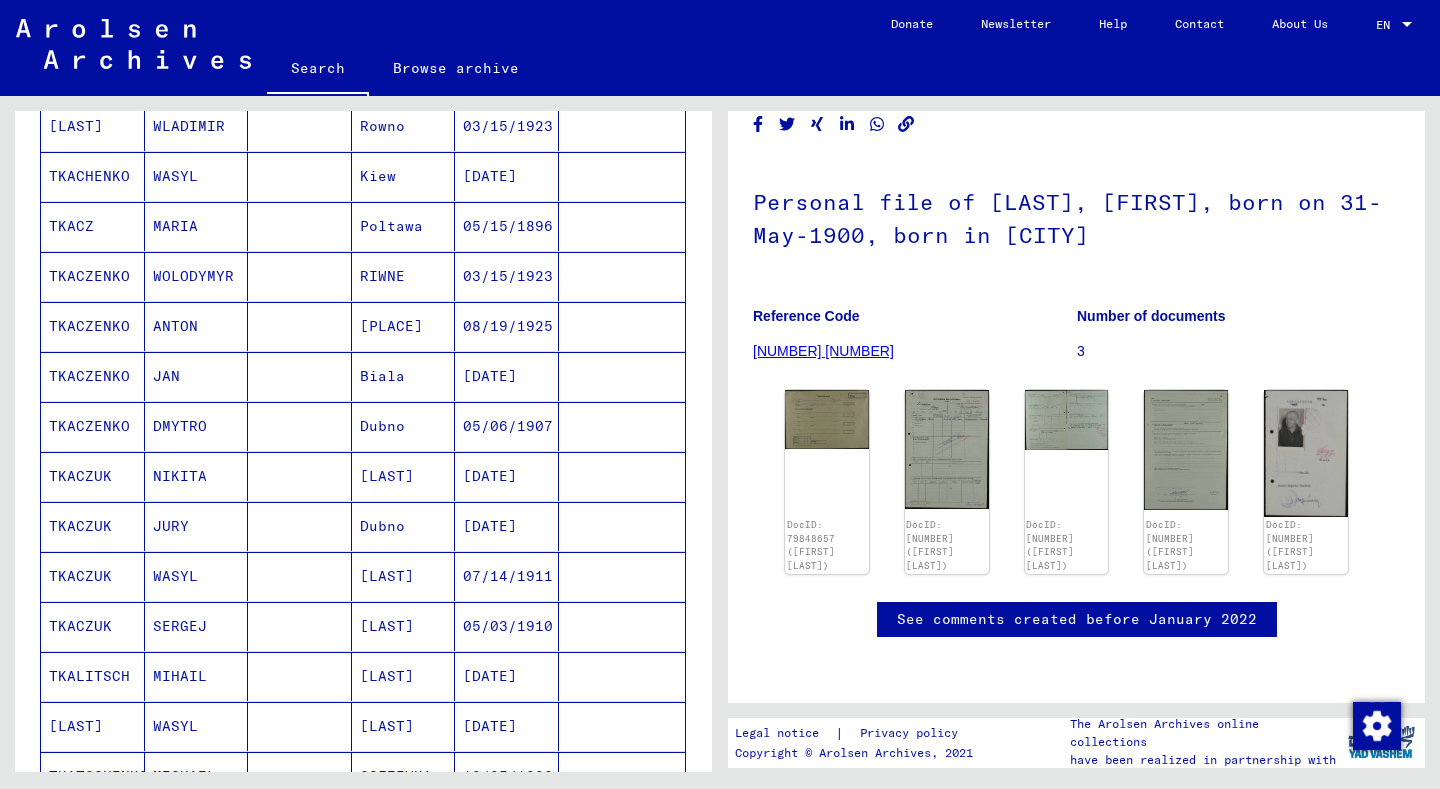 click on "WOLODYMYR" at bounding box center (197, 326) 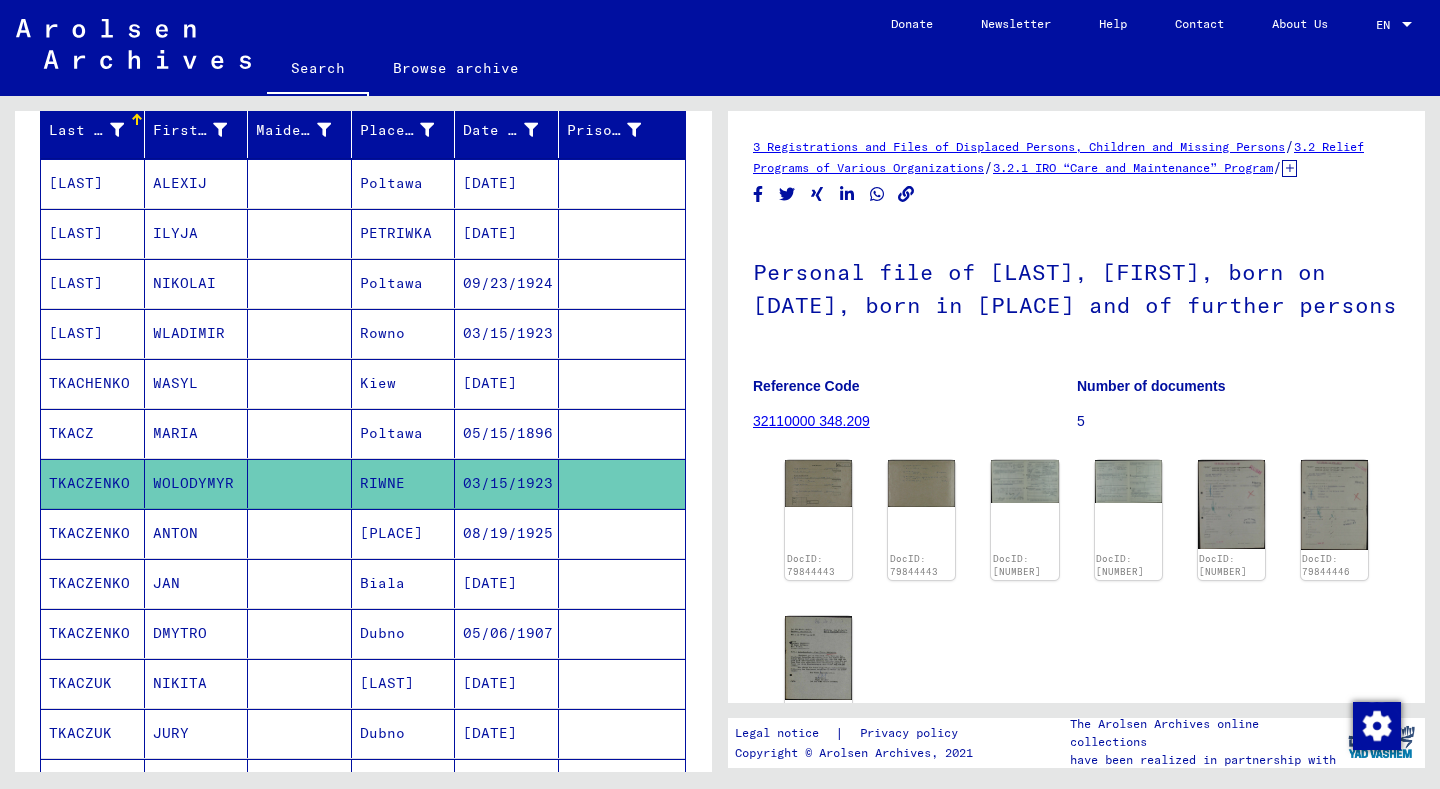 scroll, scrollTop: 347, scrollLeft: 0, axis: vertical 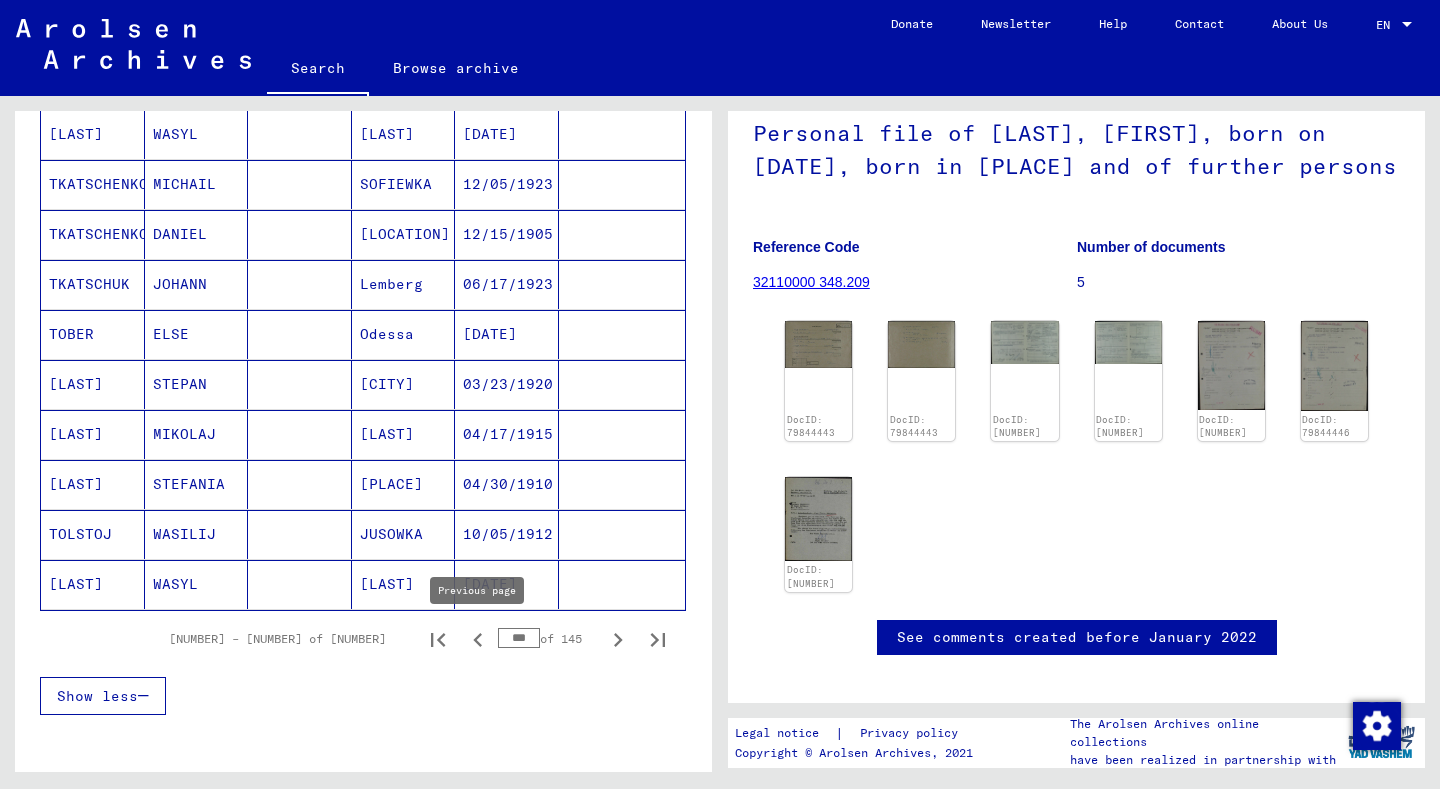 click 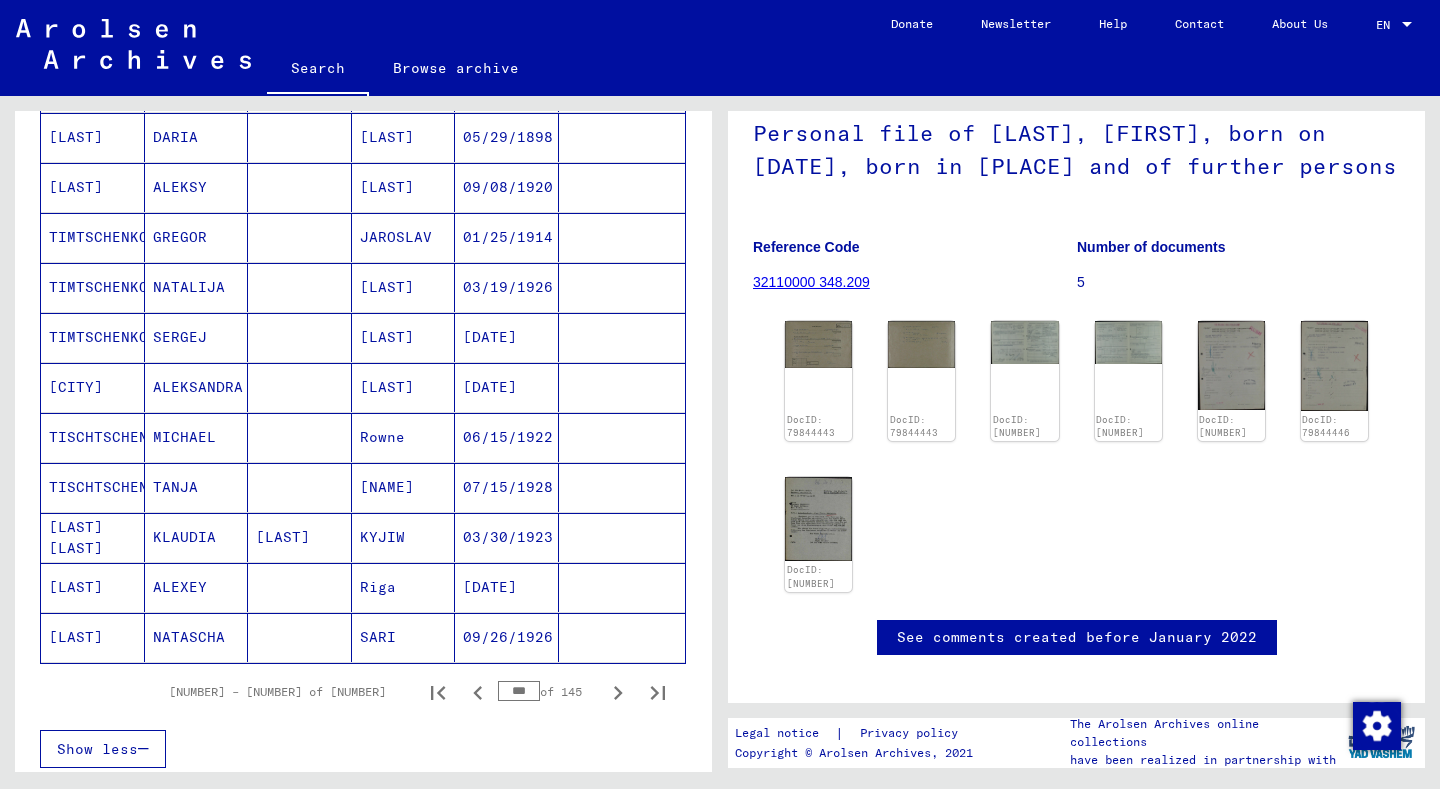 scroll, scrollTop: 1199, scrollLeft: 0, axis: vertical 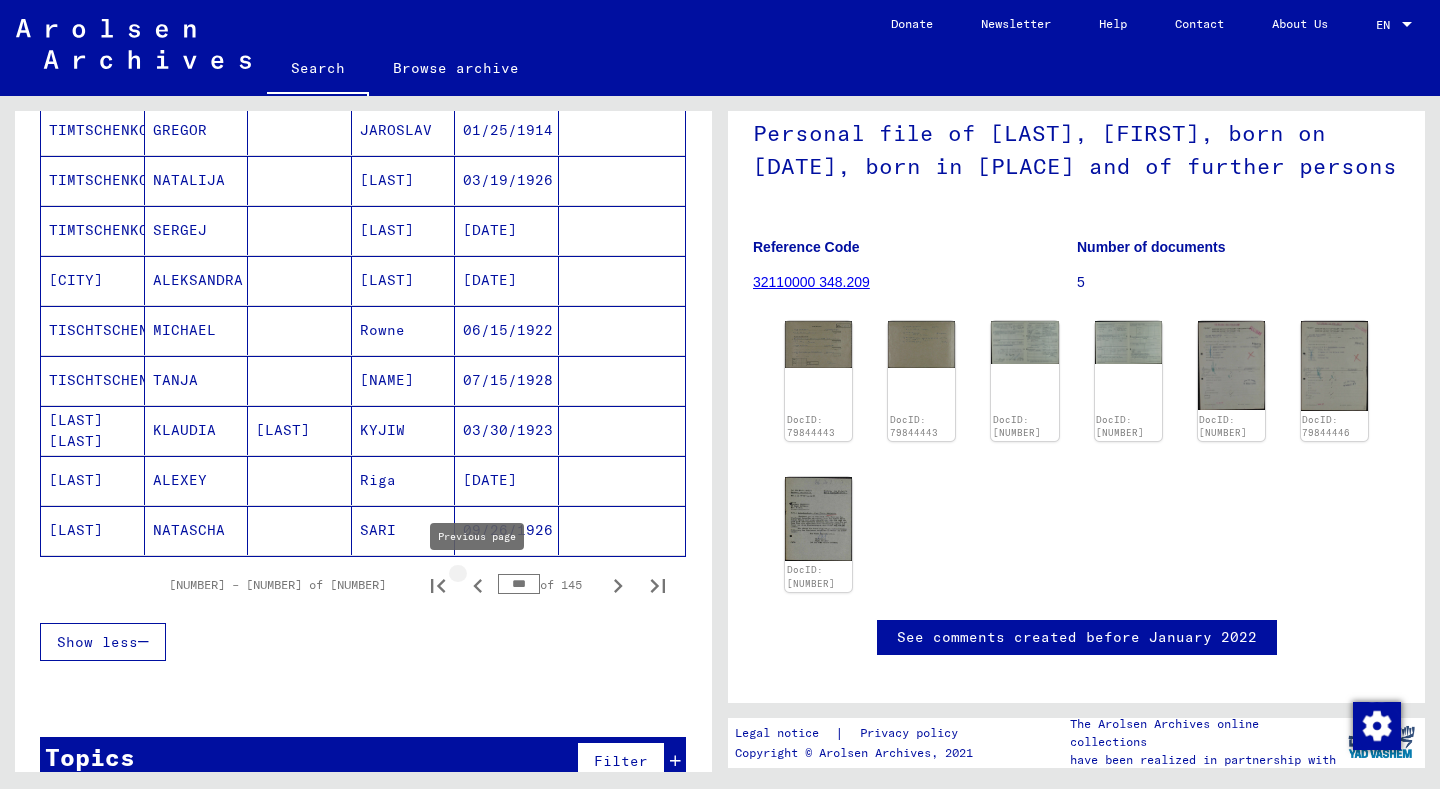 click 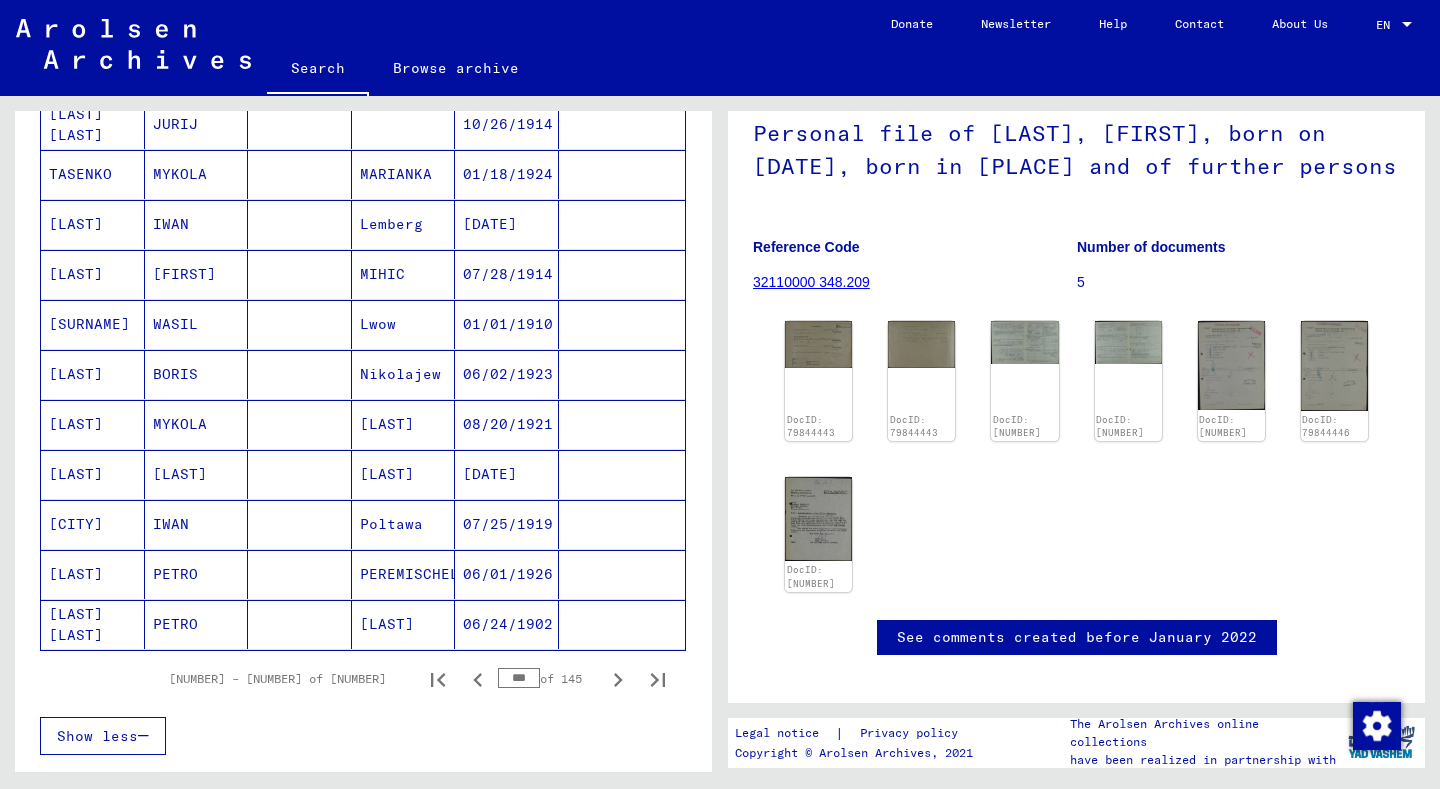 scroll, scrollTop: 1269, scrollLeft: 0, axis: vertical 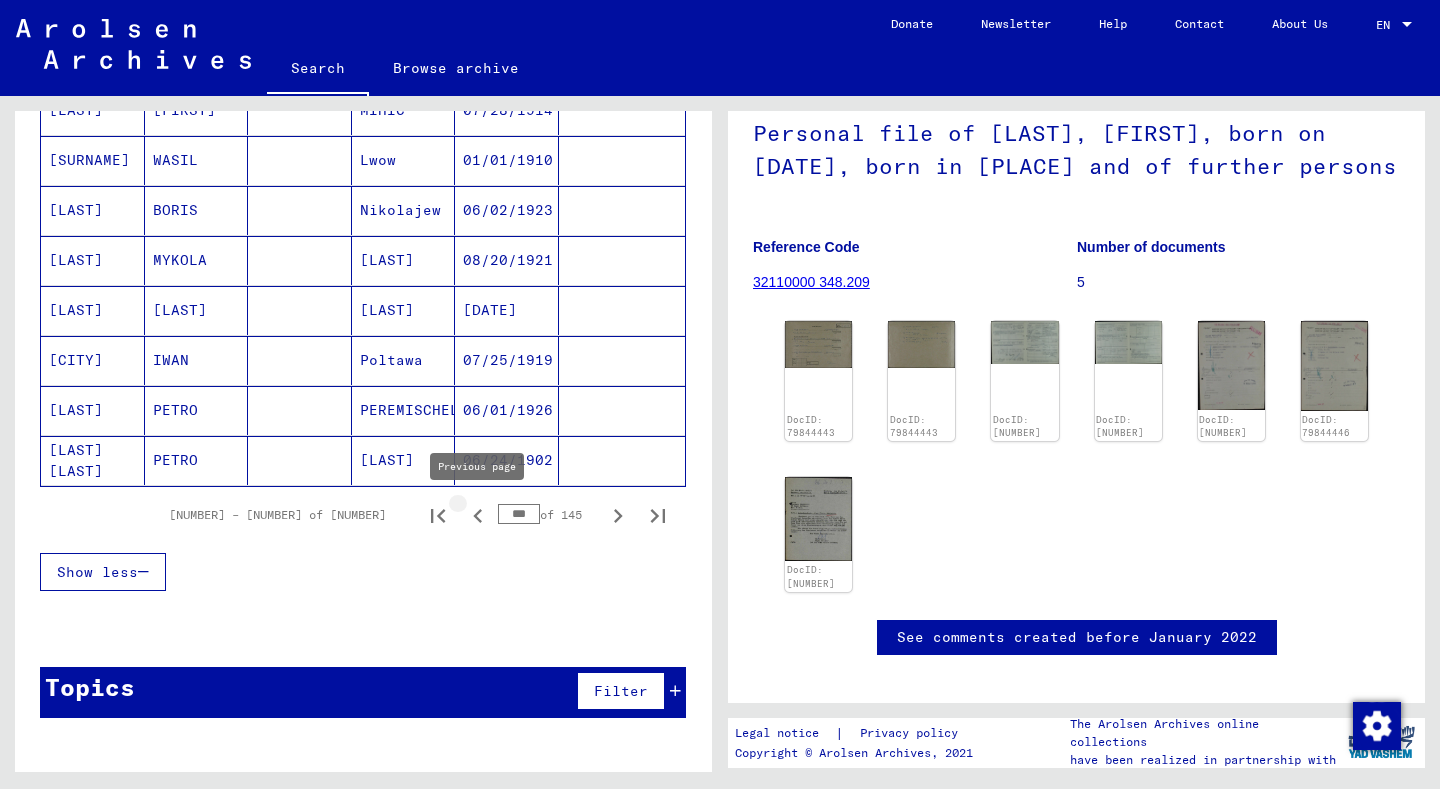 click 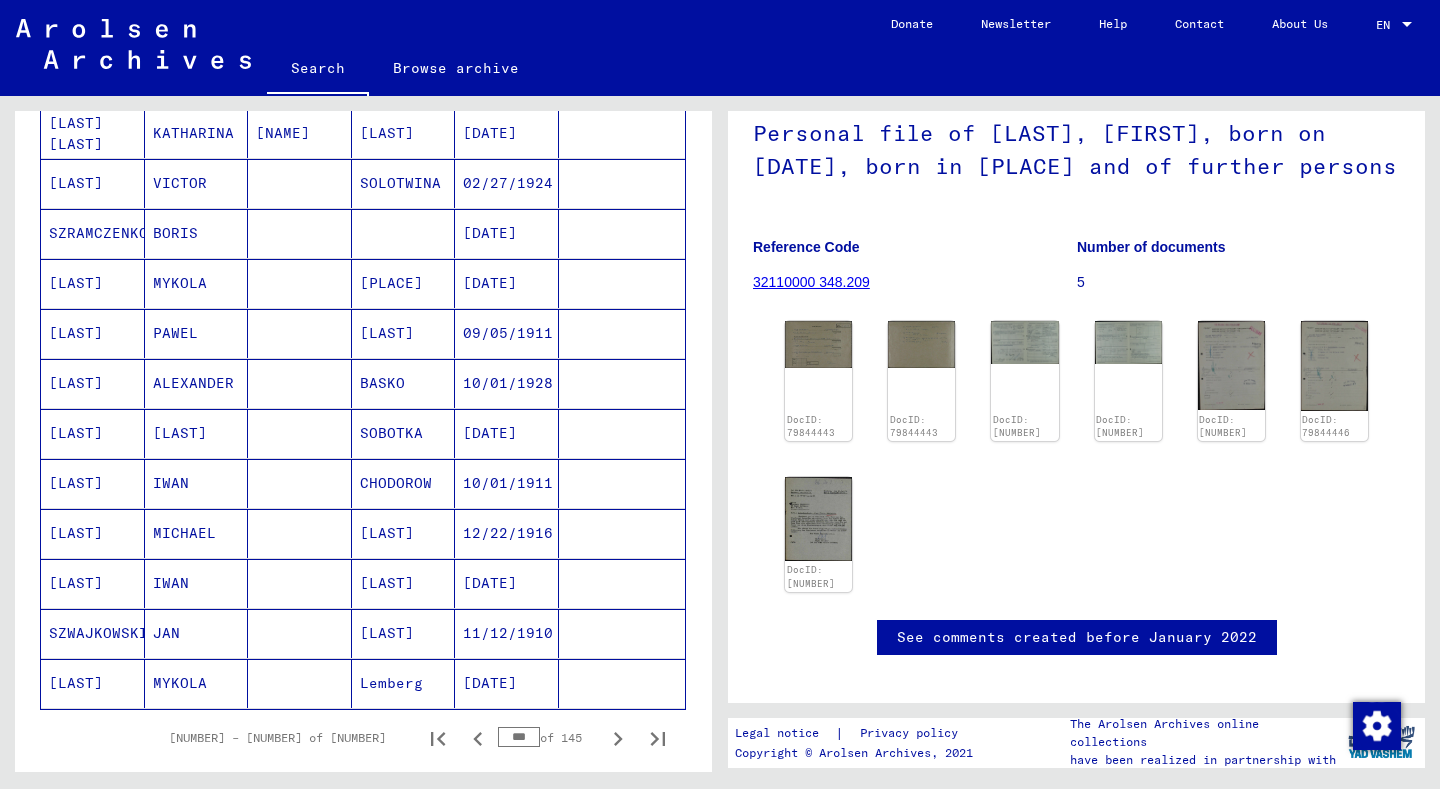 scroll, scrollTop: 1096, scrollLeft: 0, axis: vertical 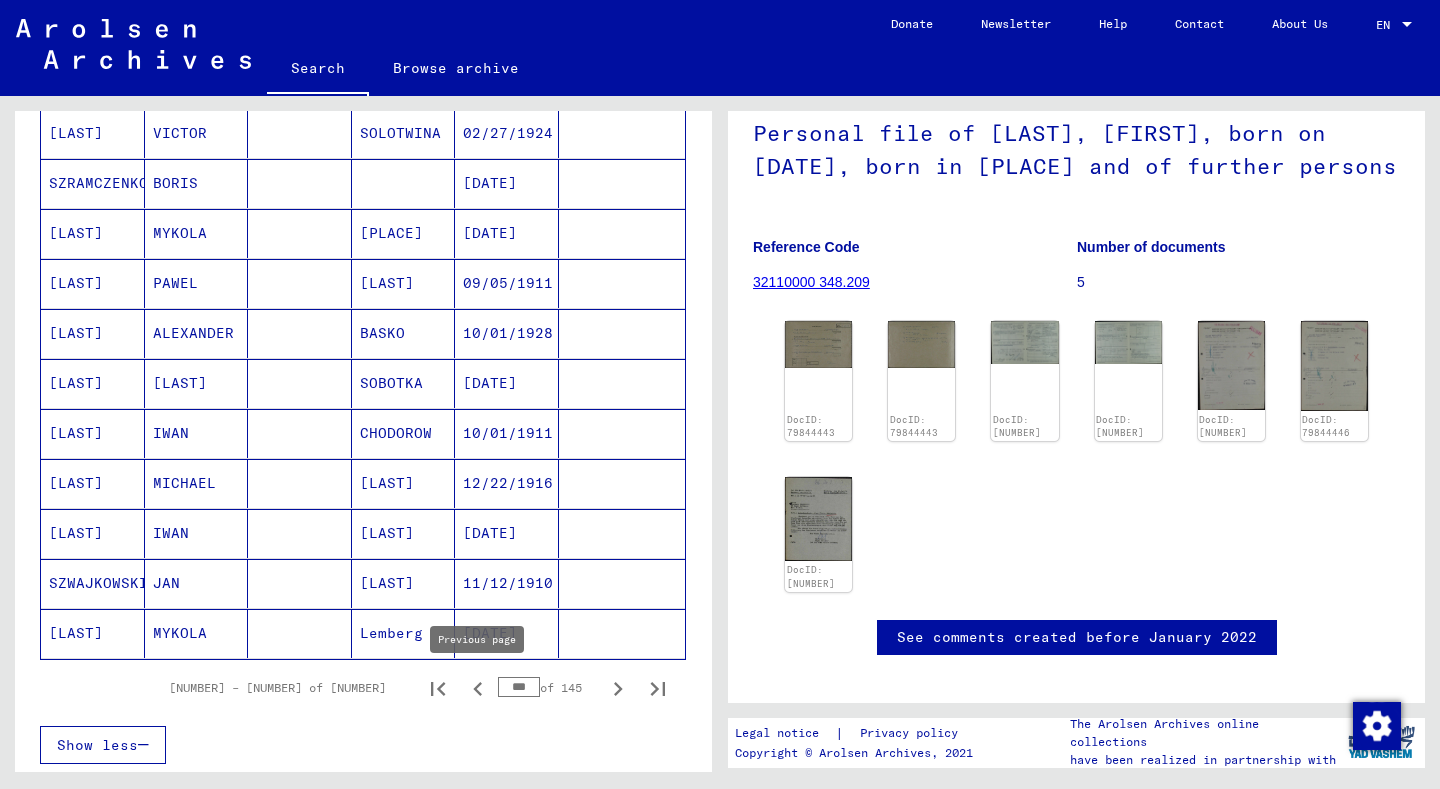 click 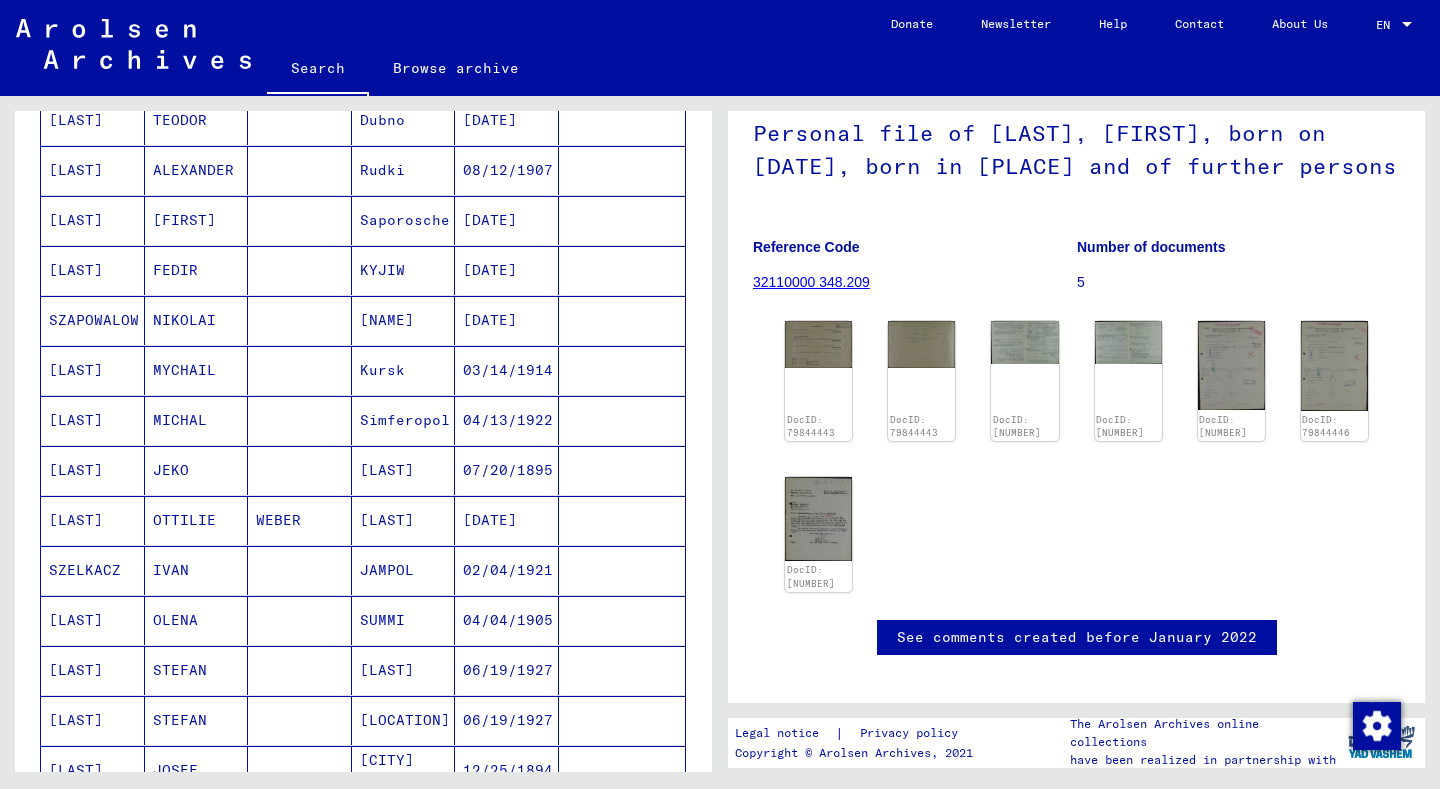 scroll, scrollTop: 1269, scrollLeft: 0, axis: vertical 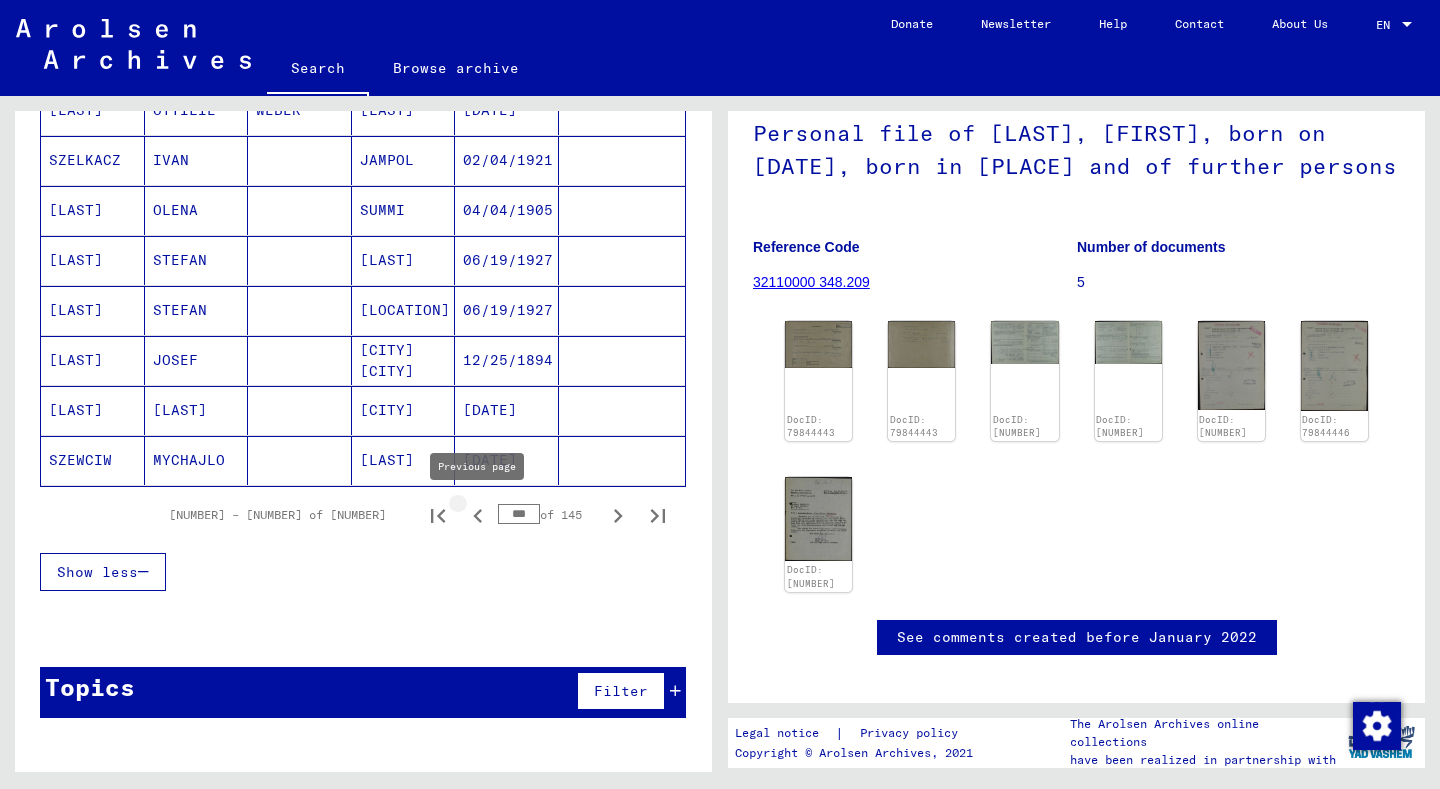 click 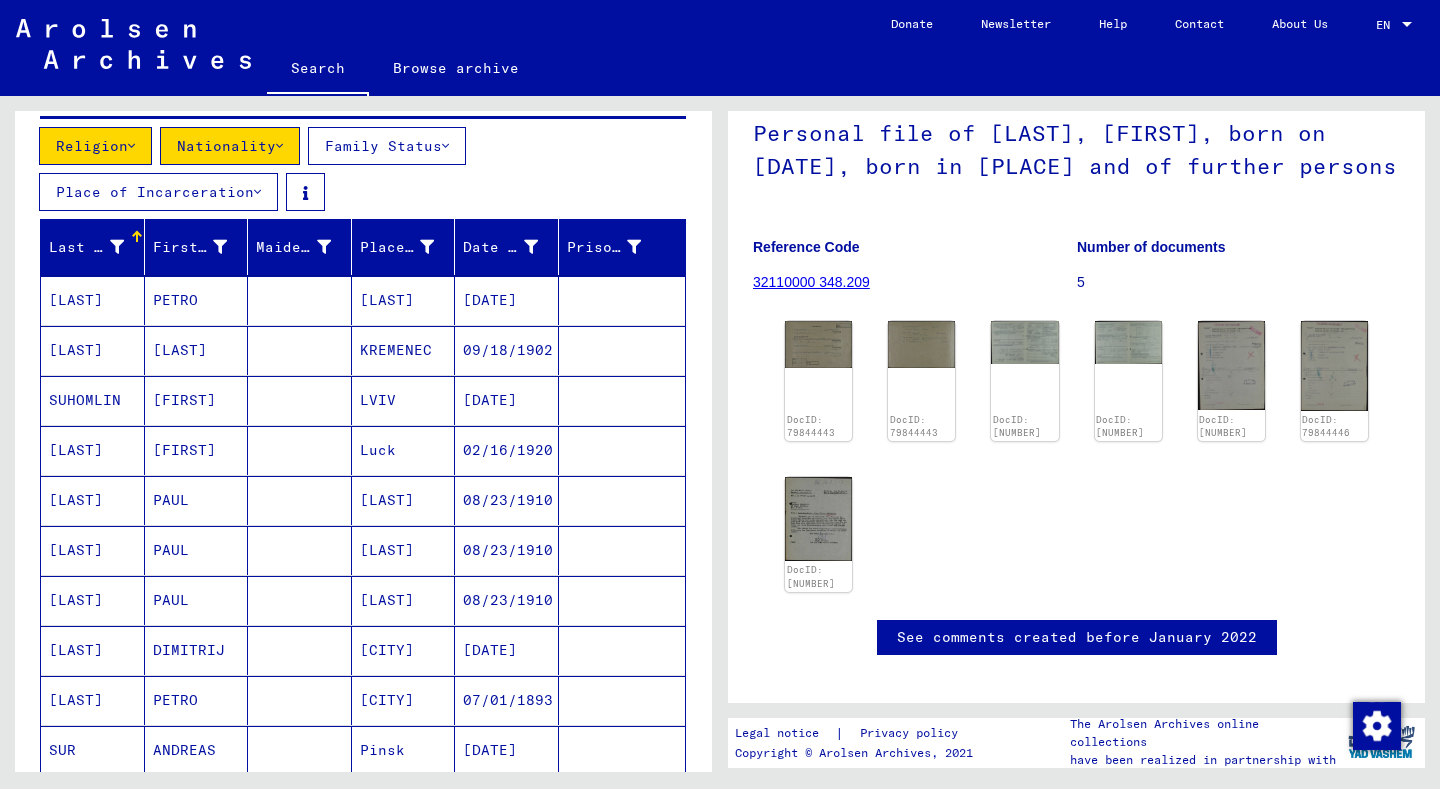 scroll, scrollTop: 222, scrollLeft: 0, axis: vertical 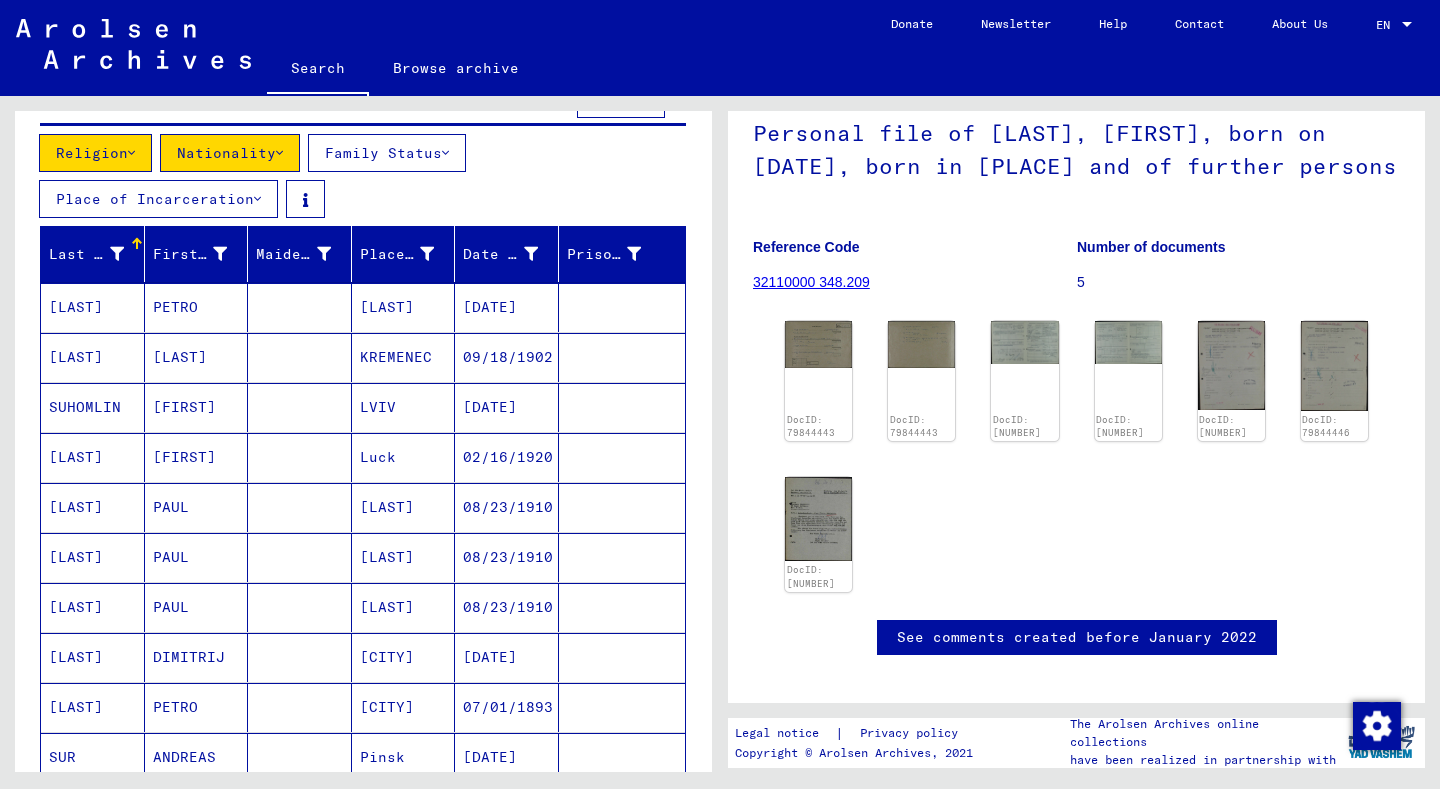click at bounding box center [445, 153] 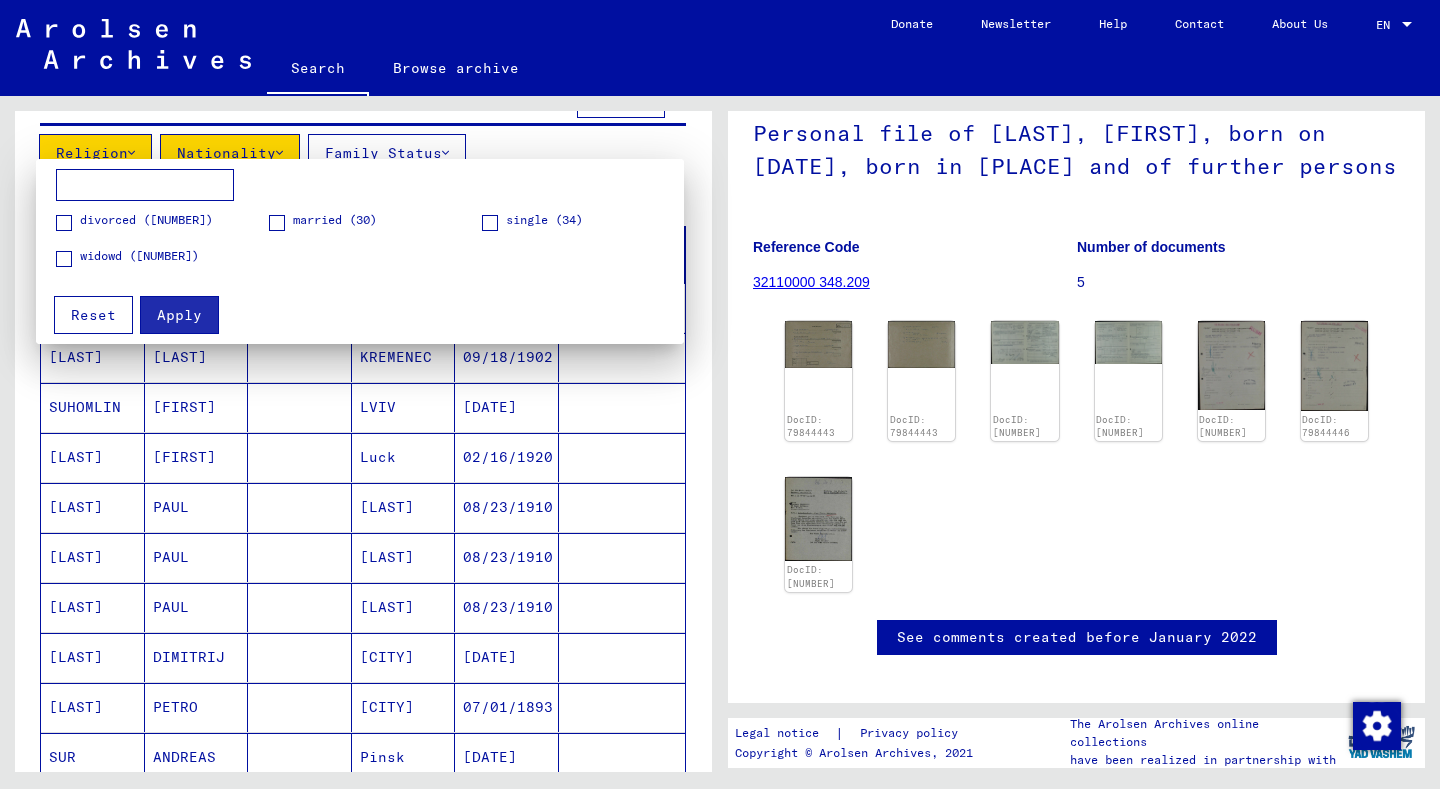 click at bounding box center [720, 394] 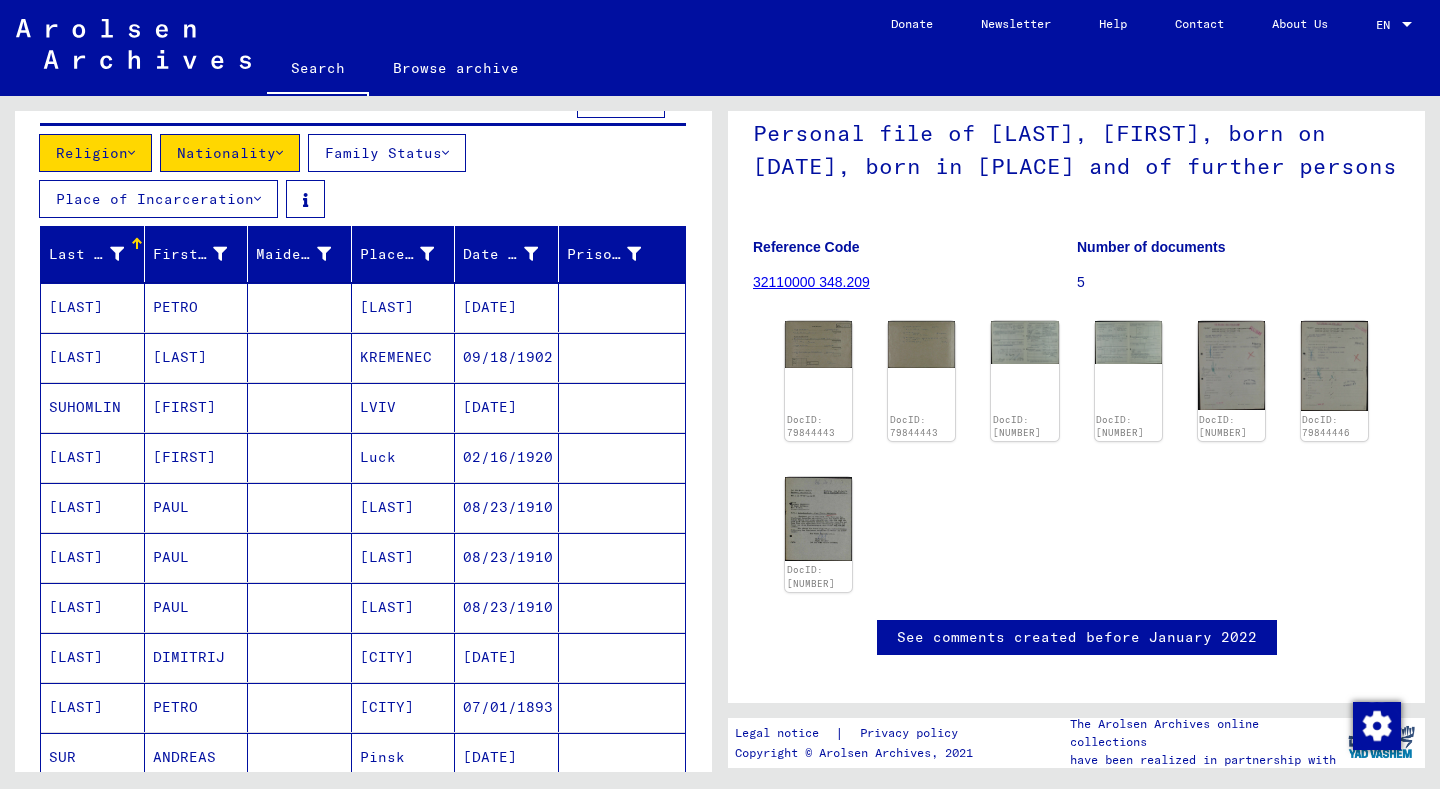 click on "Religion" at bounding box center (95, 153) 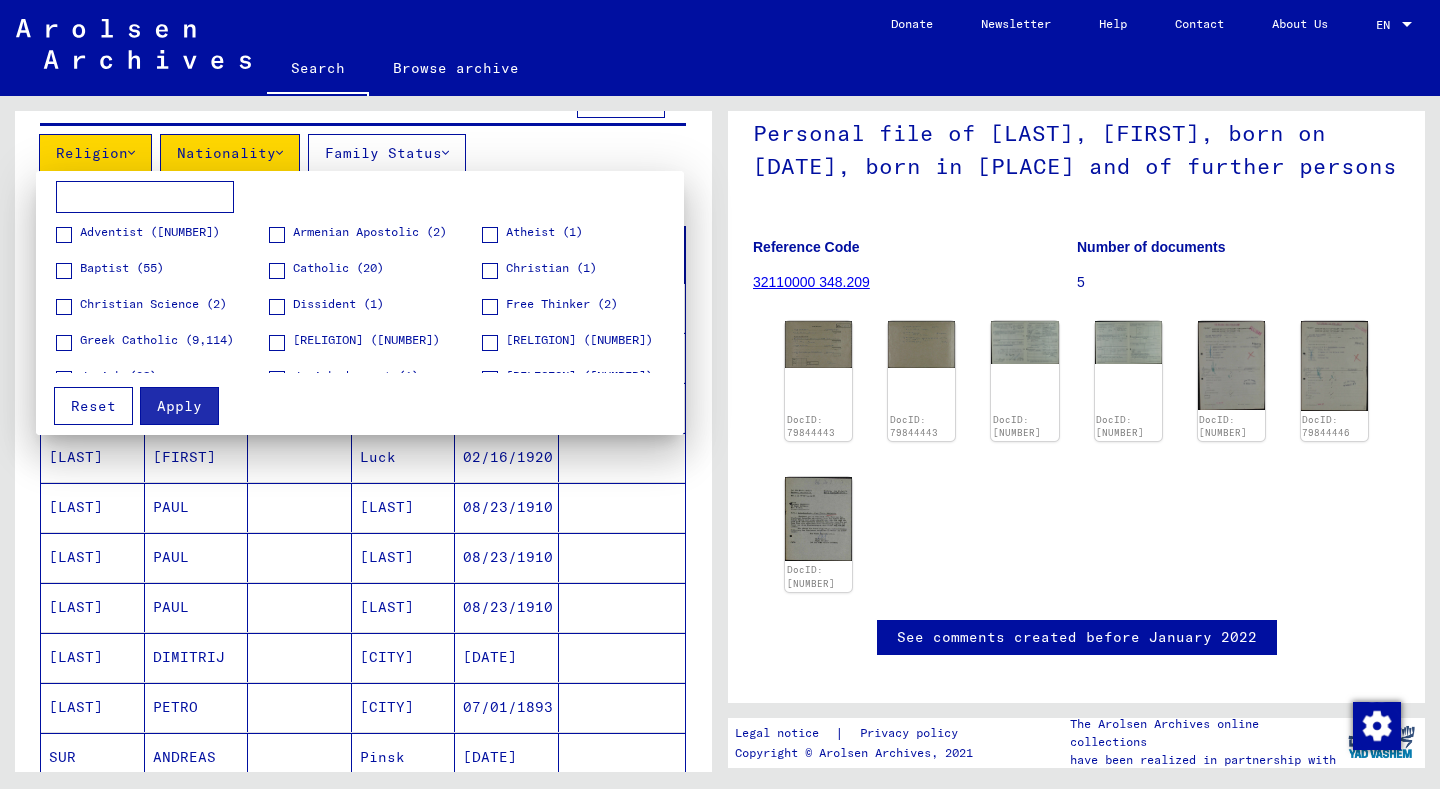 scroll, scrollTop: 245, scrollLeft: 0, axis: vertical 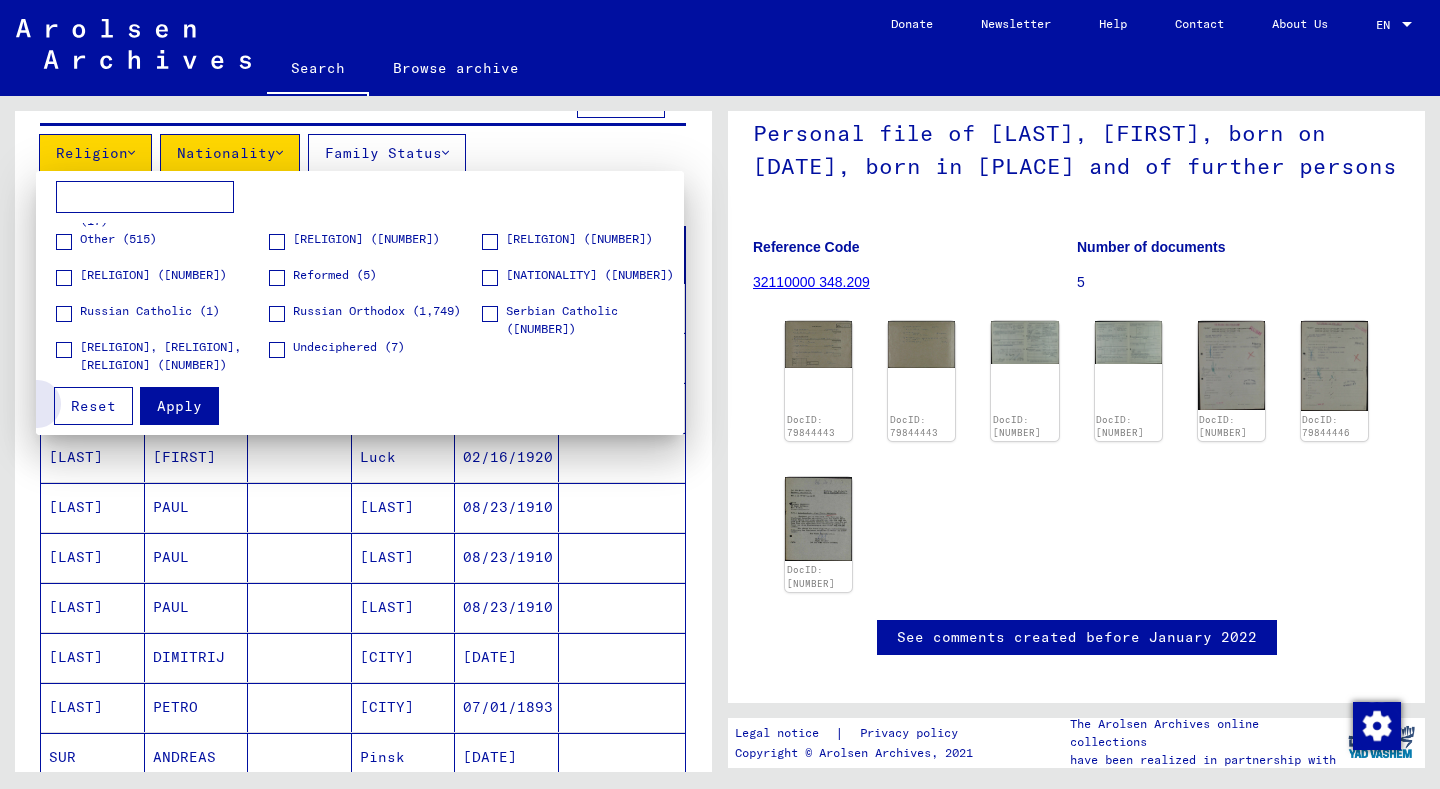 click on "Reset" at bounding box center (93, 406) 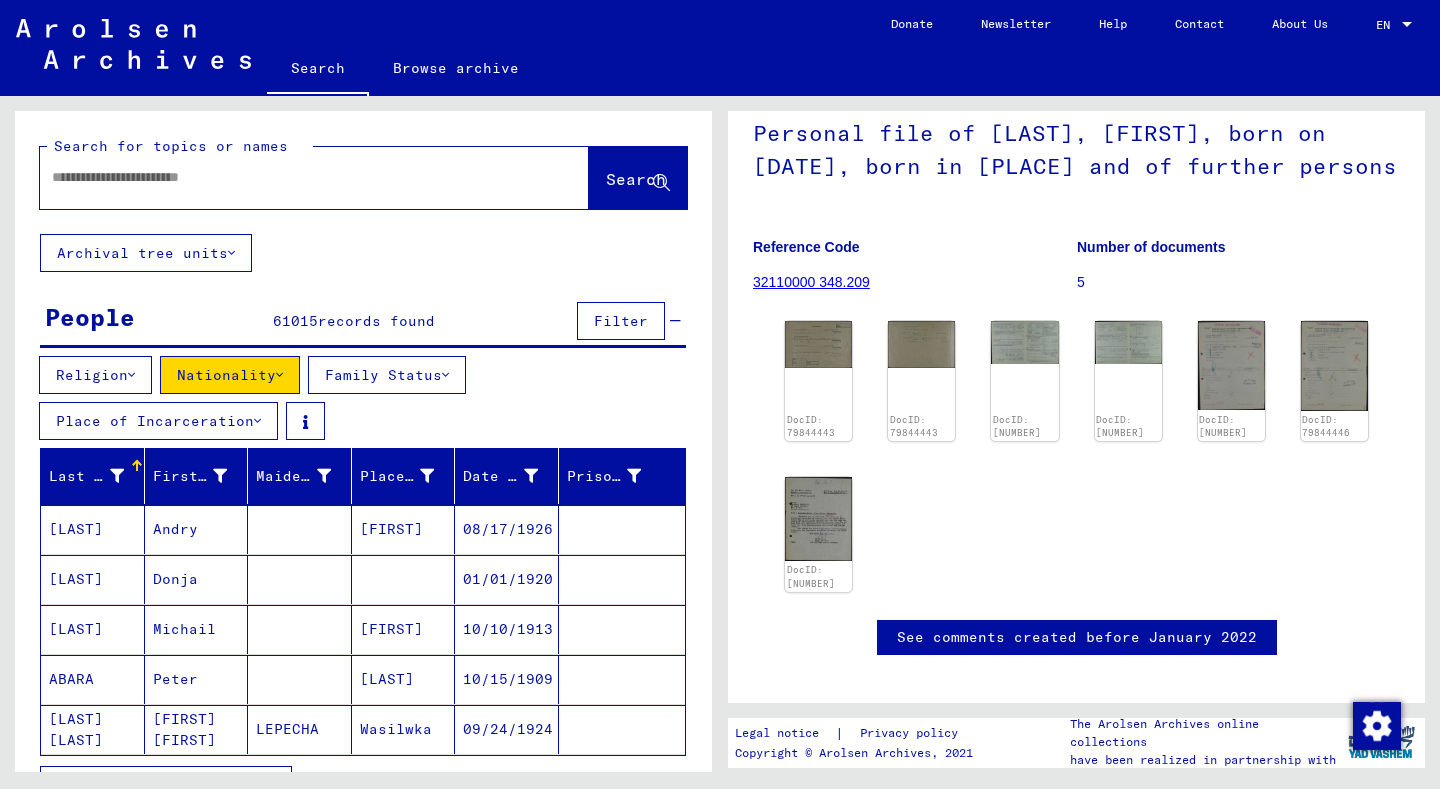 scroll, scrollTop: 213, scrollLeft: 0, axis: vertical 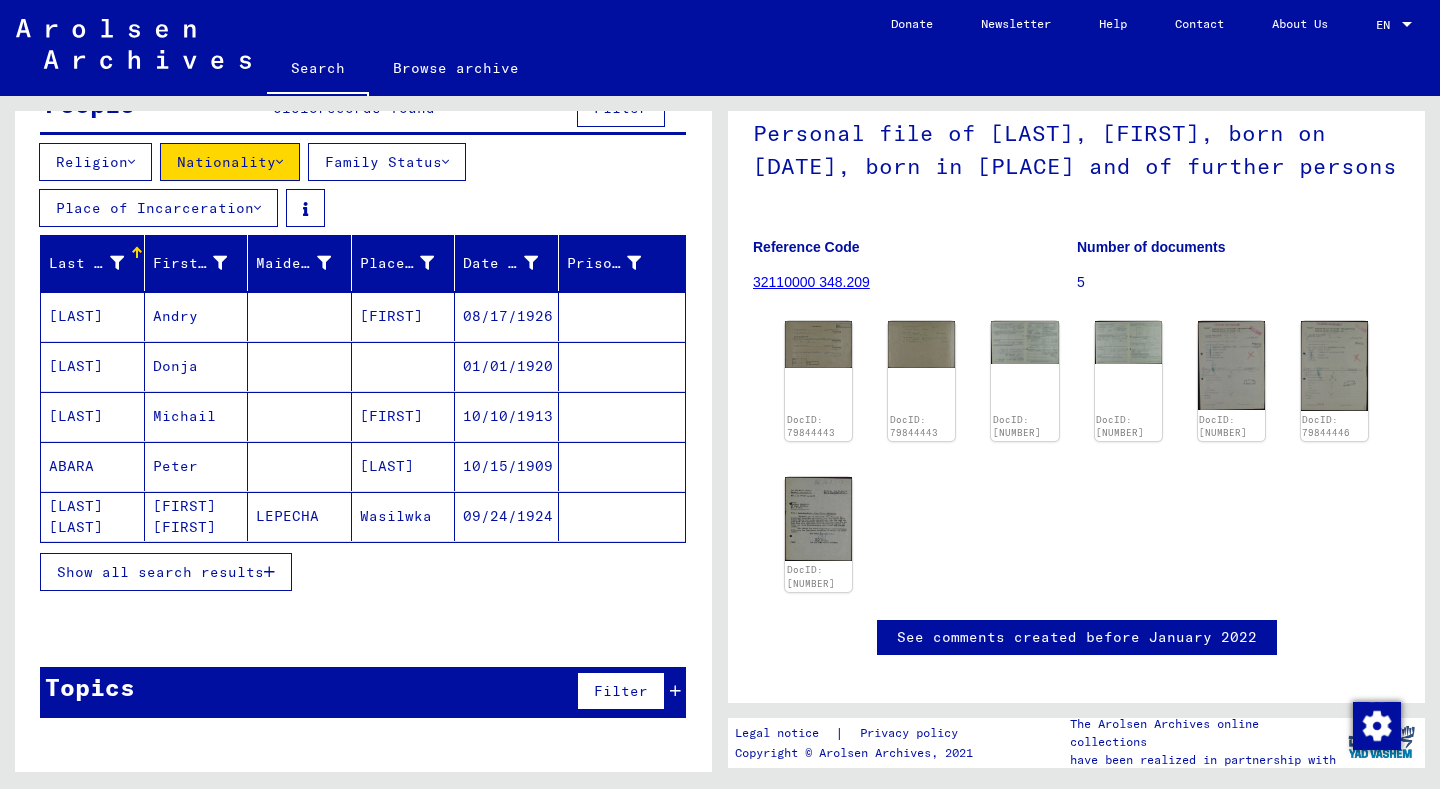 click at bounding box center (269, 572) 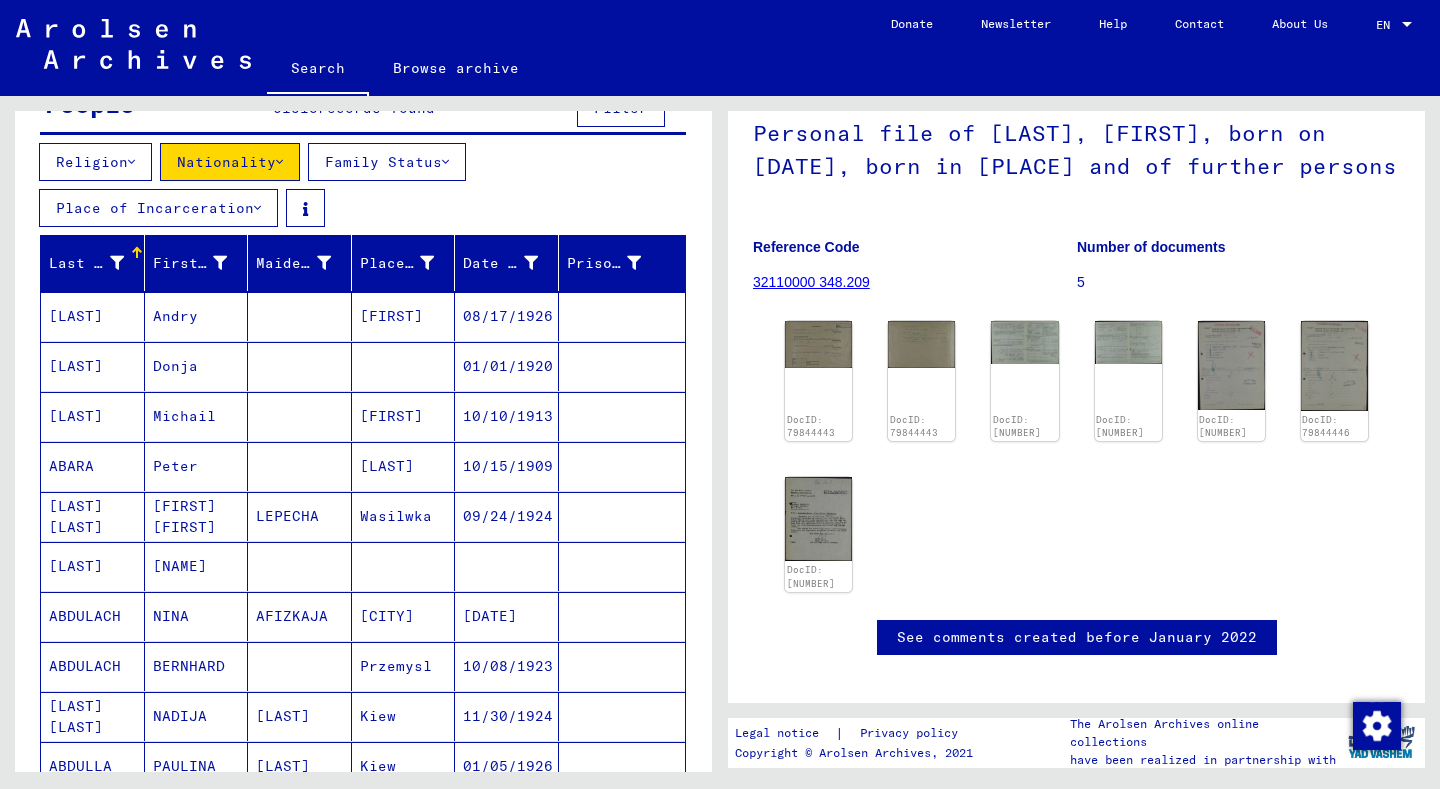 scroll, scrollTop: 1269, scrollLeft: 0, axis: vertical 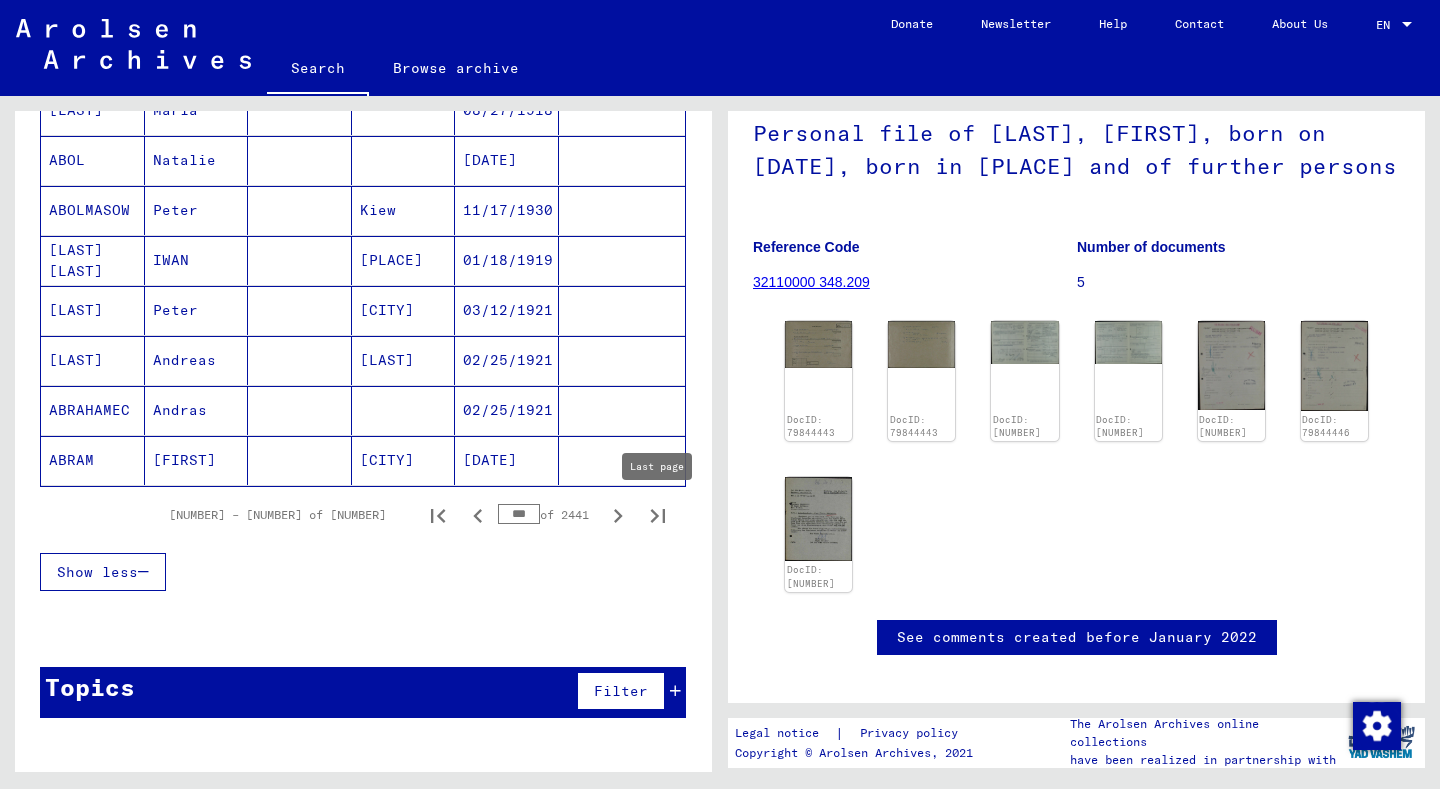 click 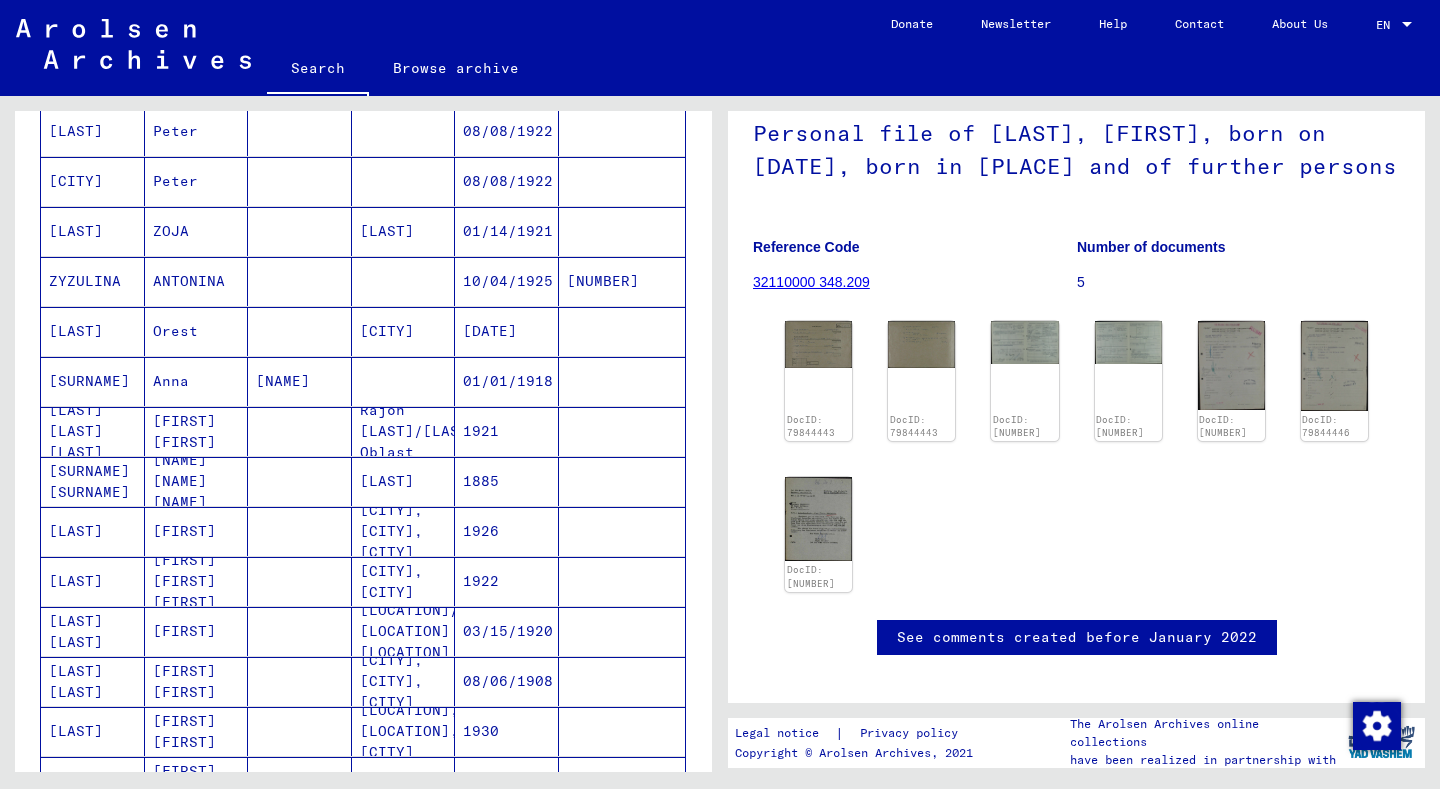 scroll, scrollTop: 449, scrollLeft: 0, axis: vertical 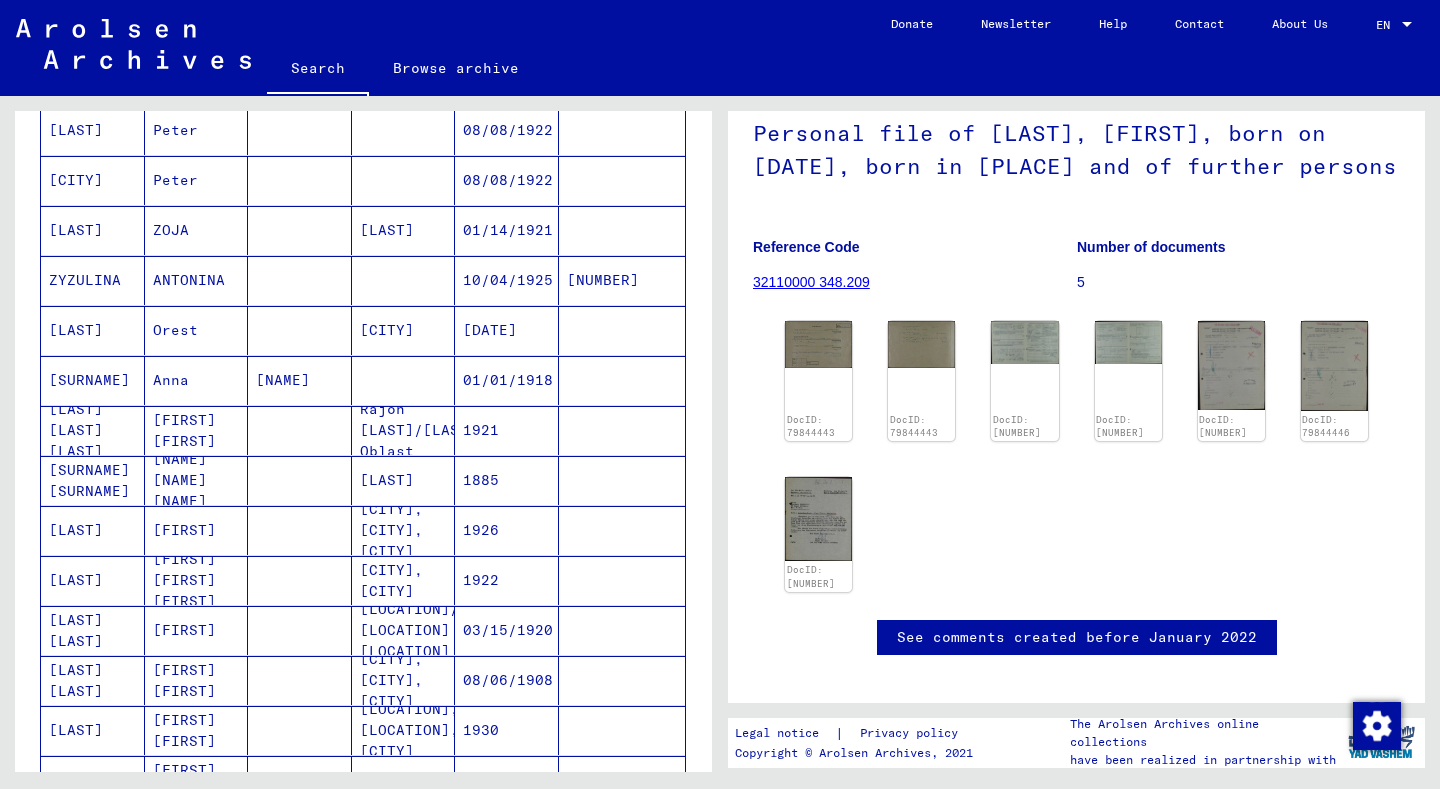 click on "Orest" at bounding box center (197, 380) 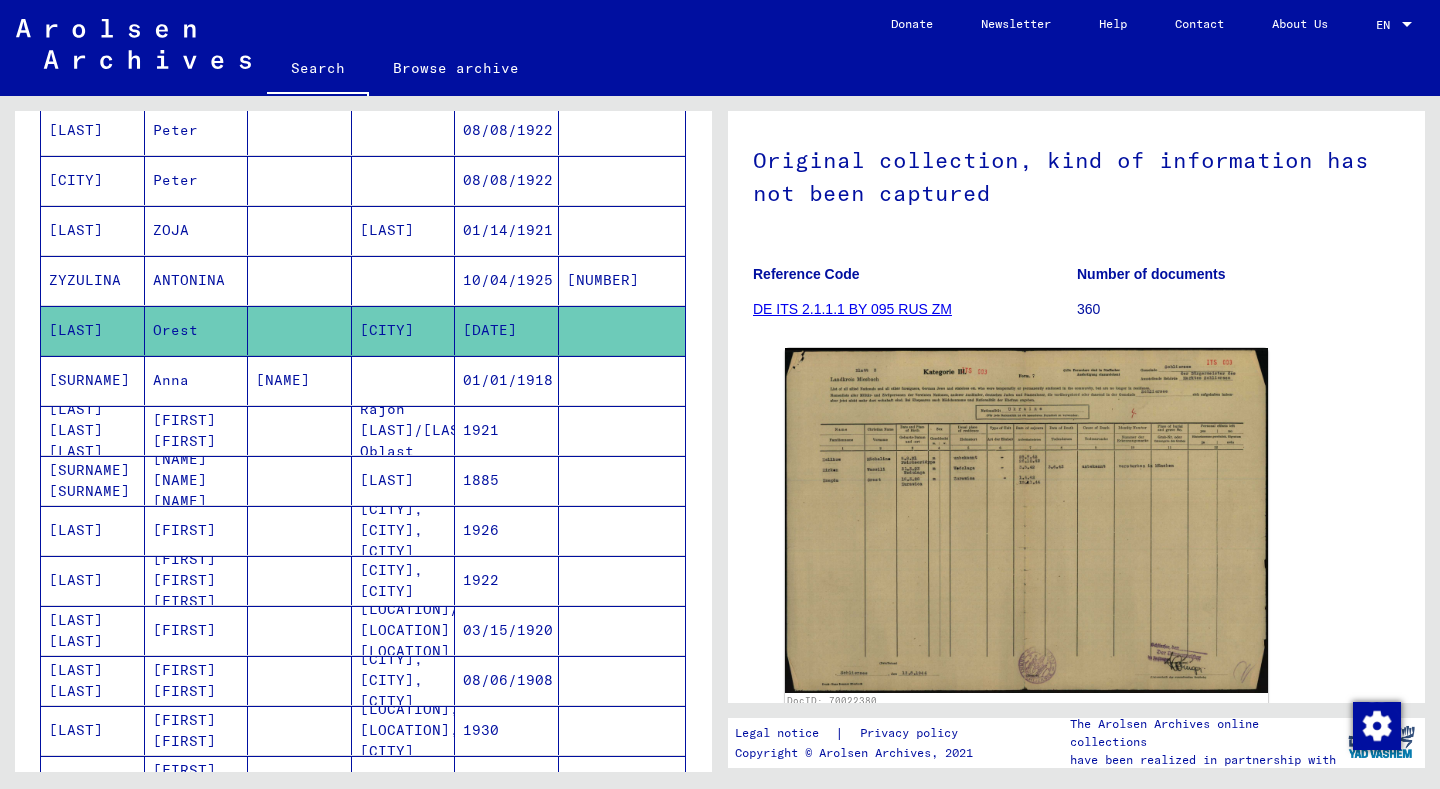 scroll, scrollTop: 206, scrollLeft: 0, axis: vertical 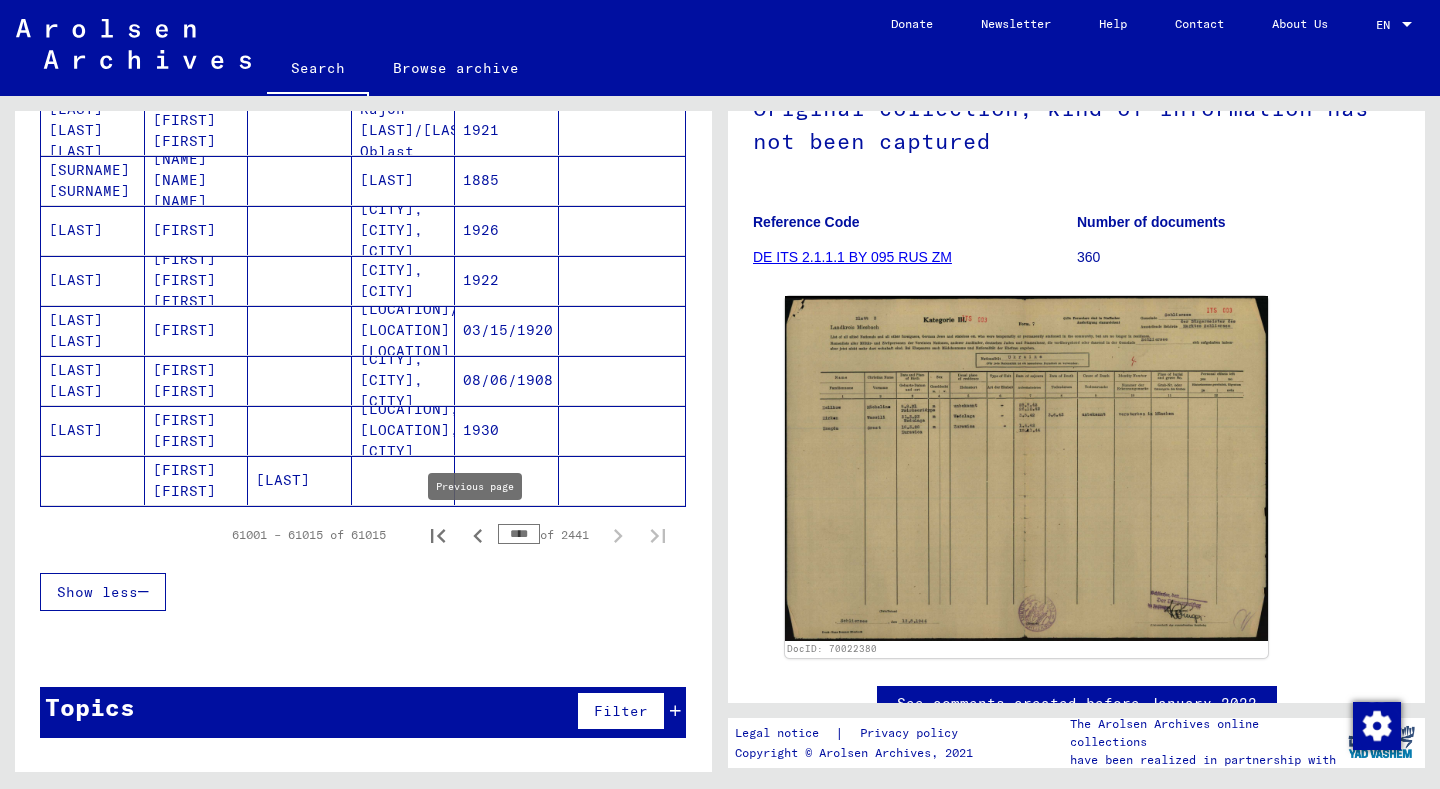 click 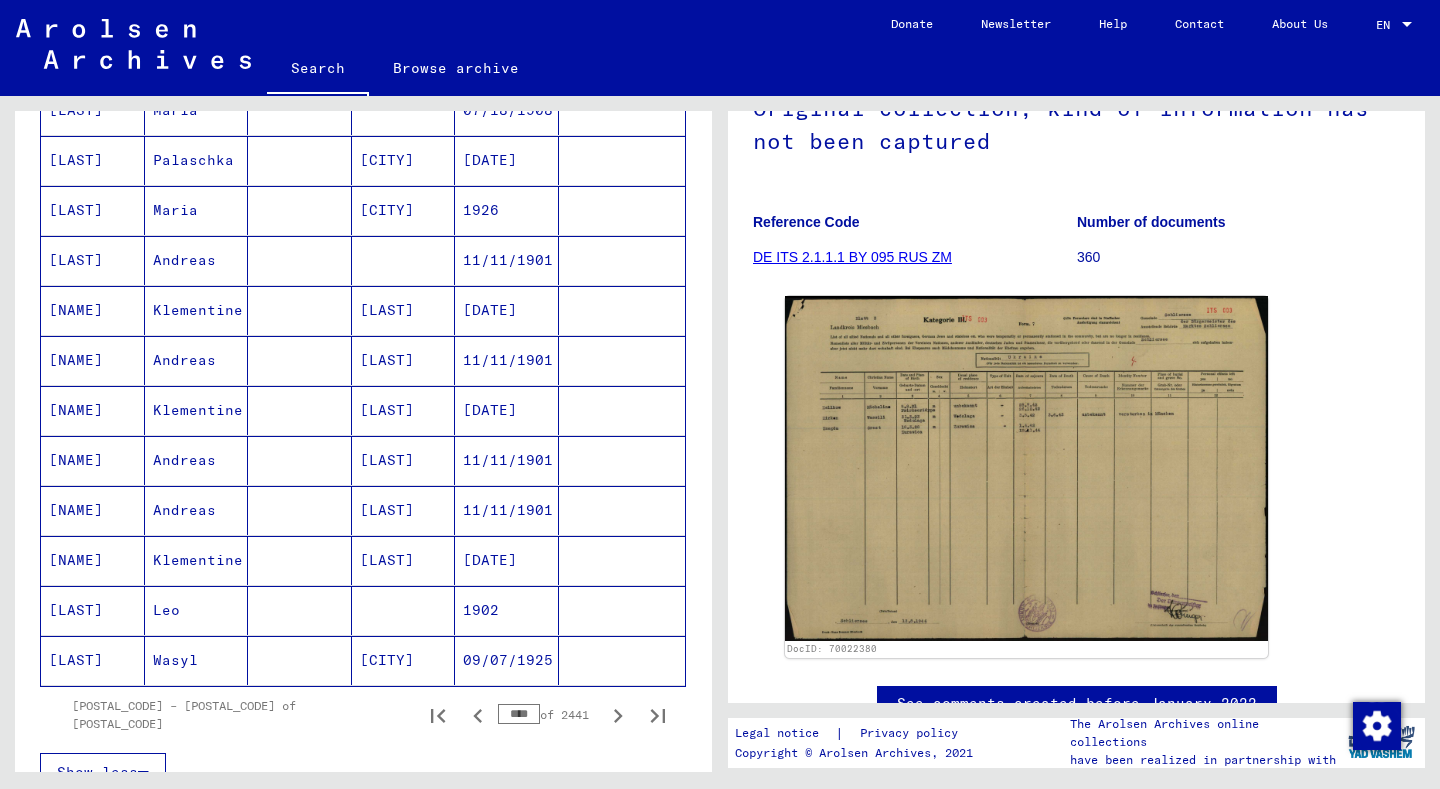 scroll, scrollTop: 1075, scrollLeft: 0, axis: vertical 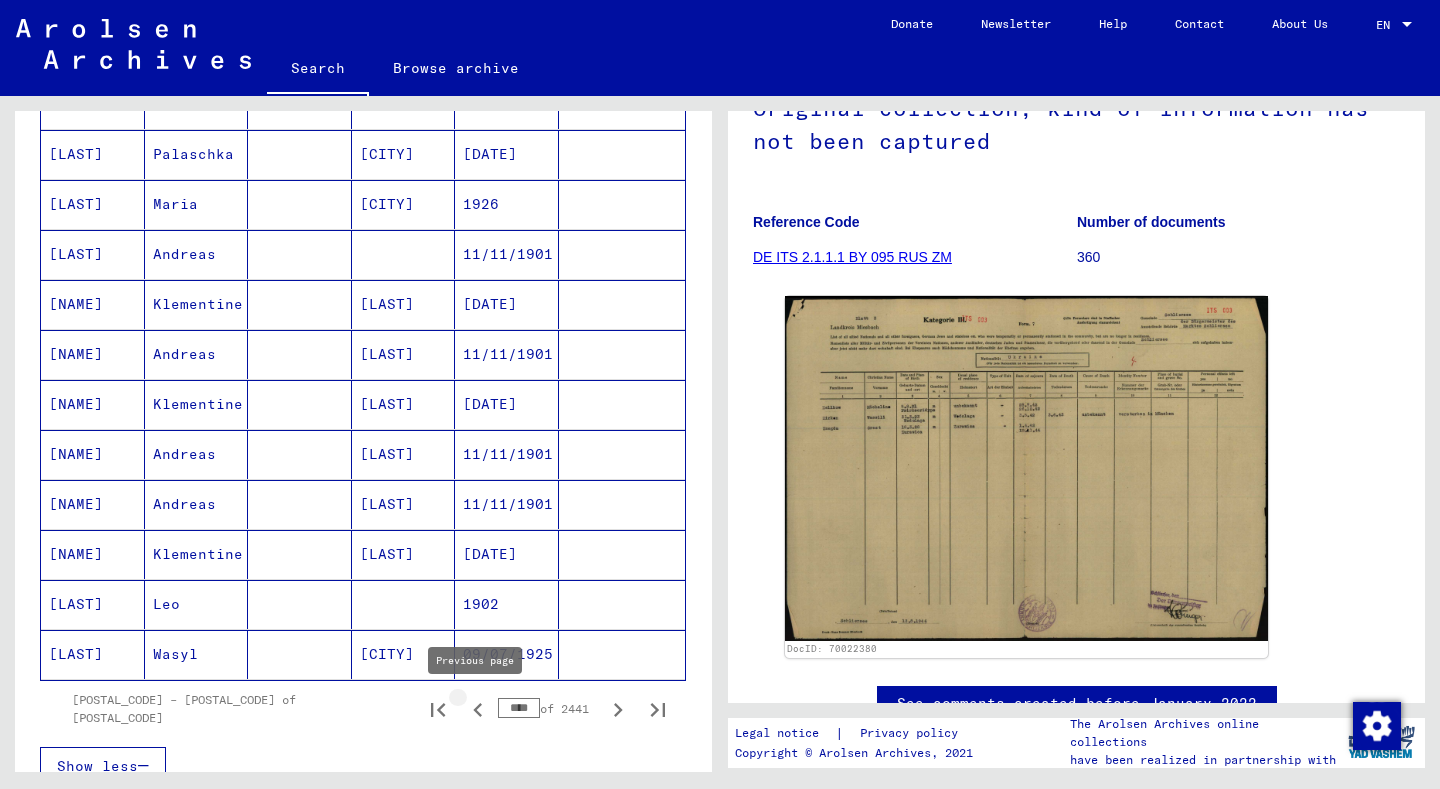 click 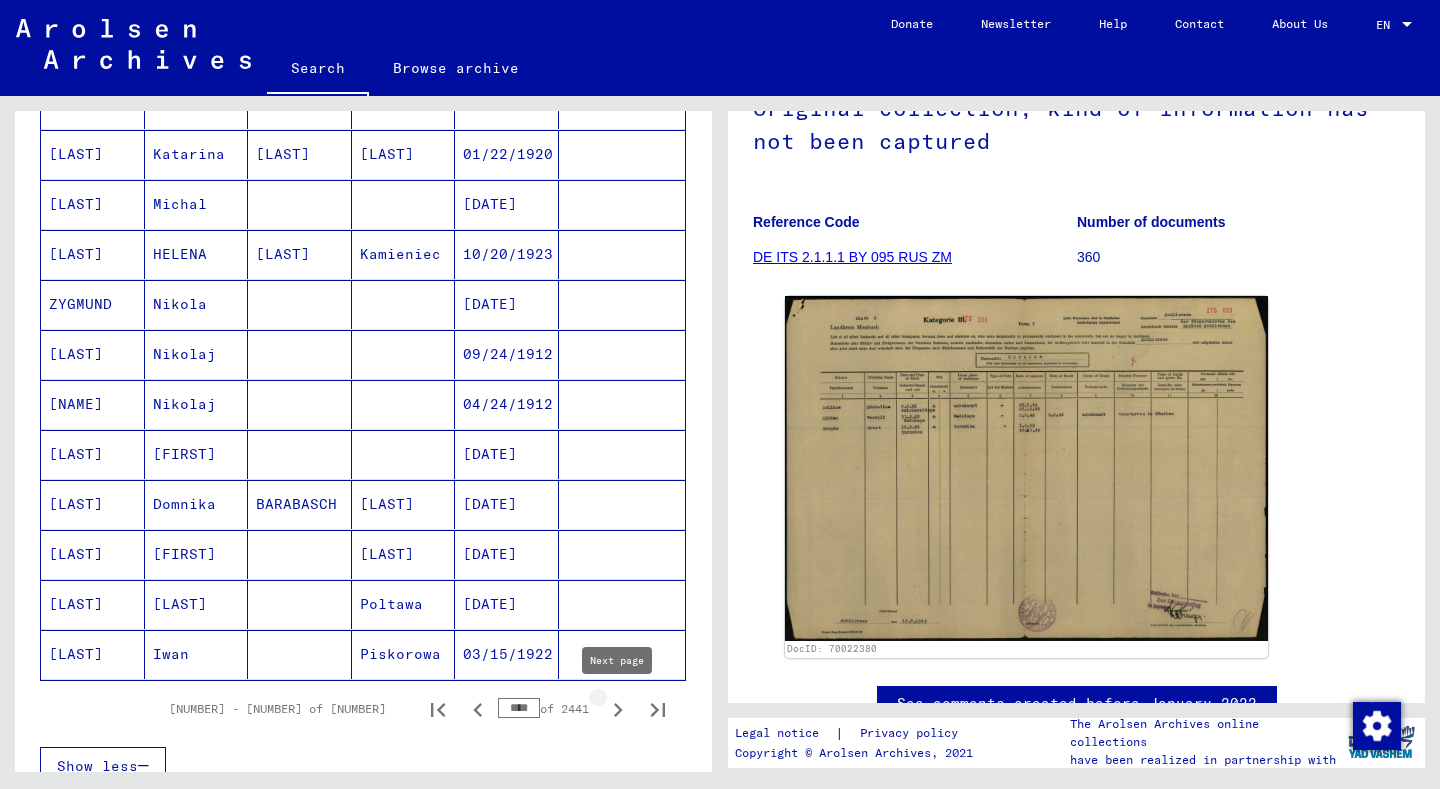 click 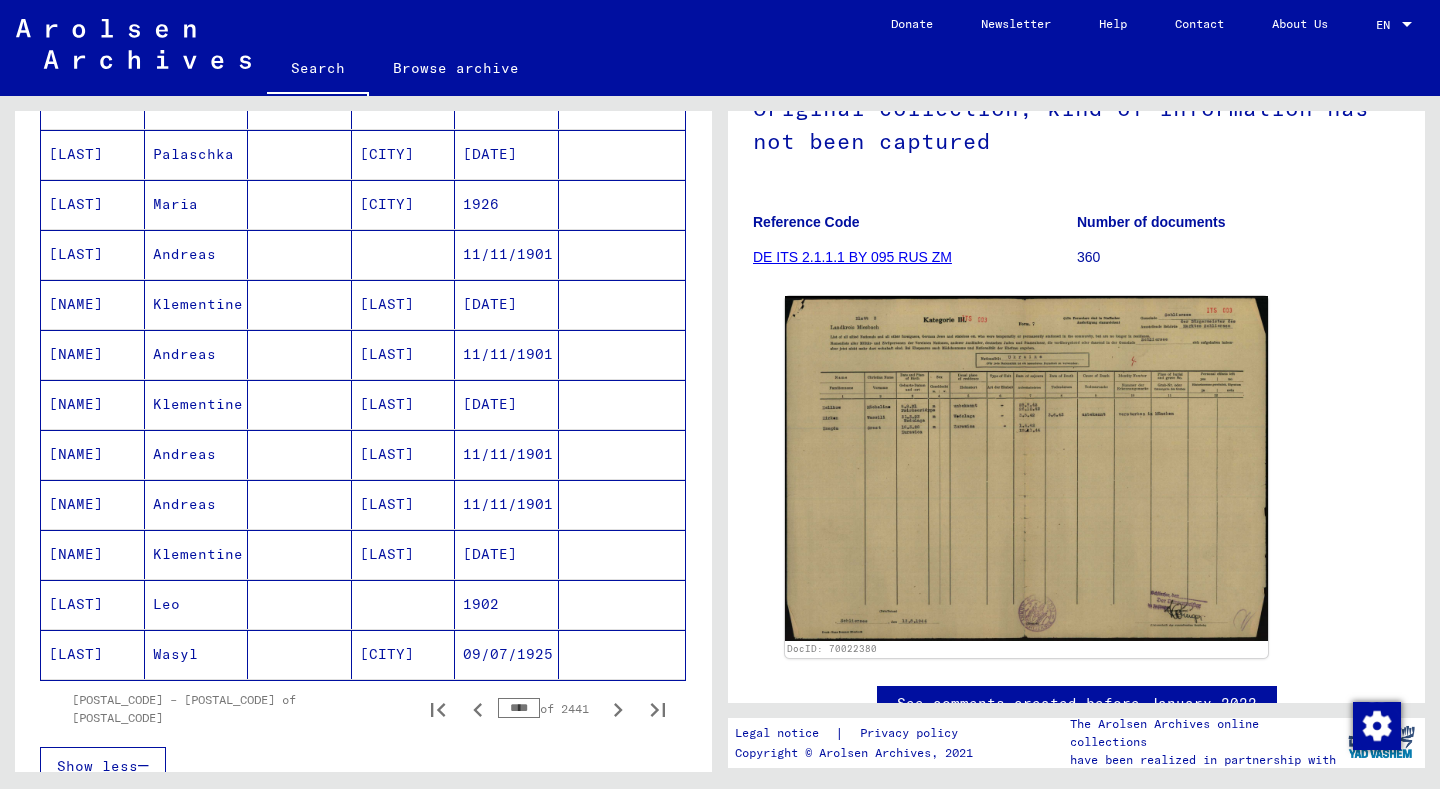 click on "Wasyl" 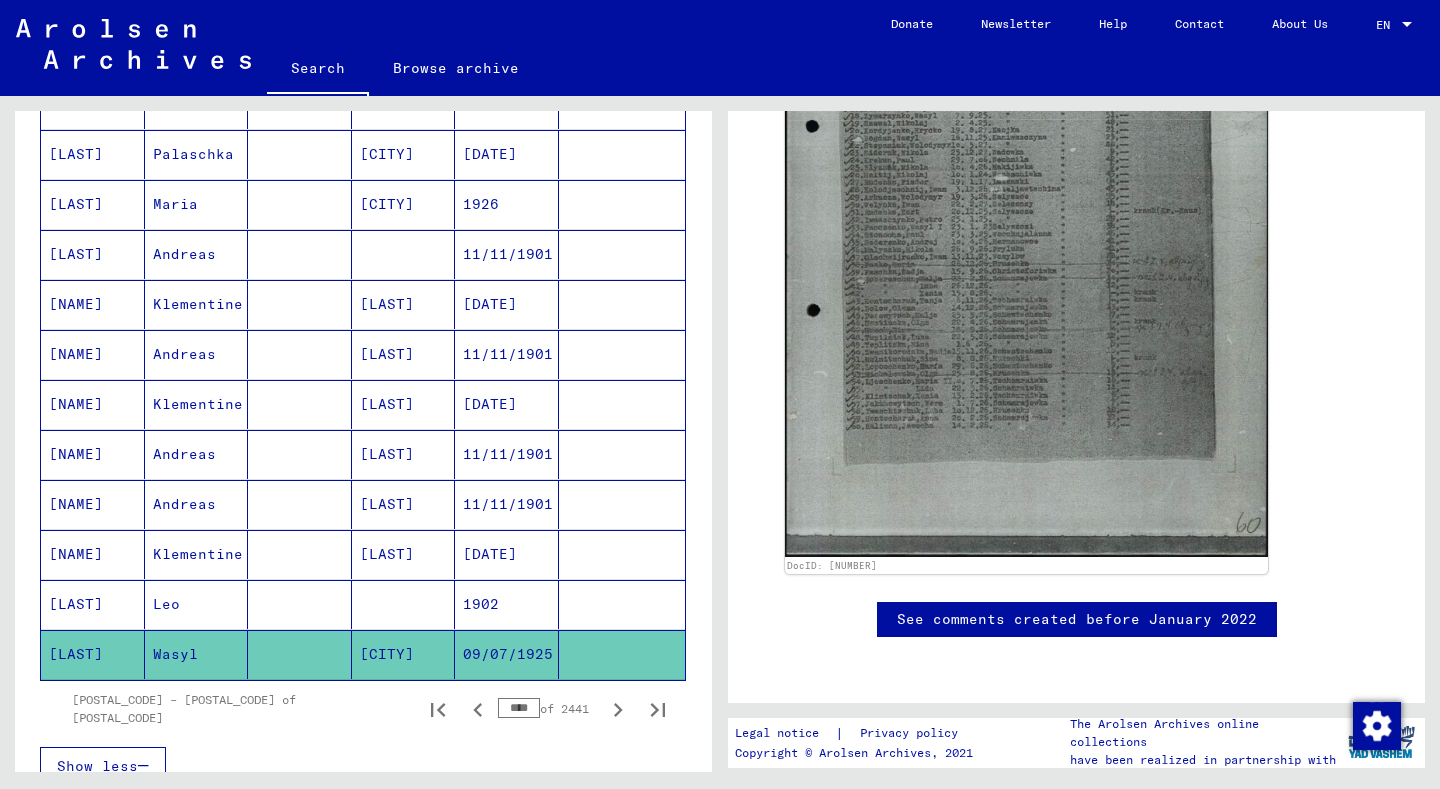 scroll, scrollTop: 1656, scrollLeft: 0, axis: vertical 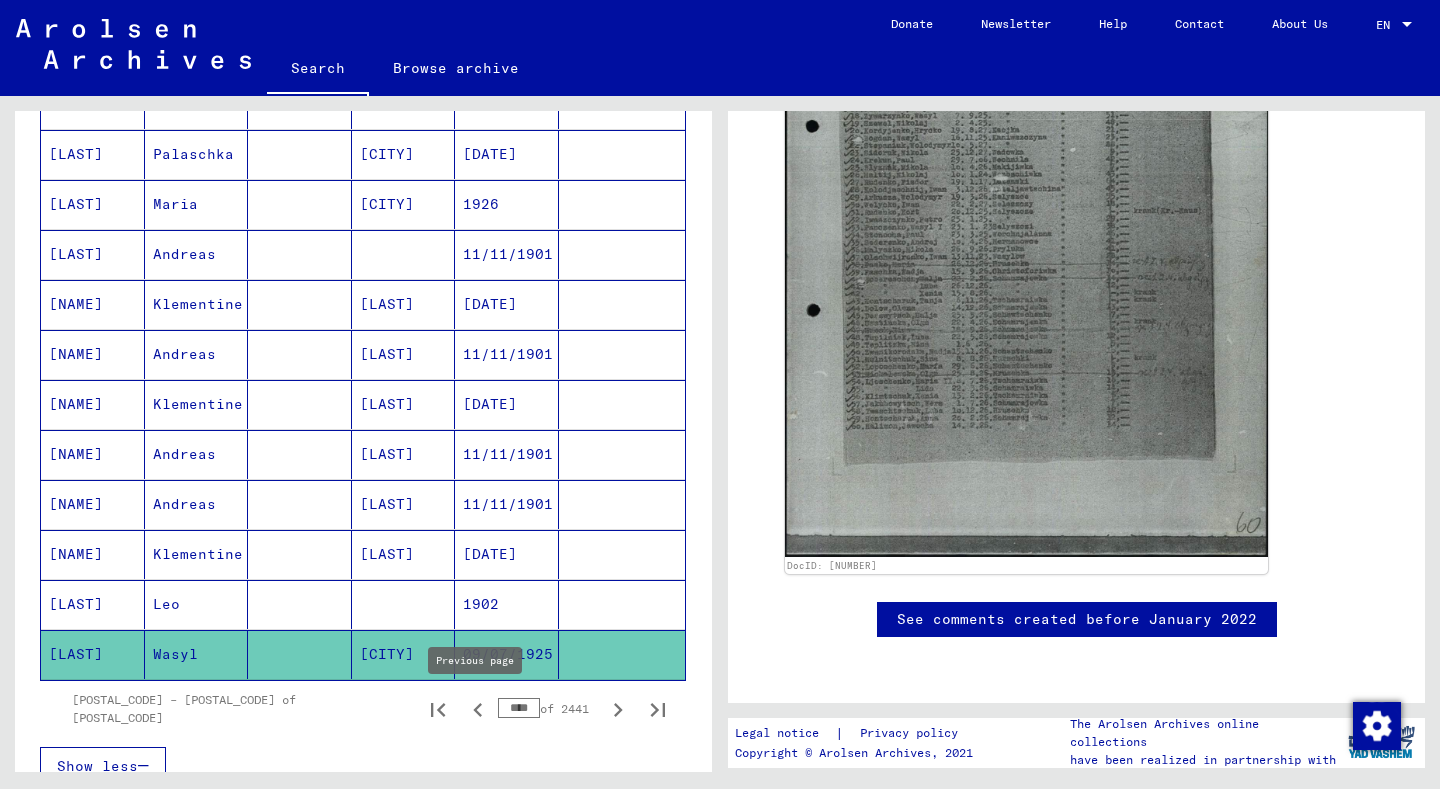 click 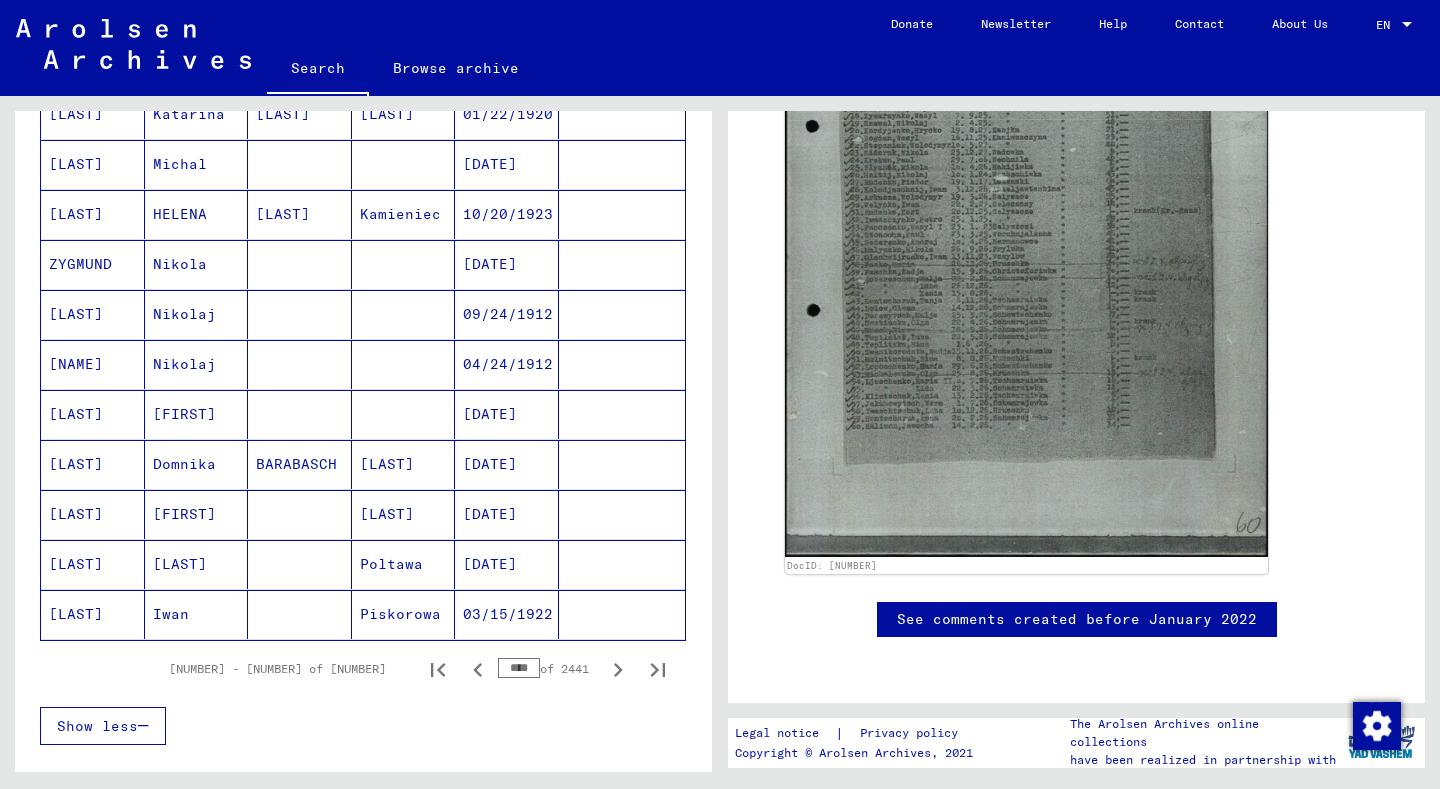 scroll, scrollTop: 1269, scrollLeft: 0, axis: vertical 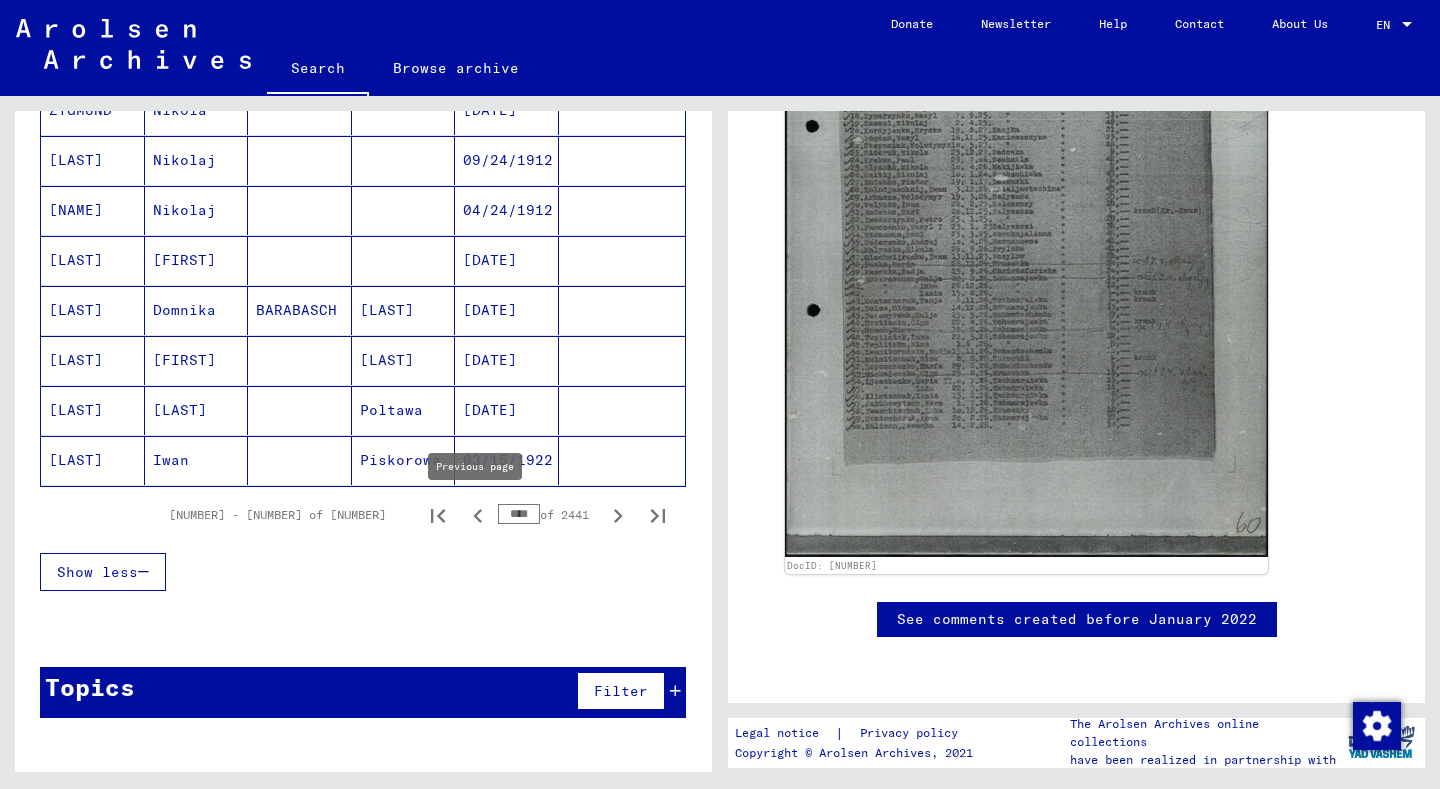 click 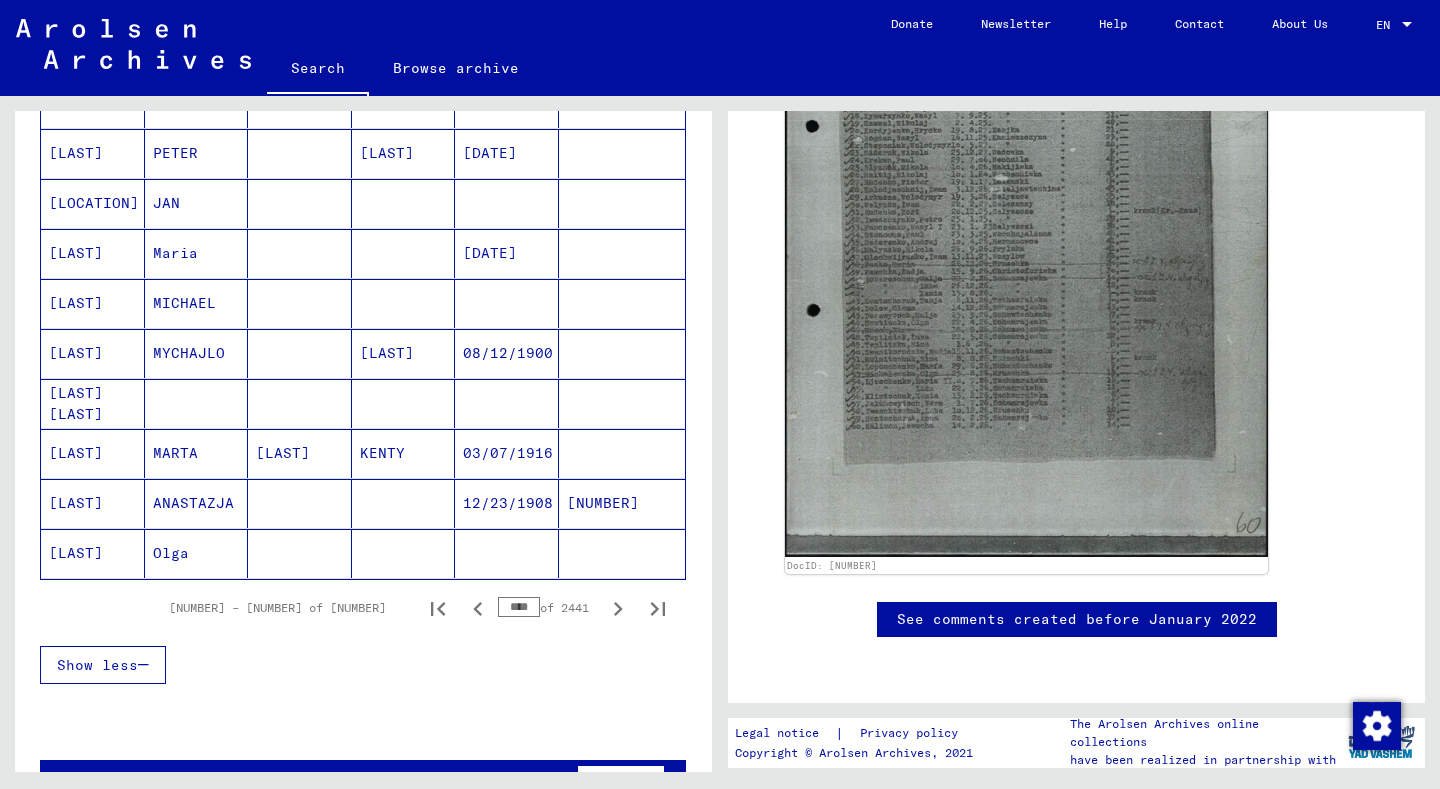 scroll, scrollTop: 1269, scrollLeft: 0, axis: vertical 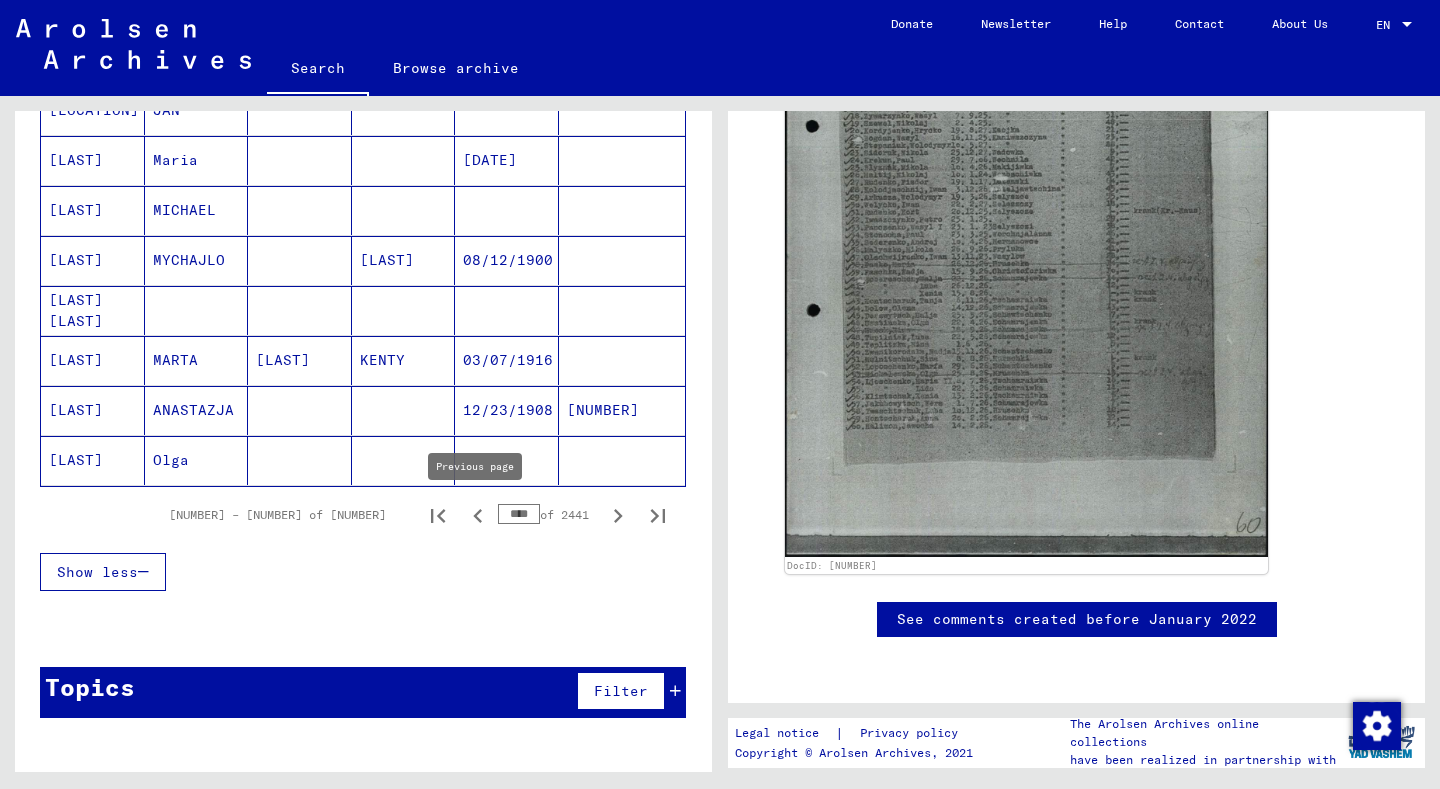 click 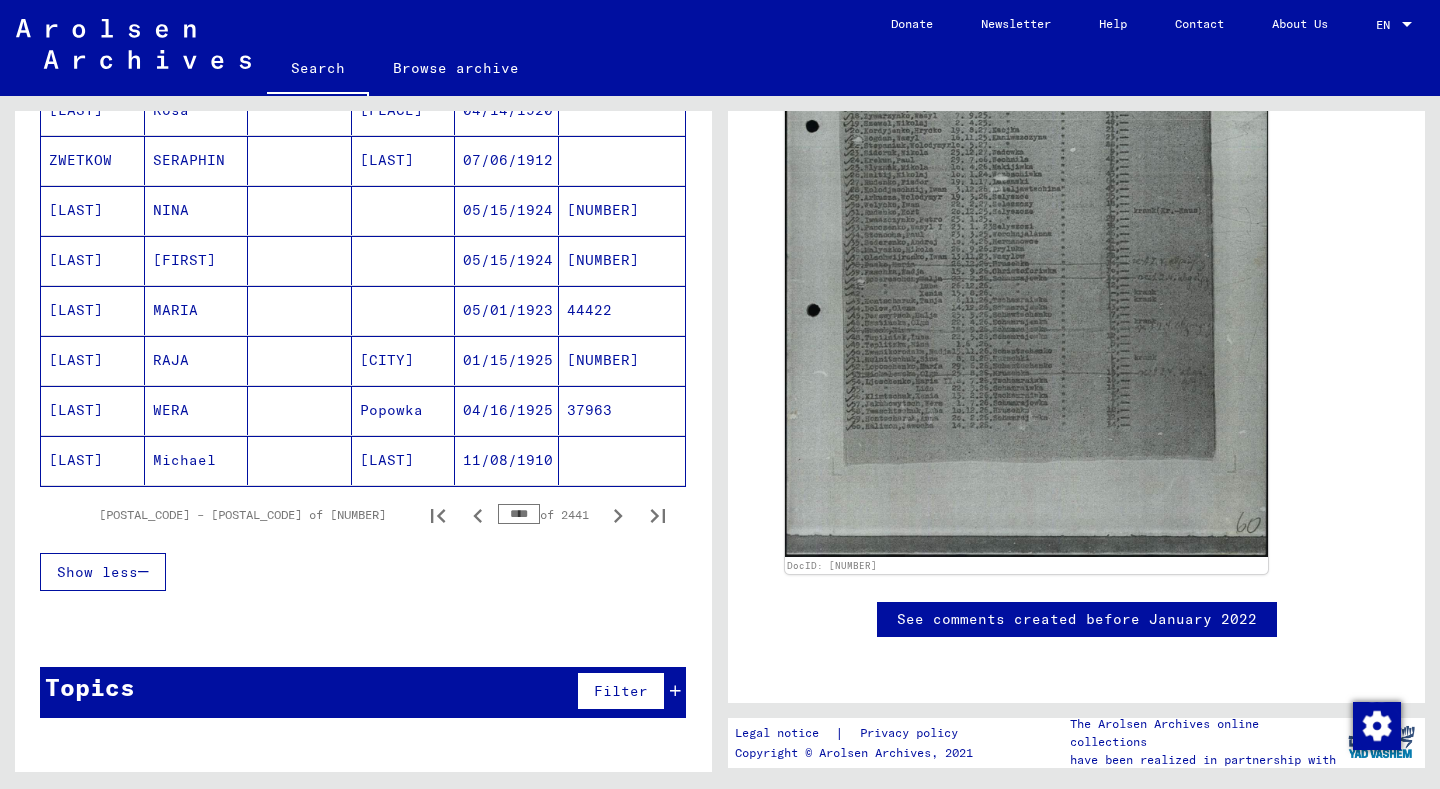 click 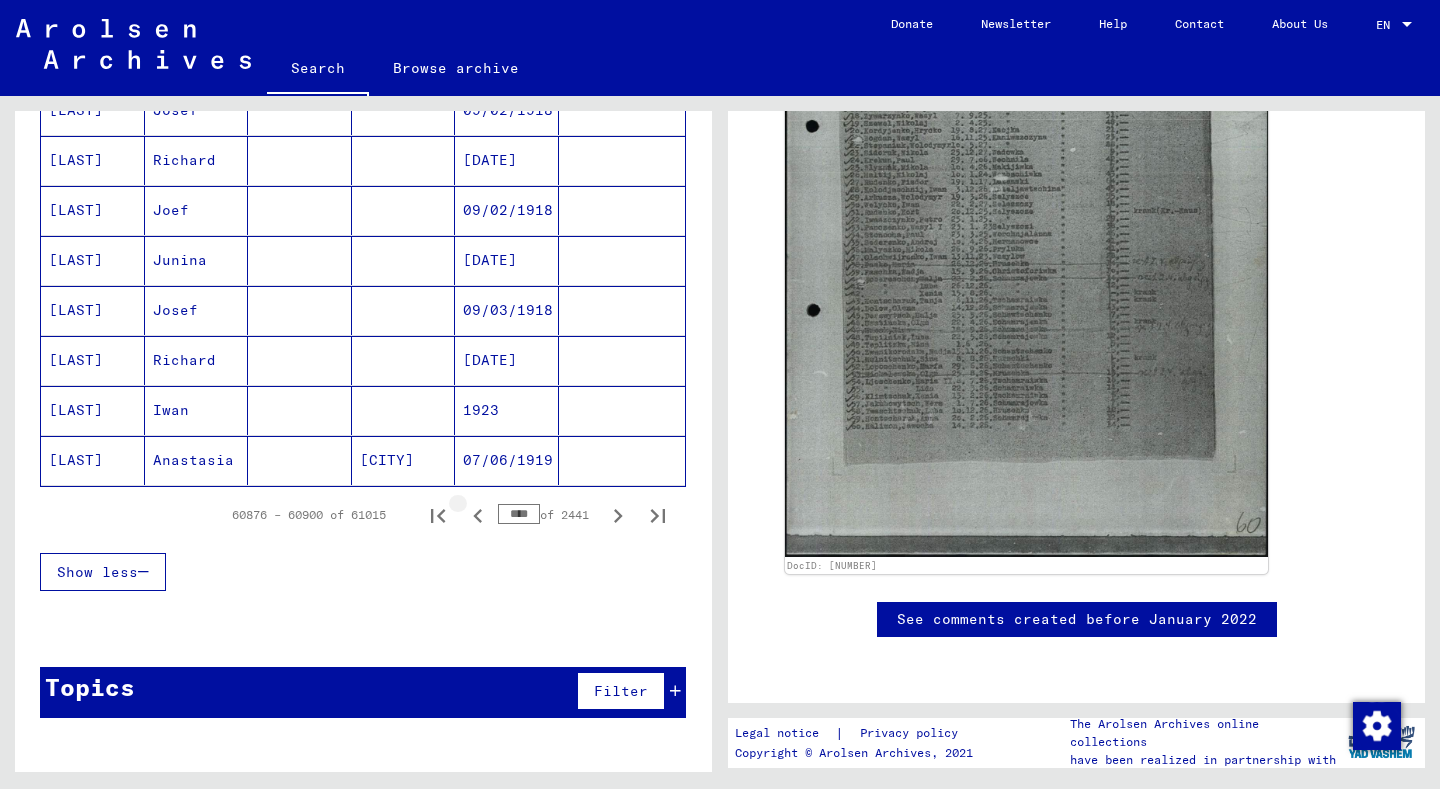 click 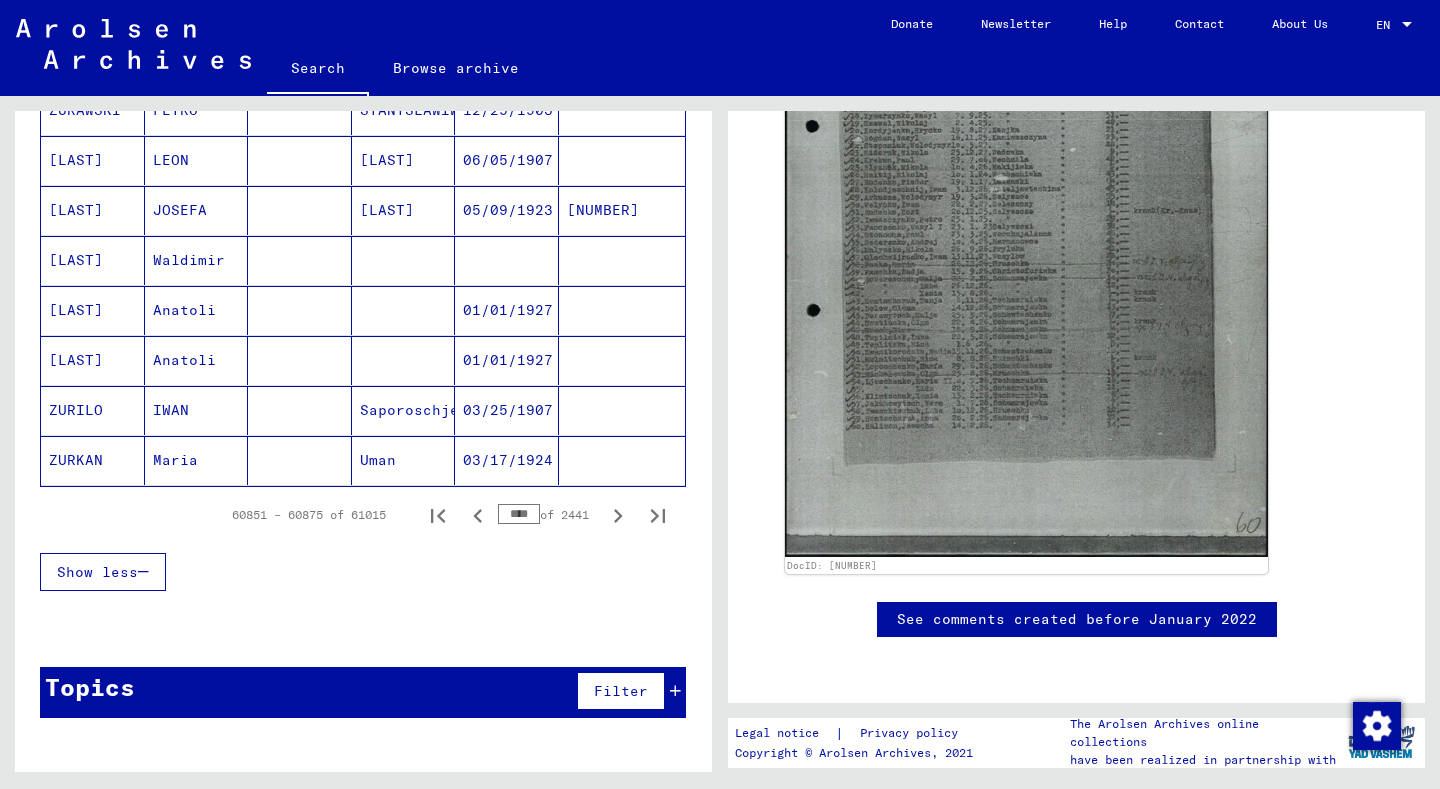 click 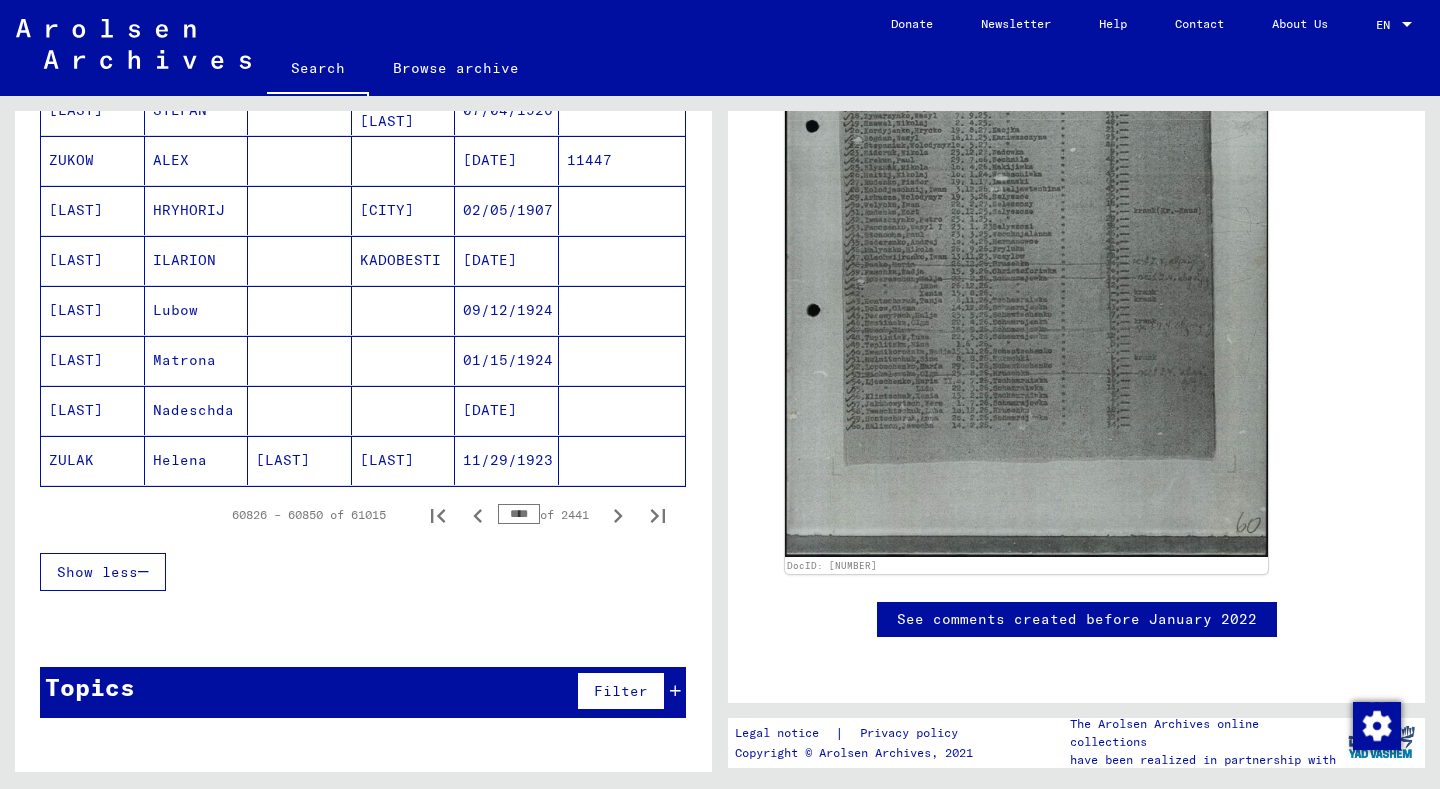 click 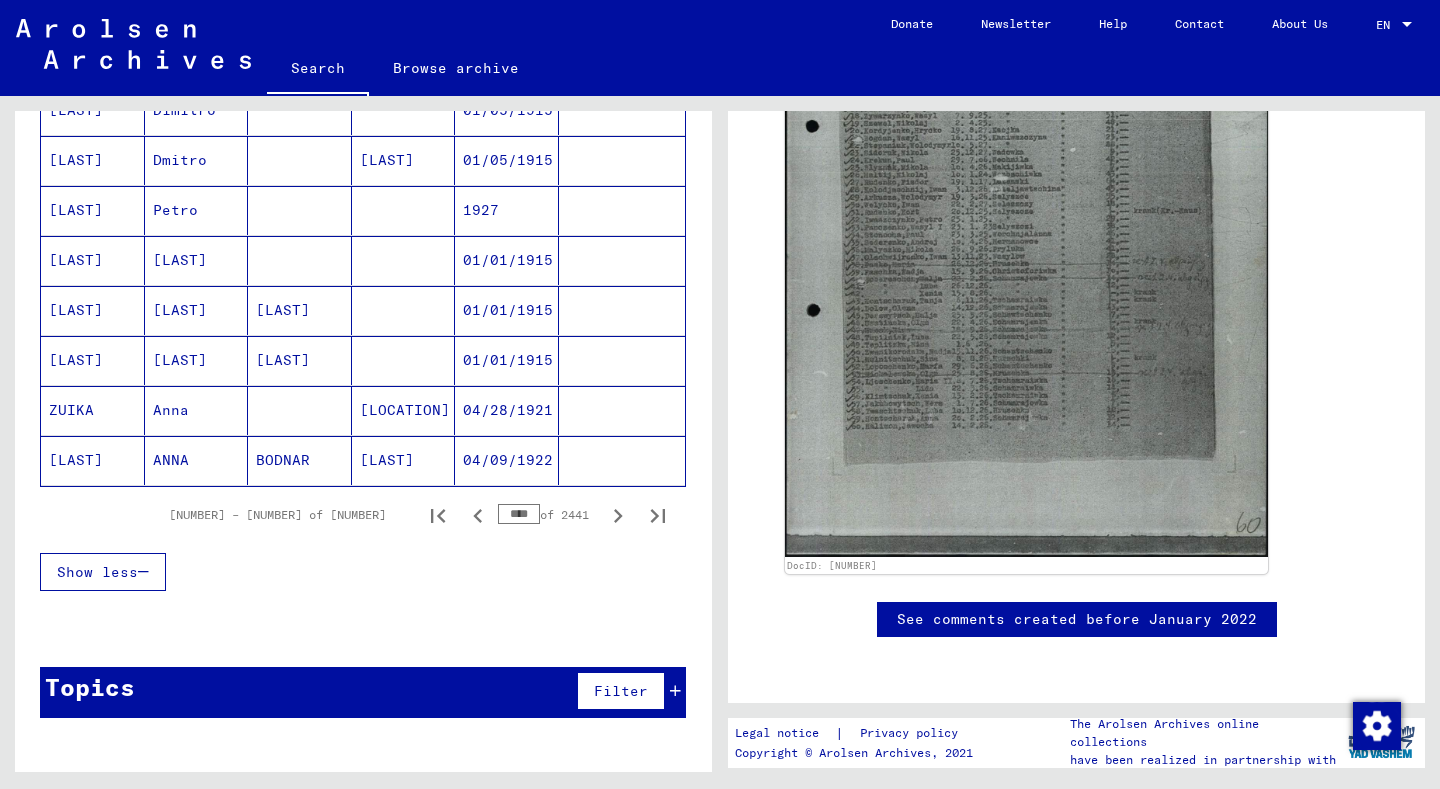 click 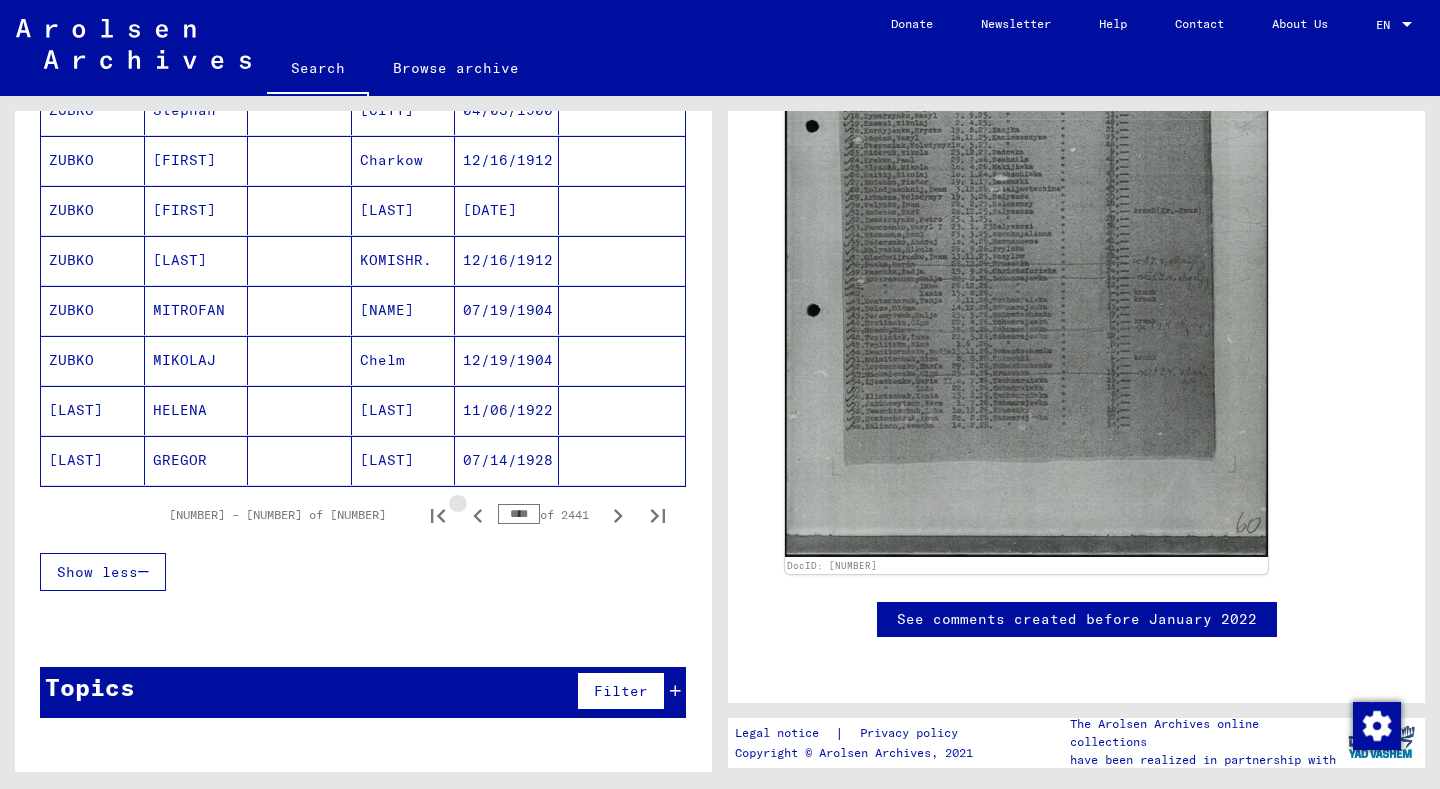 click 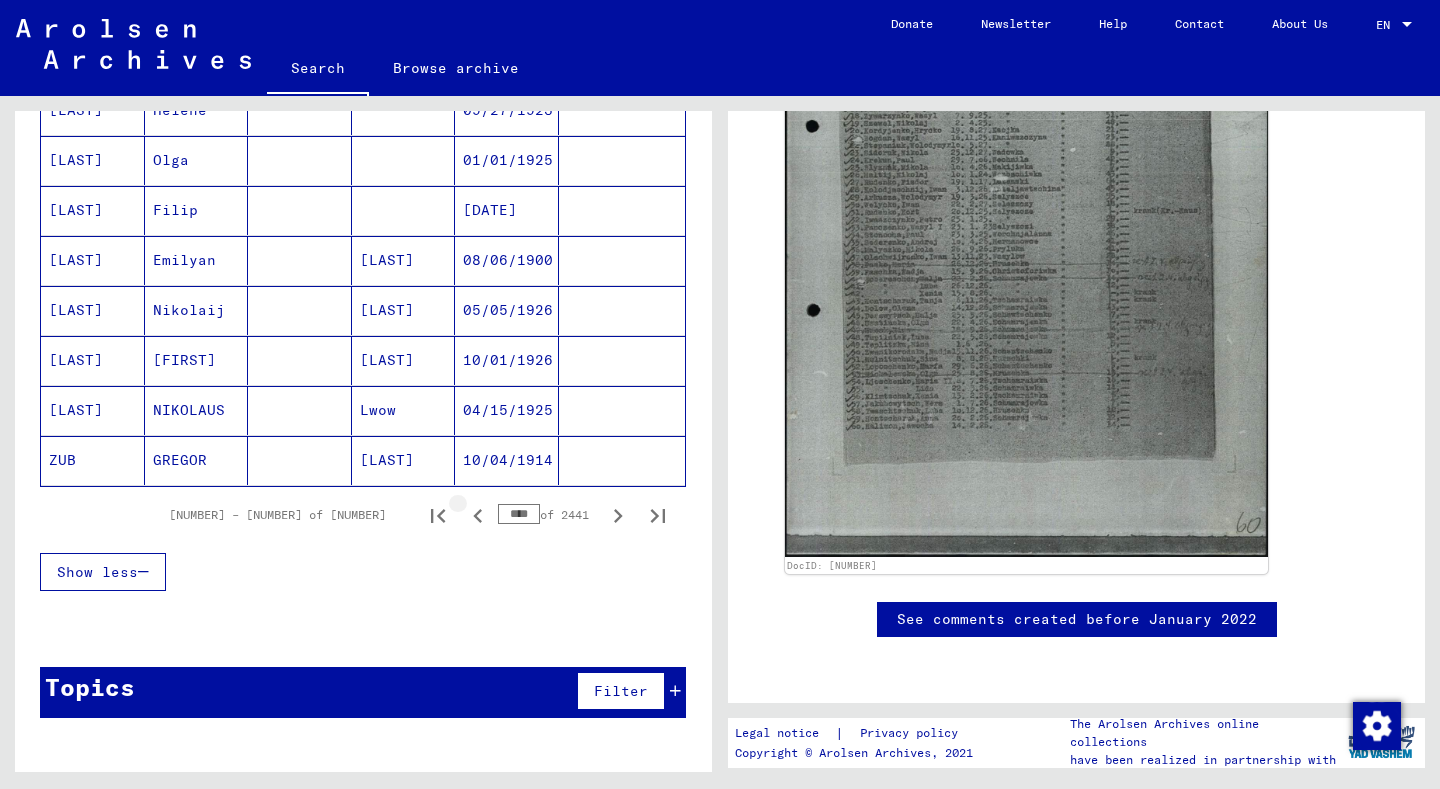 click 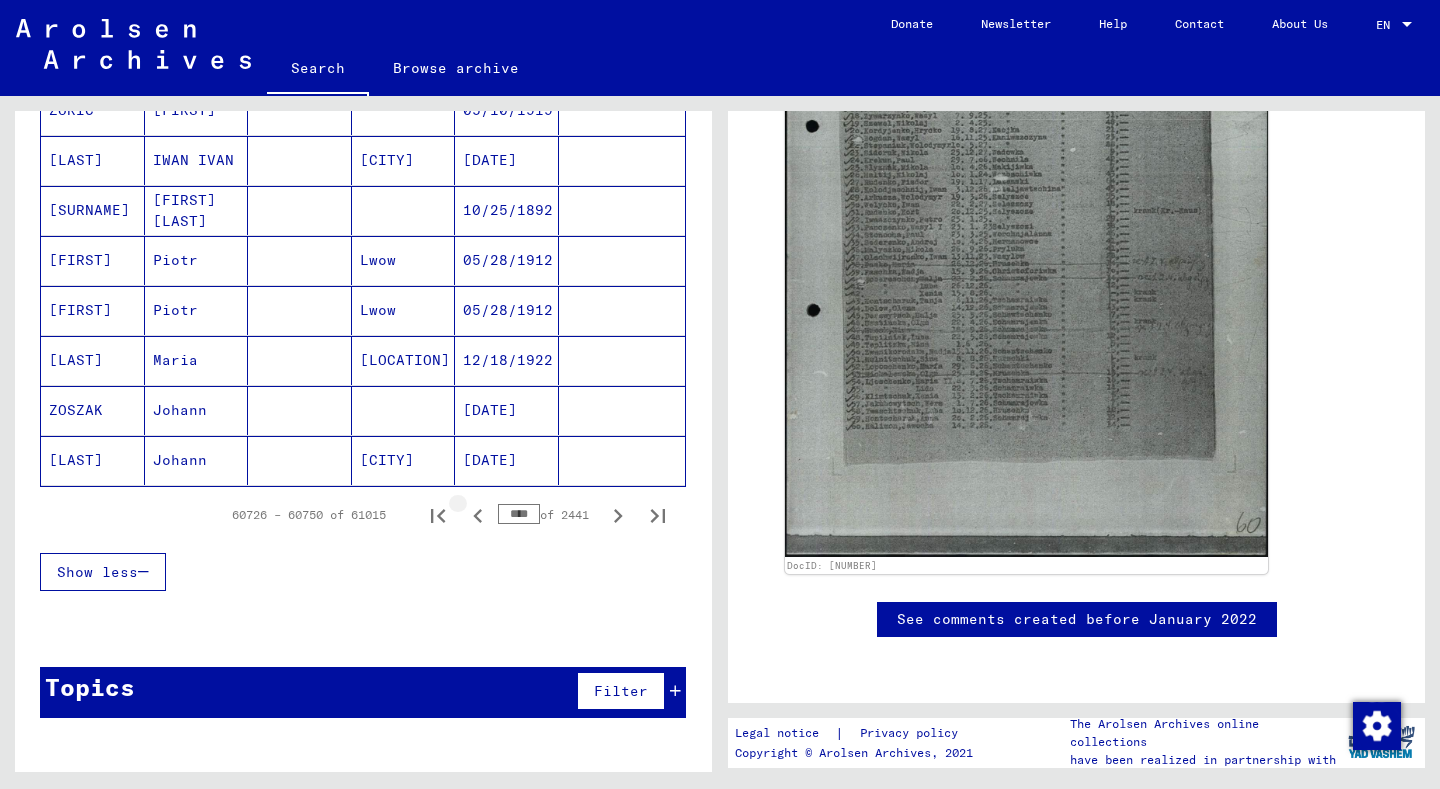 click 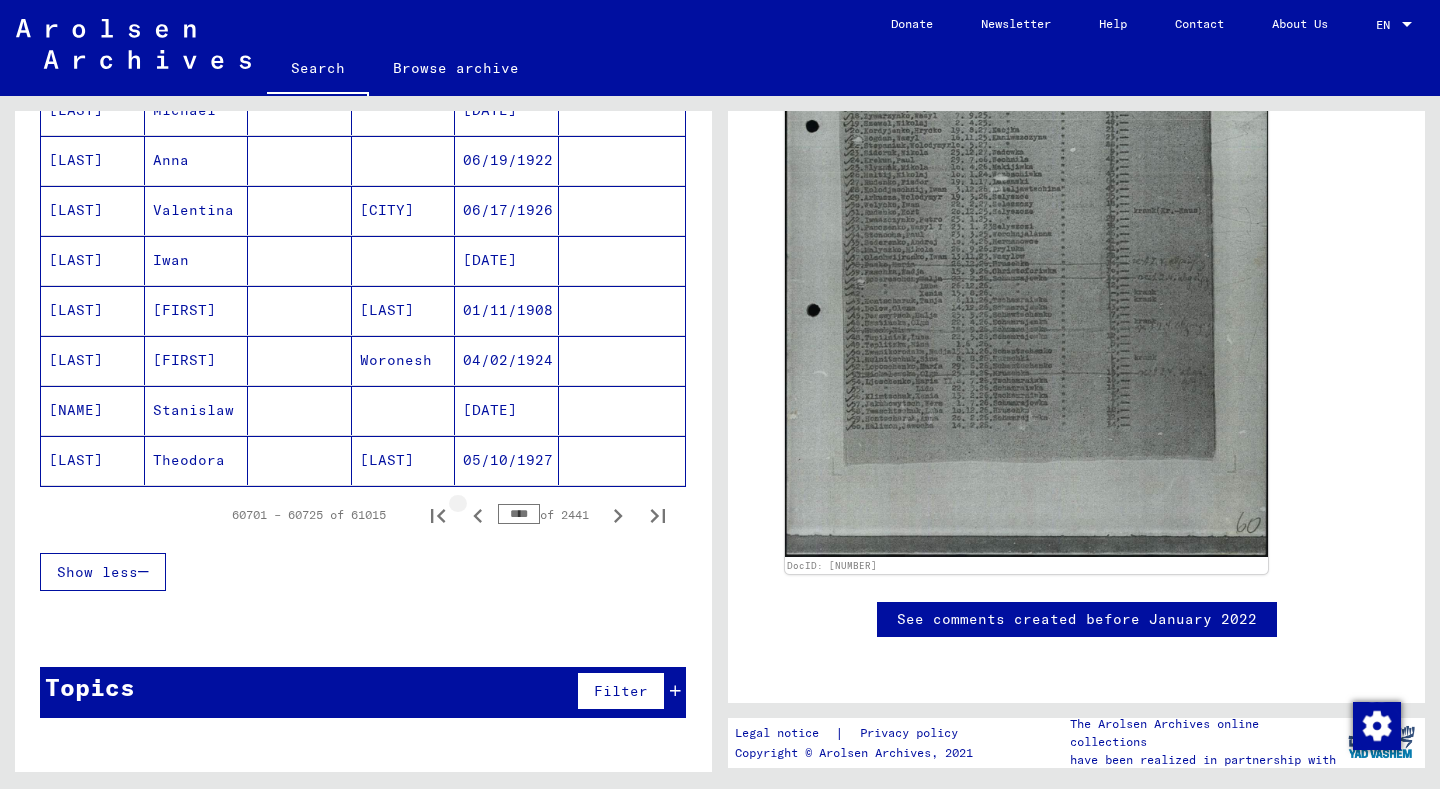 click 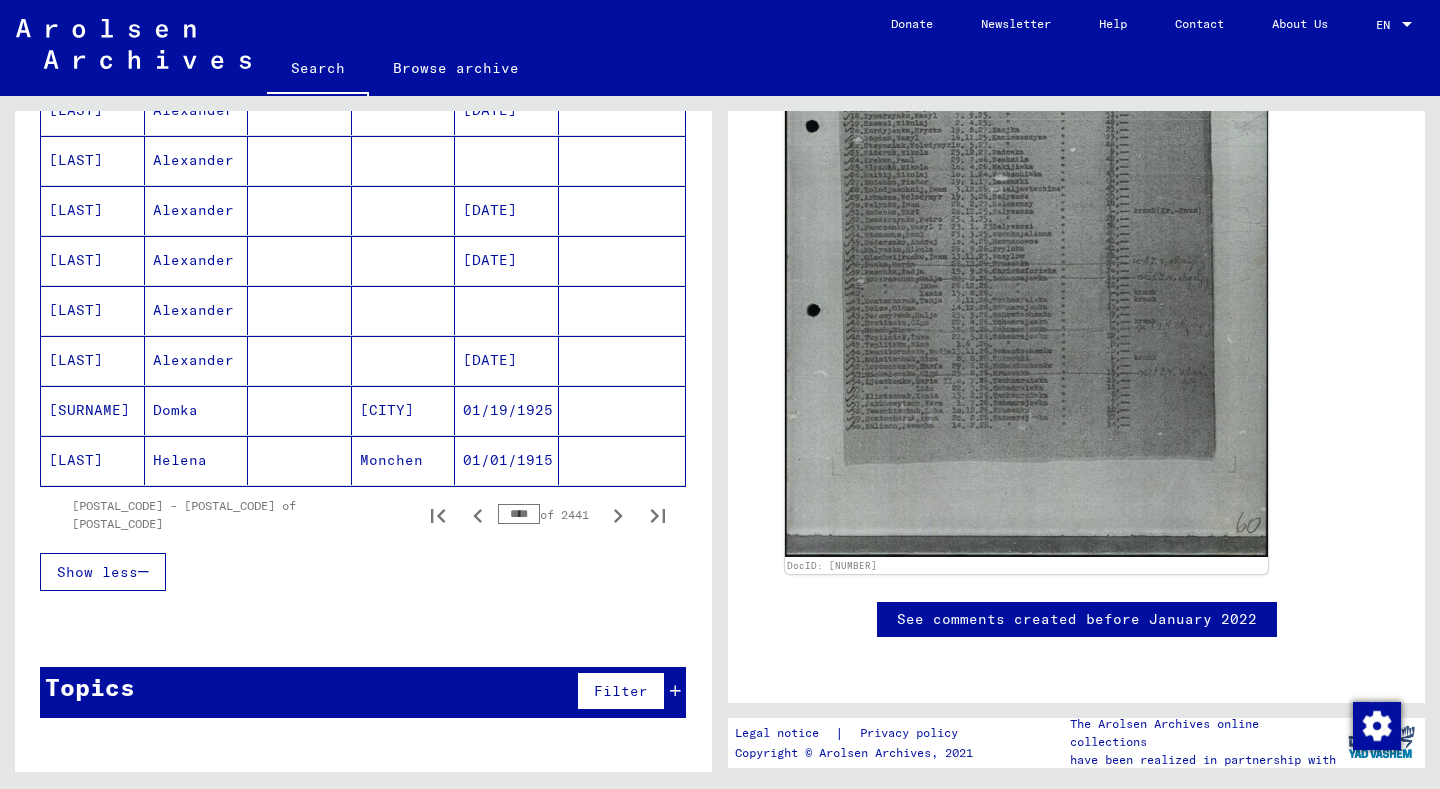 click 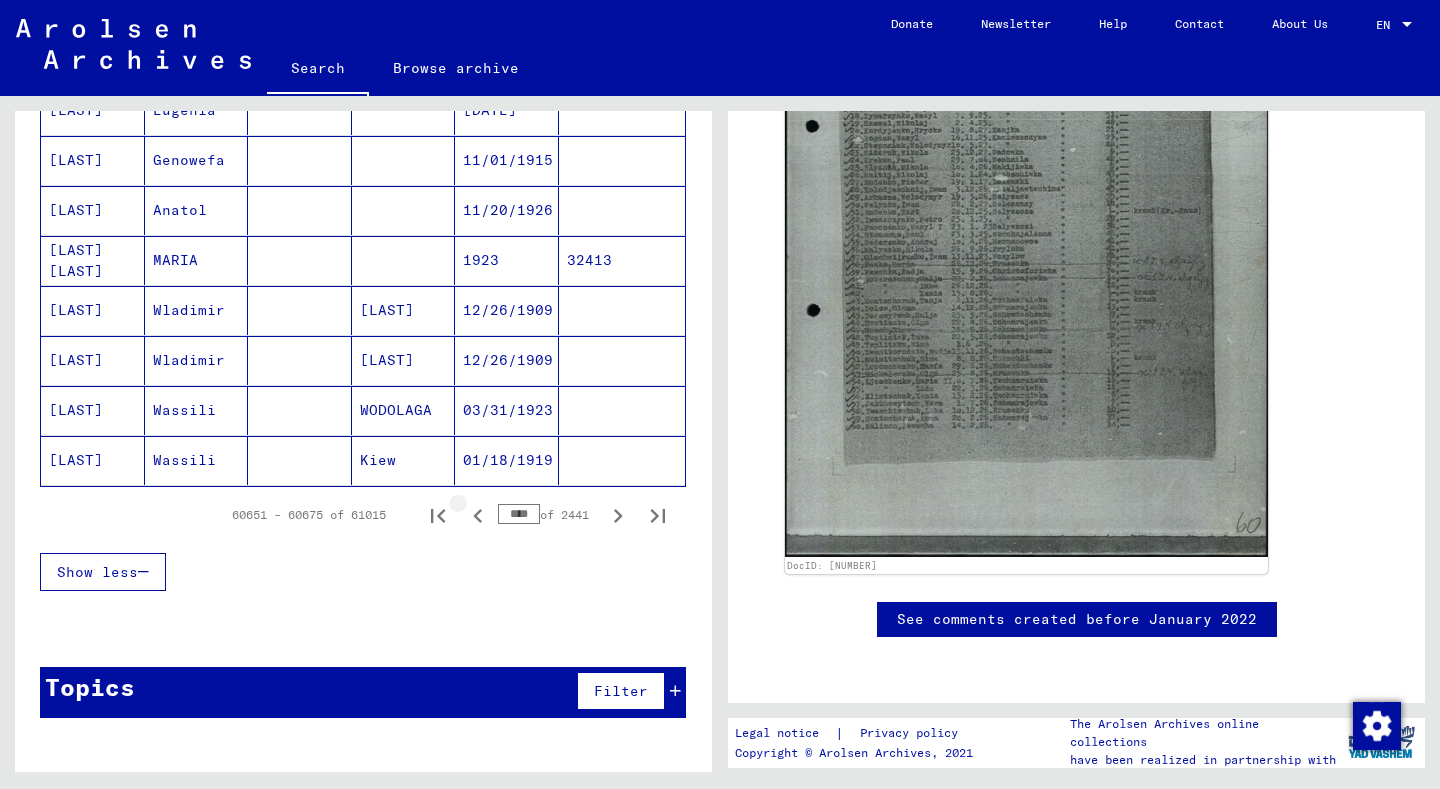 click 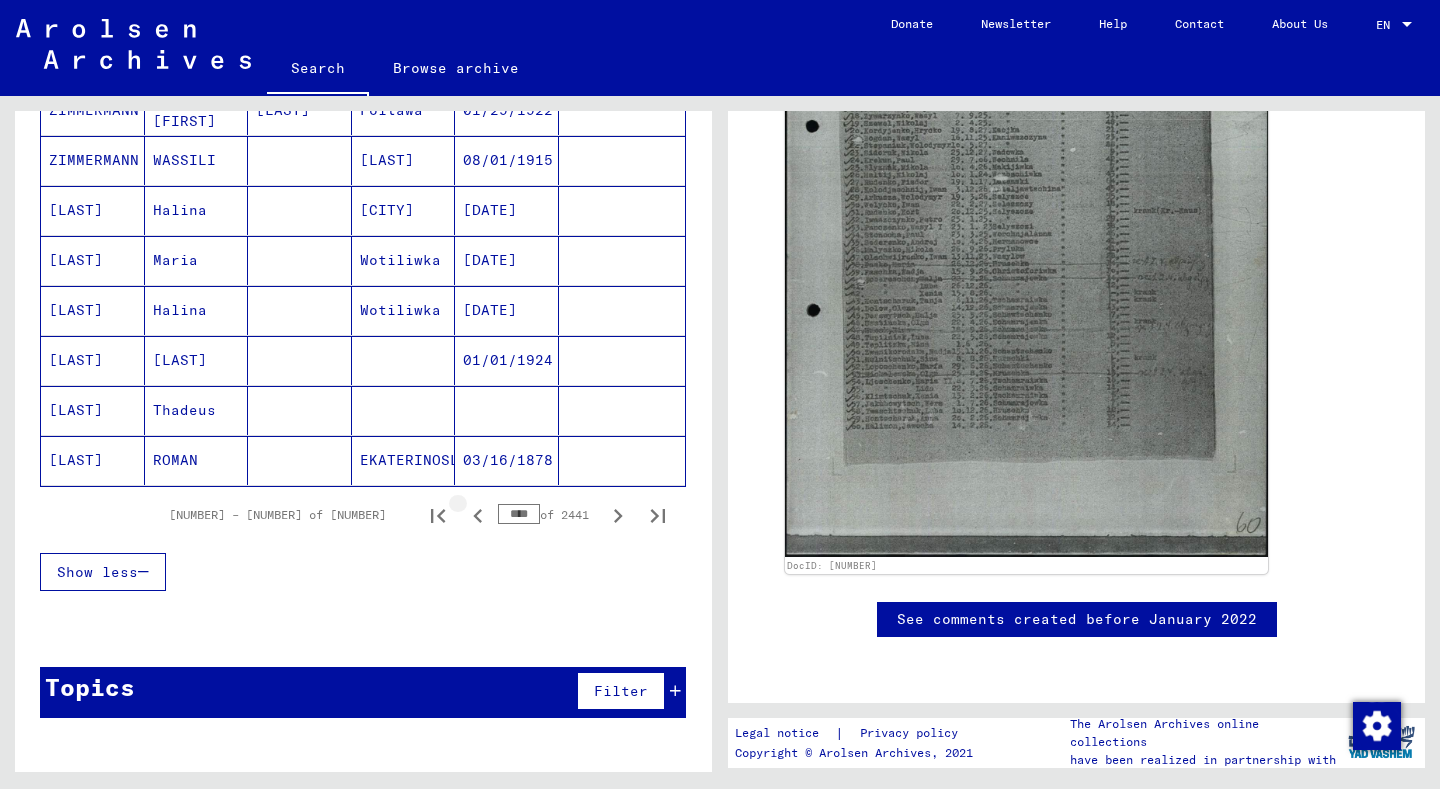 click 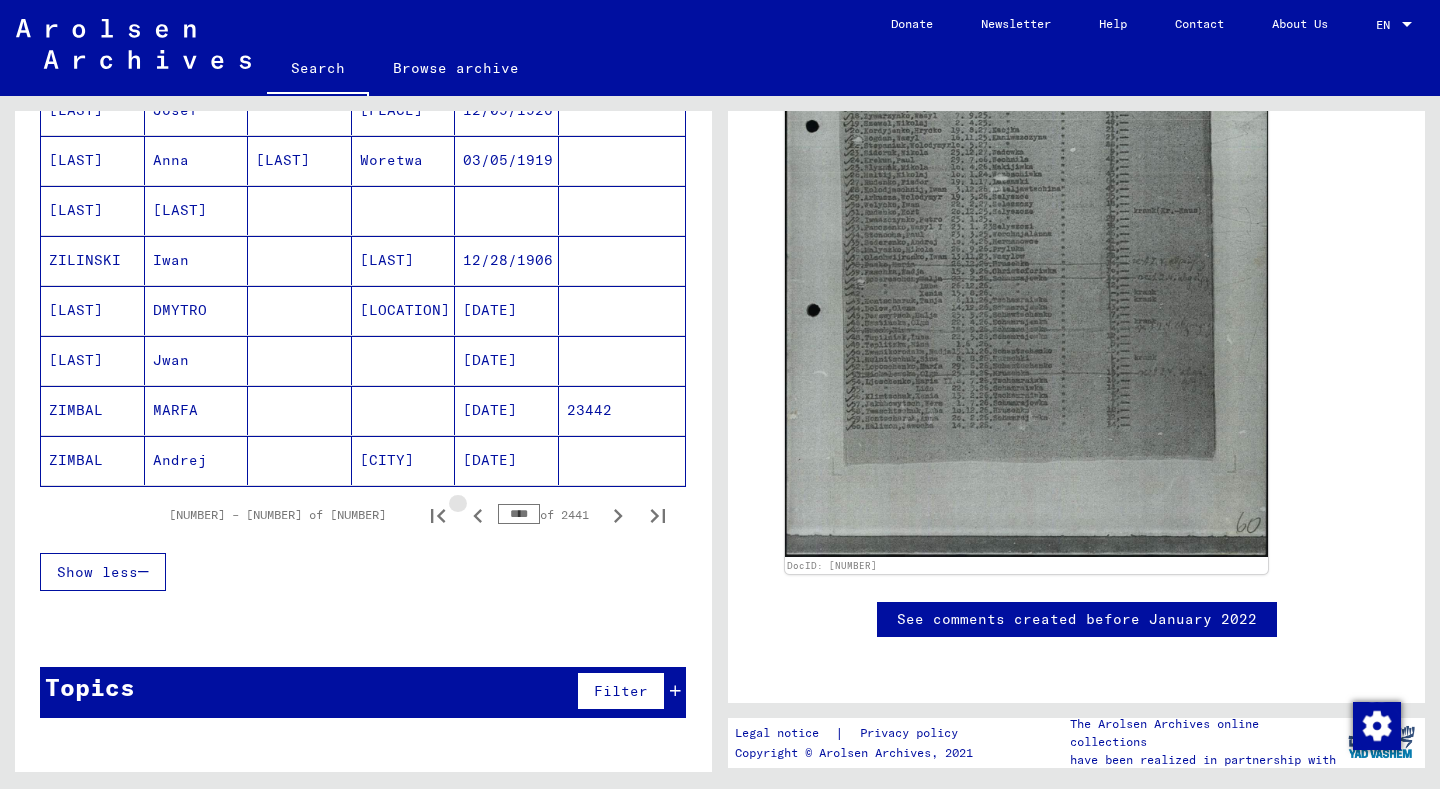 click 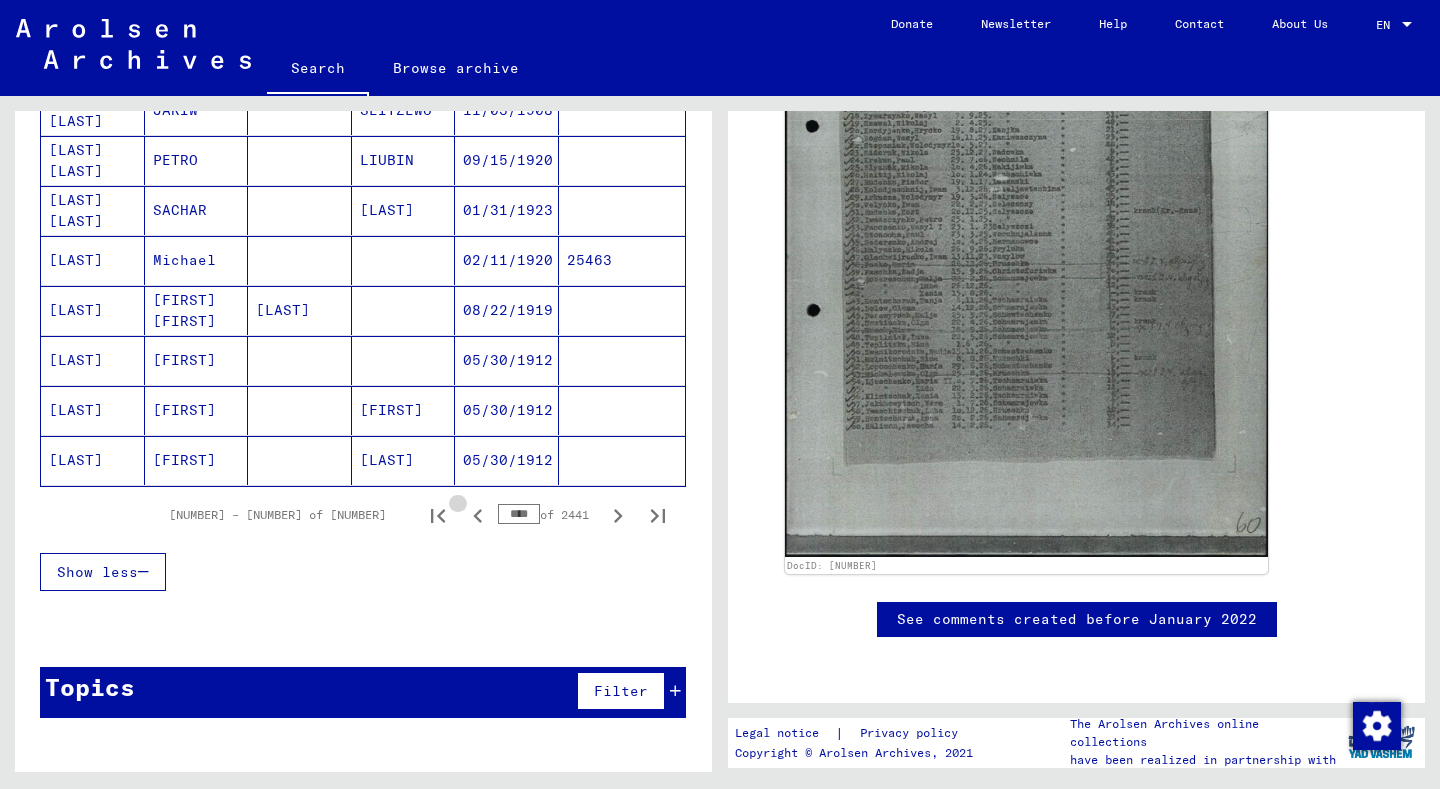 click 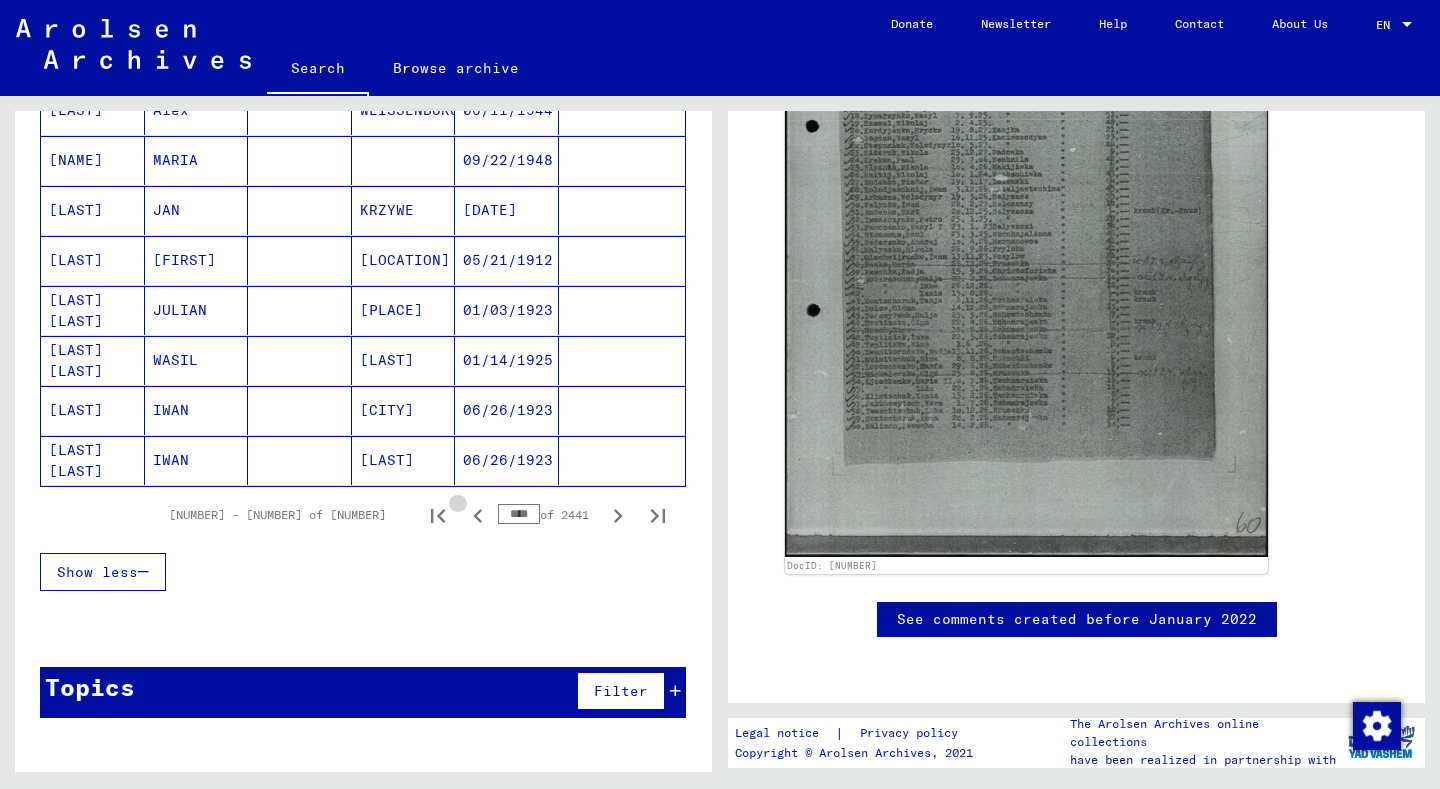 click 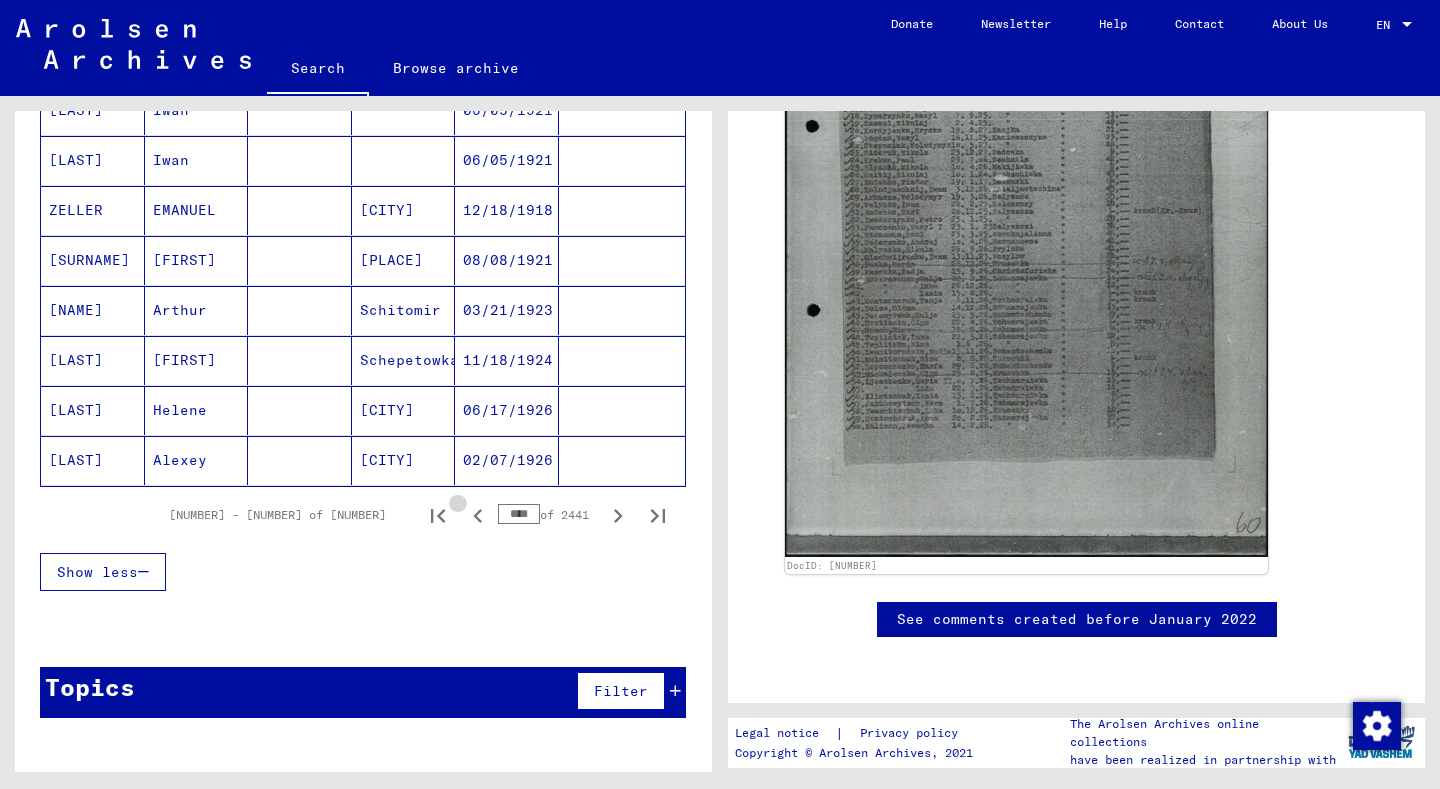 click 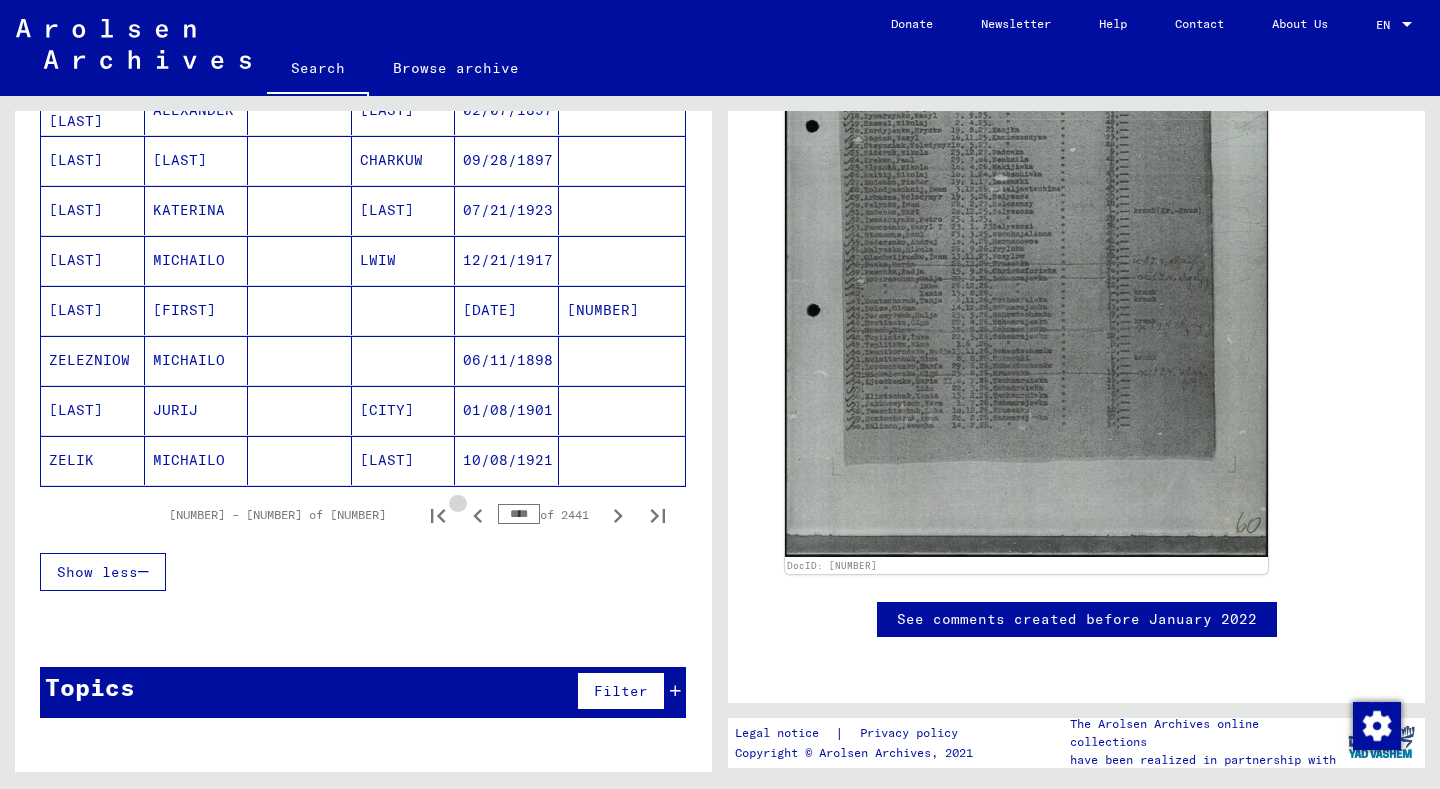 click 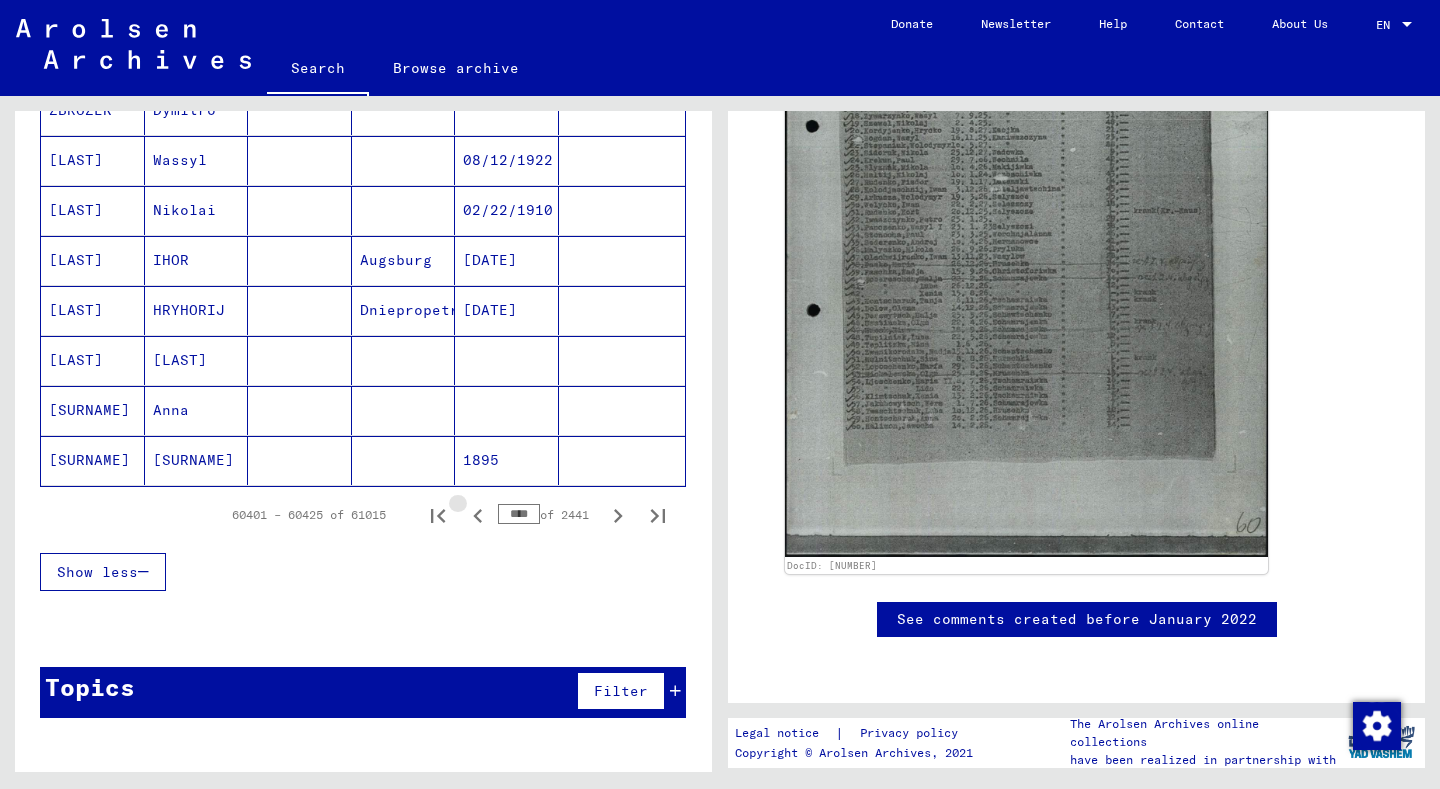 click 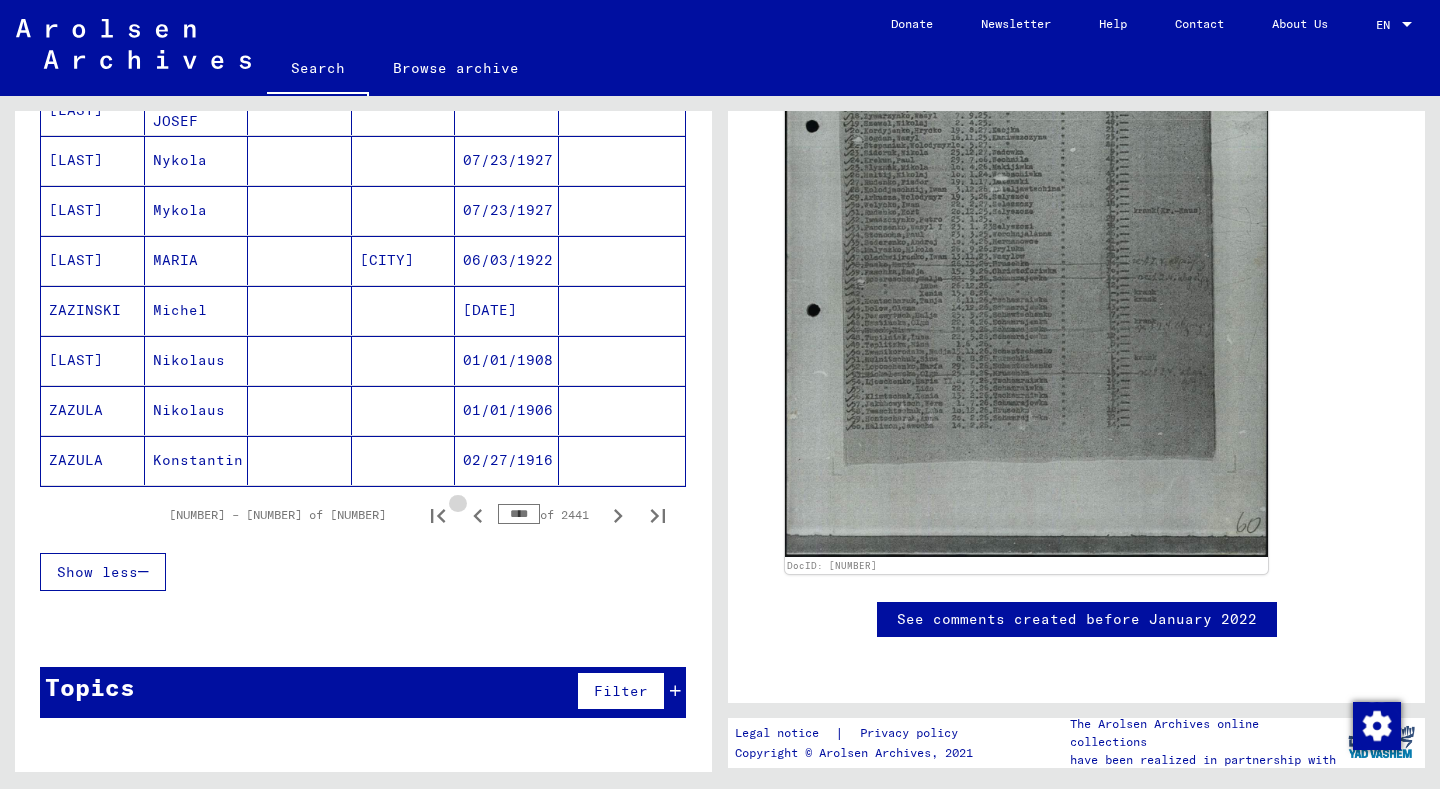 click 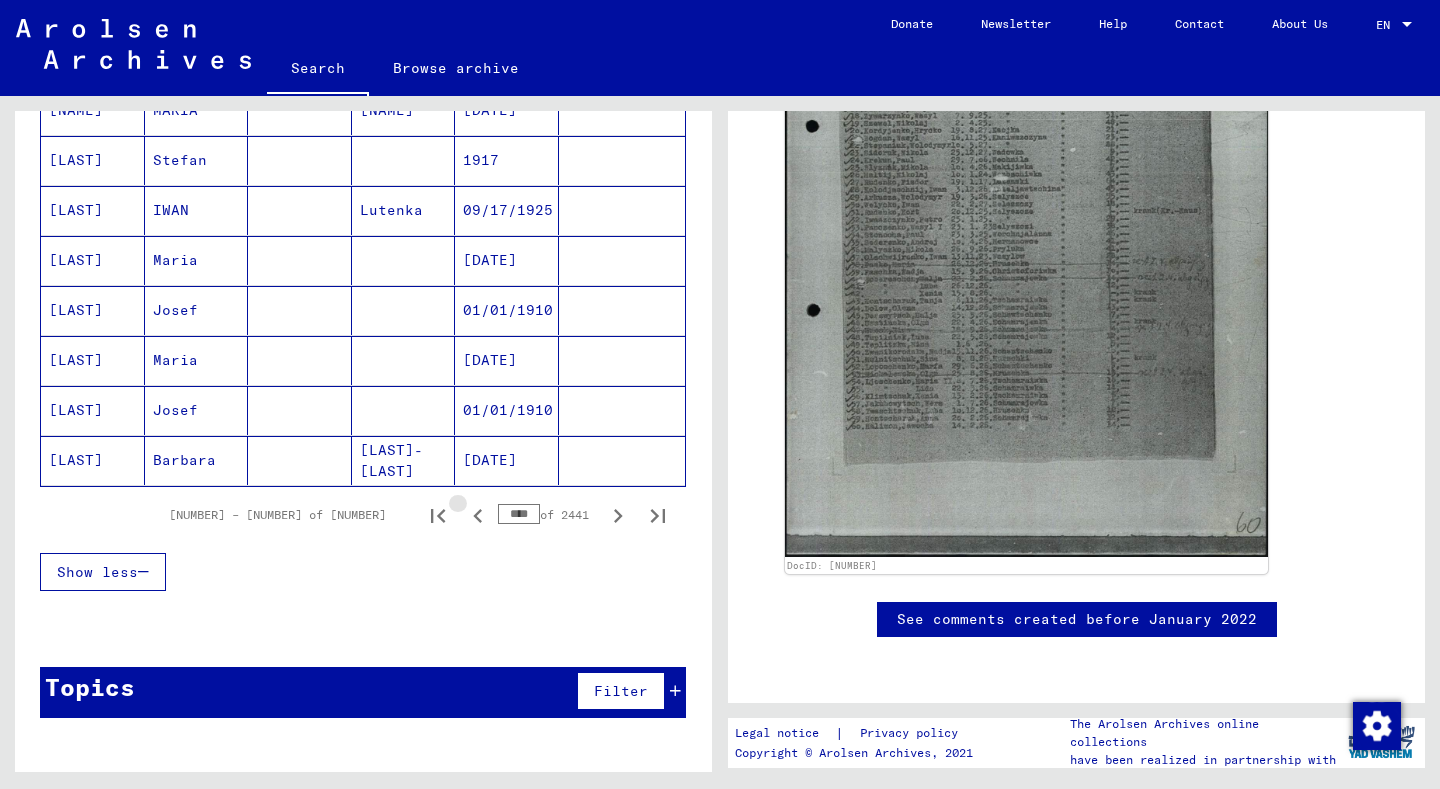 click 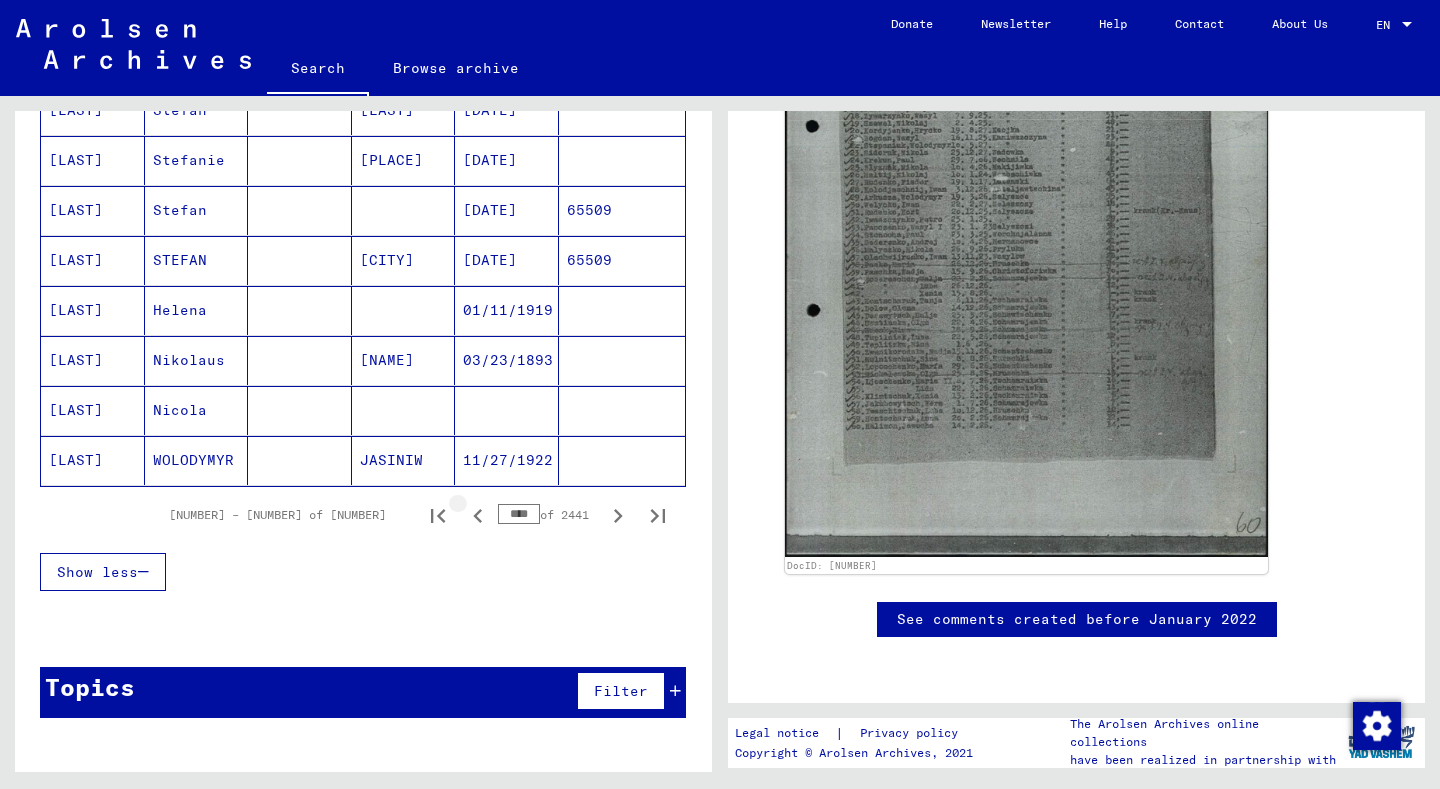 click 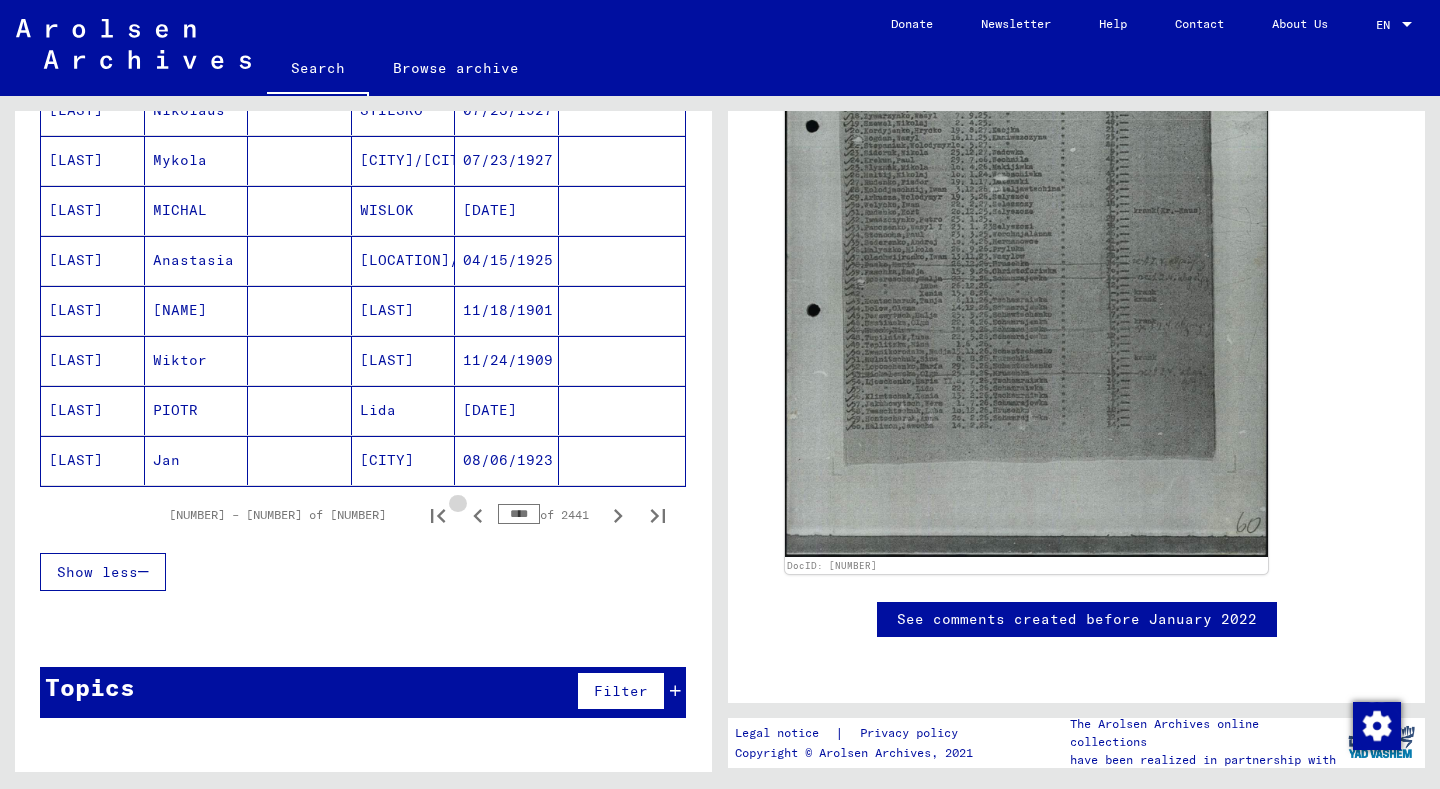 click 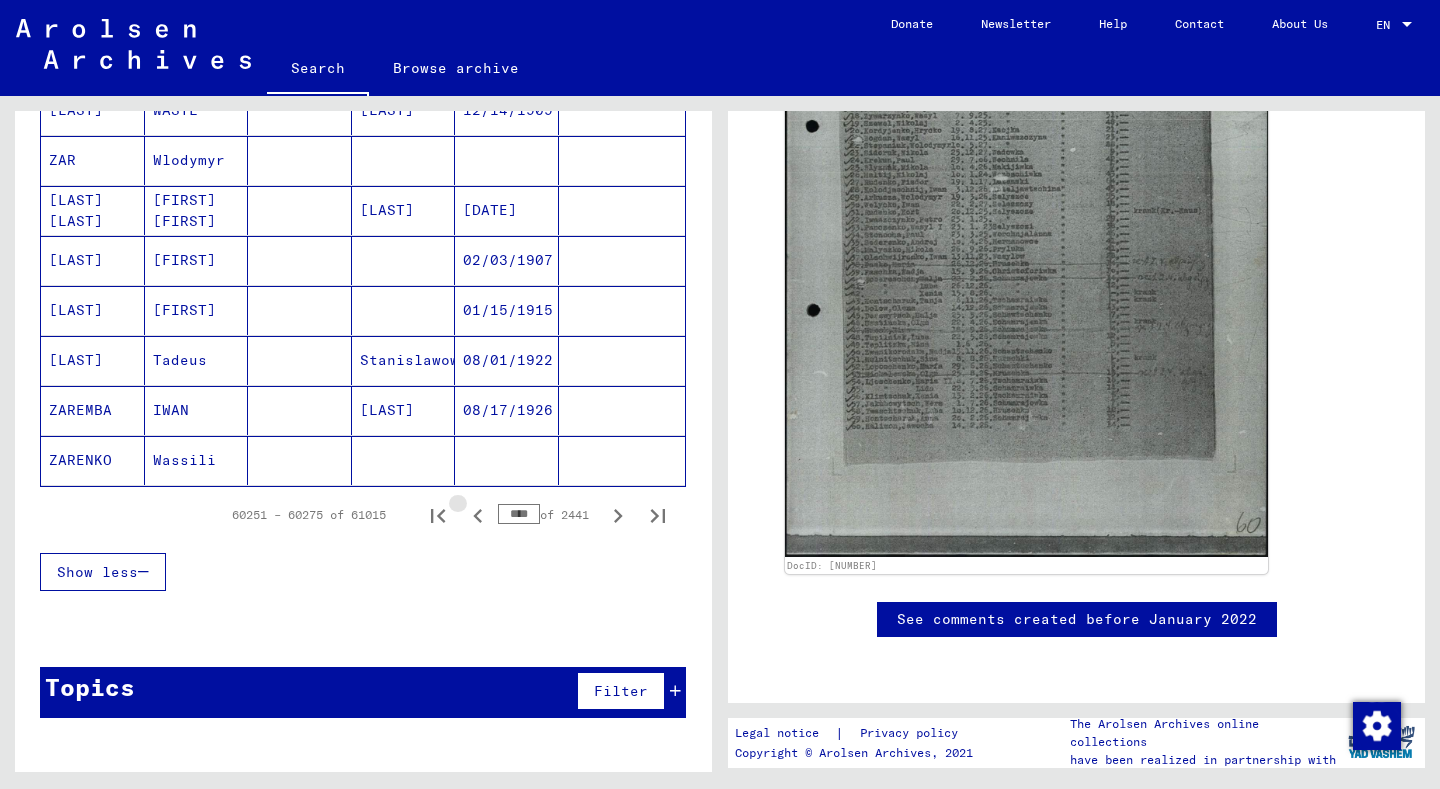 click 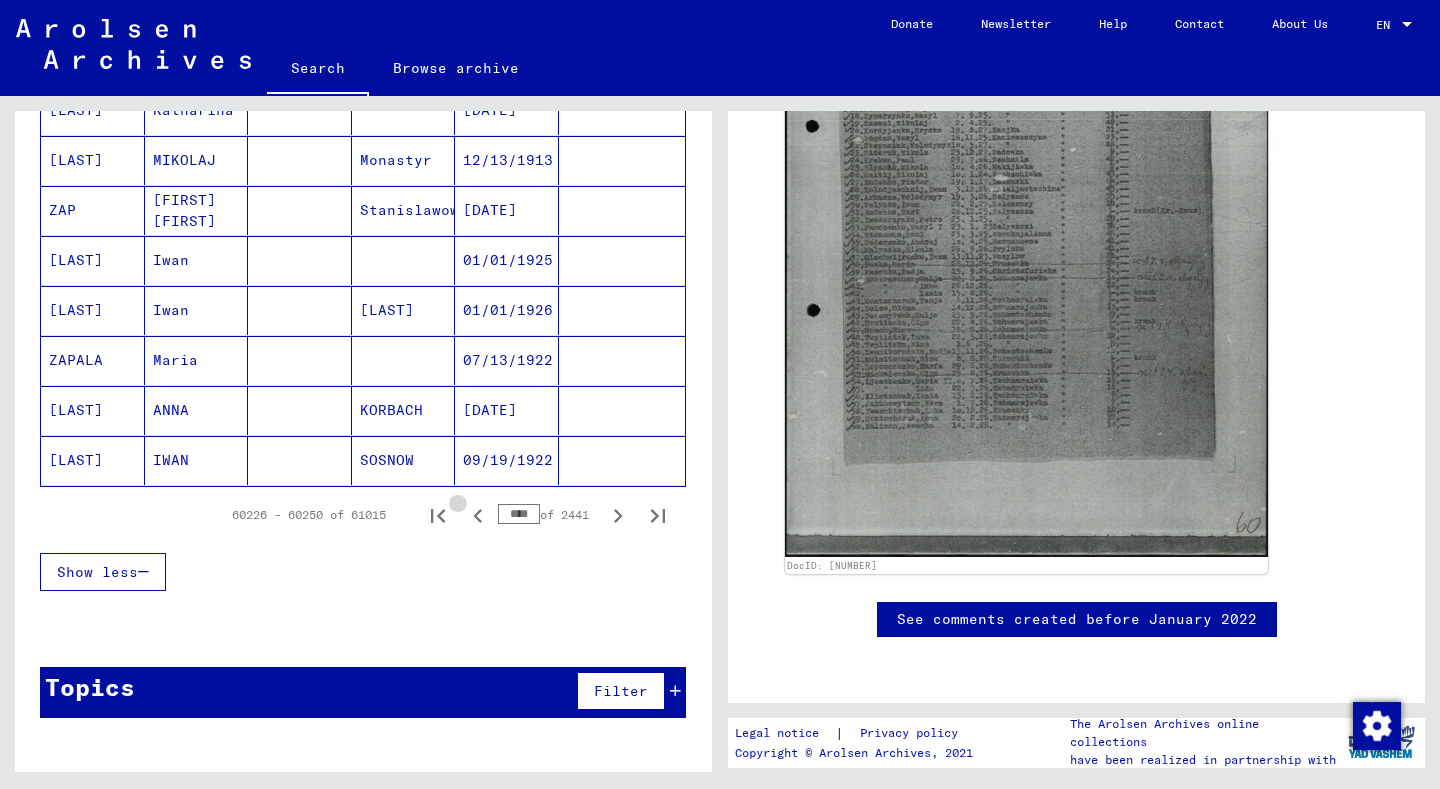 click 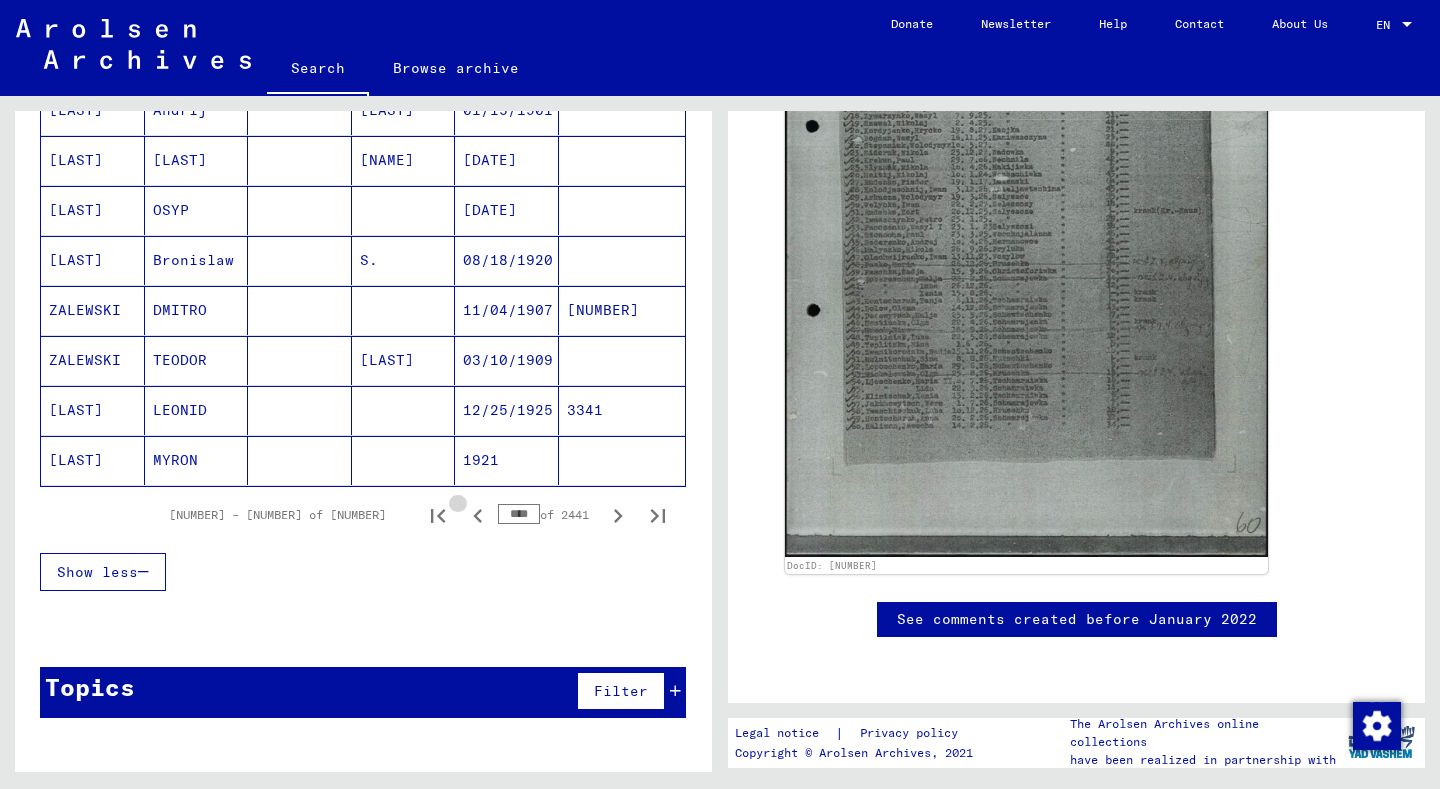 click 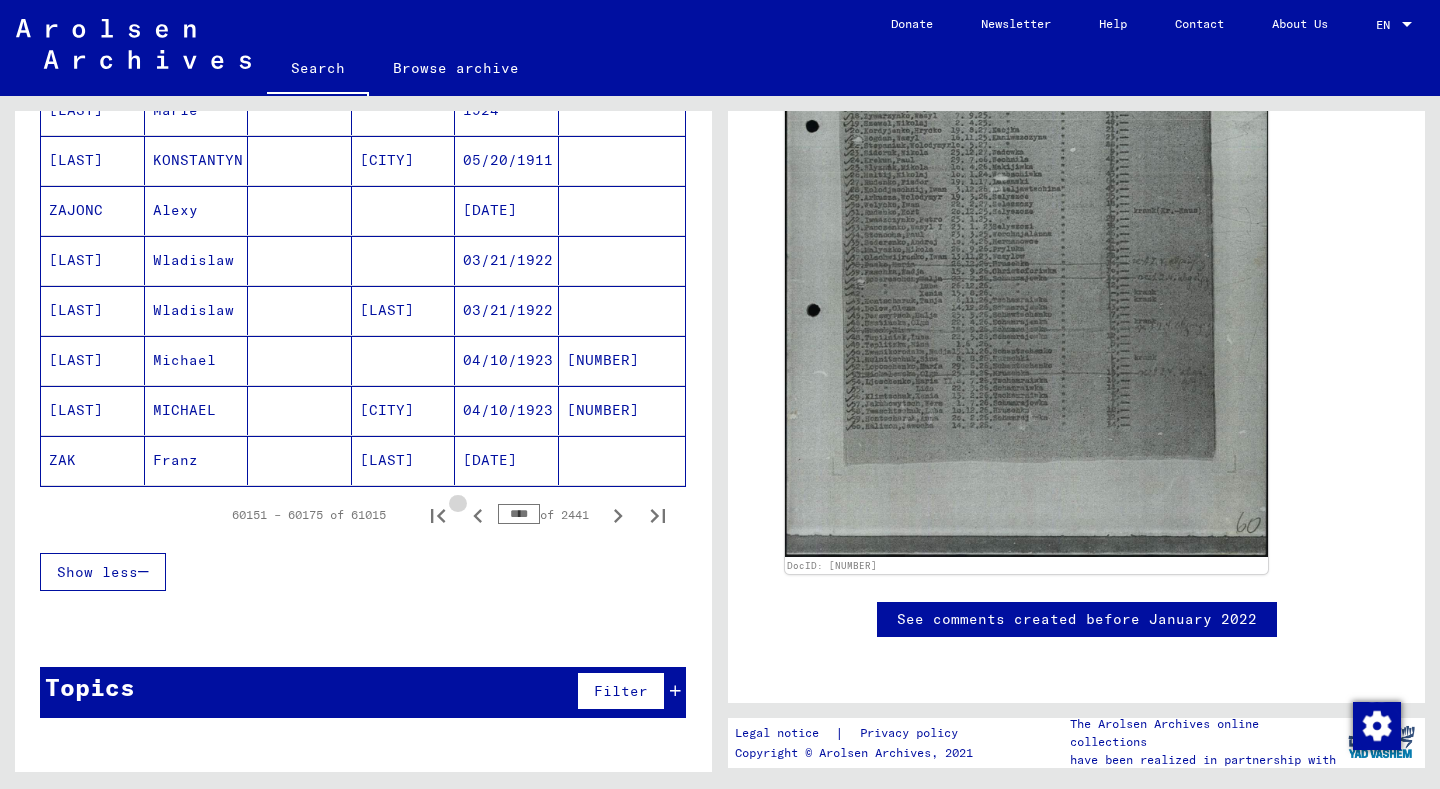 click 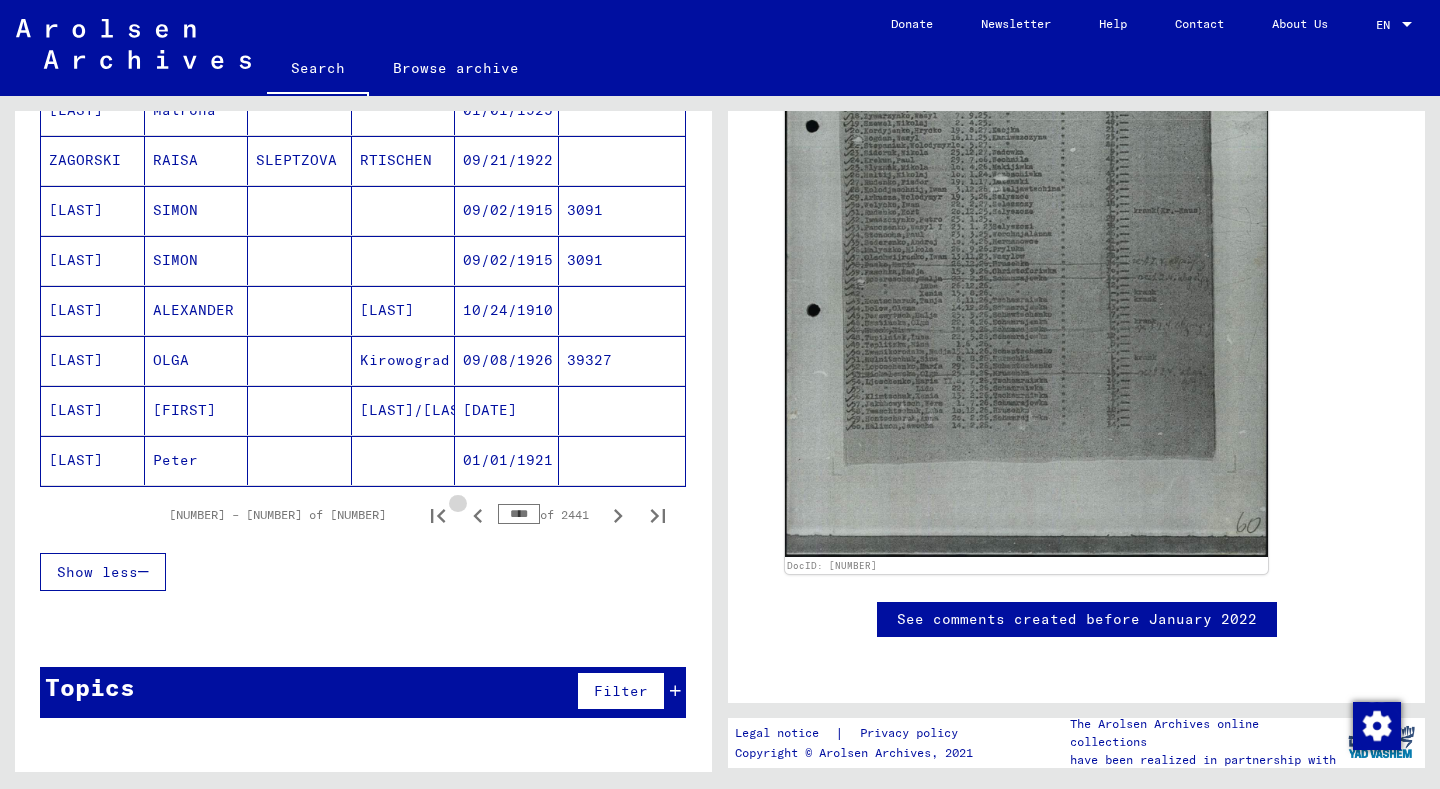 click 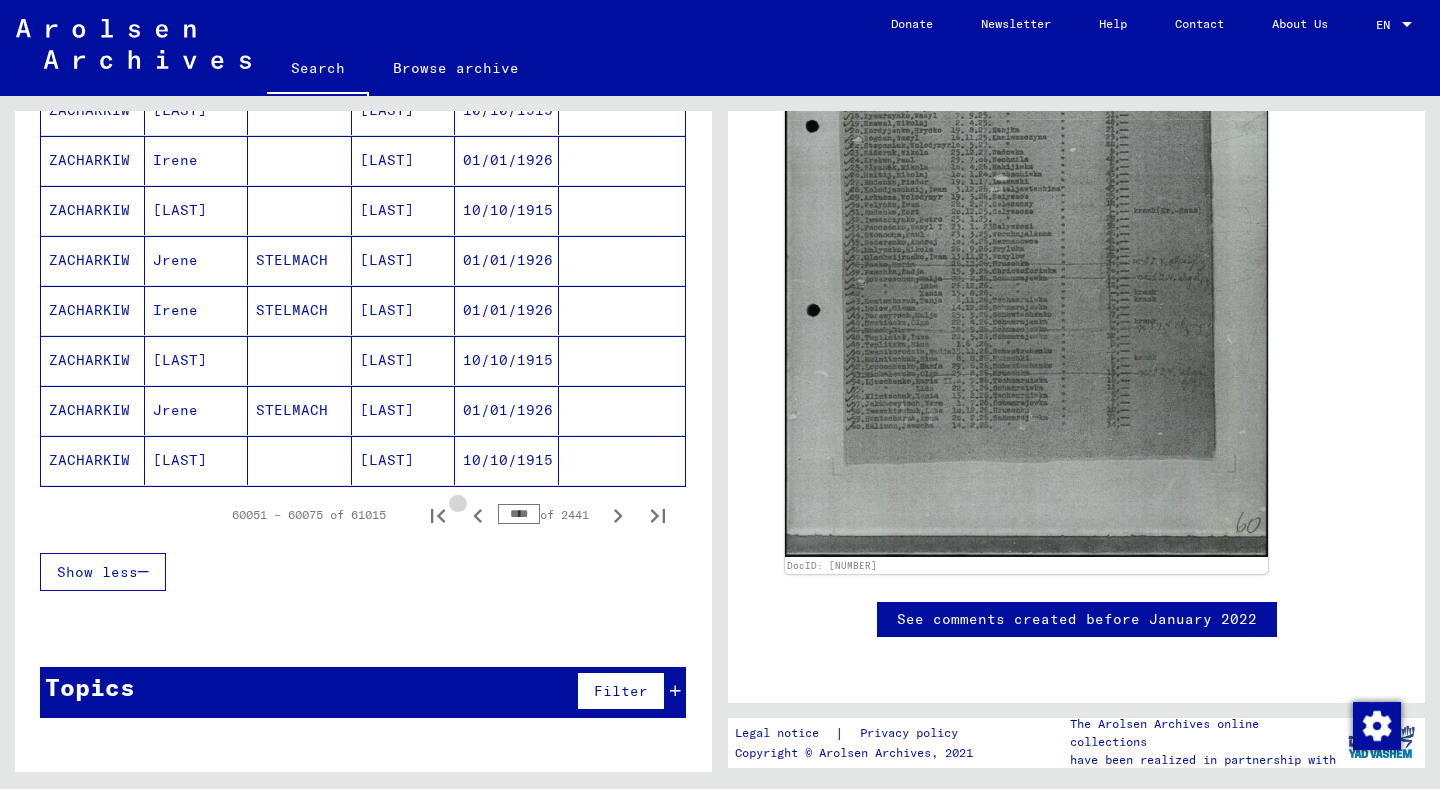 click 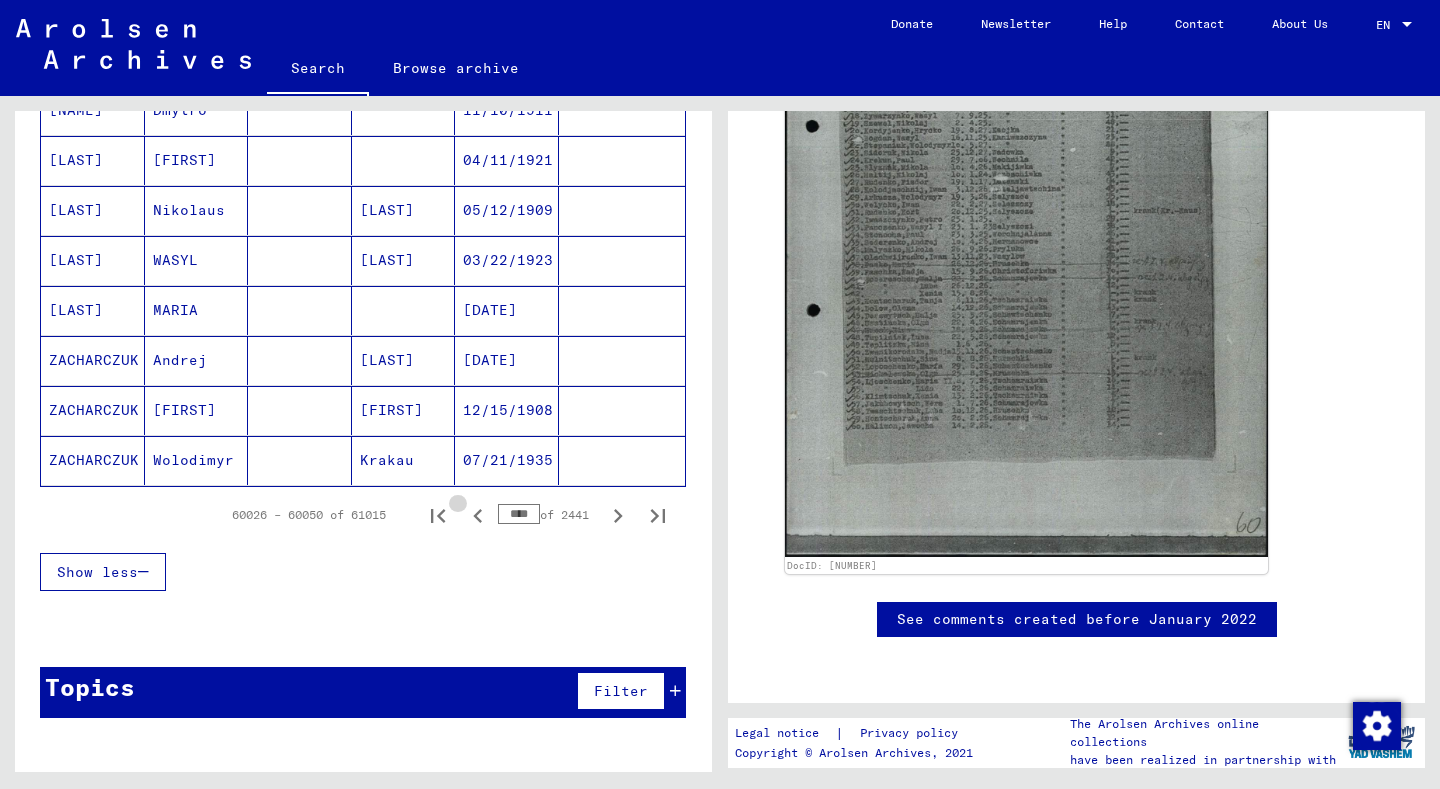 click 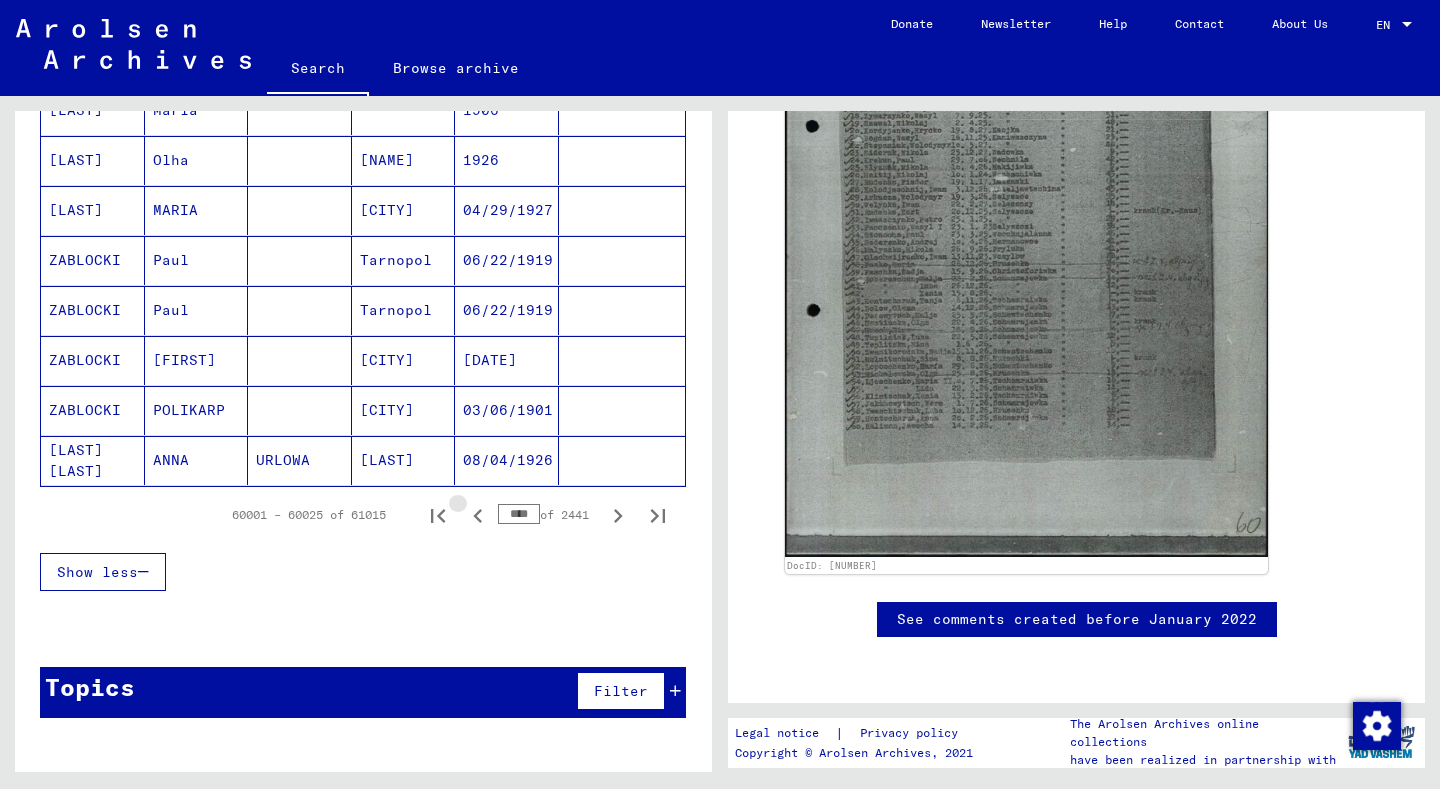 click 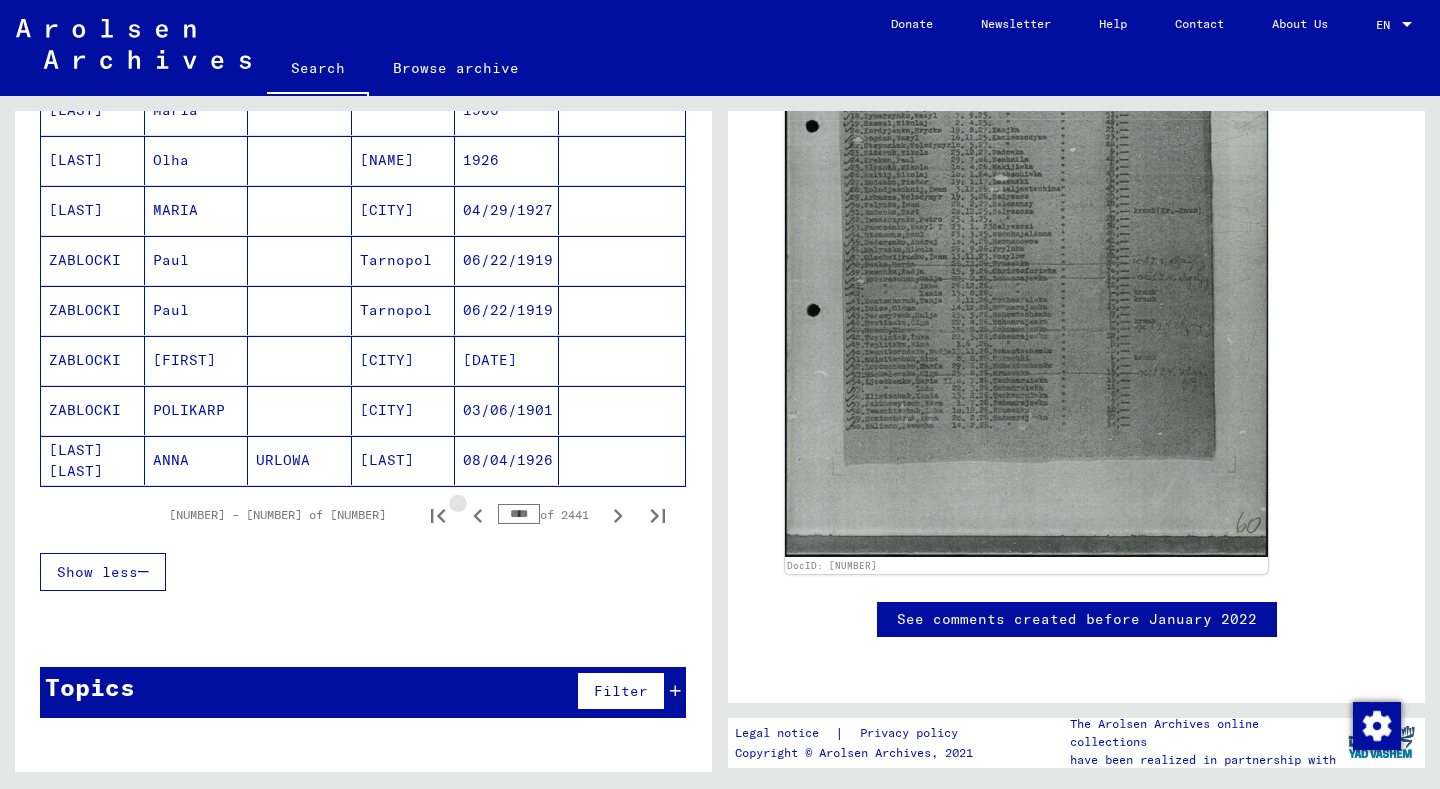 click 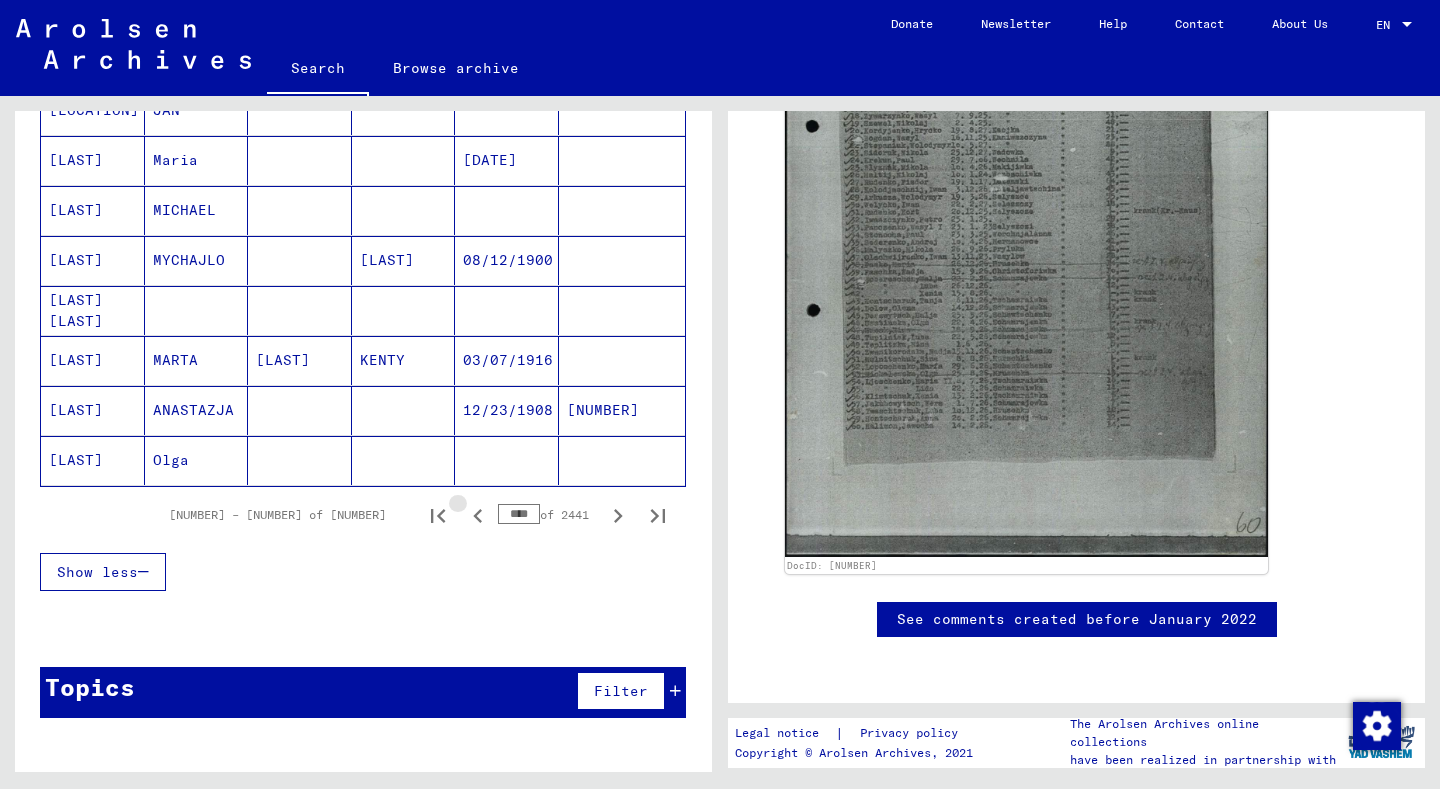 click 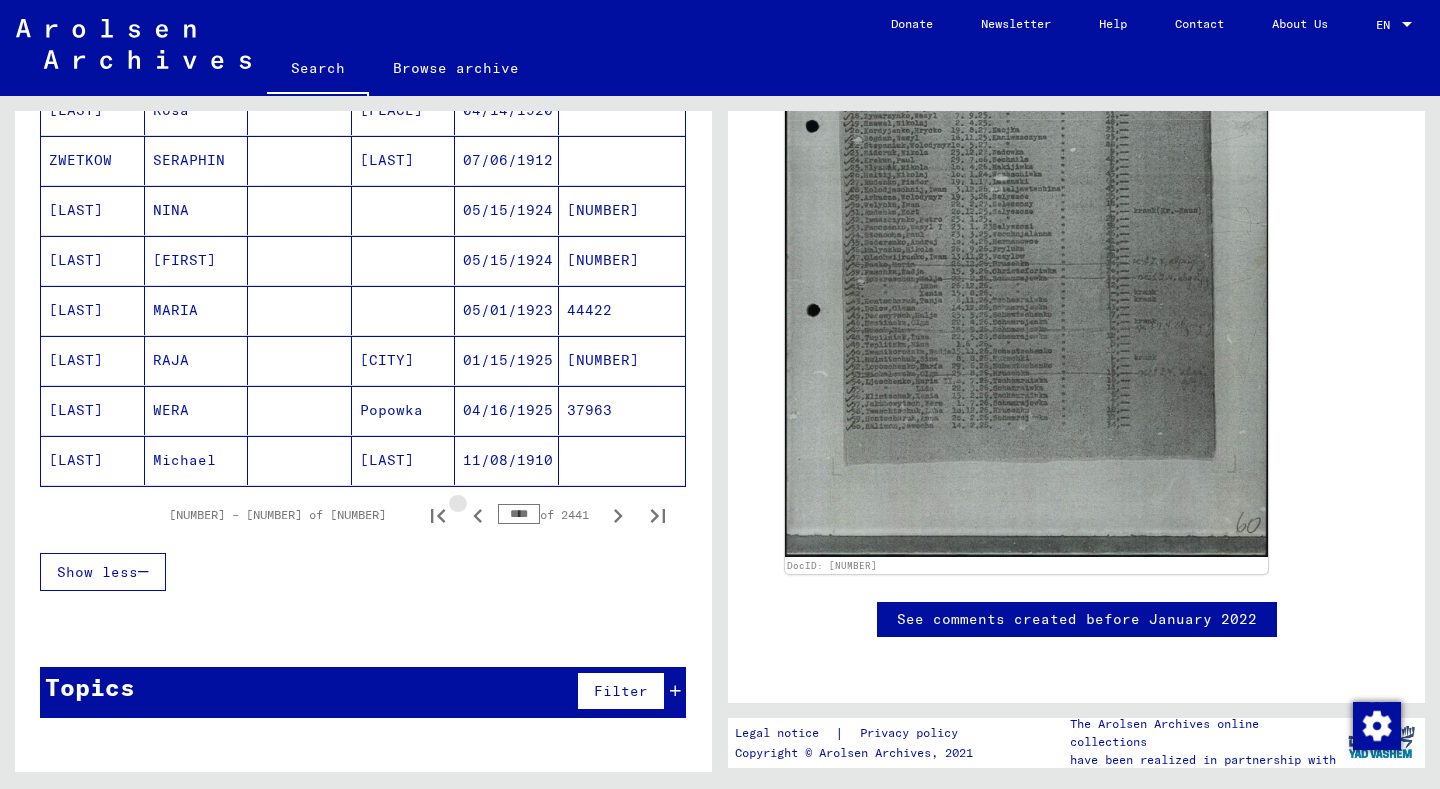 click 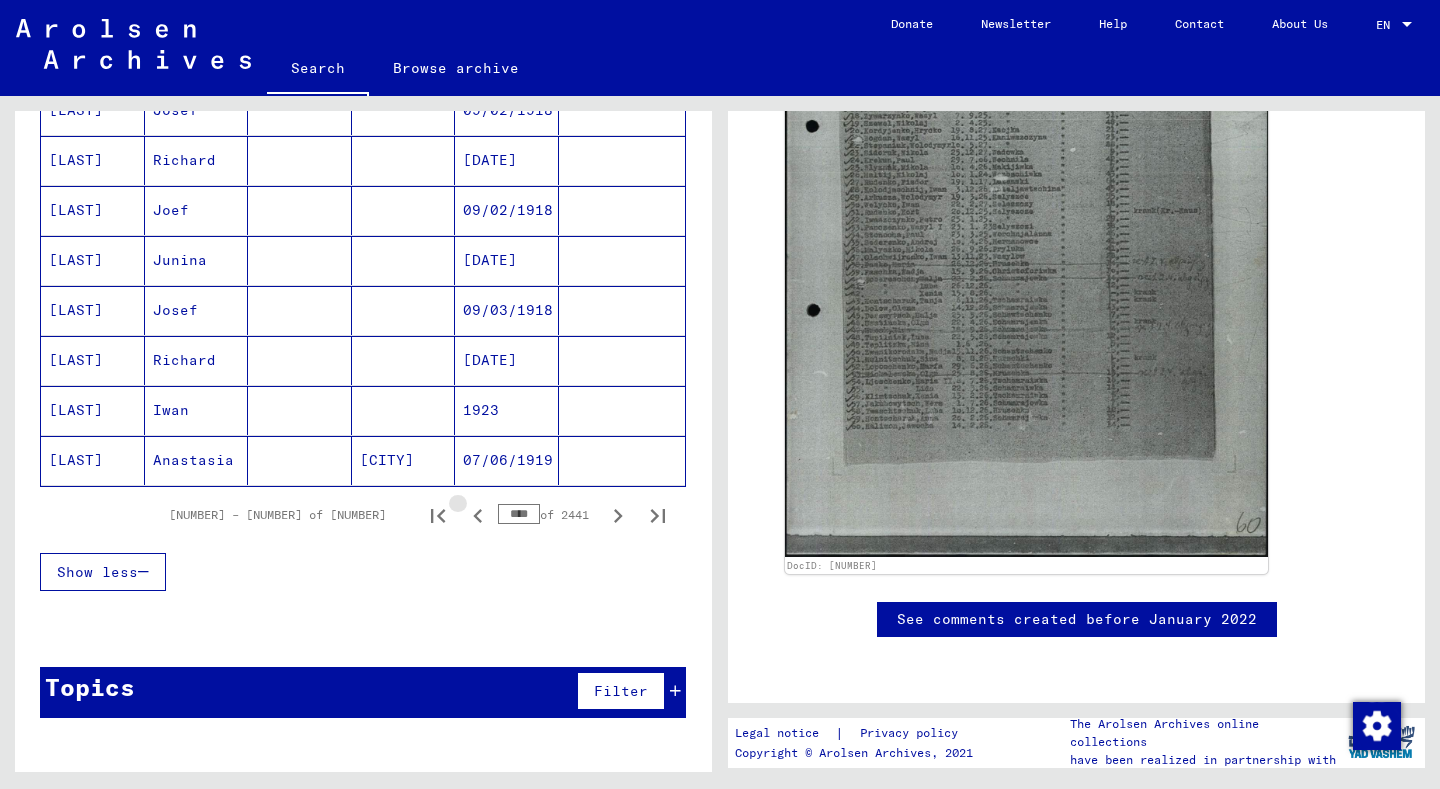 click 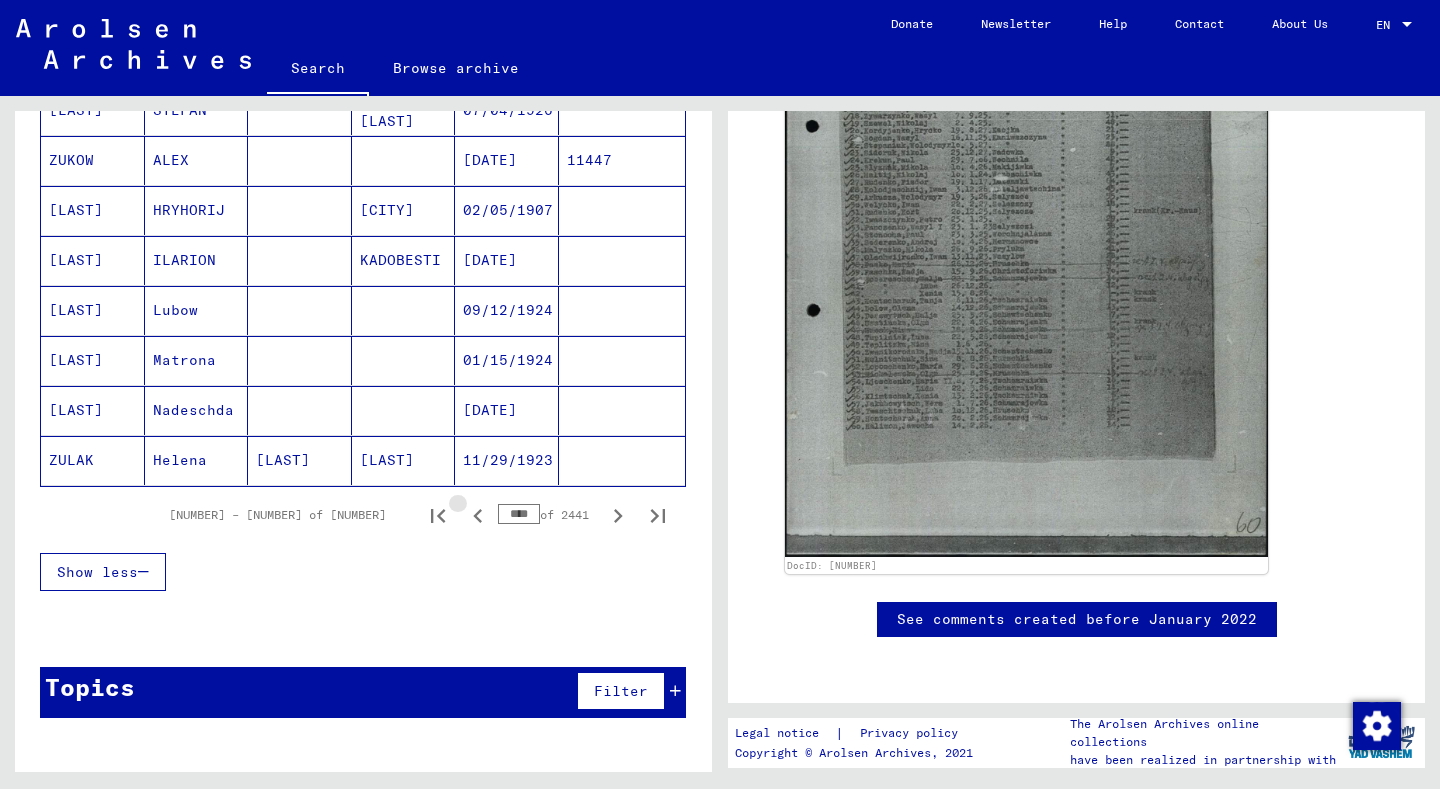 click 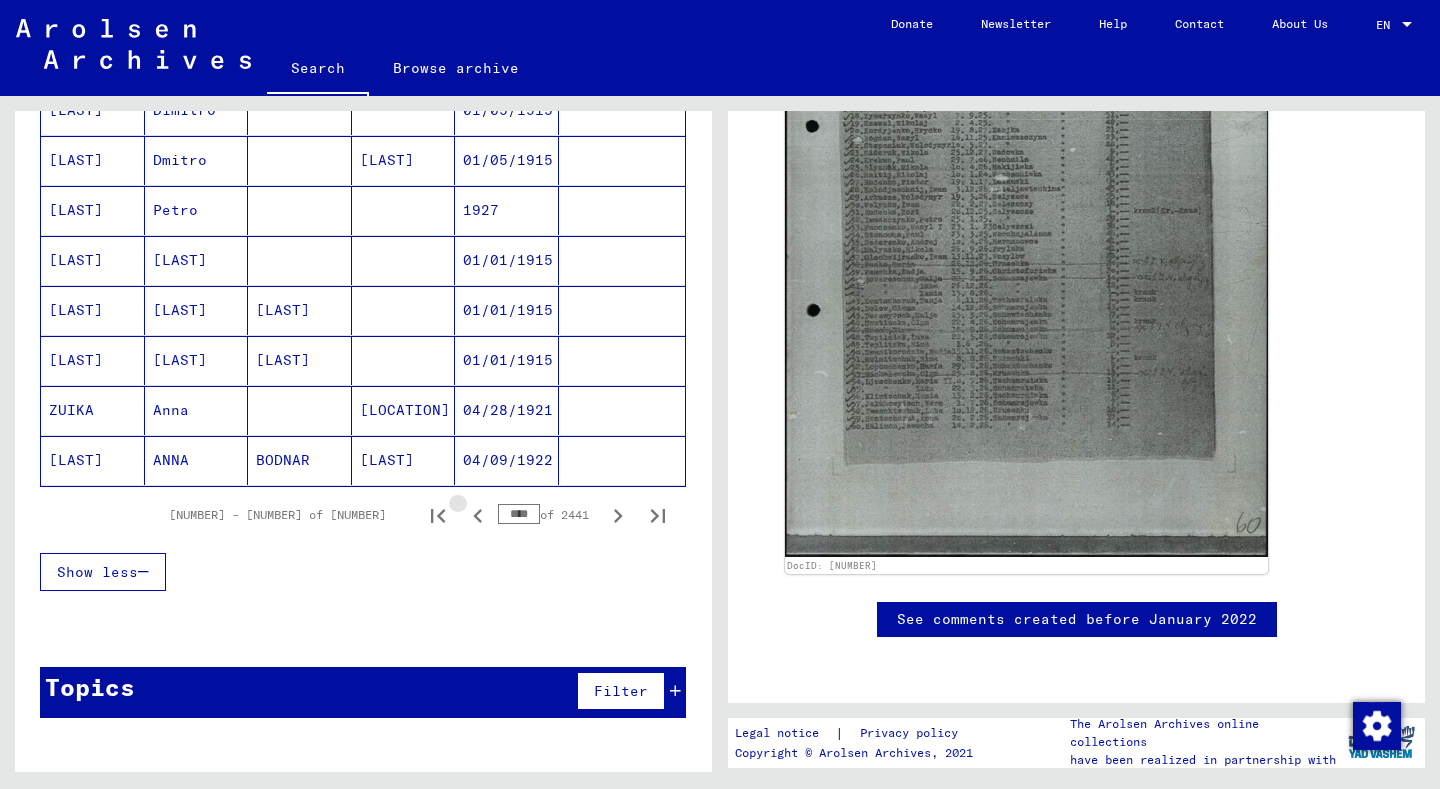 click 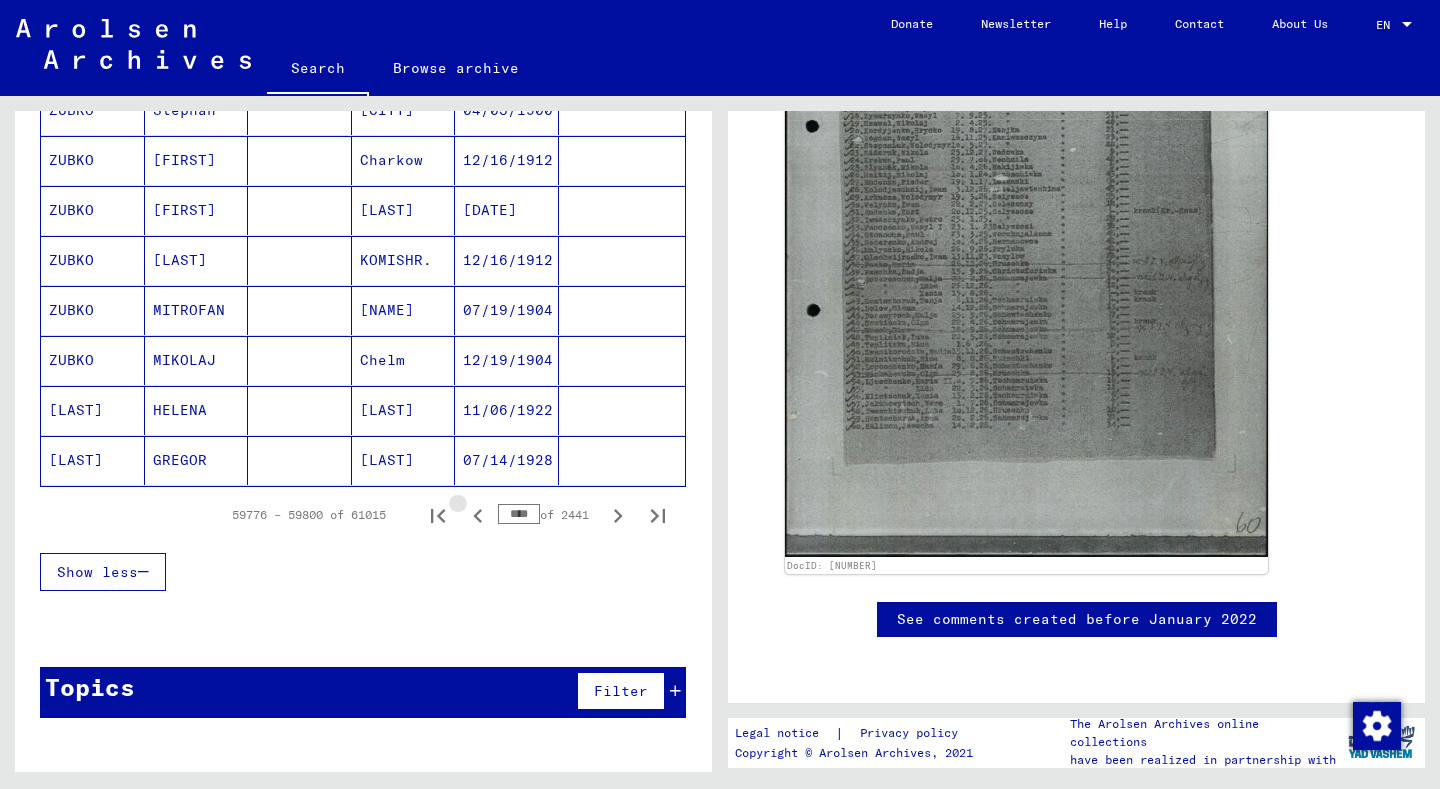 click 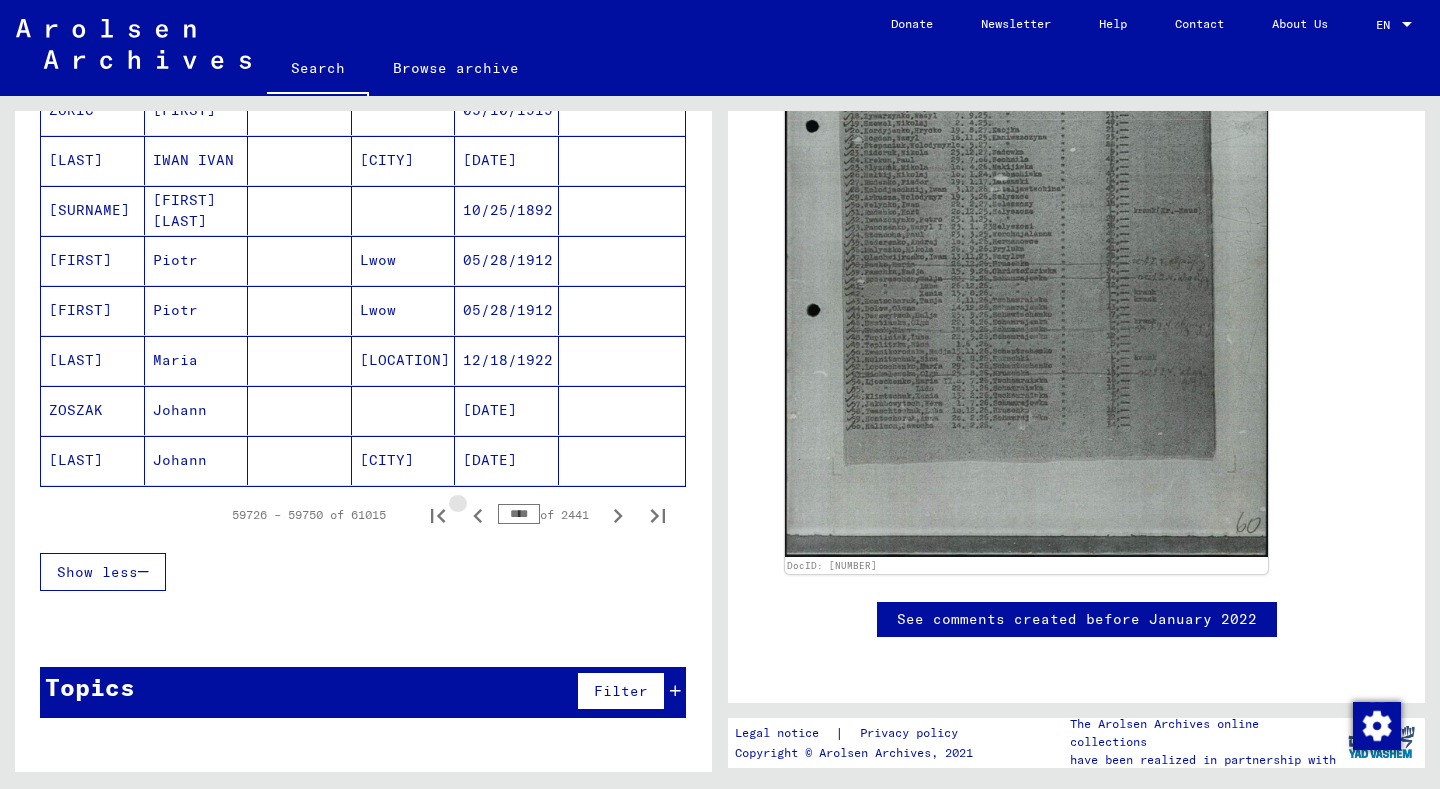 click 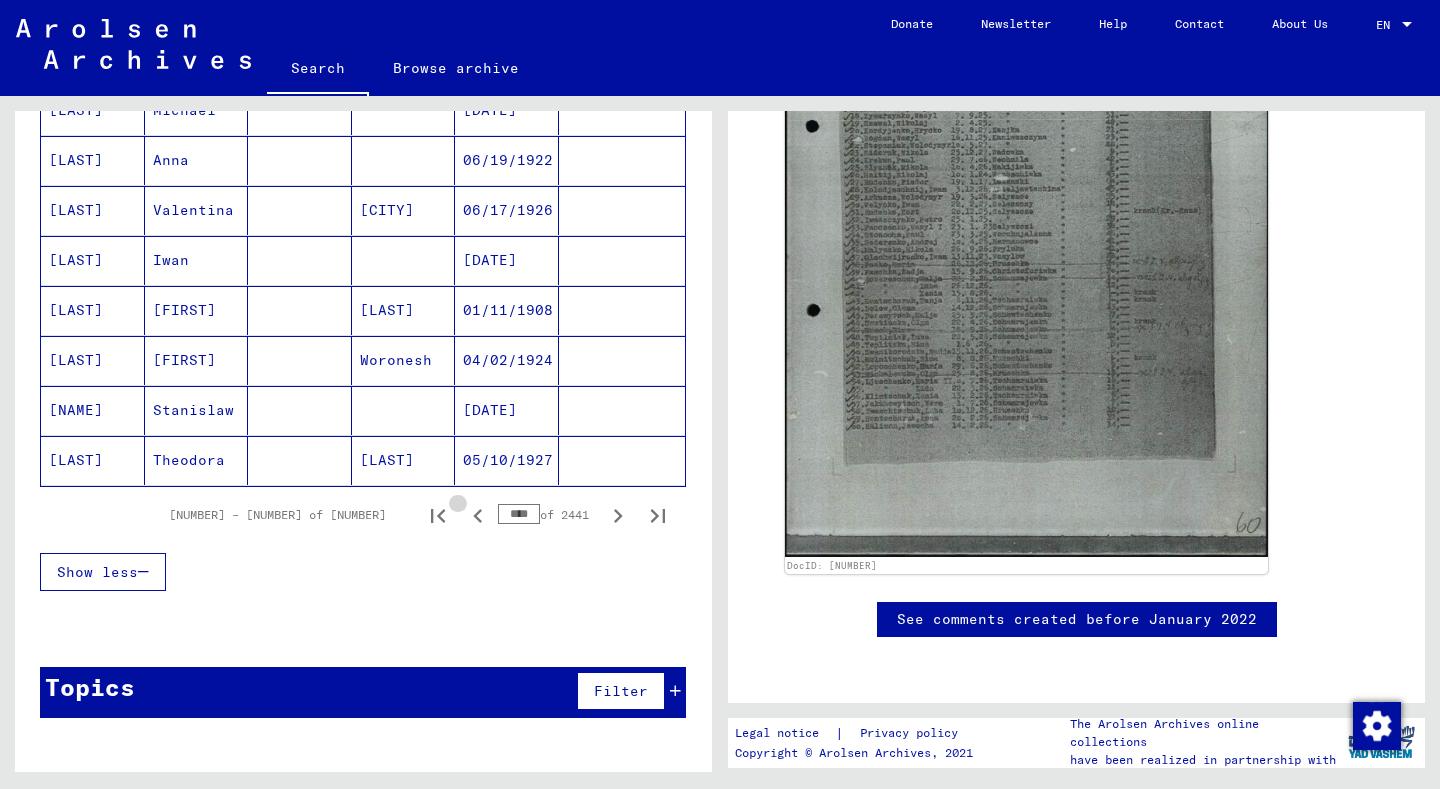 click 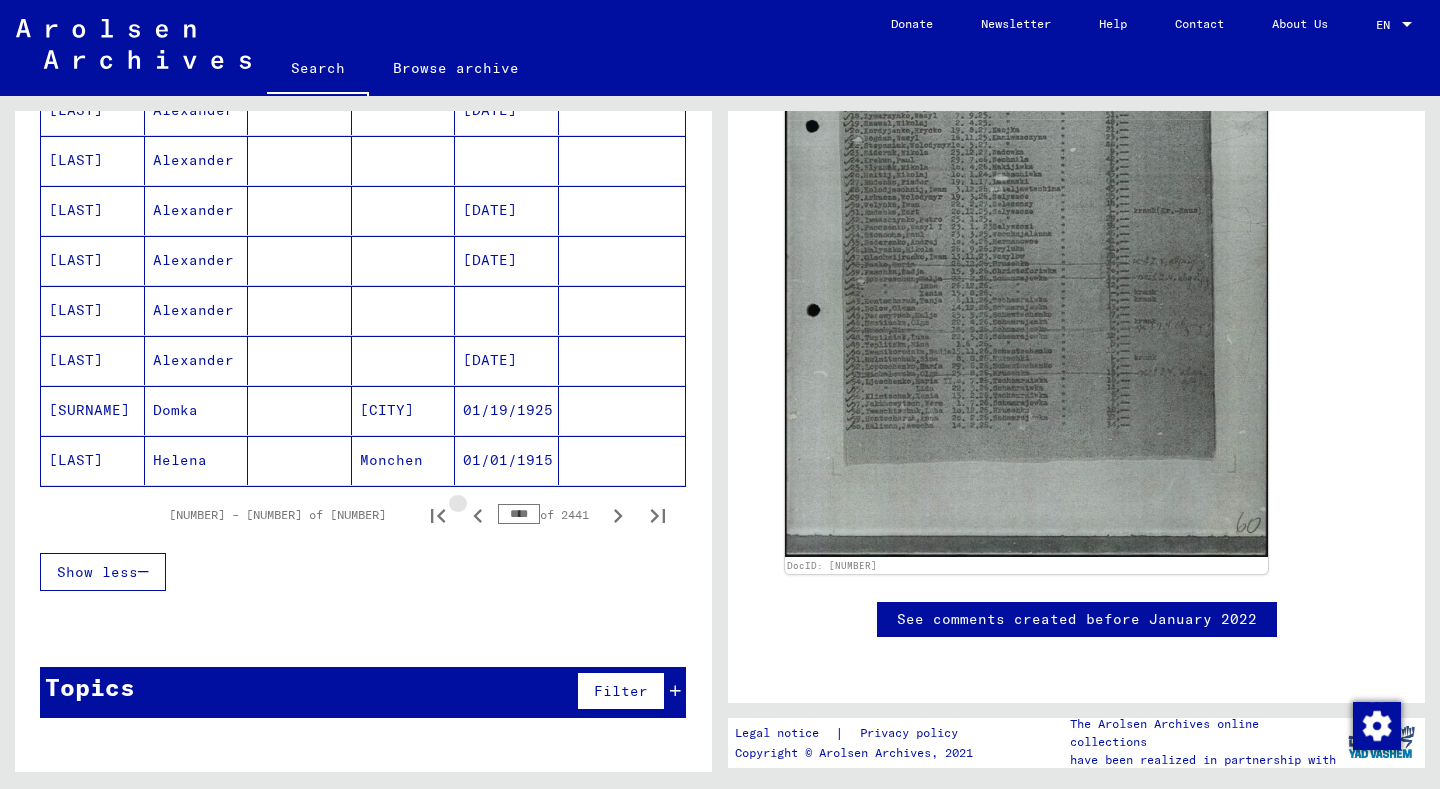 click 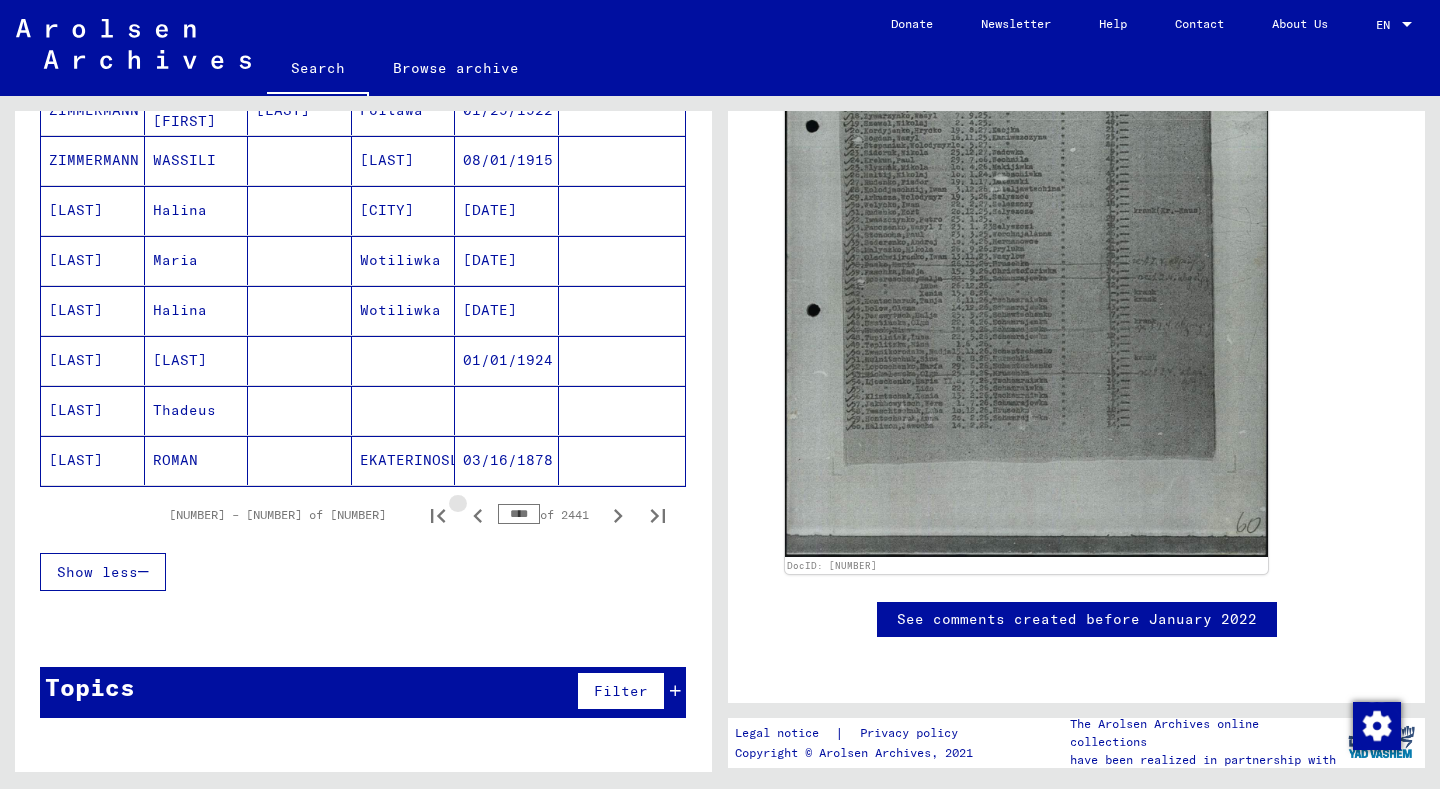 click 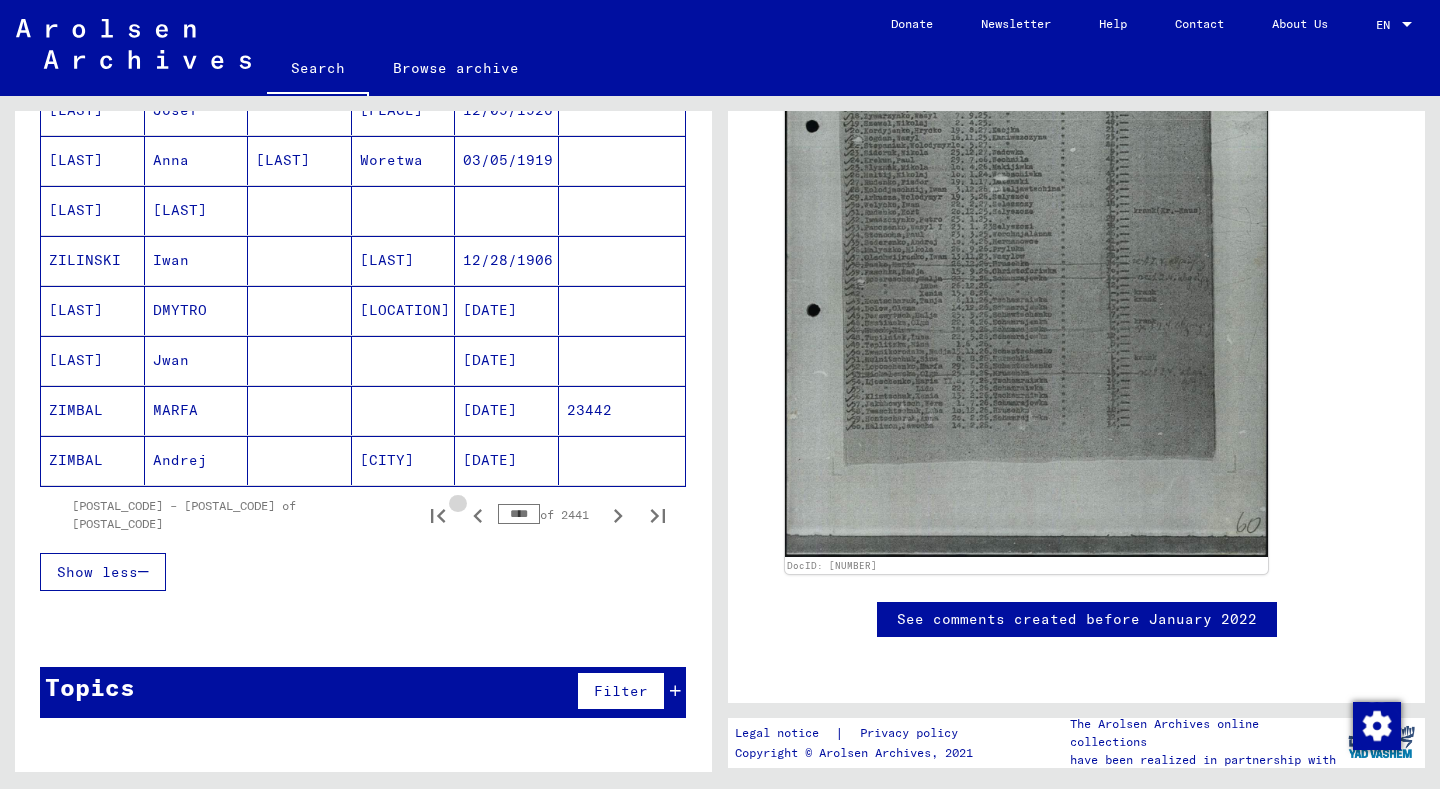 click 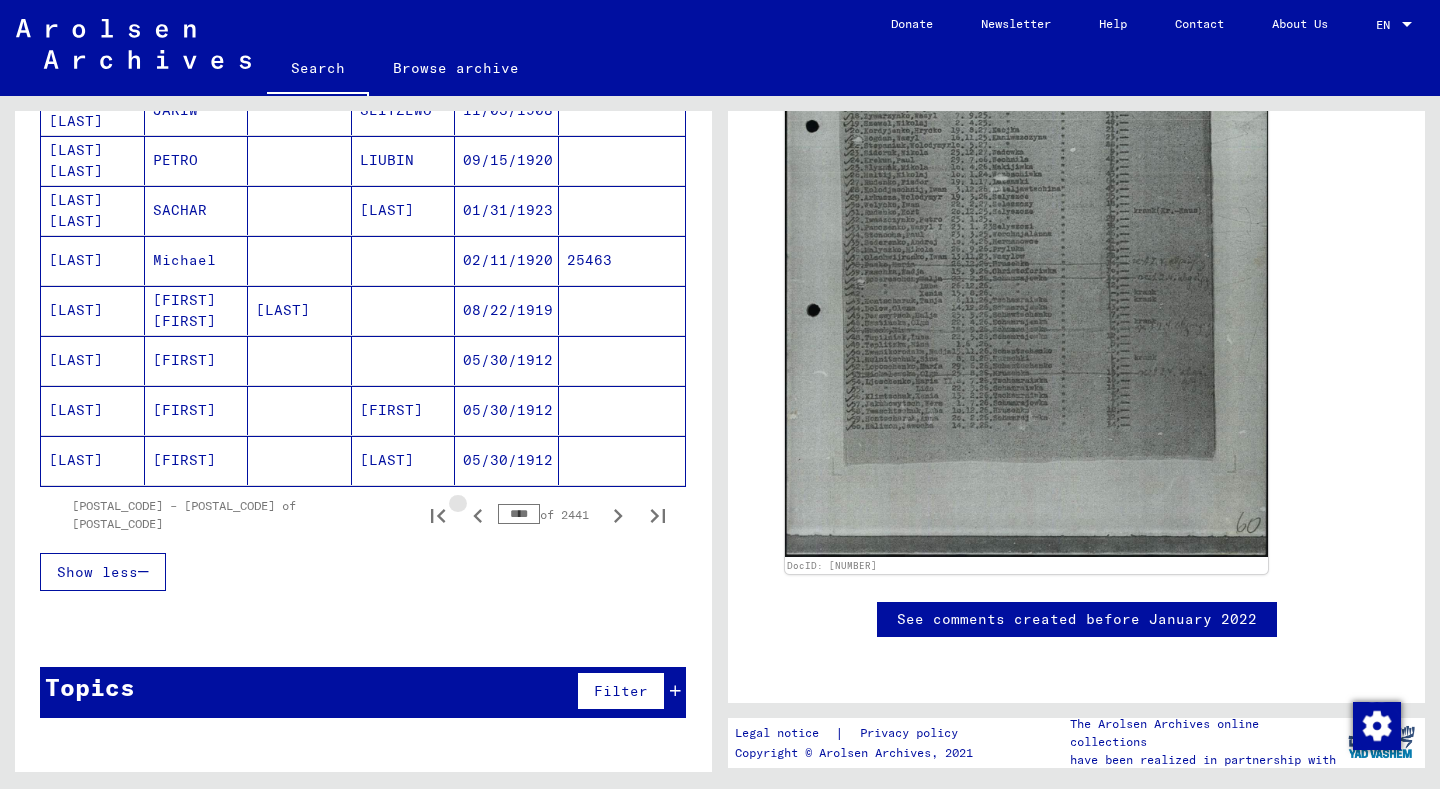click 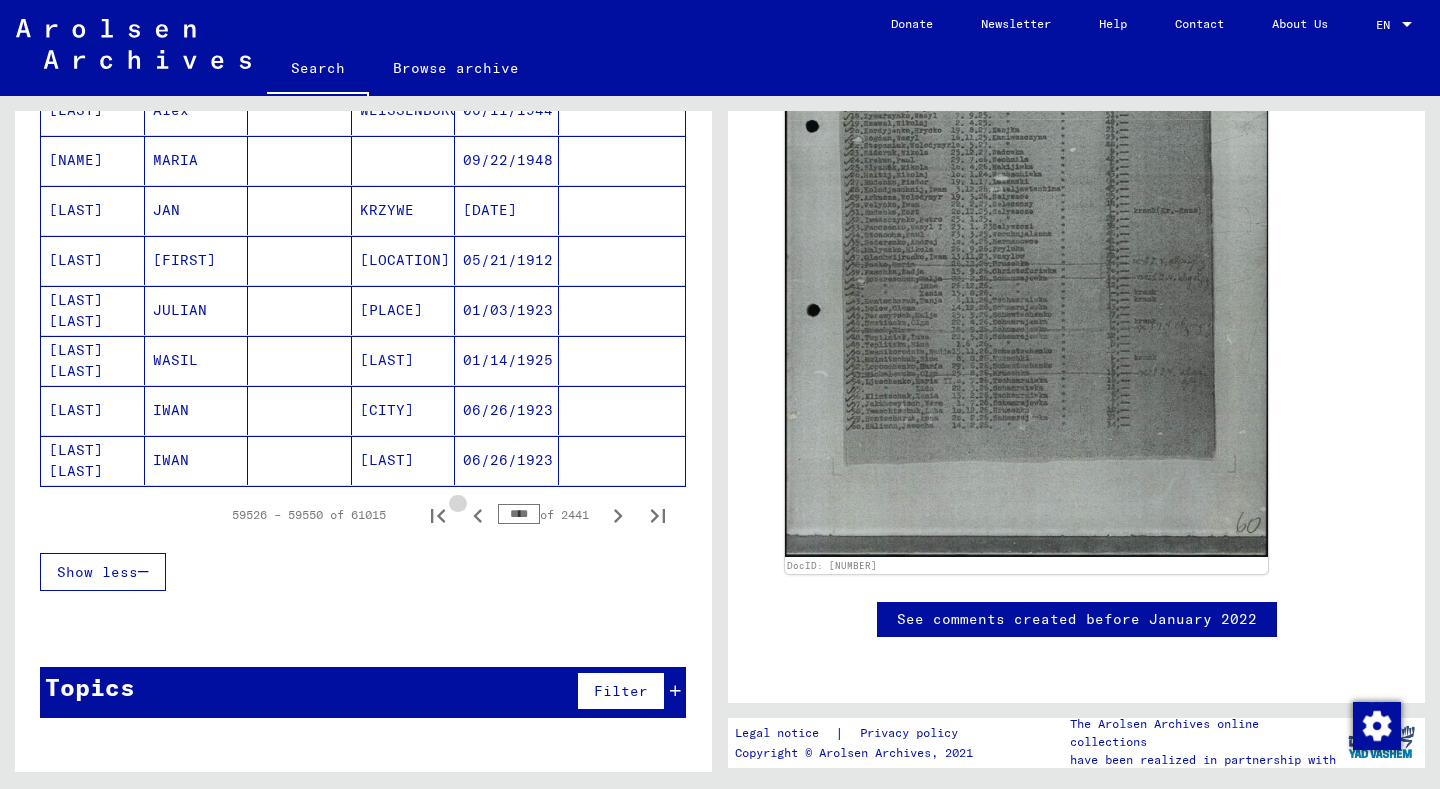 click 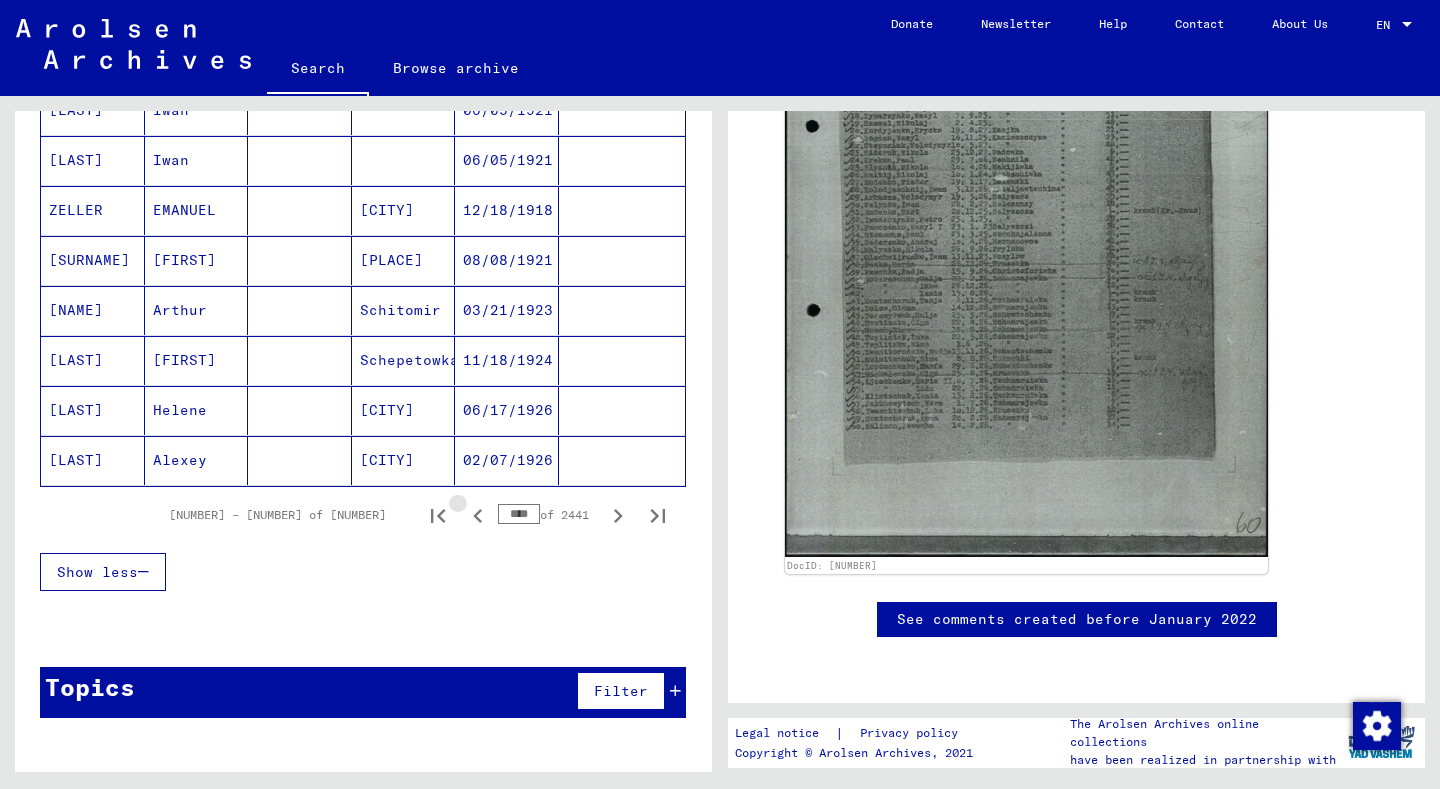 click 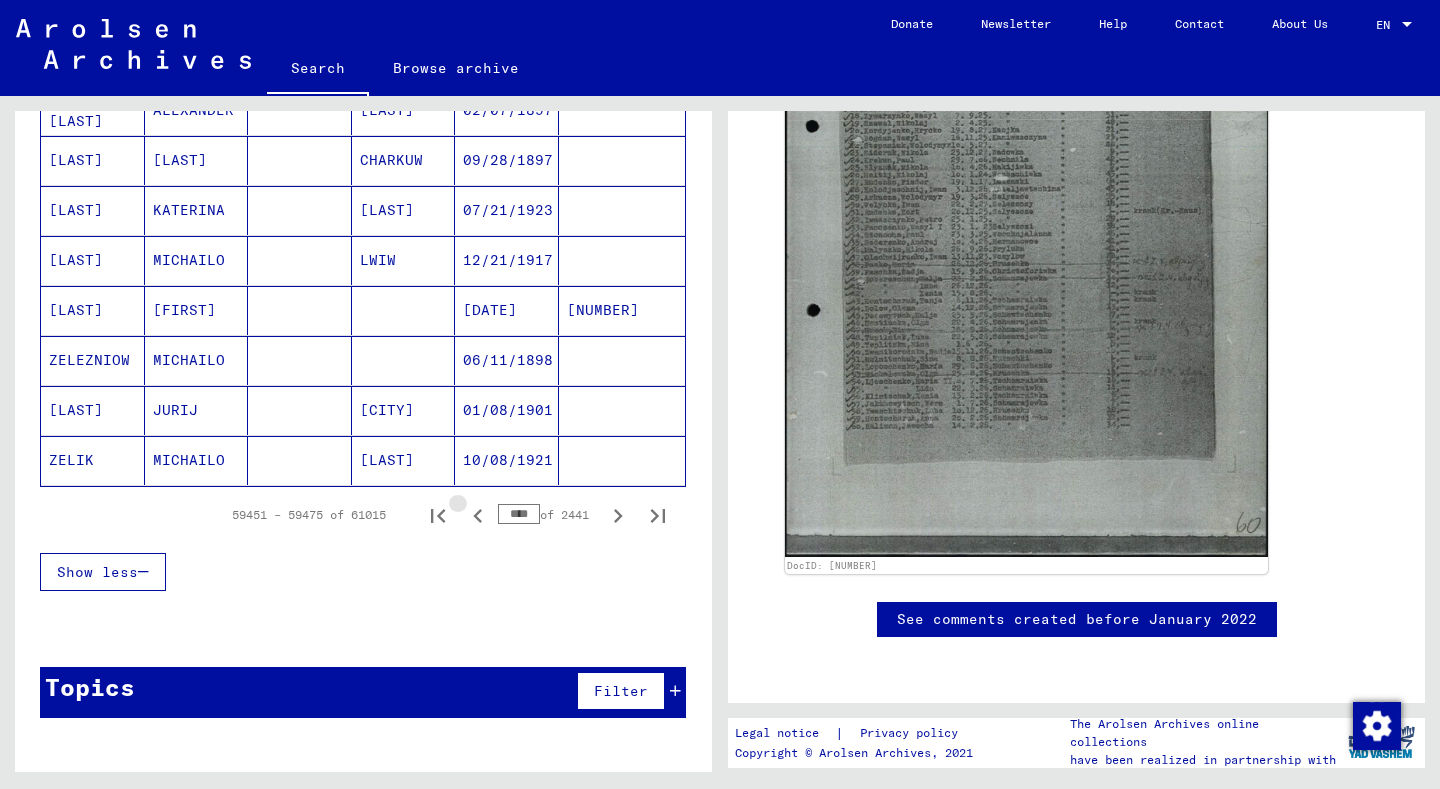 click 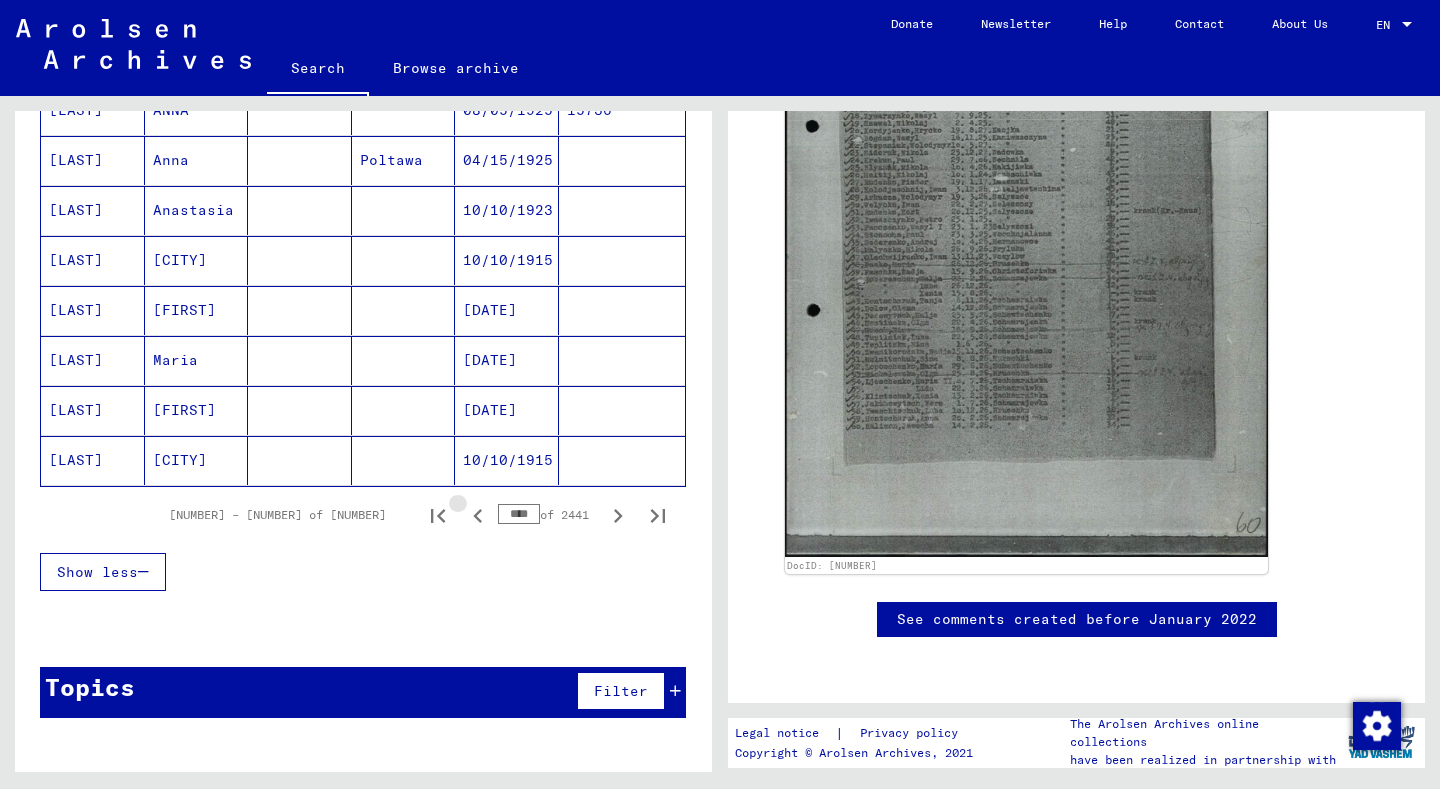 click 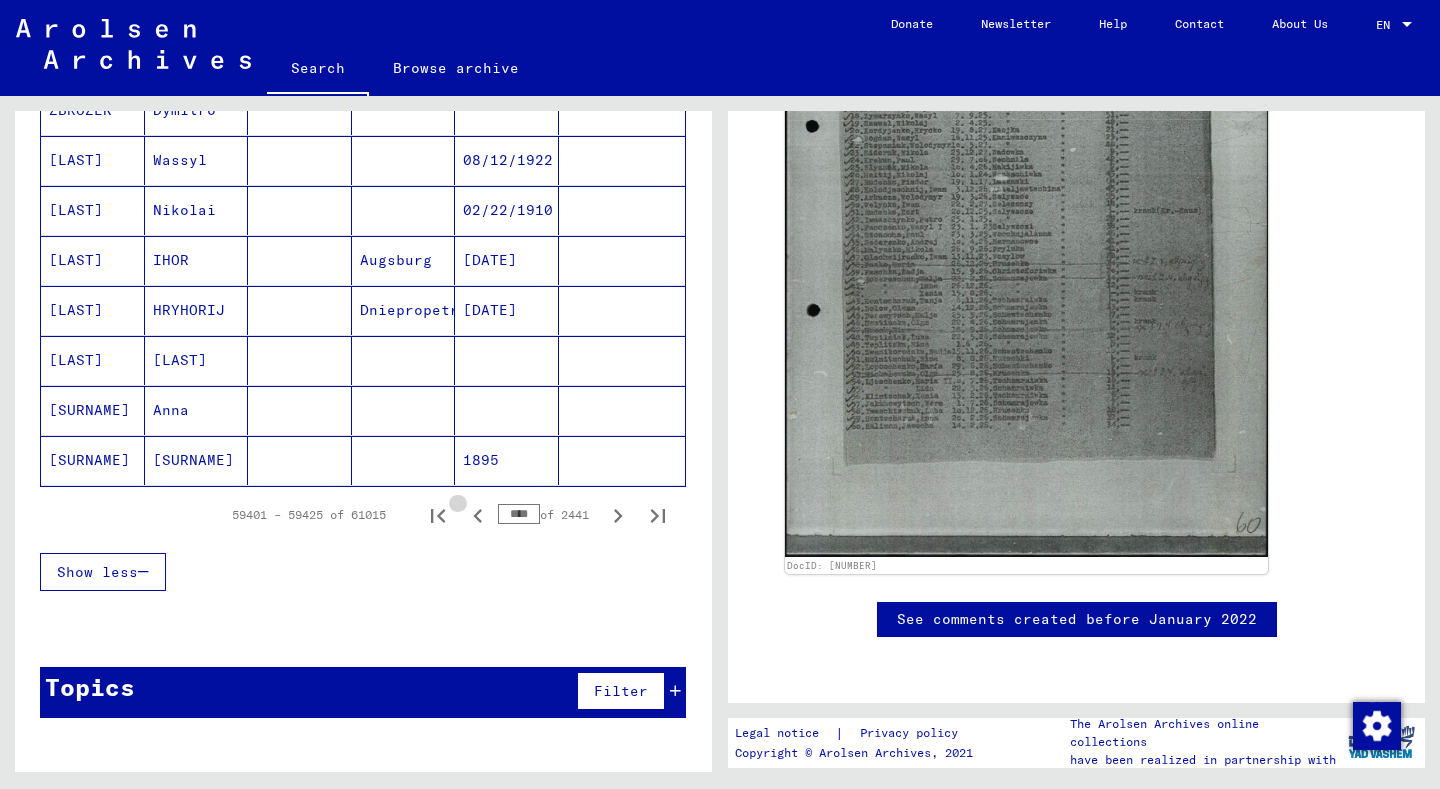 click 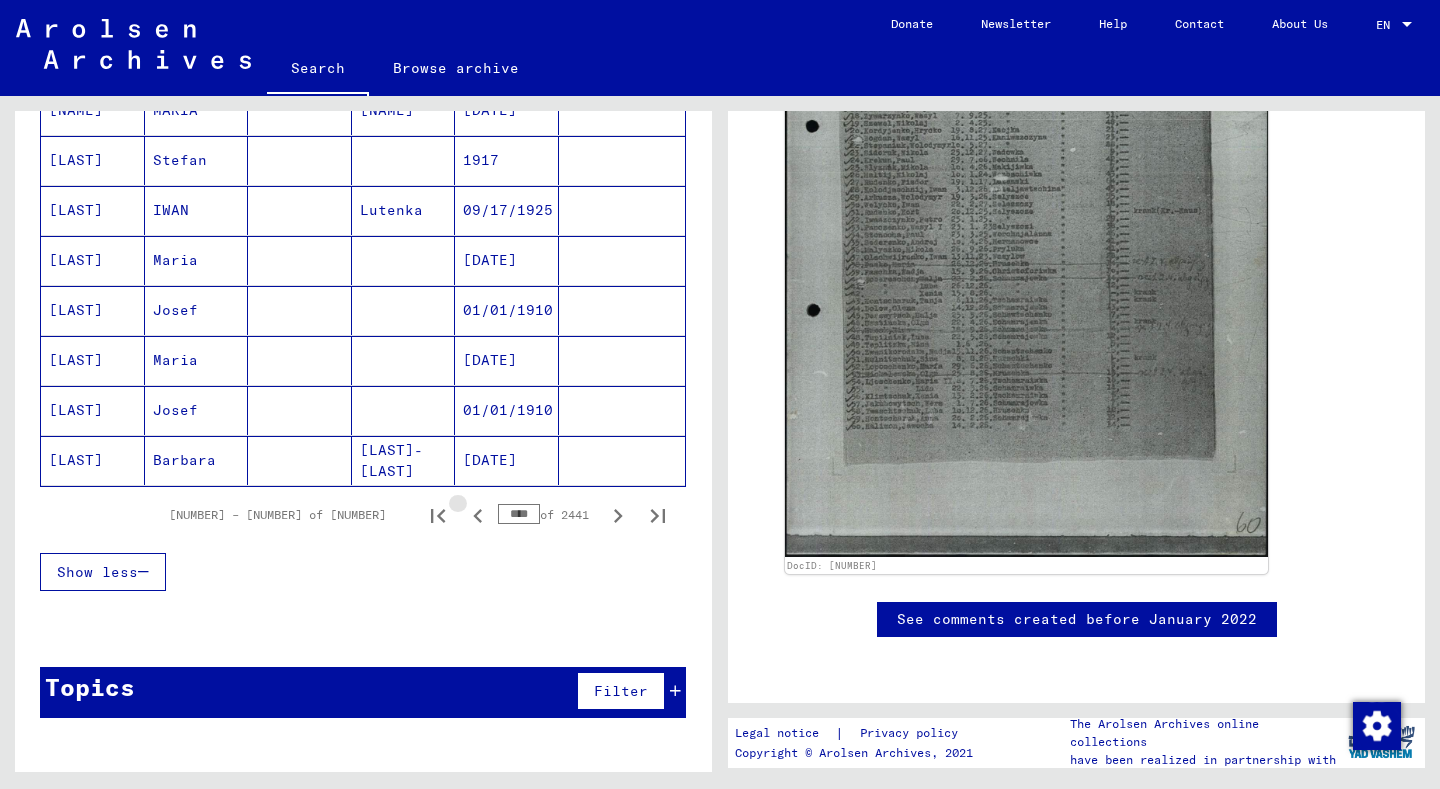click 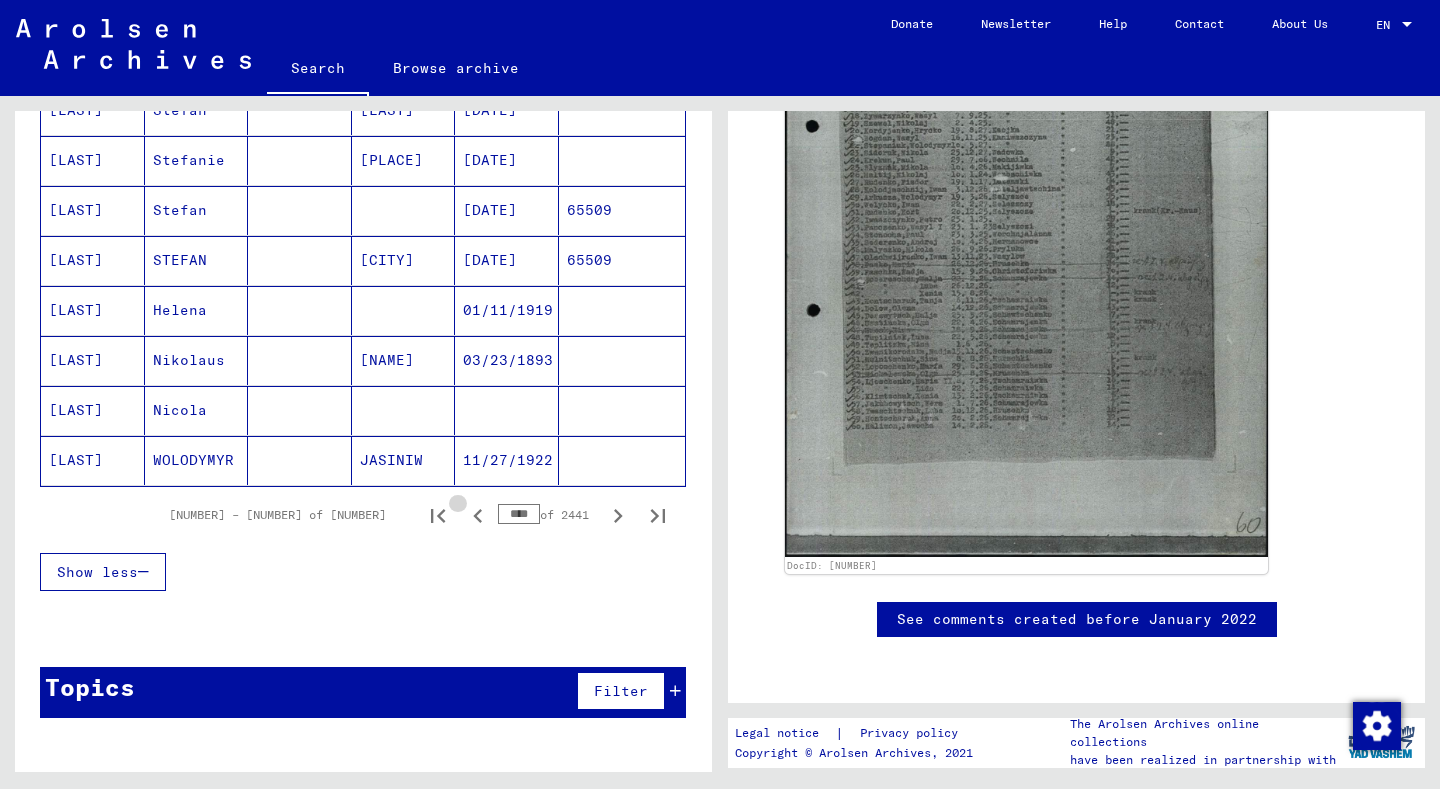 click 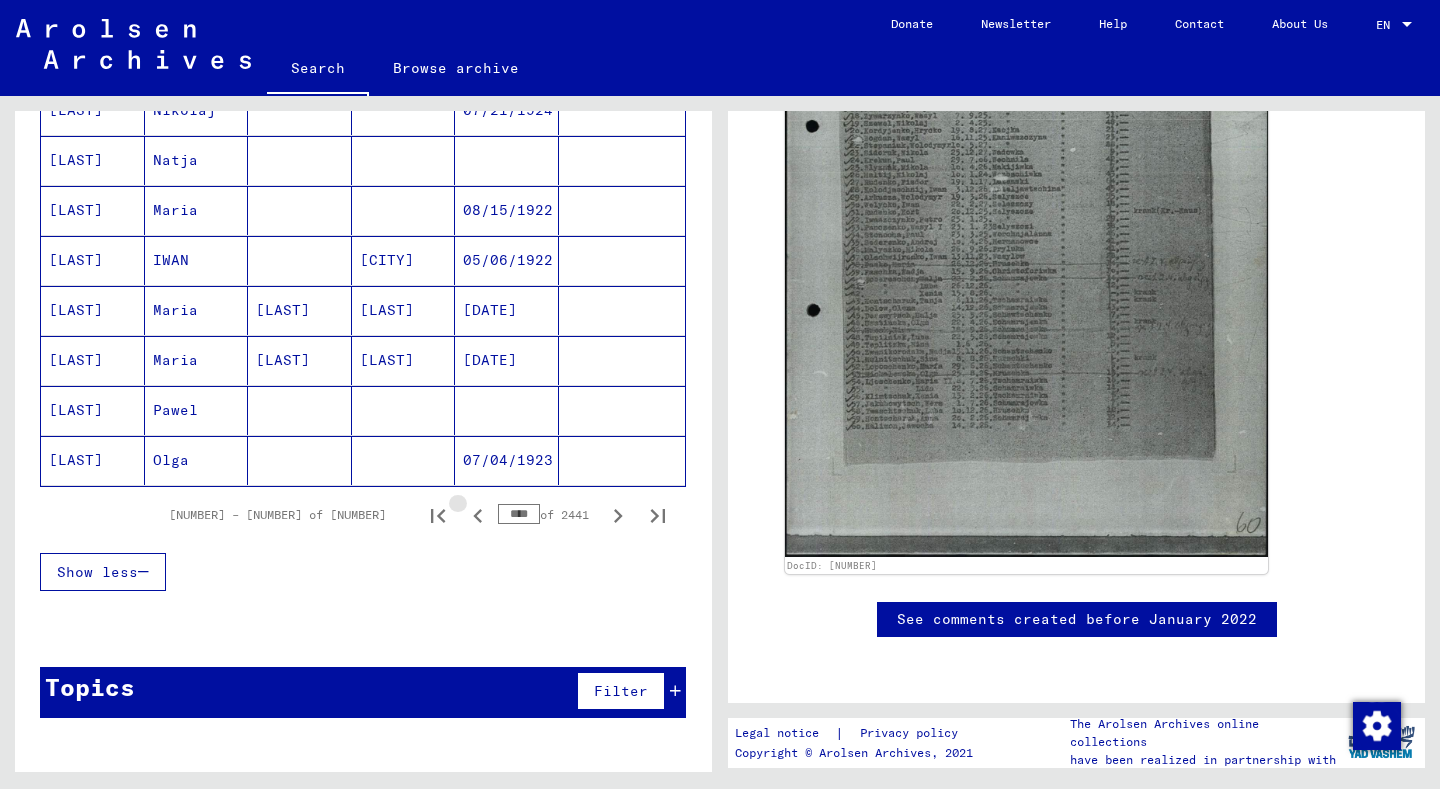 click 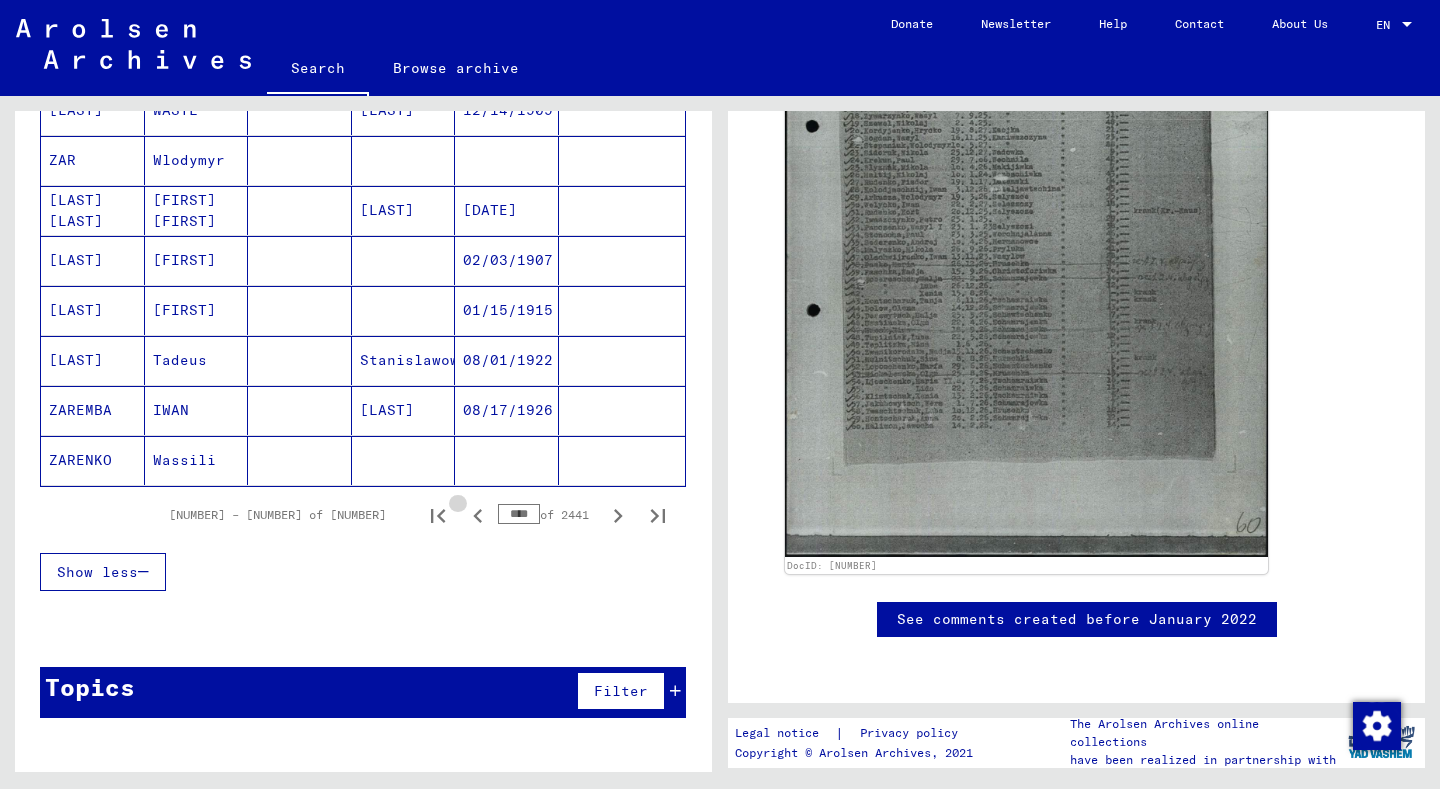 click 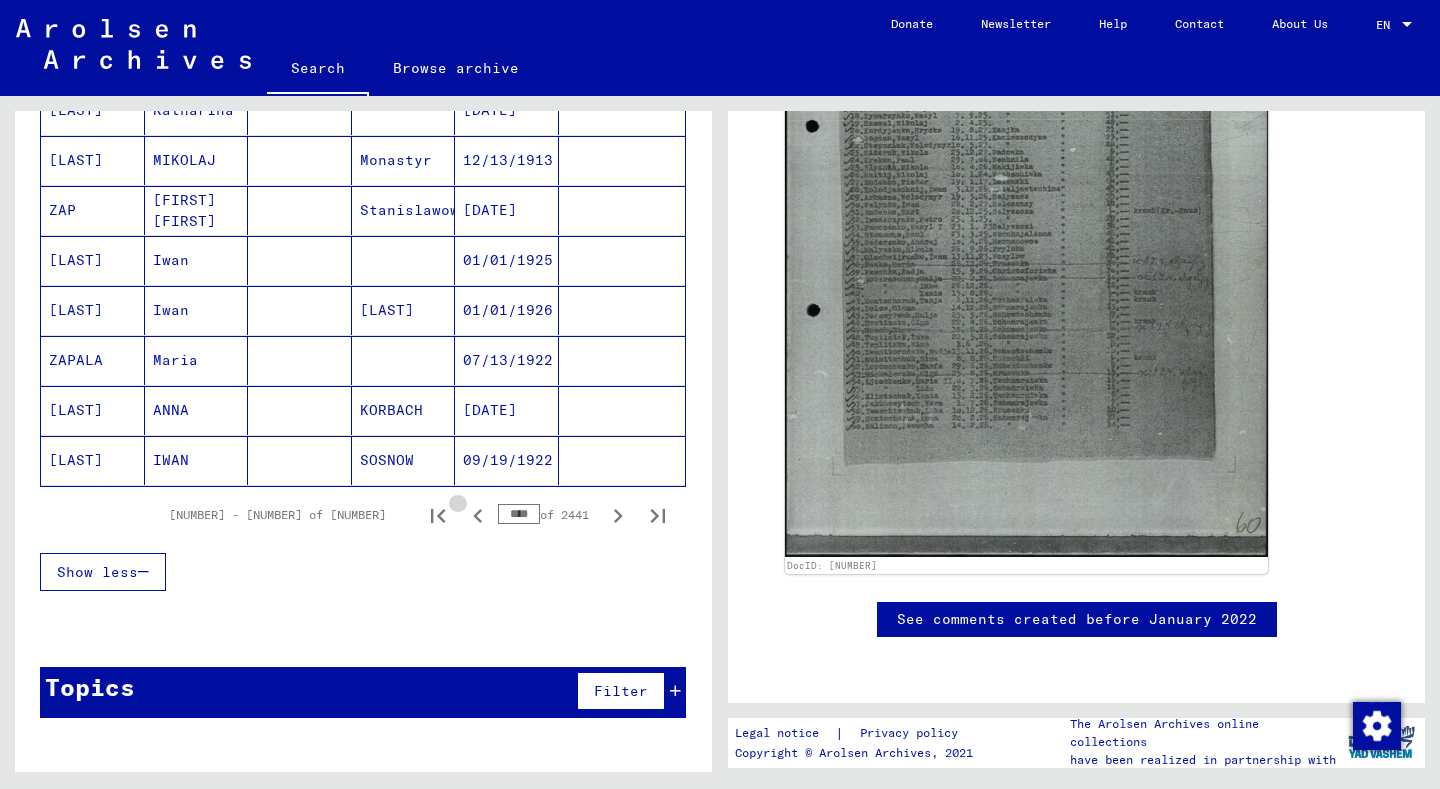 click 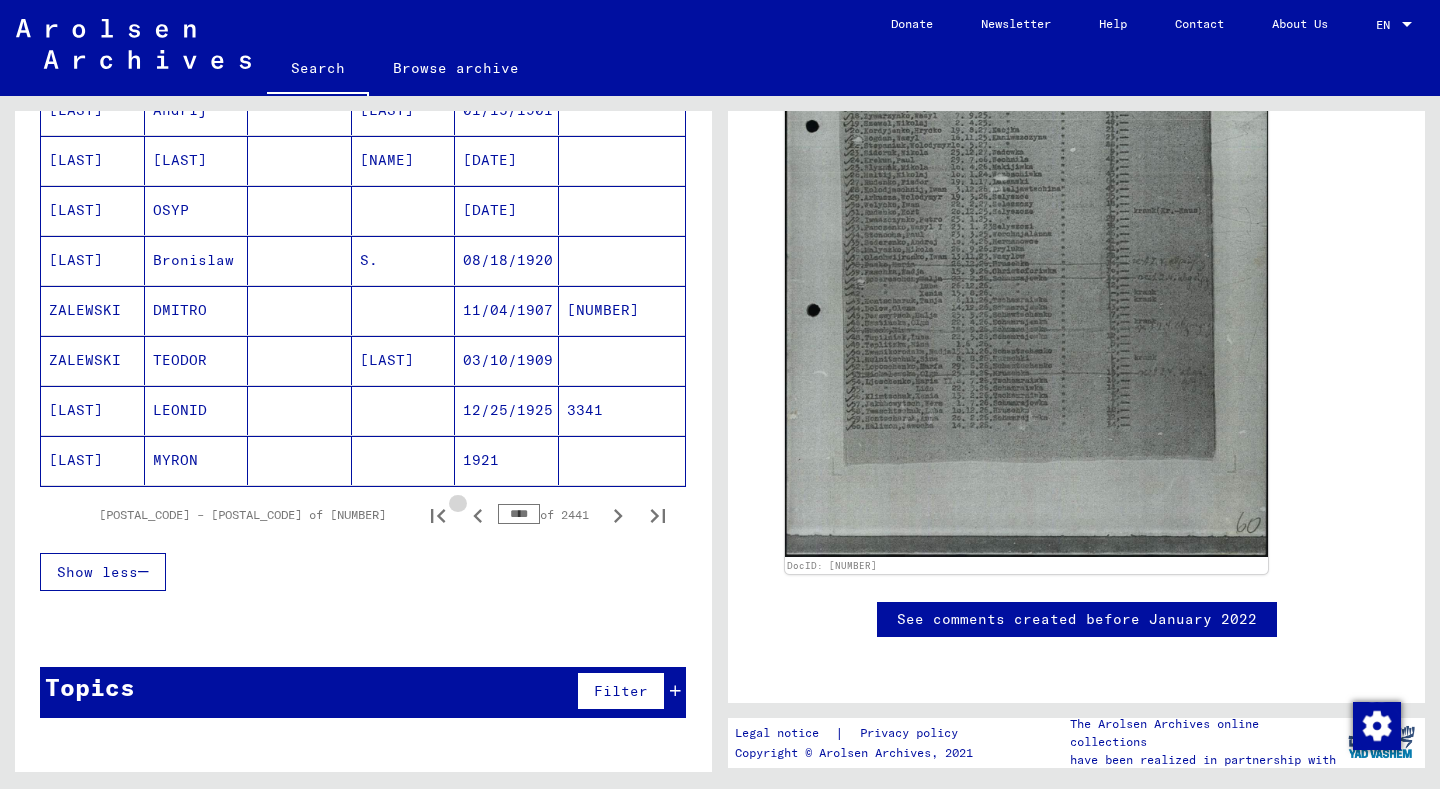 click 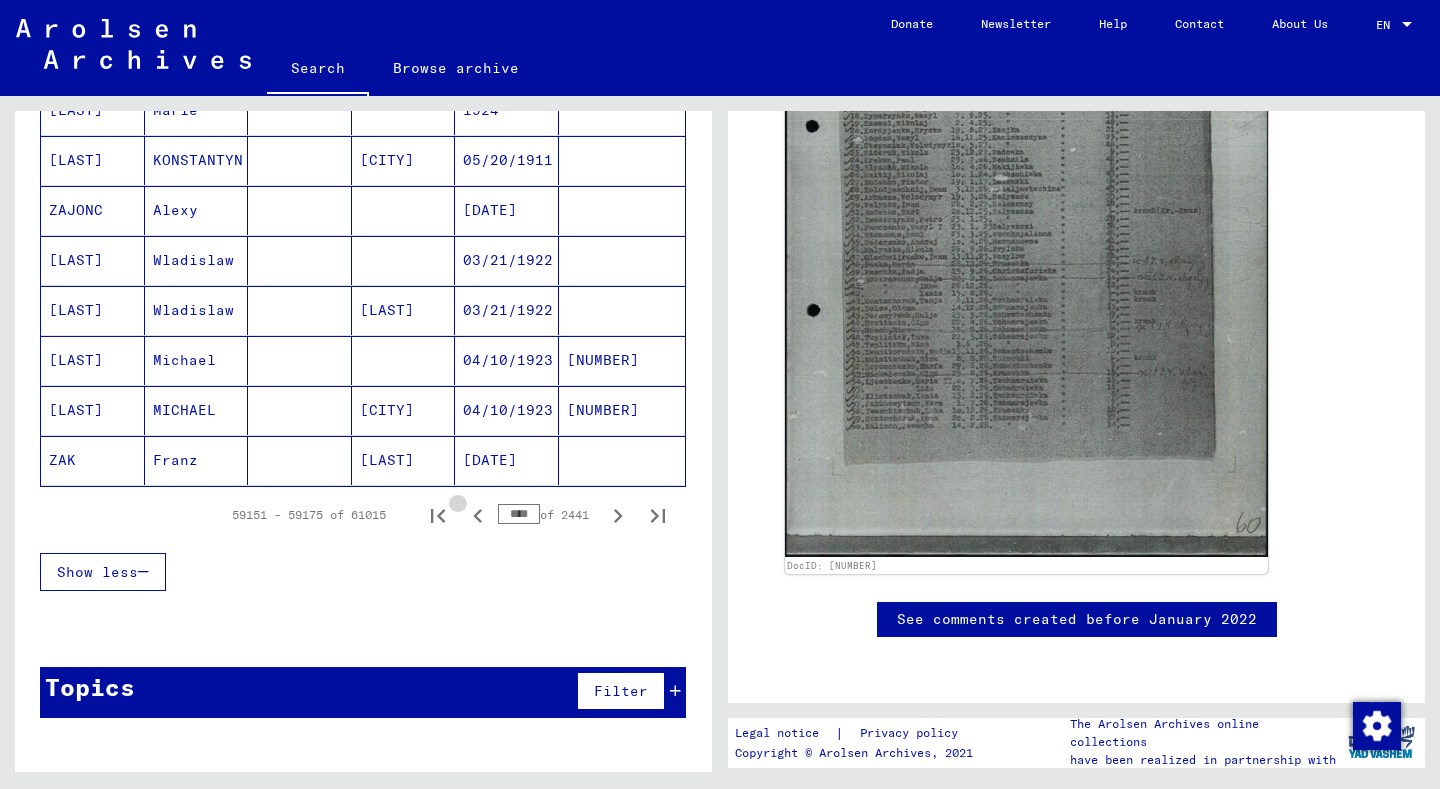 click 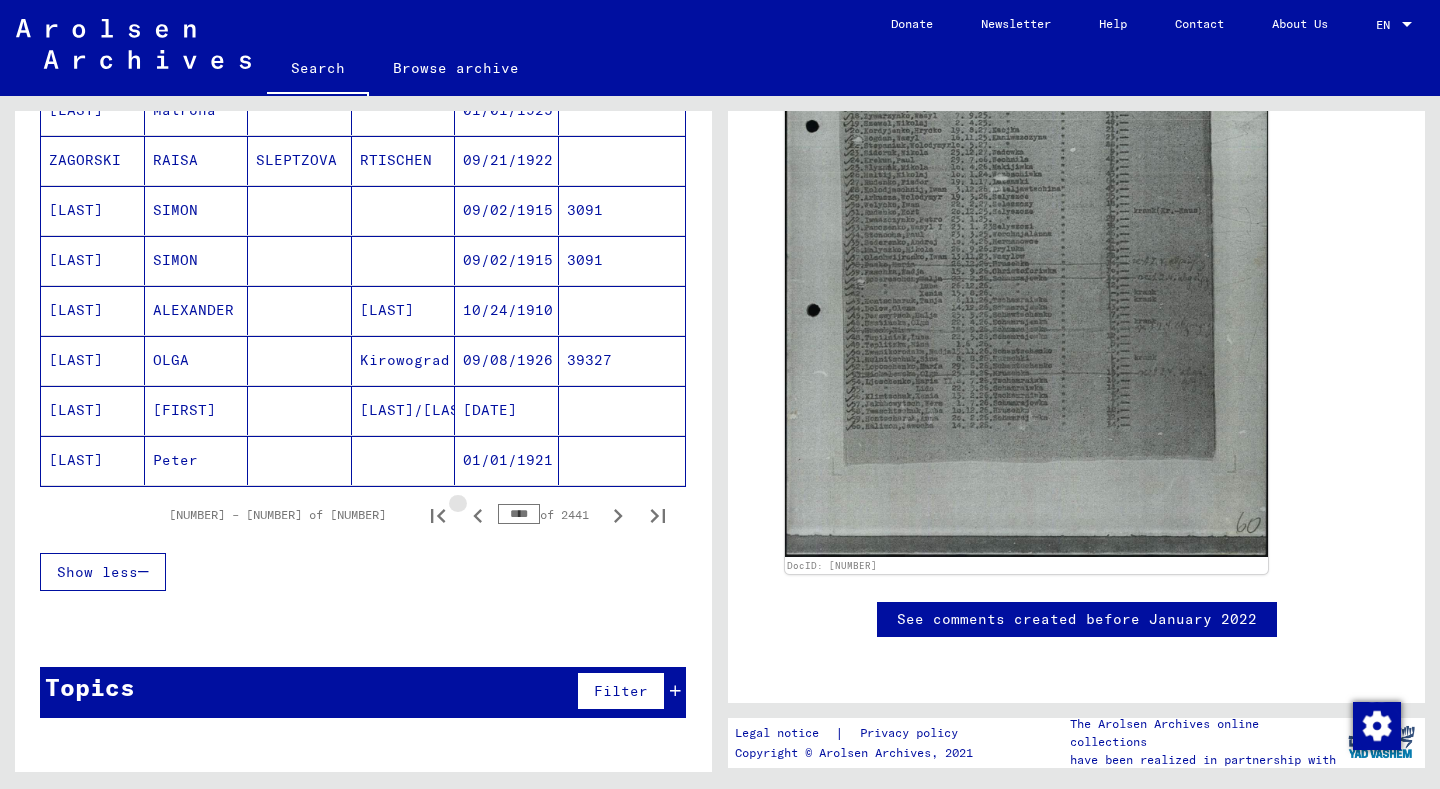 click 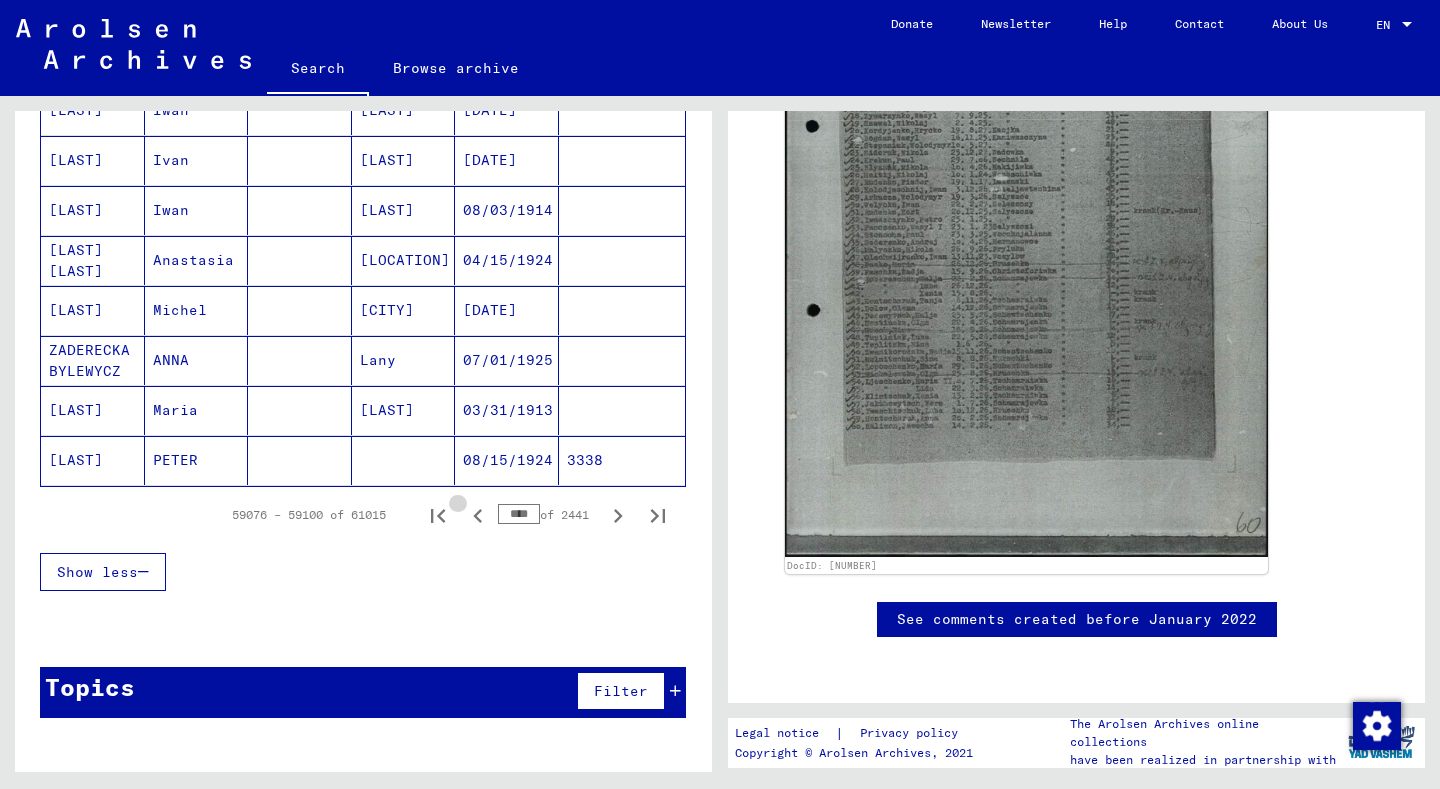 click 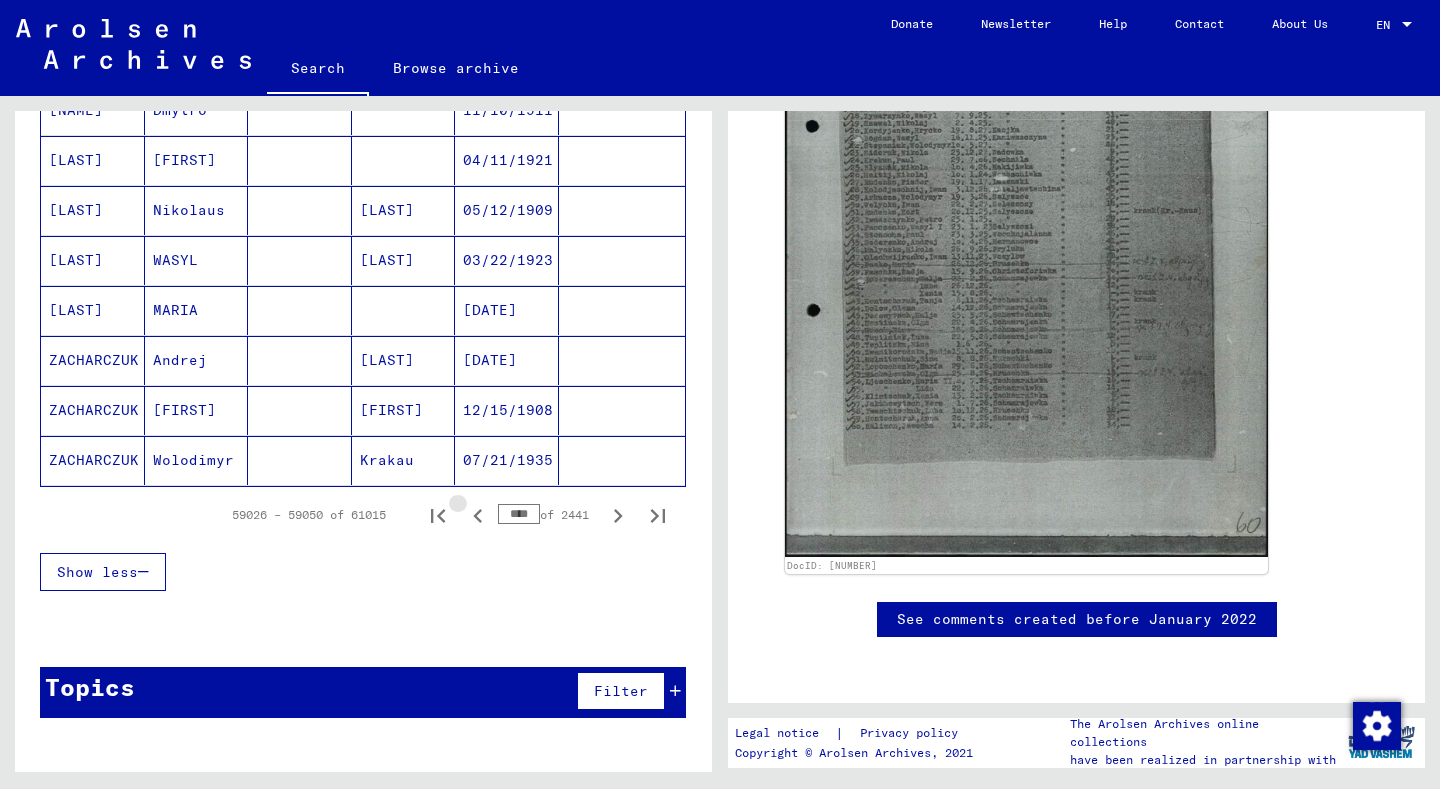 click 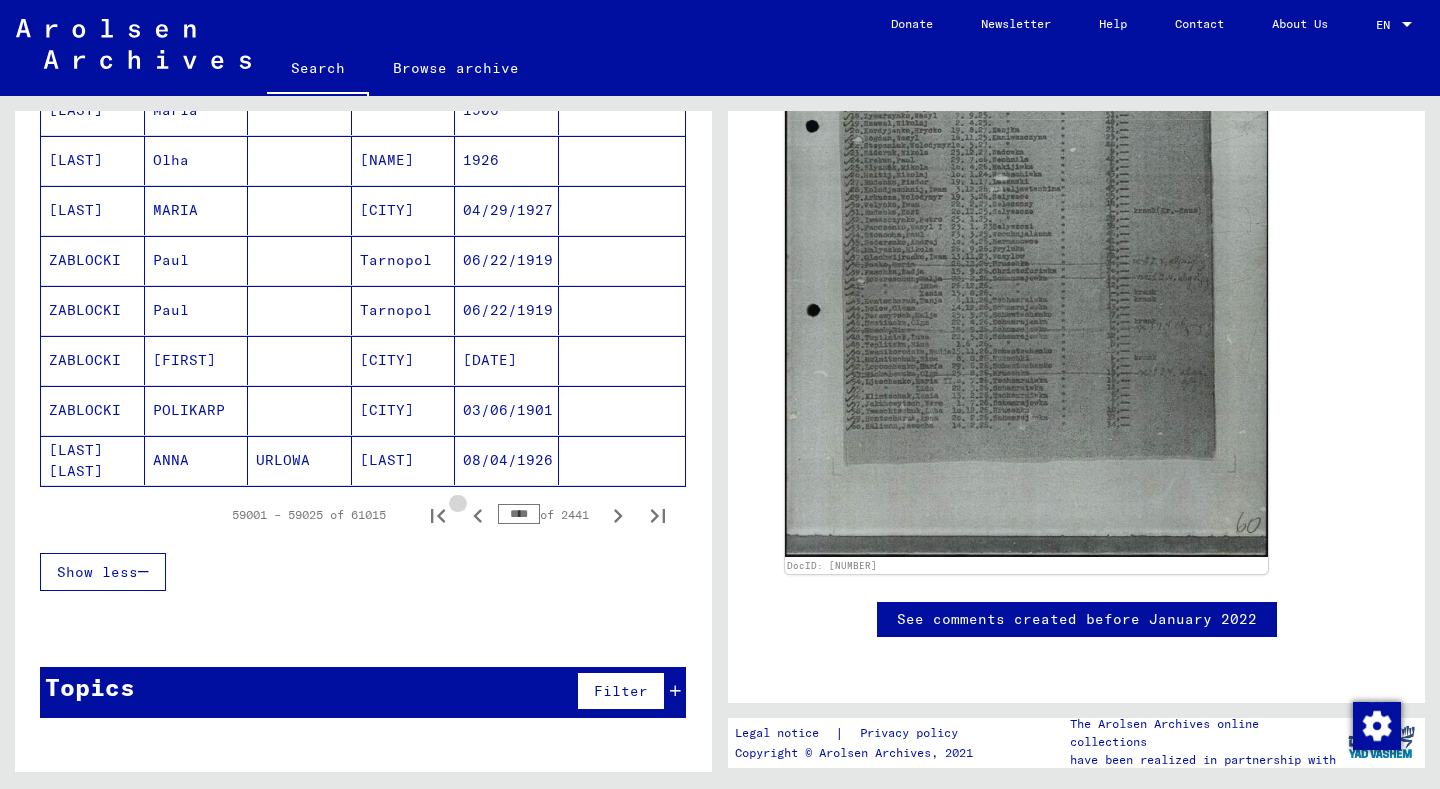 click 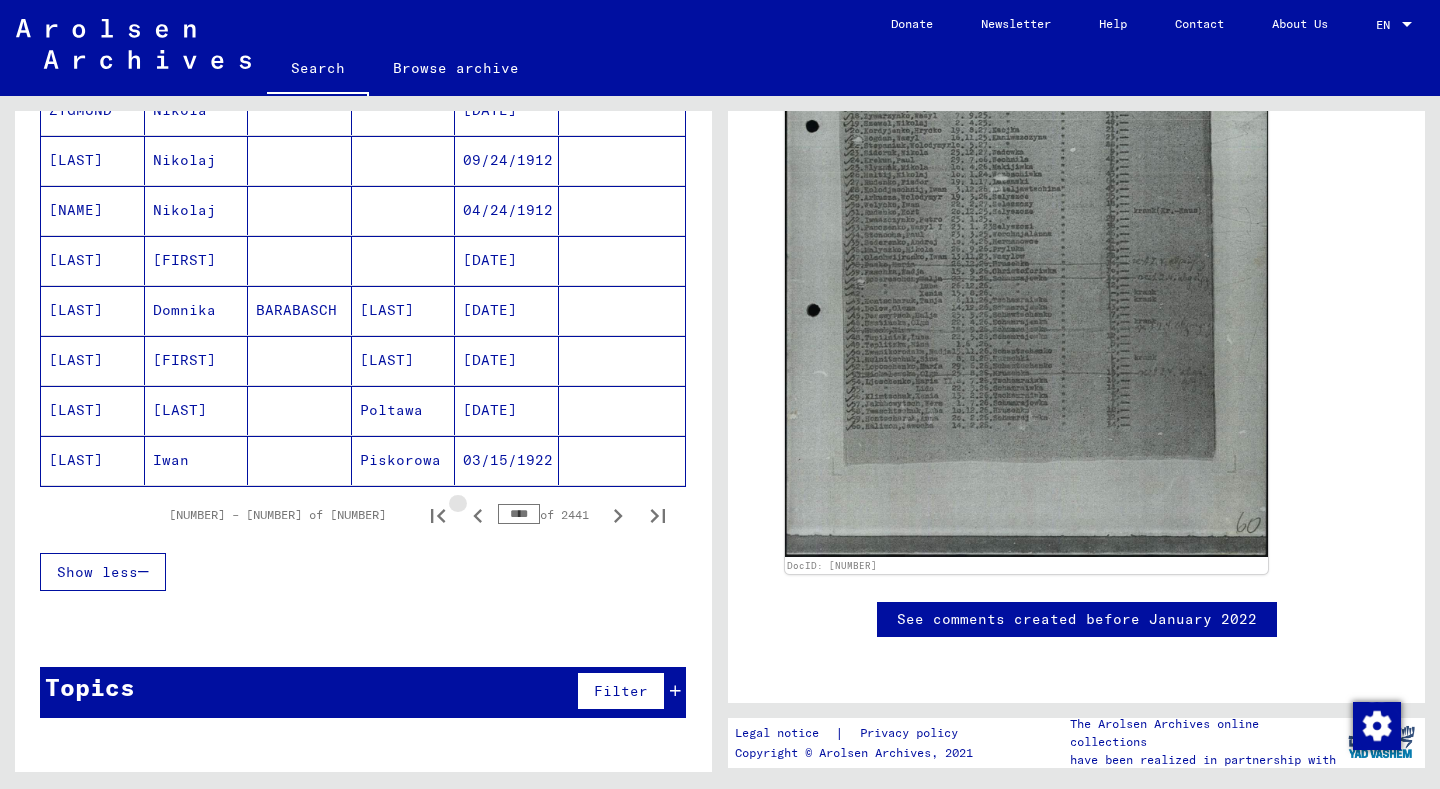 click 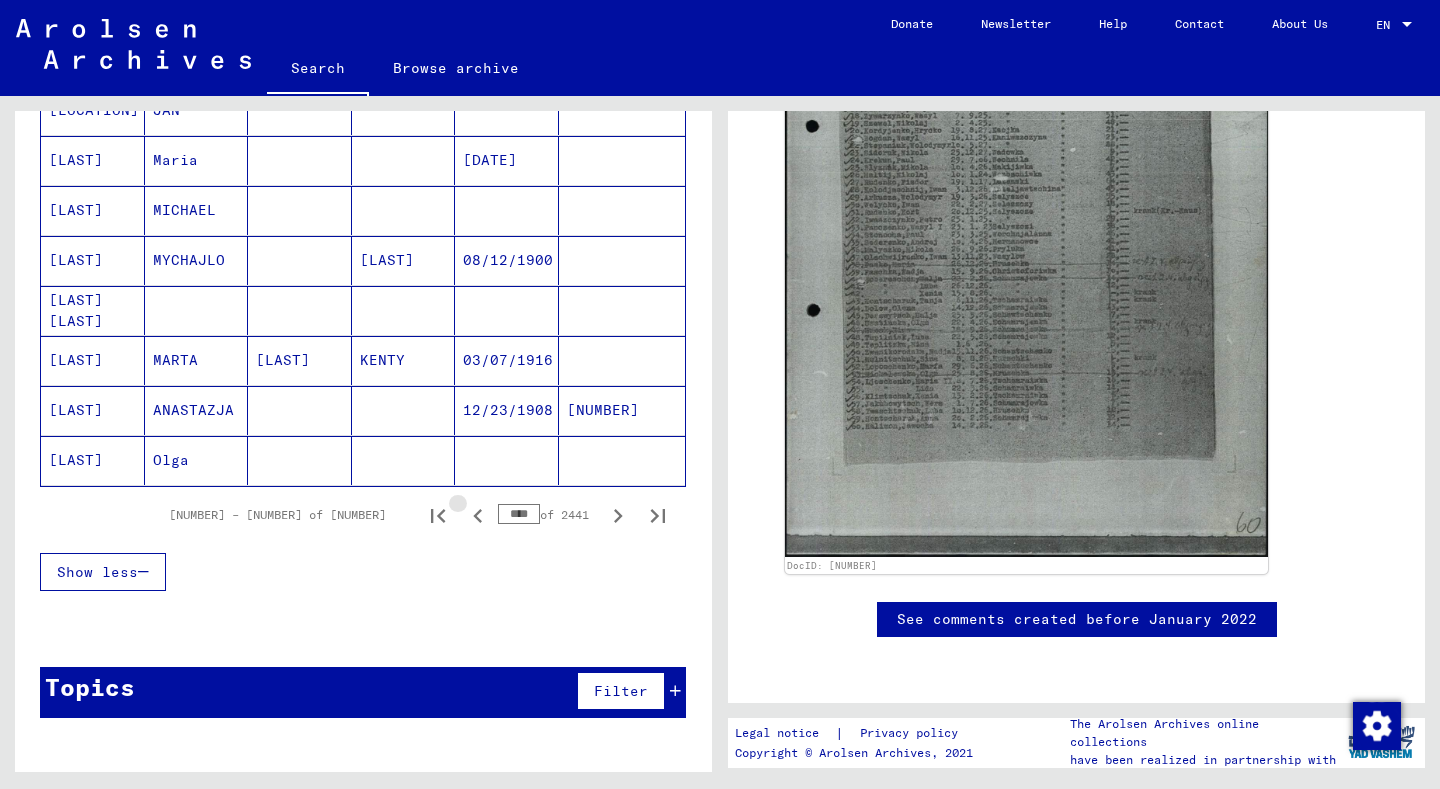 click 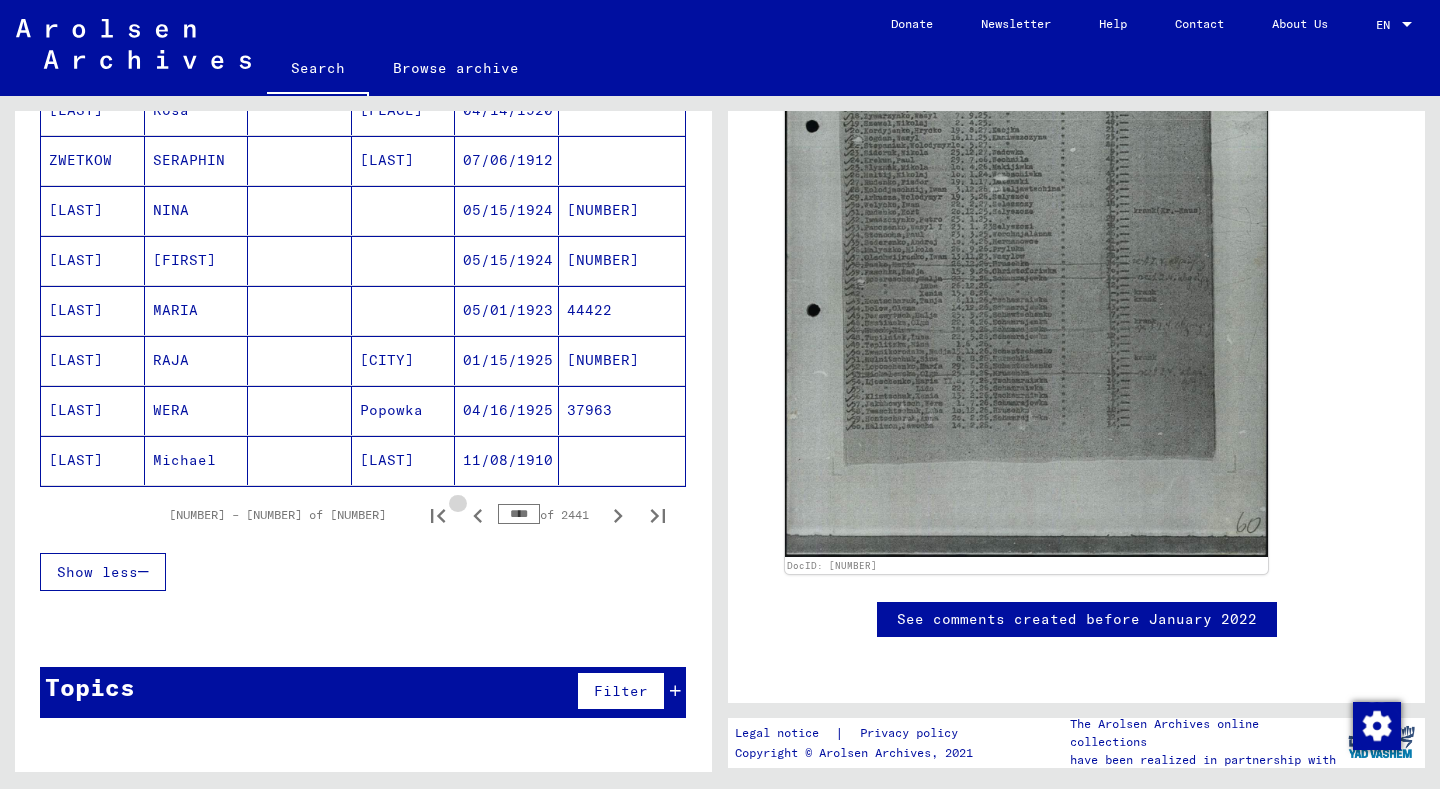 click 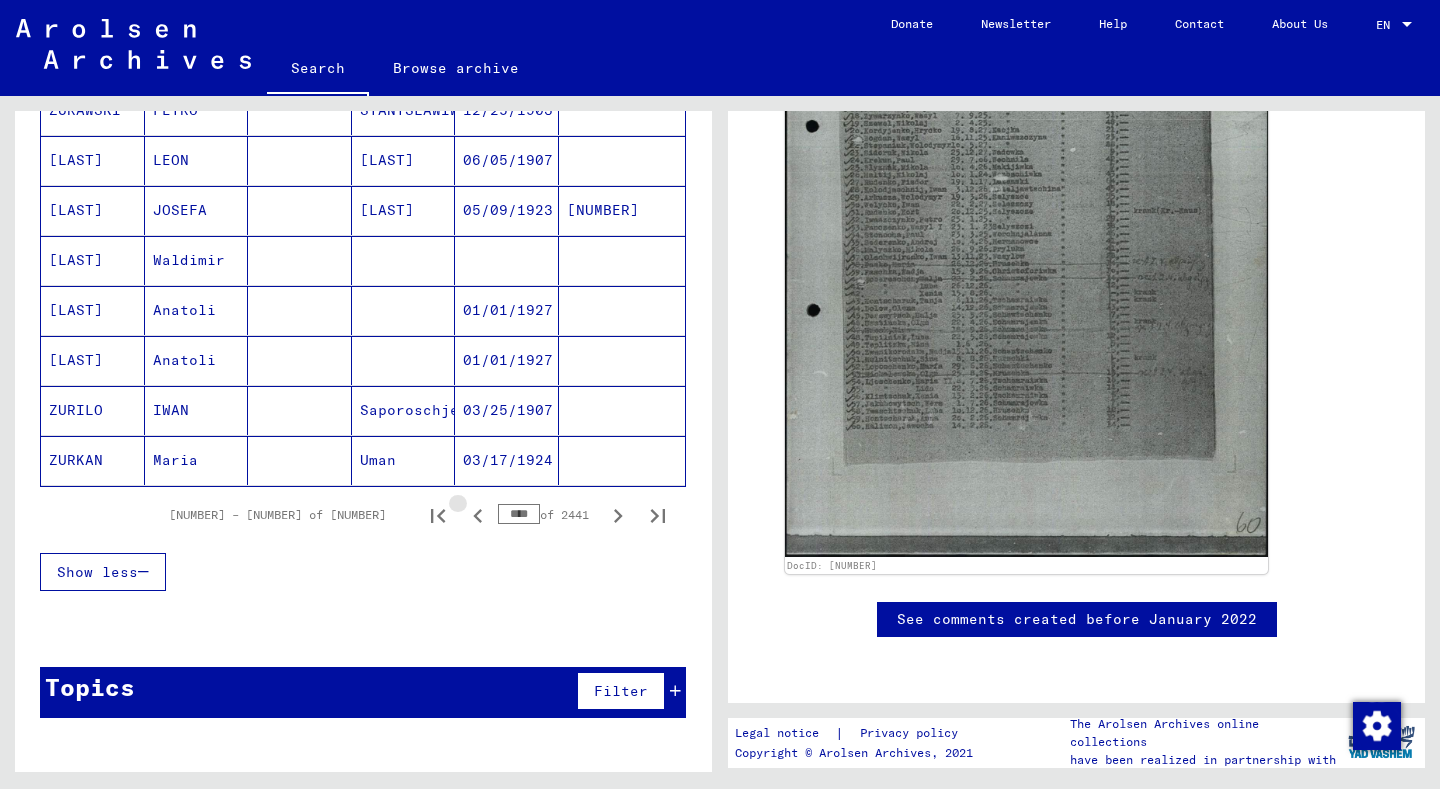 click 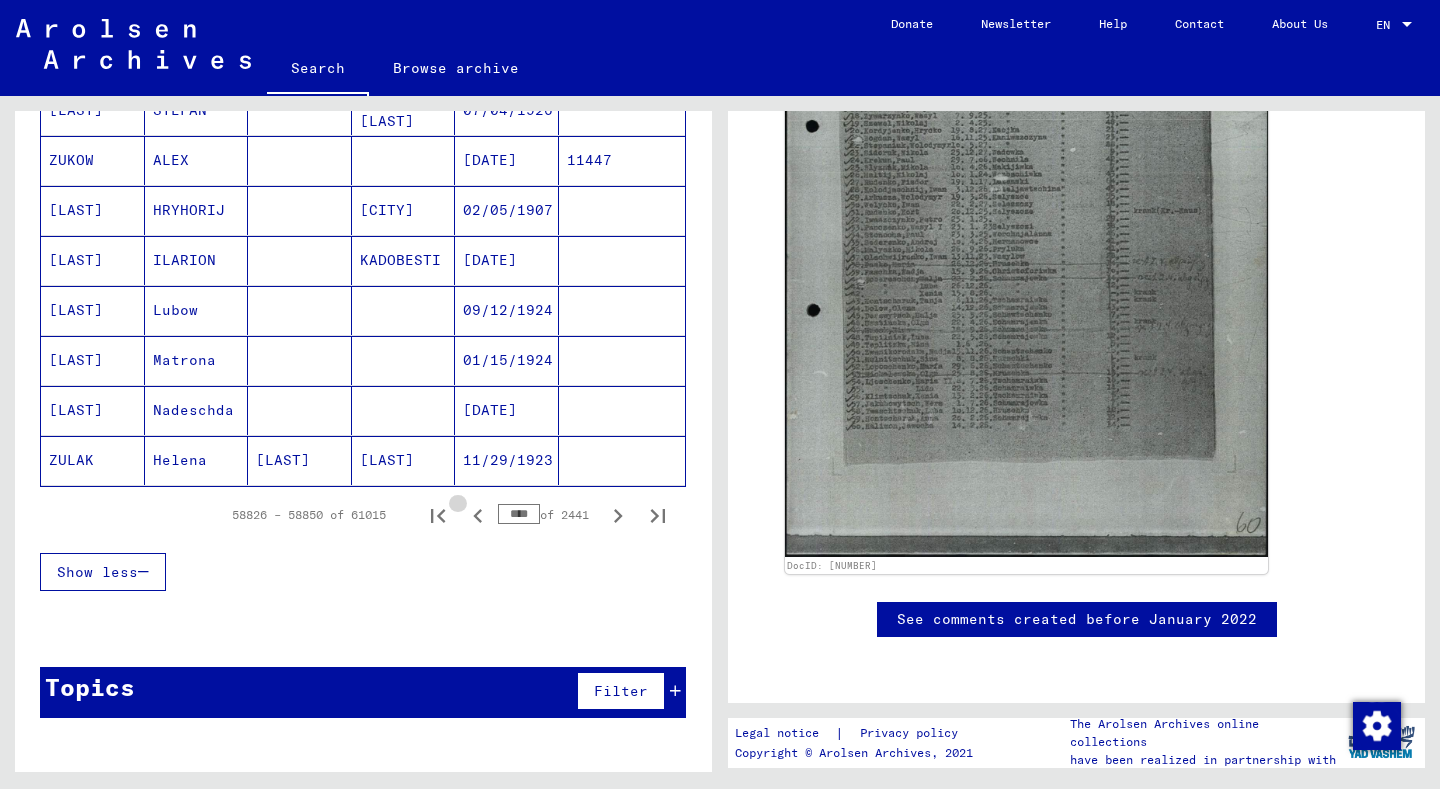 click 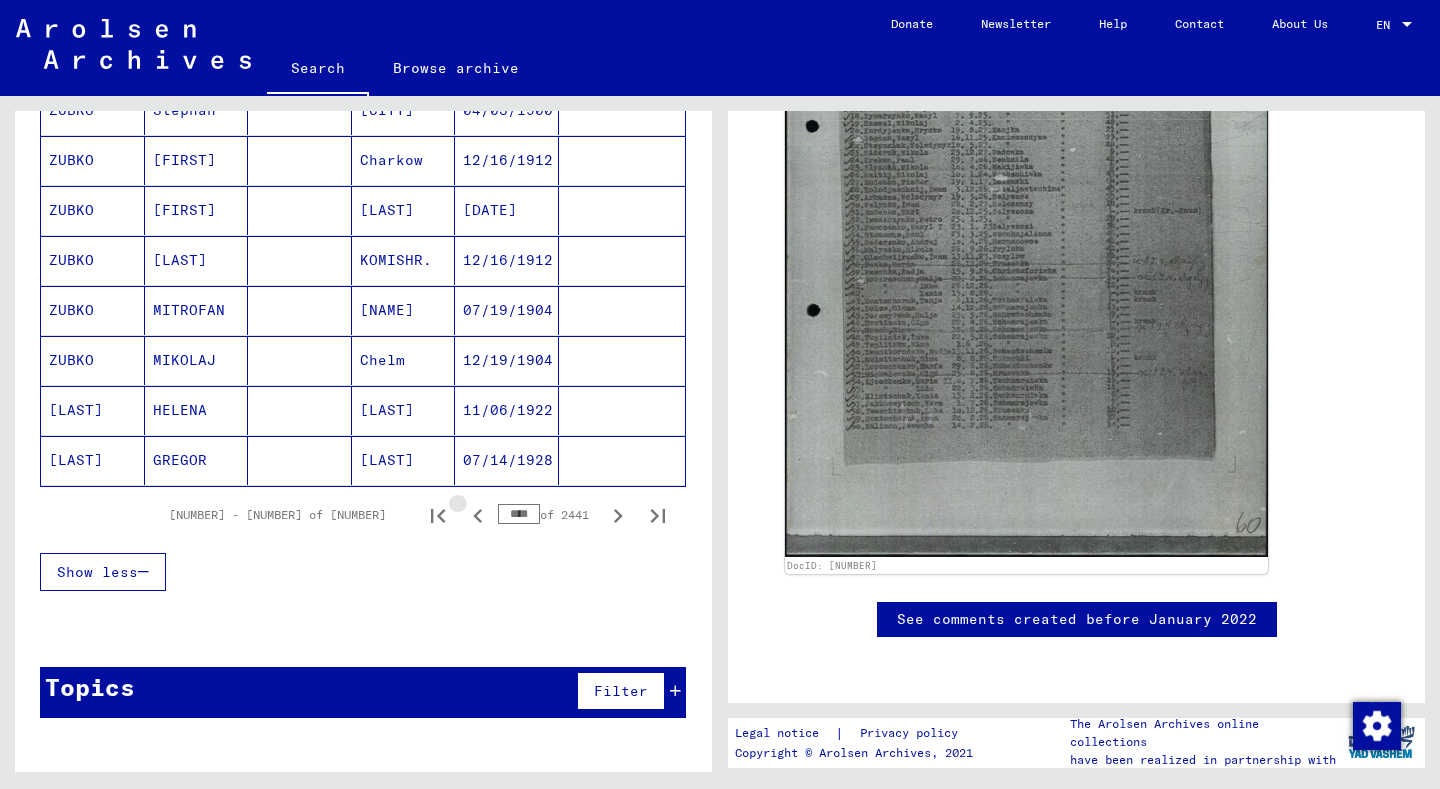 click 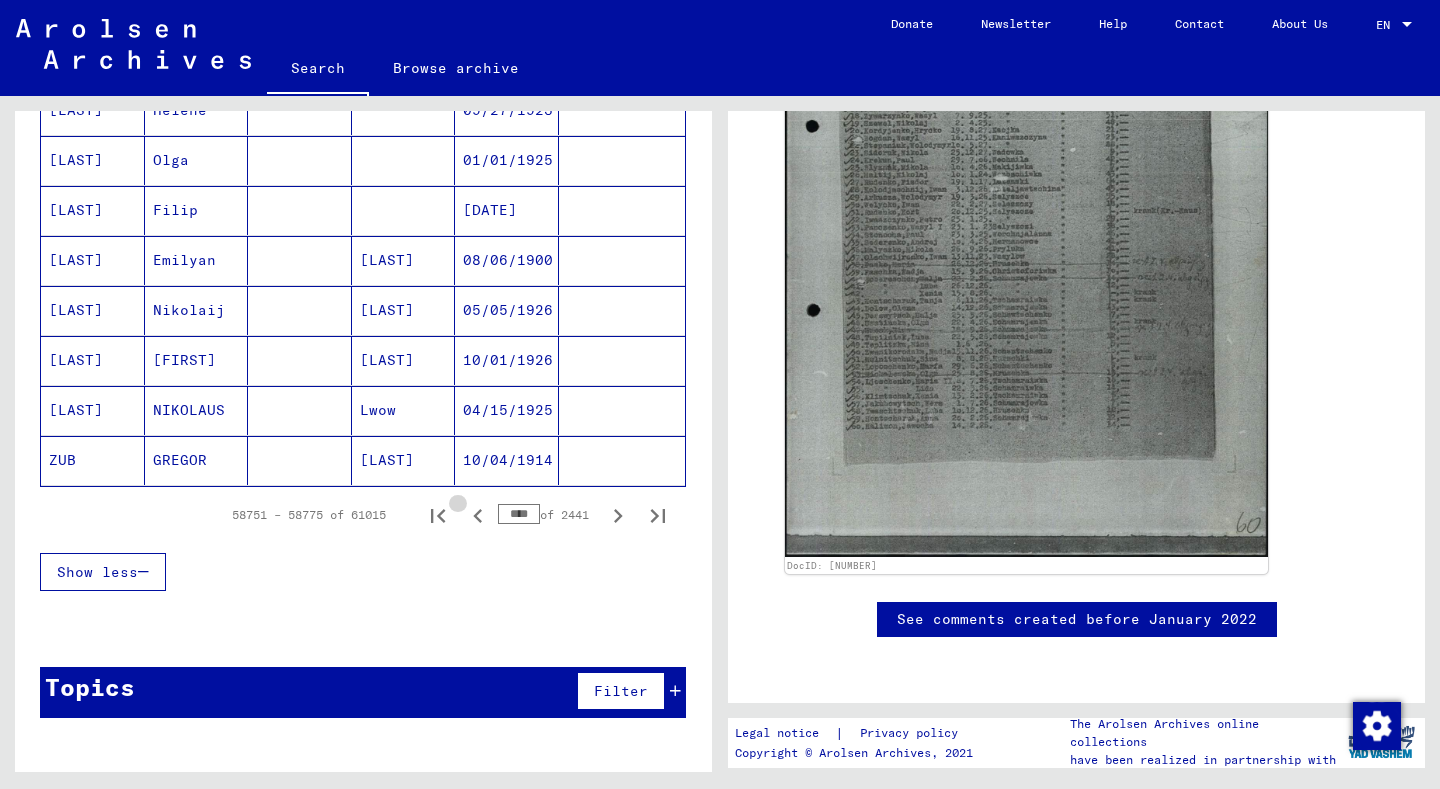 click 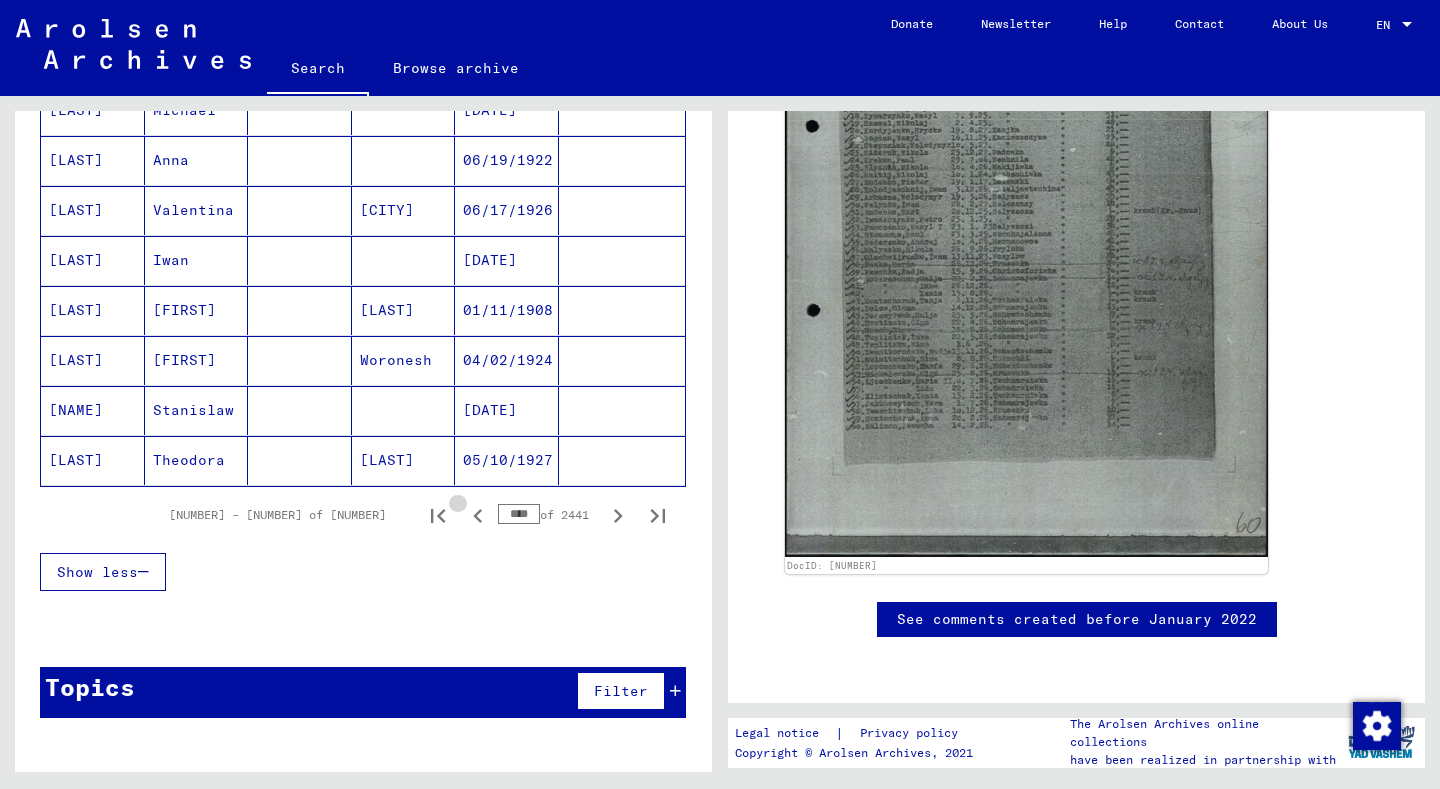 click 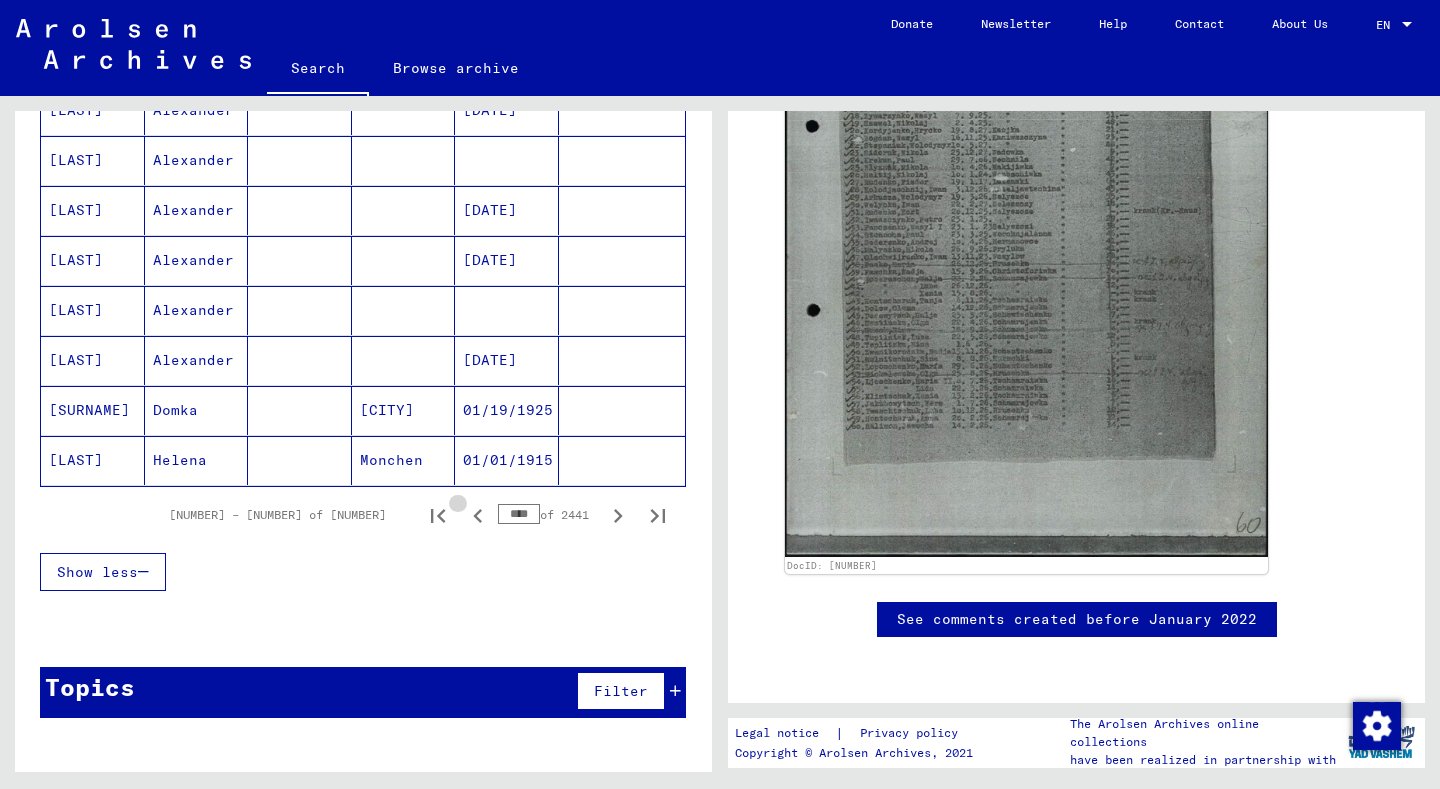 click 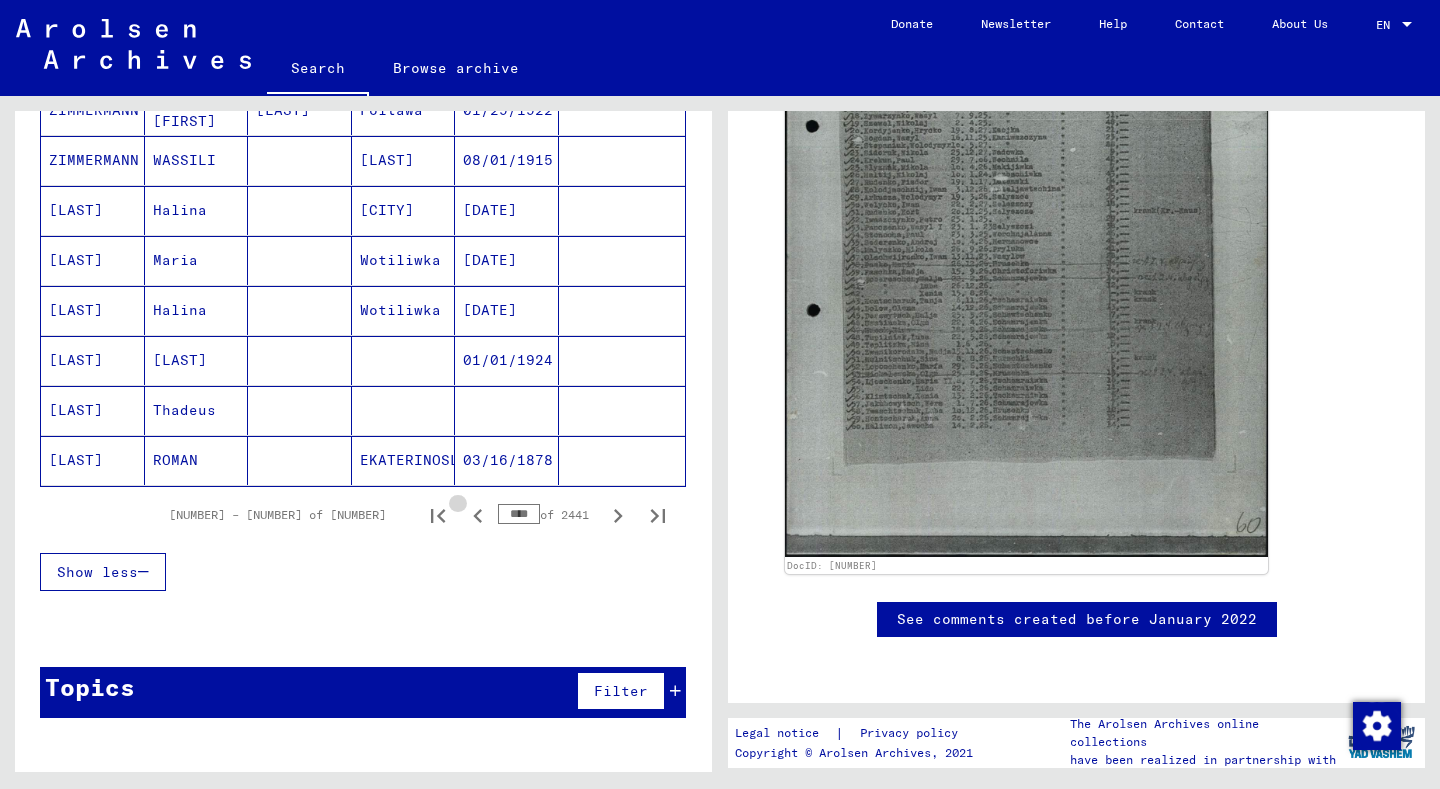 click 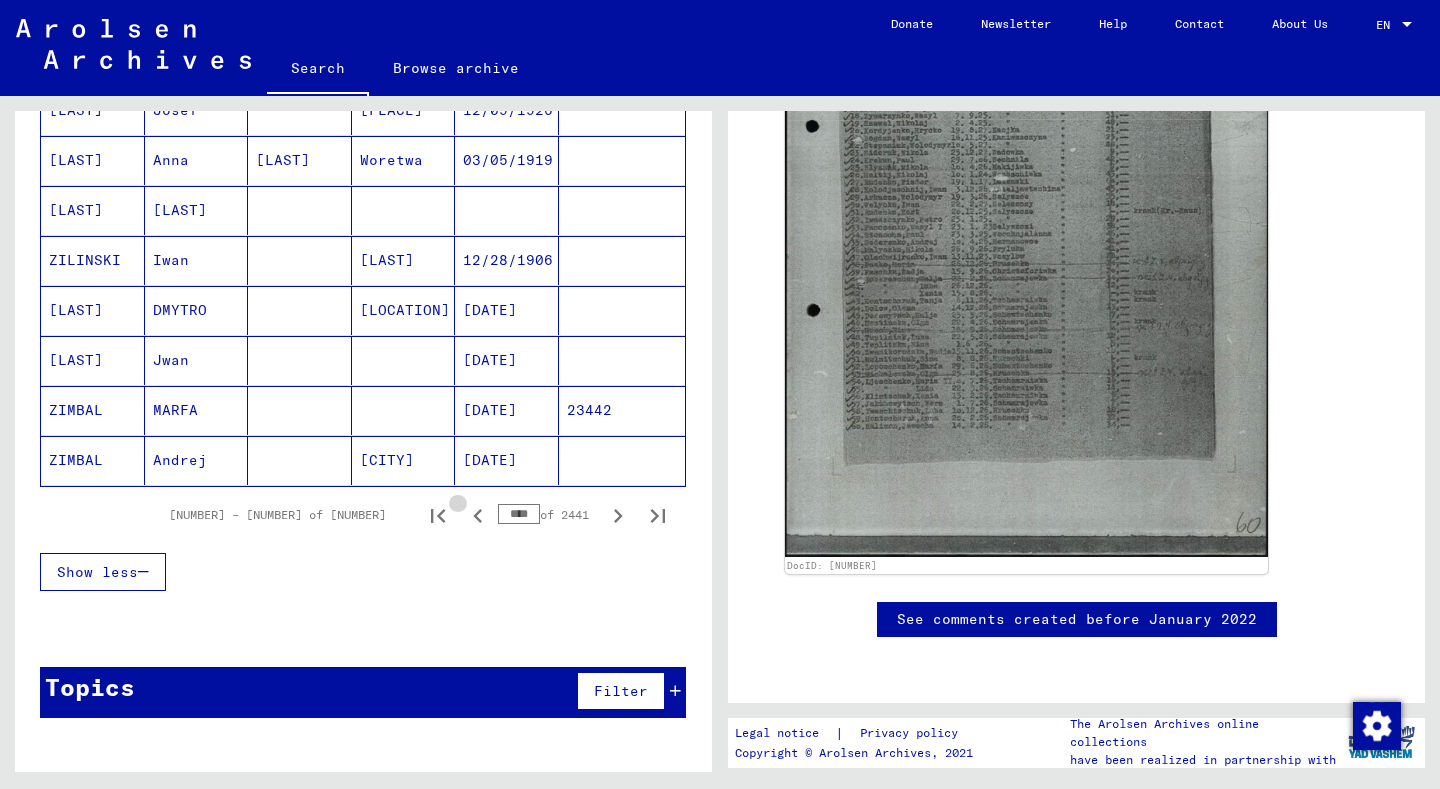 click 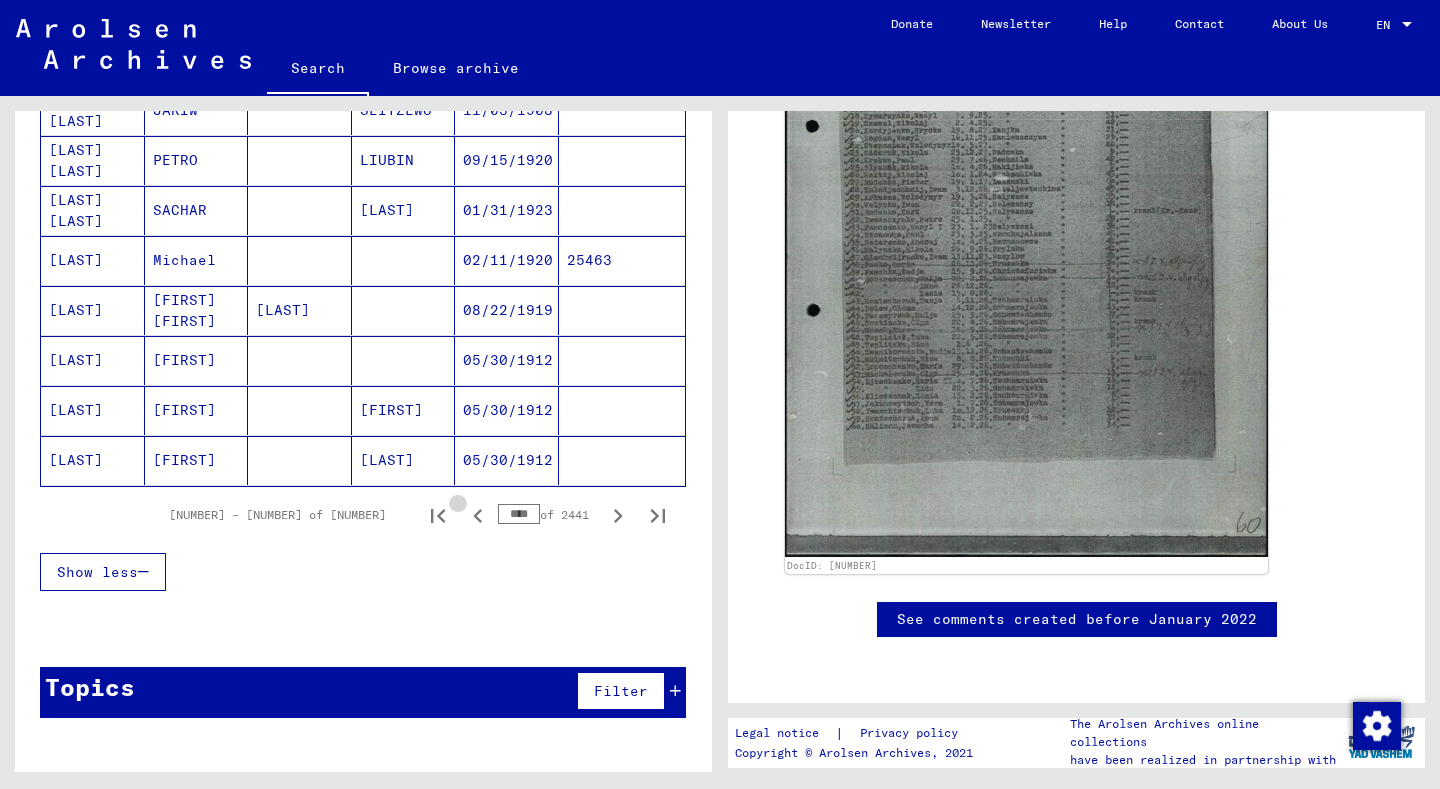click 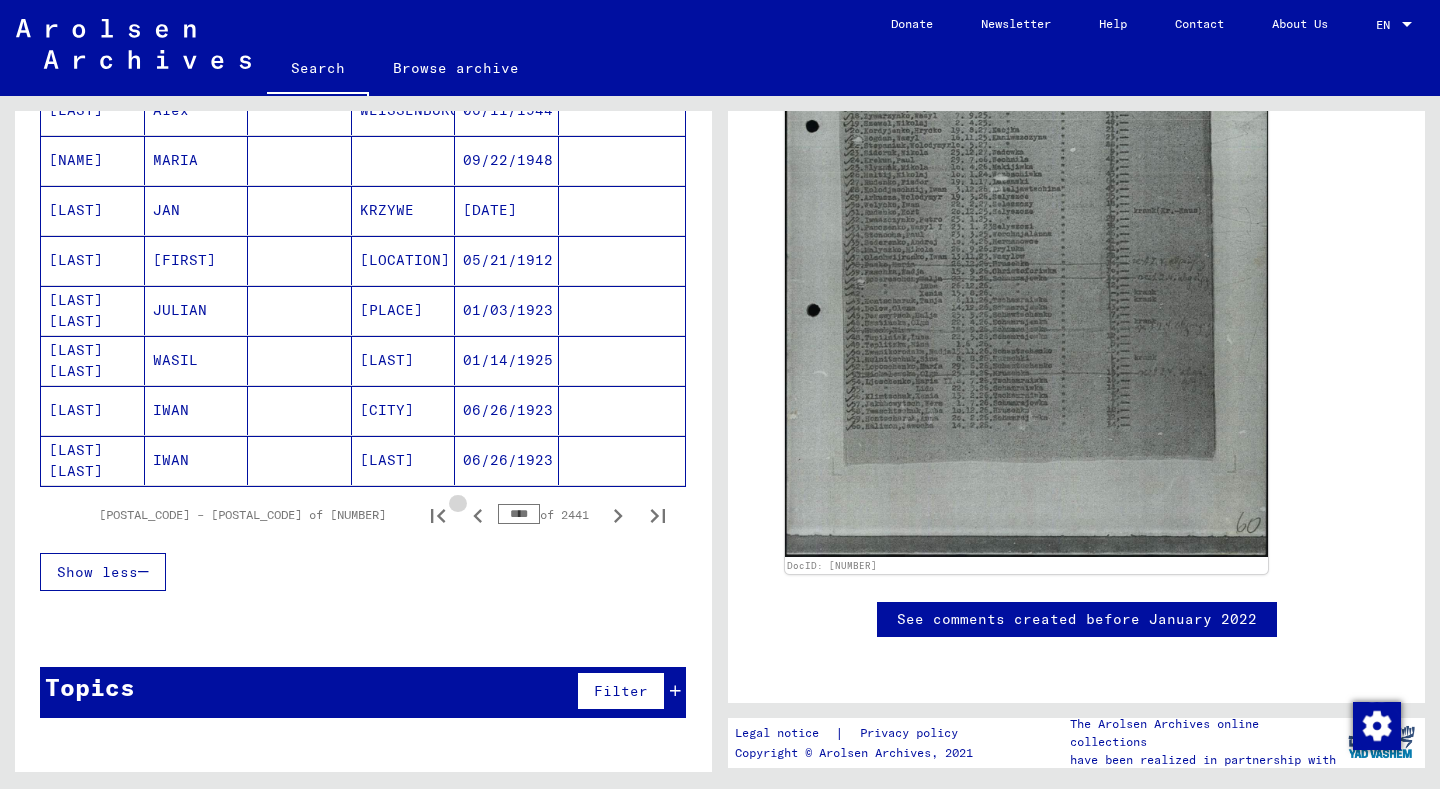 click 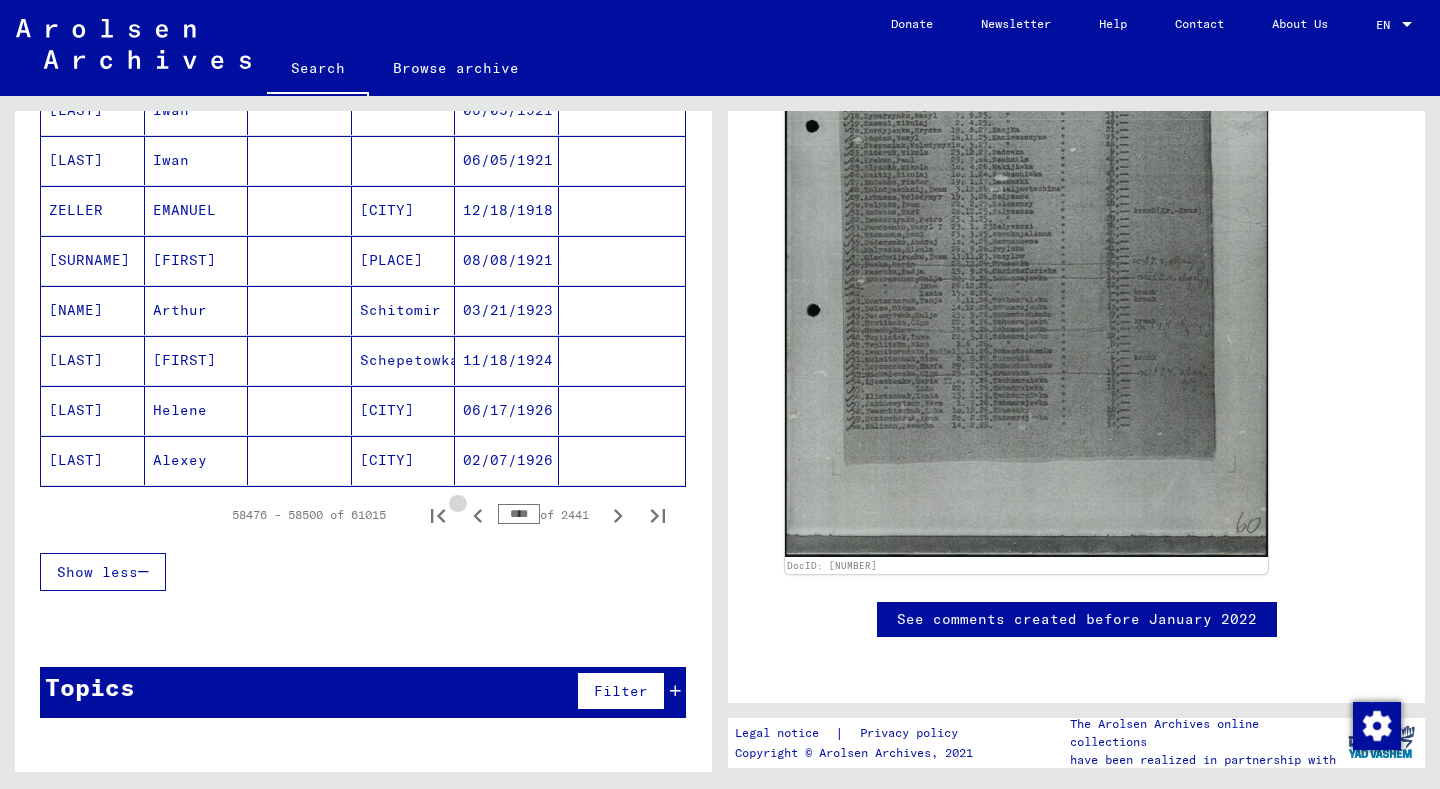 click 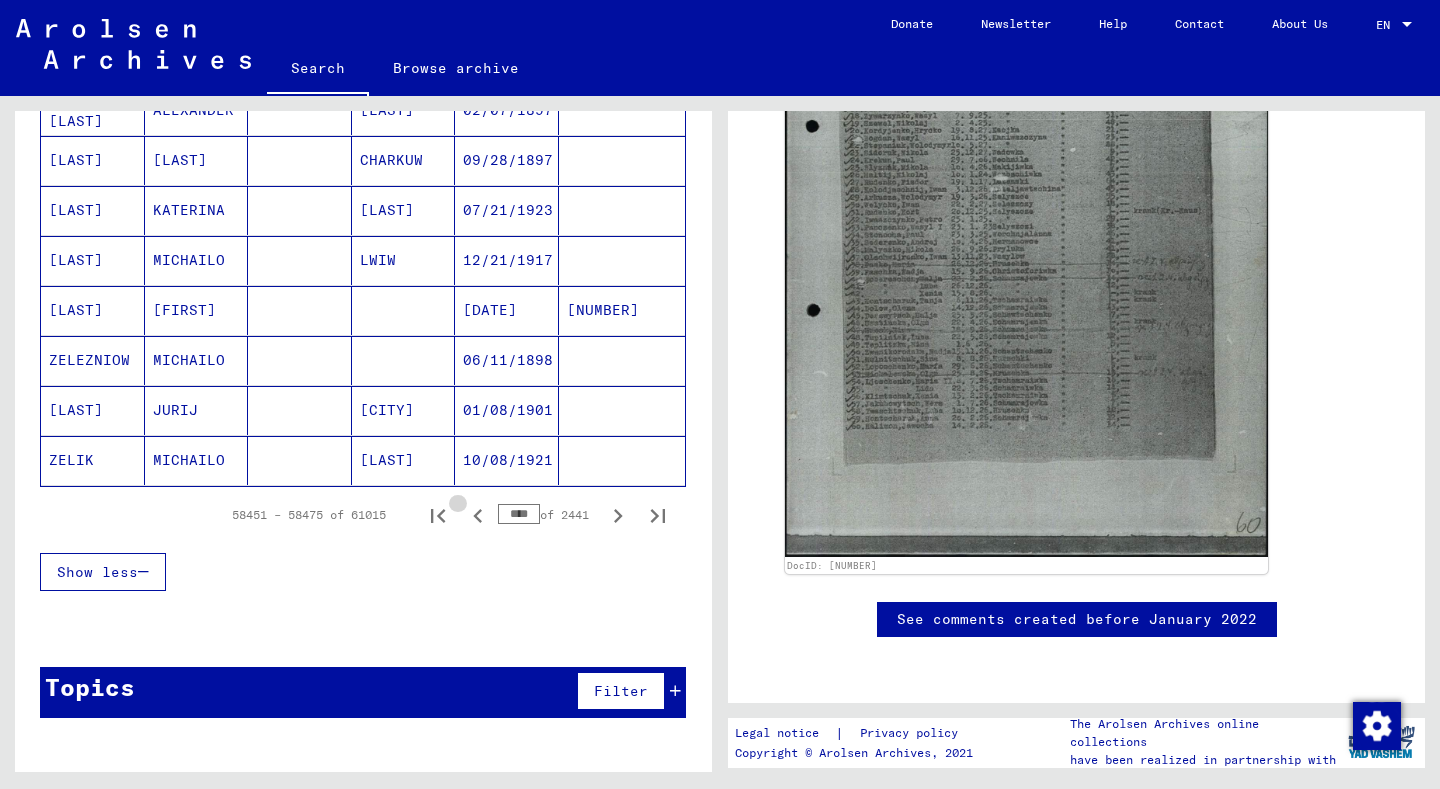 click 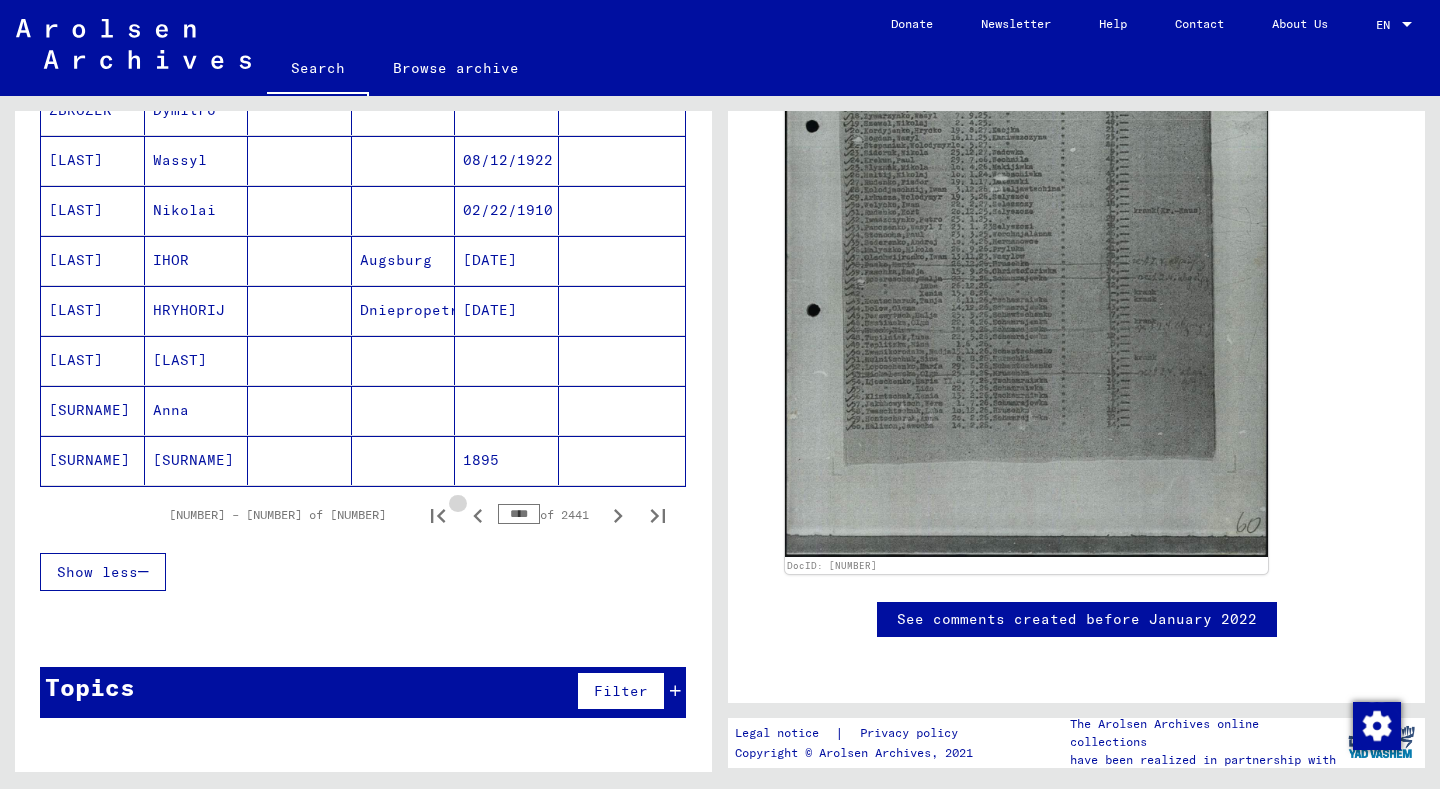 click 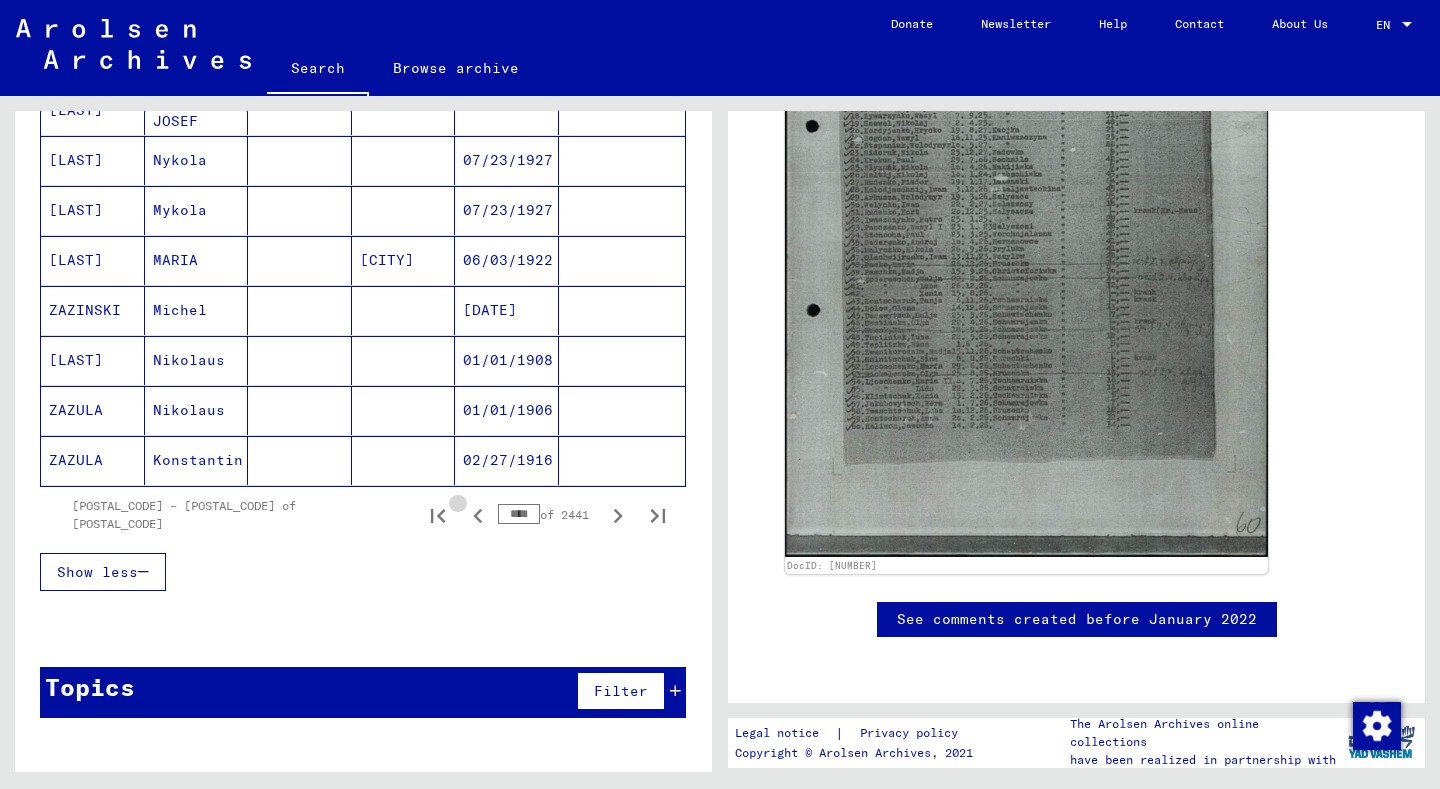 click 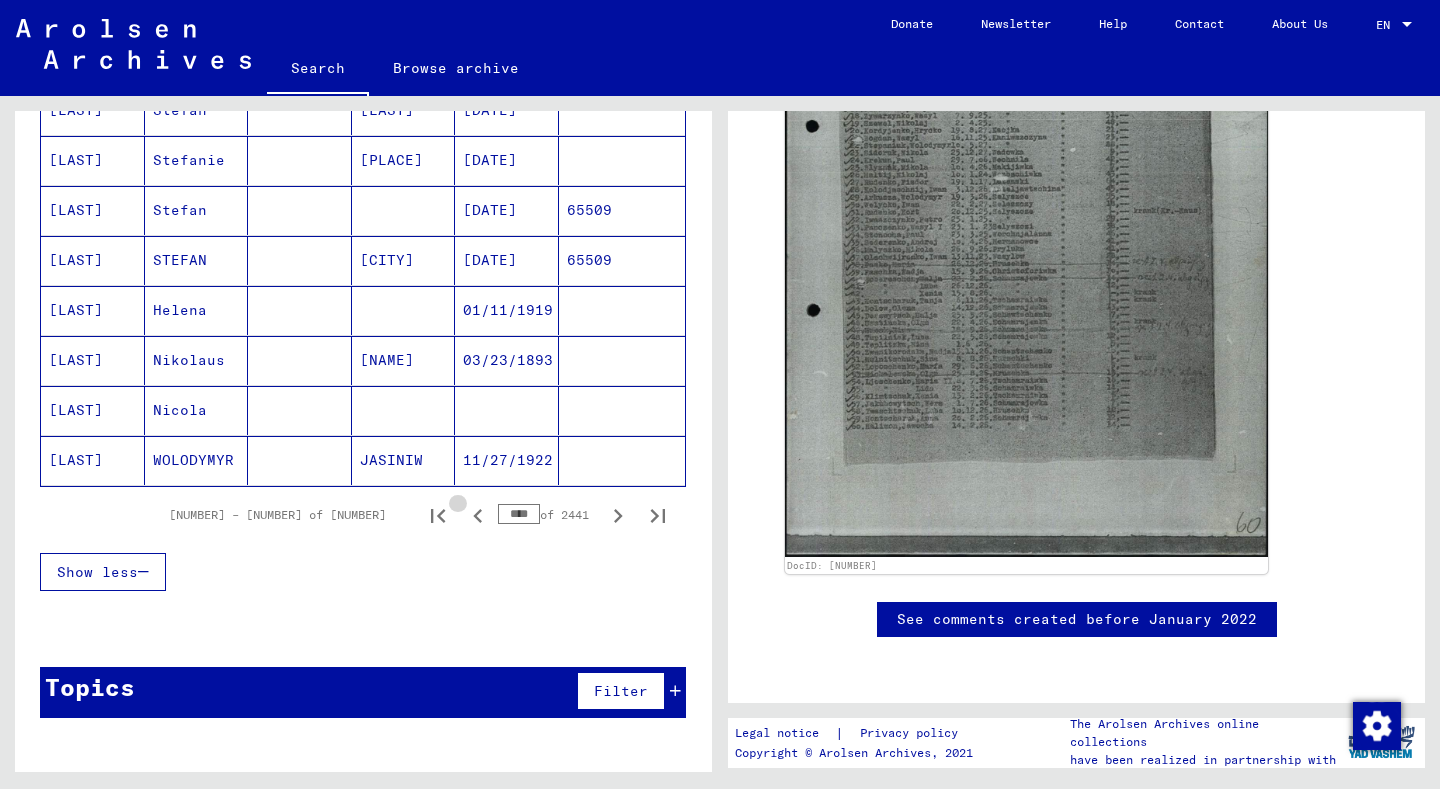 click 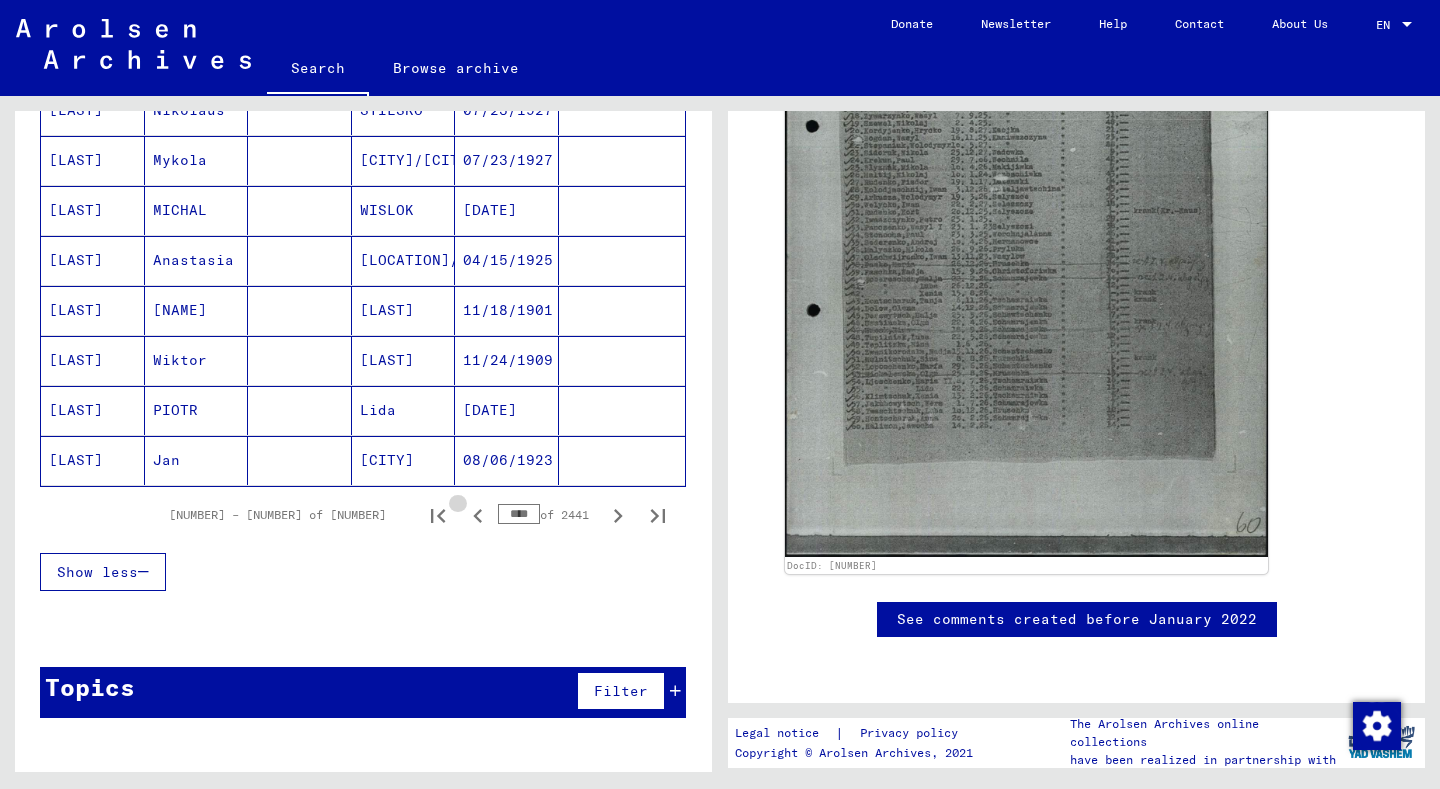 click 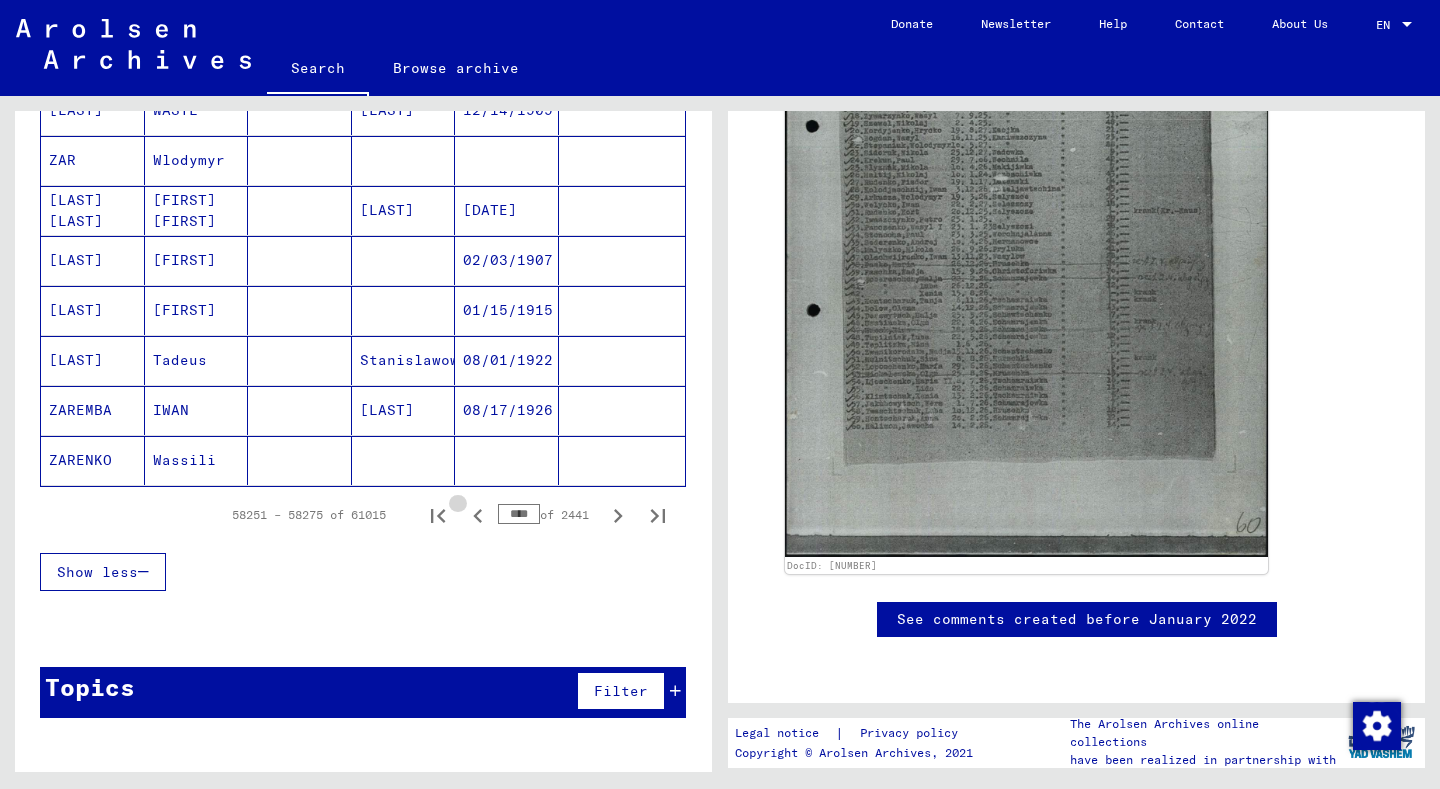 click 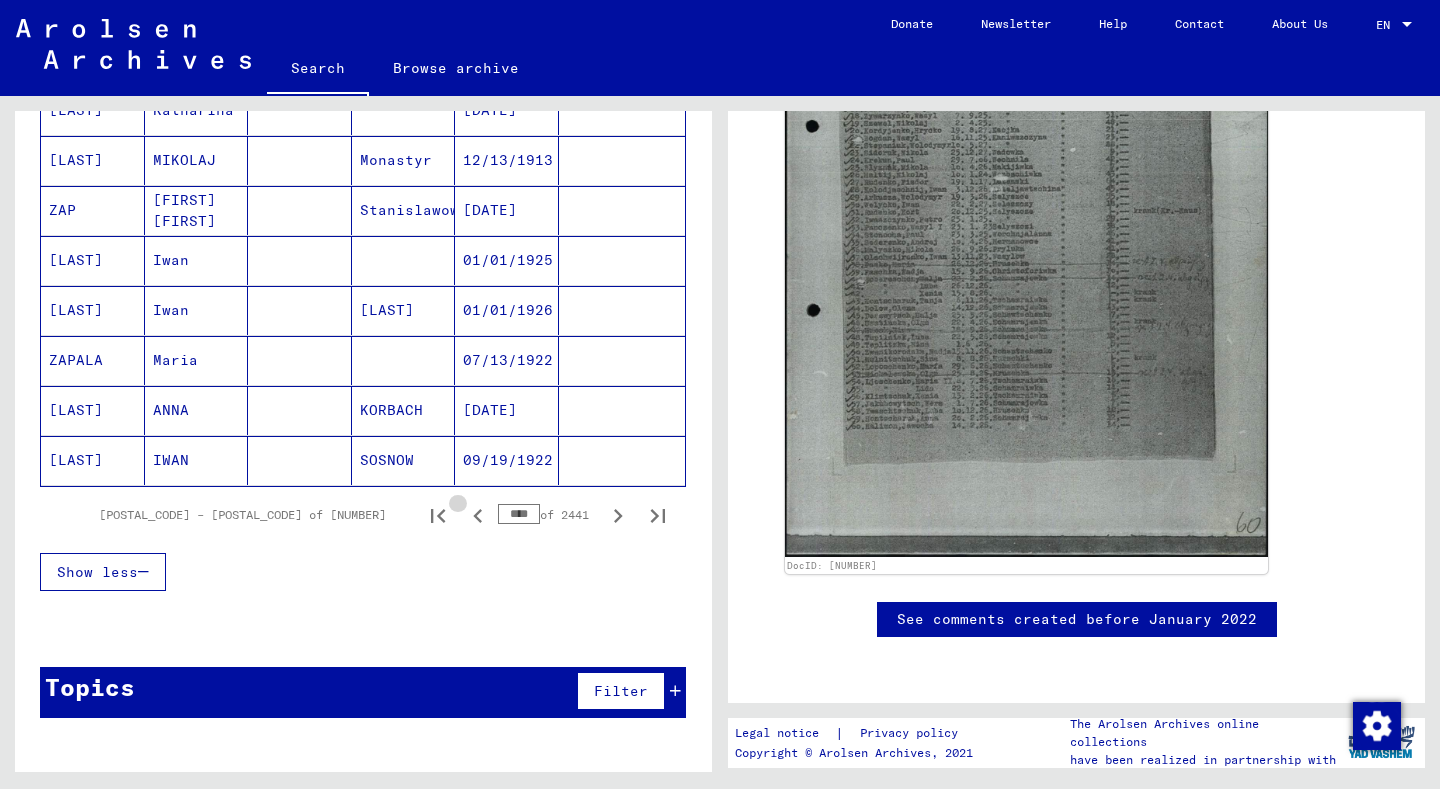 click 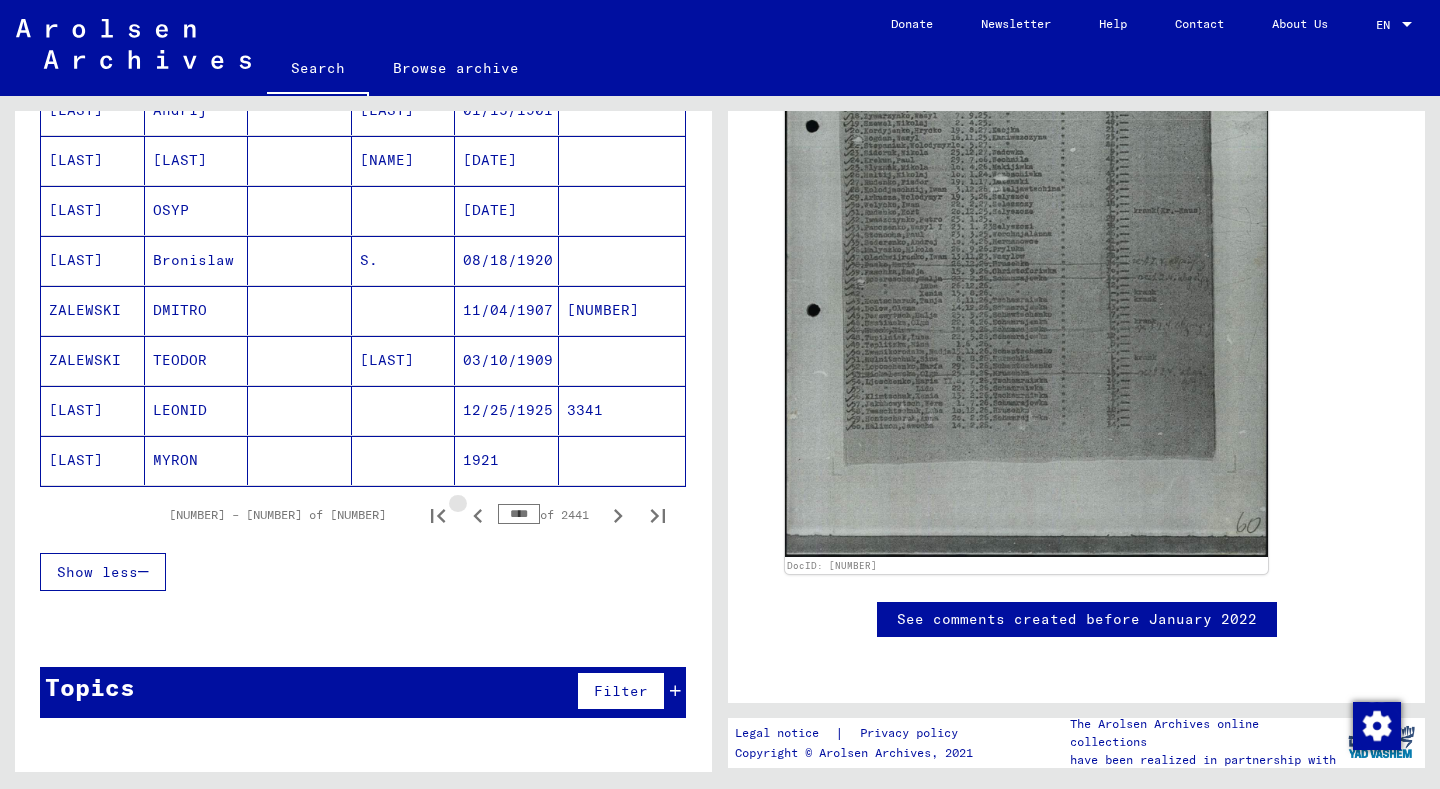 click 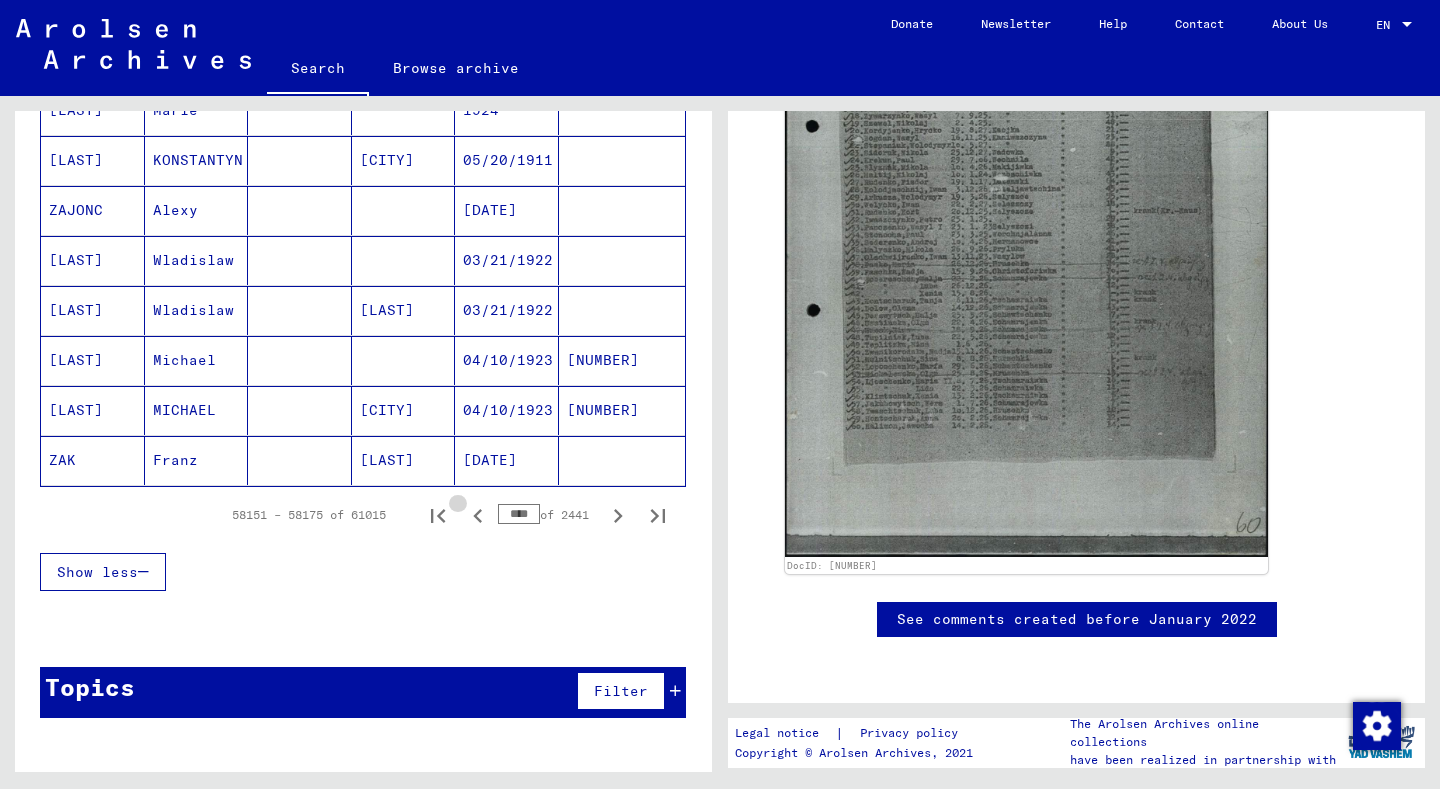 click 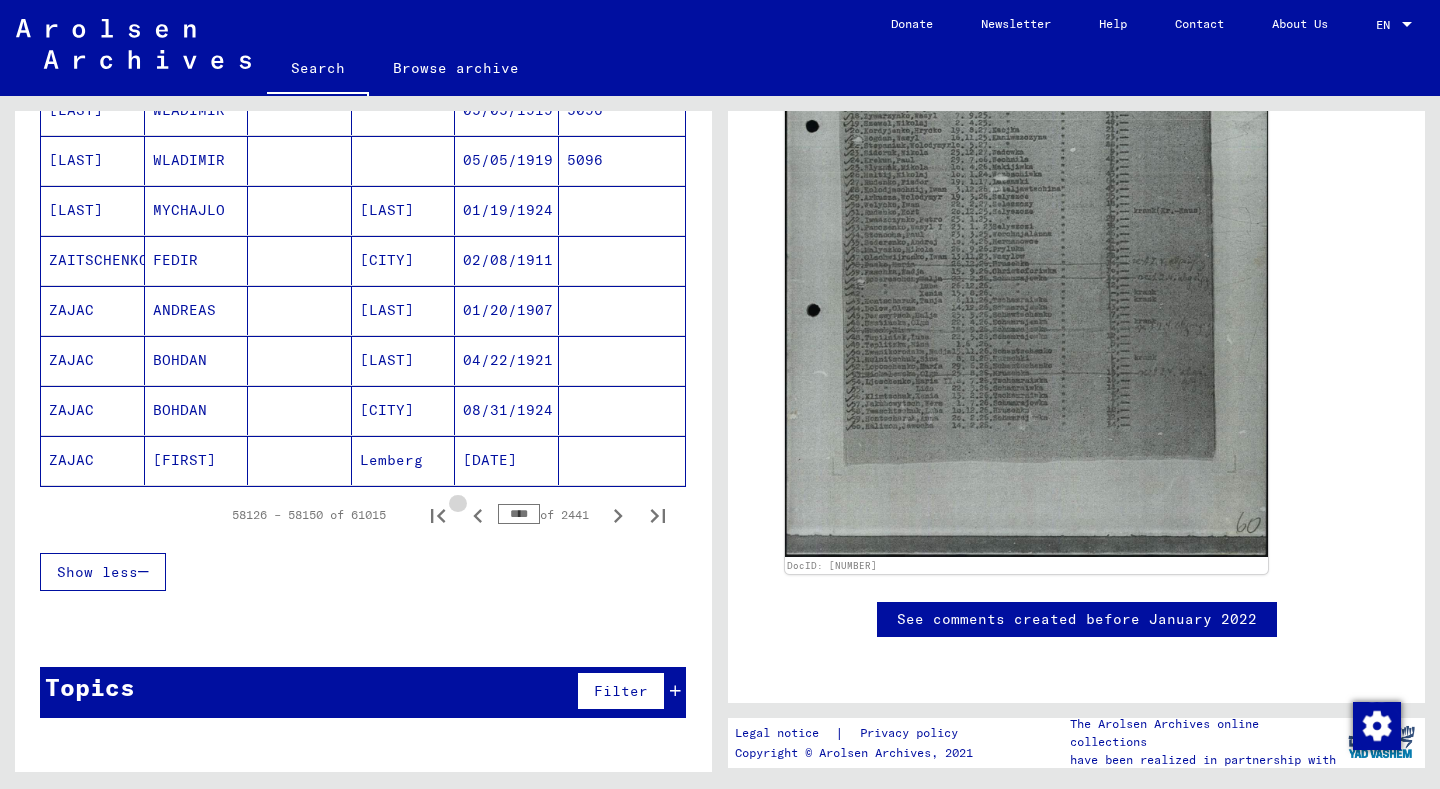 click 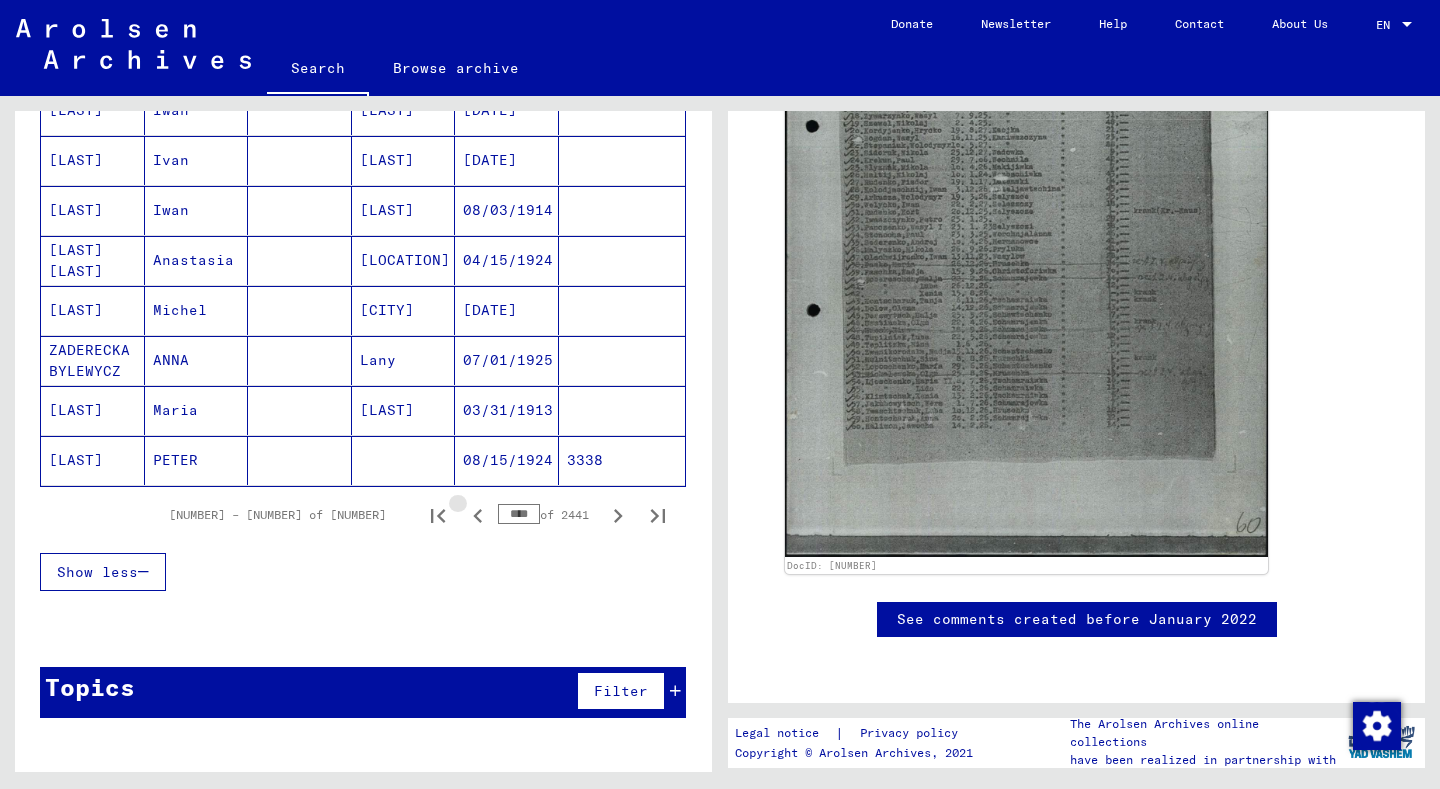 click 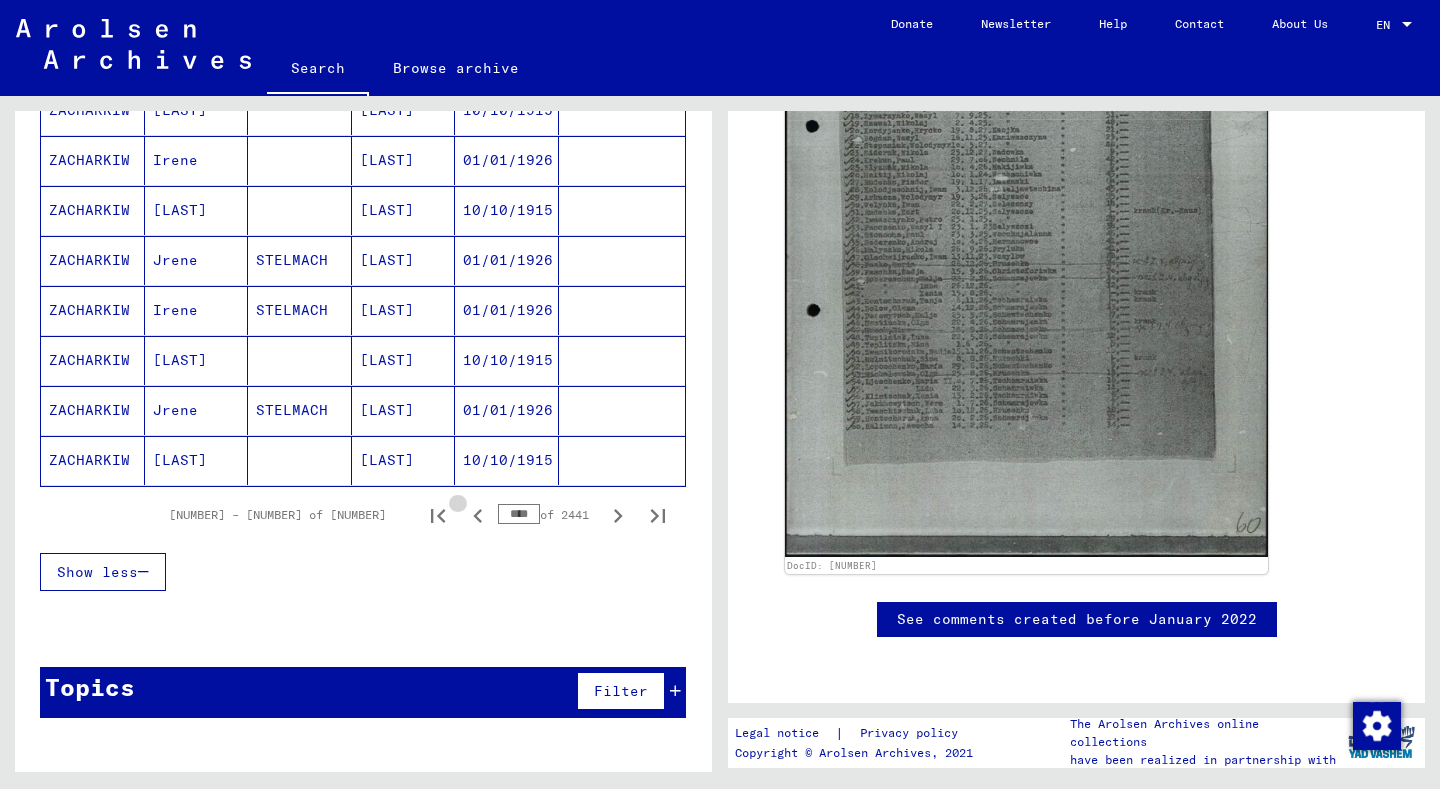 click 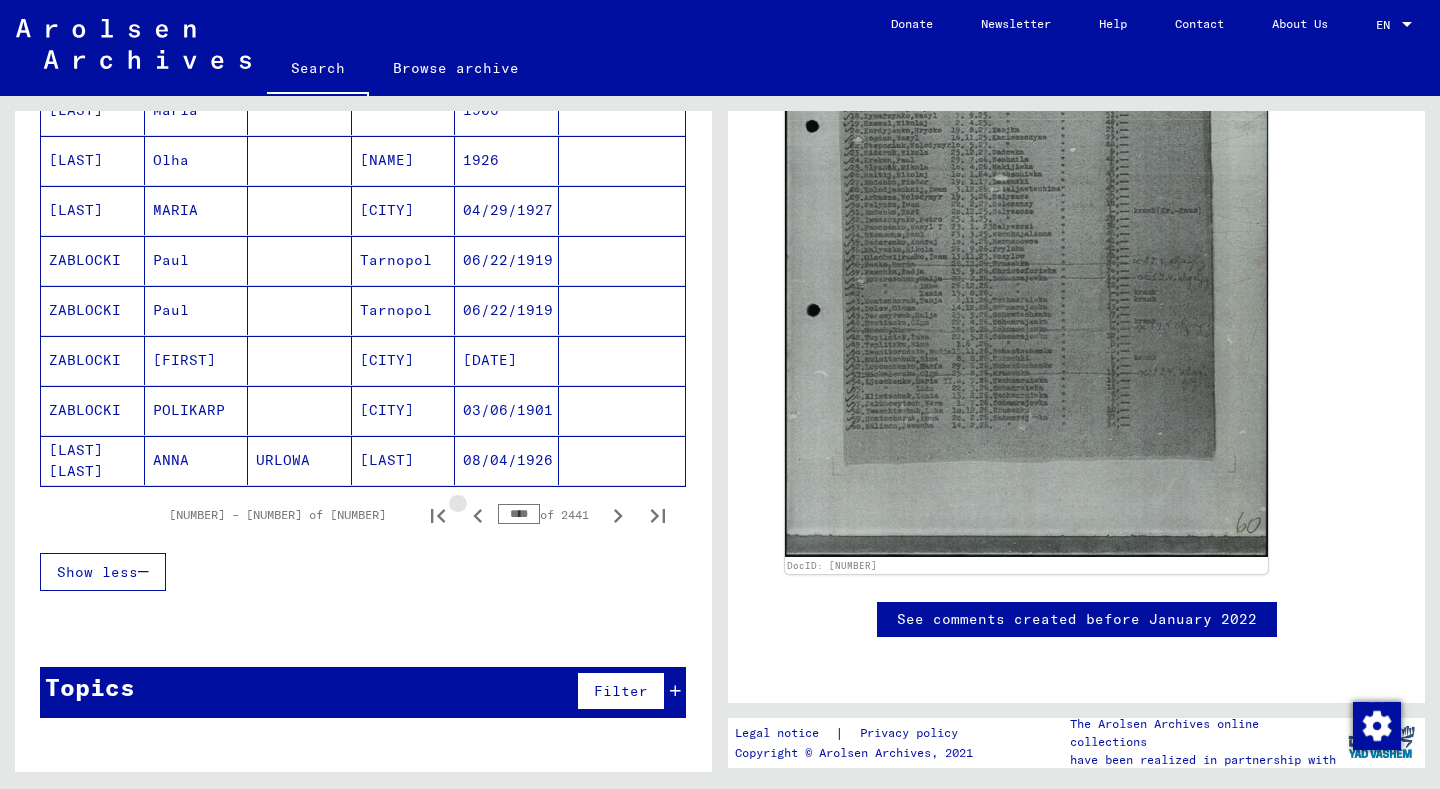 click 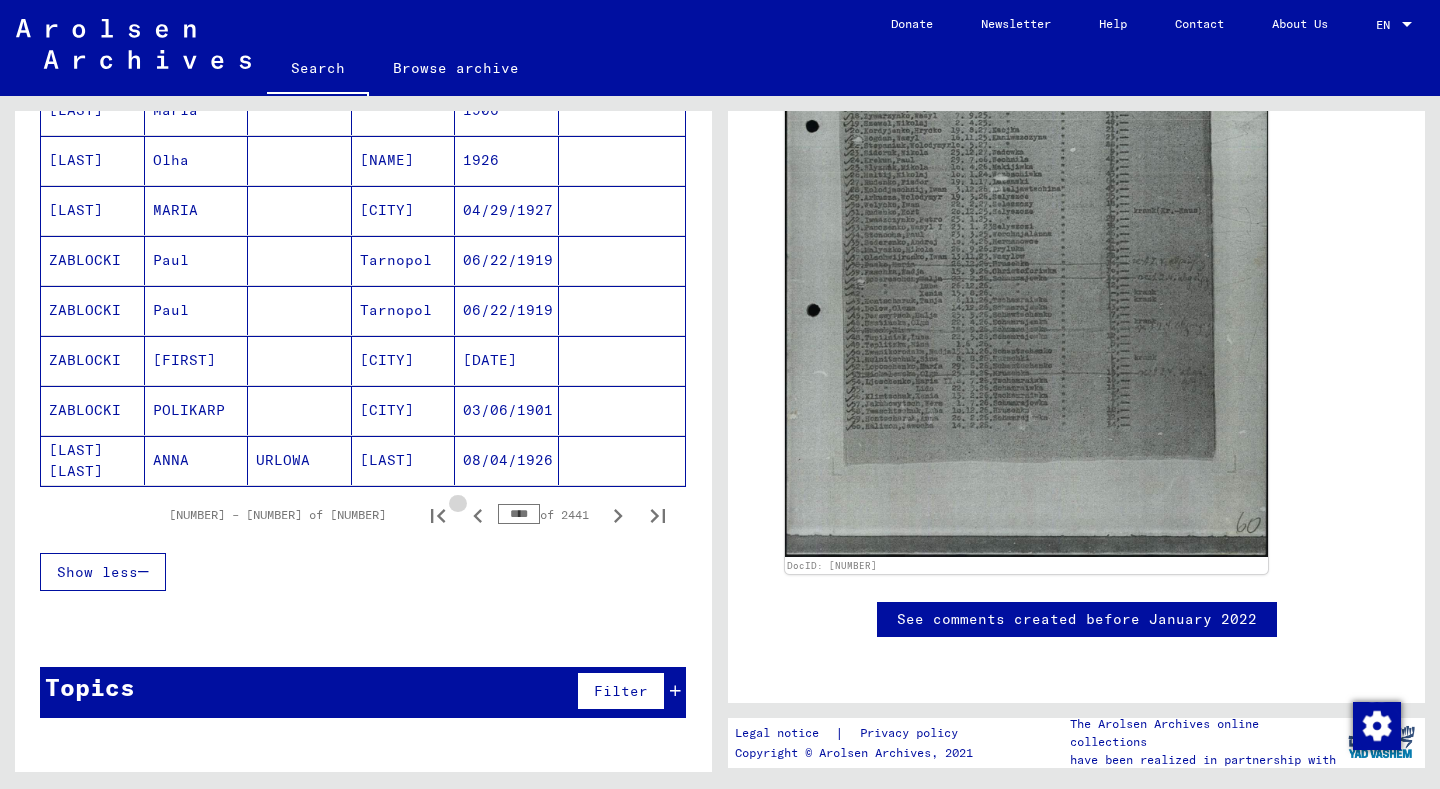 click 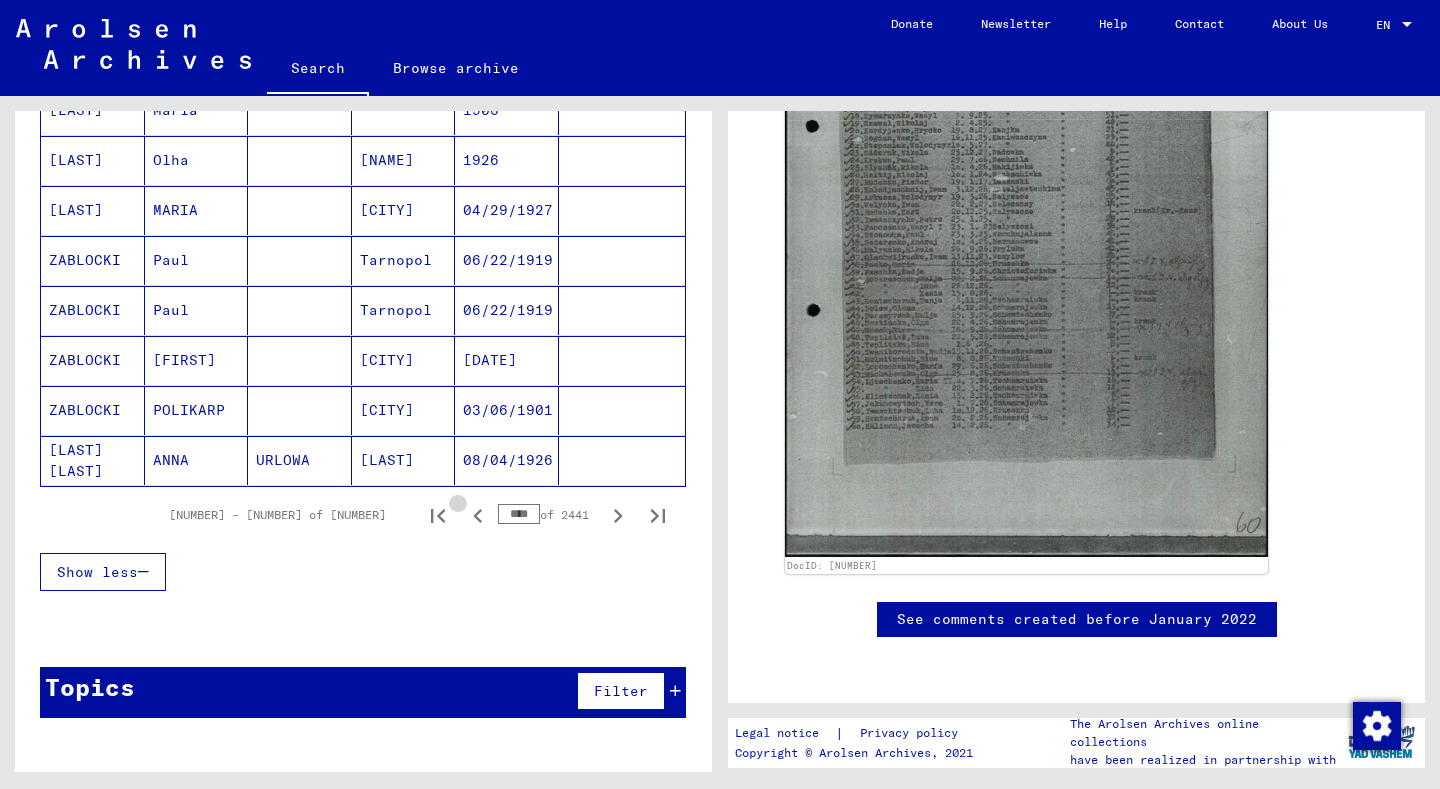 click 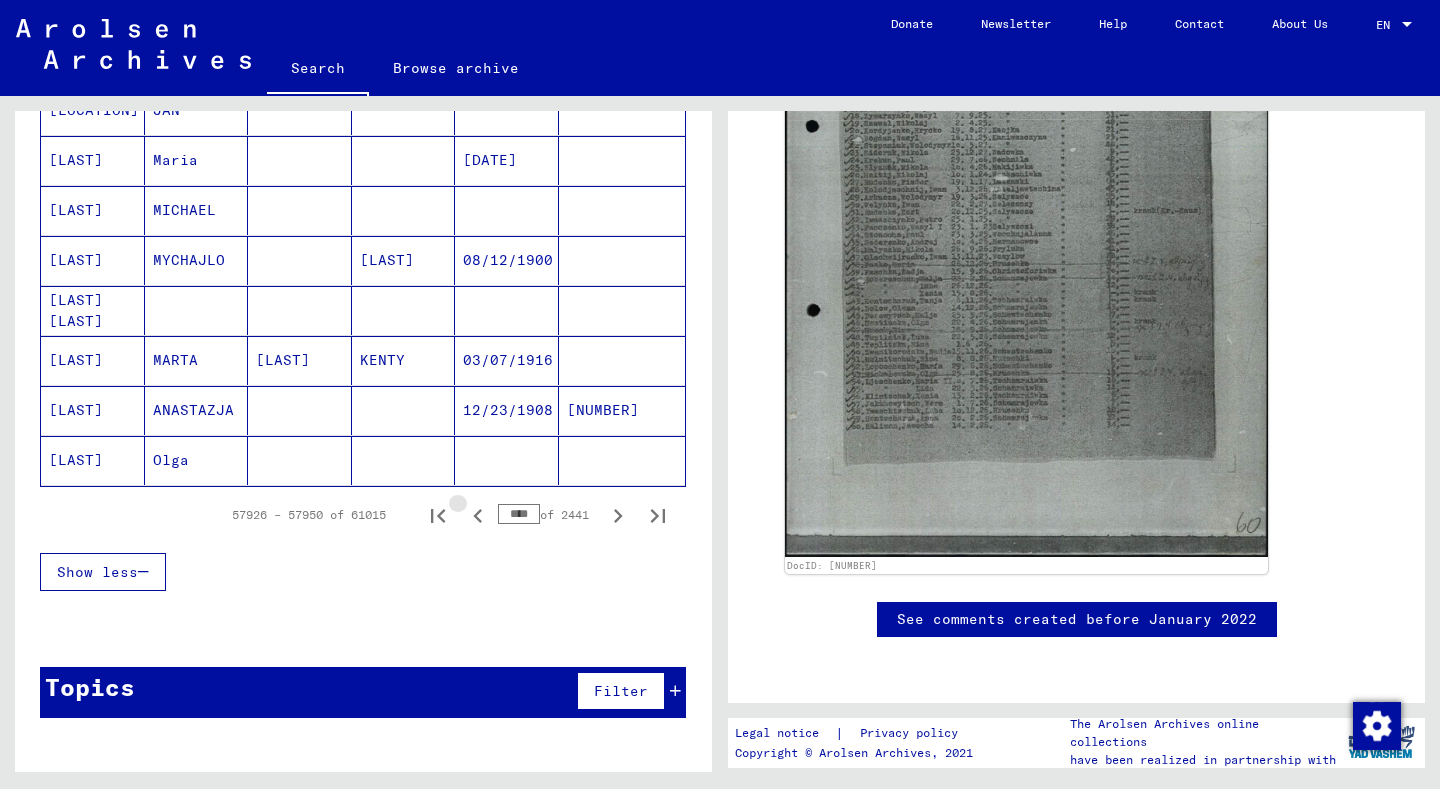 click 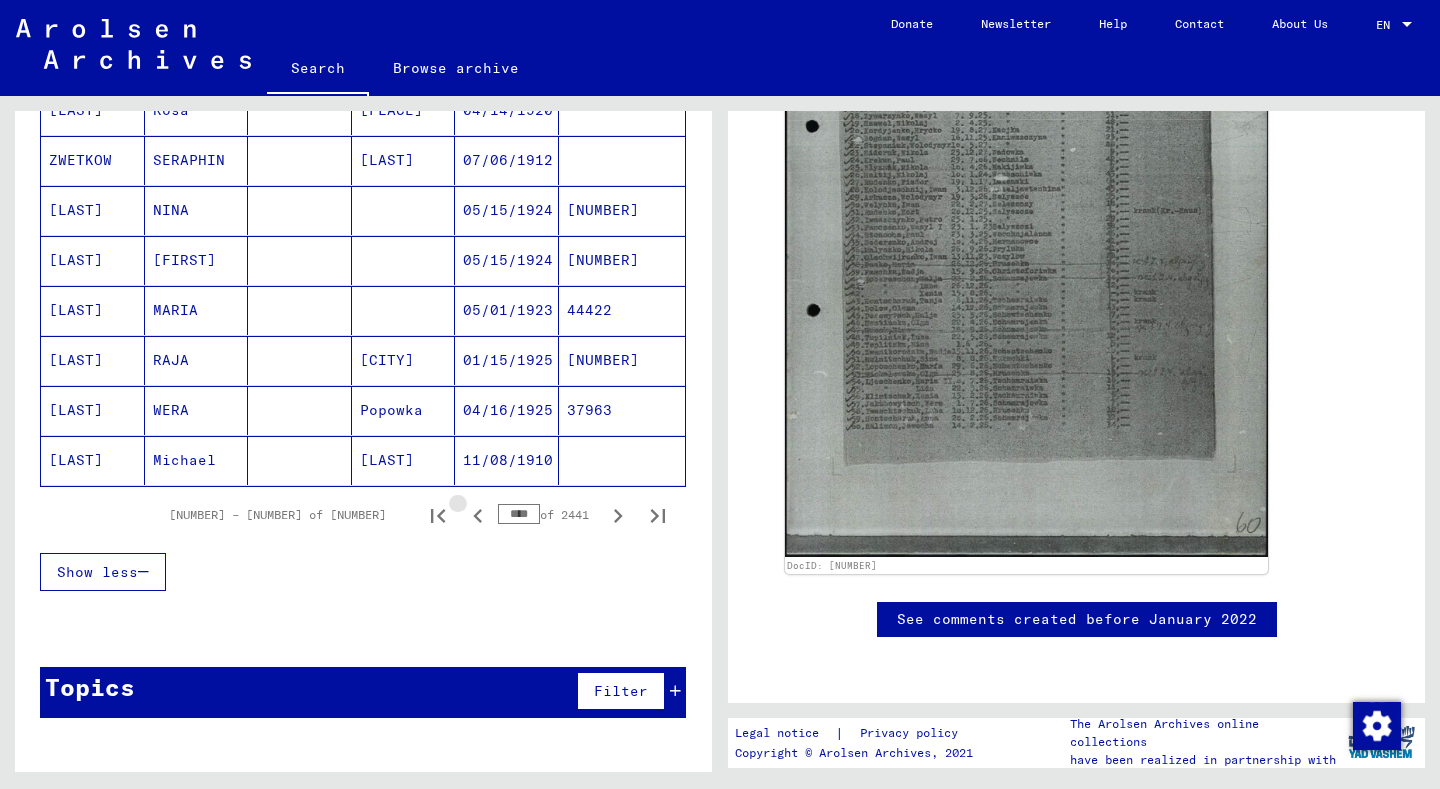 click 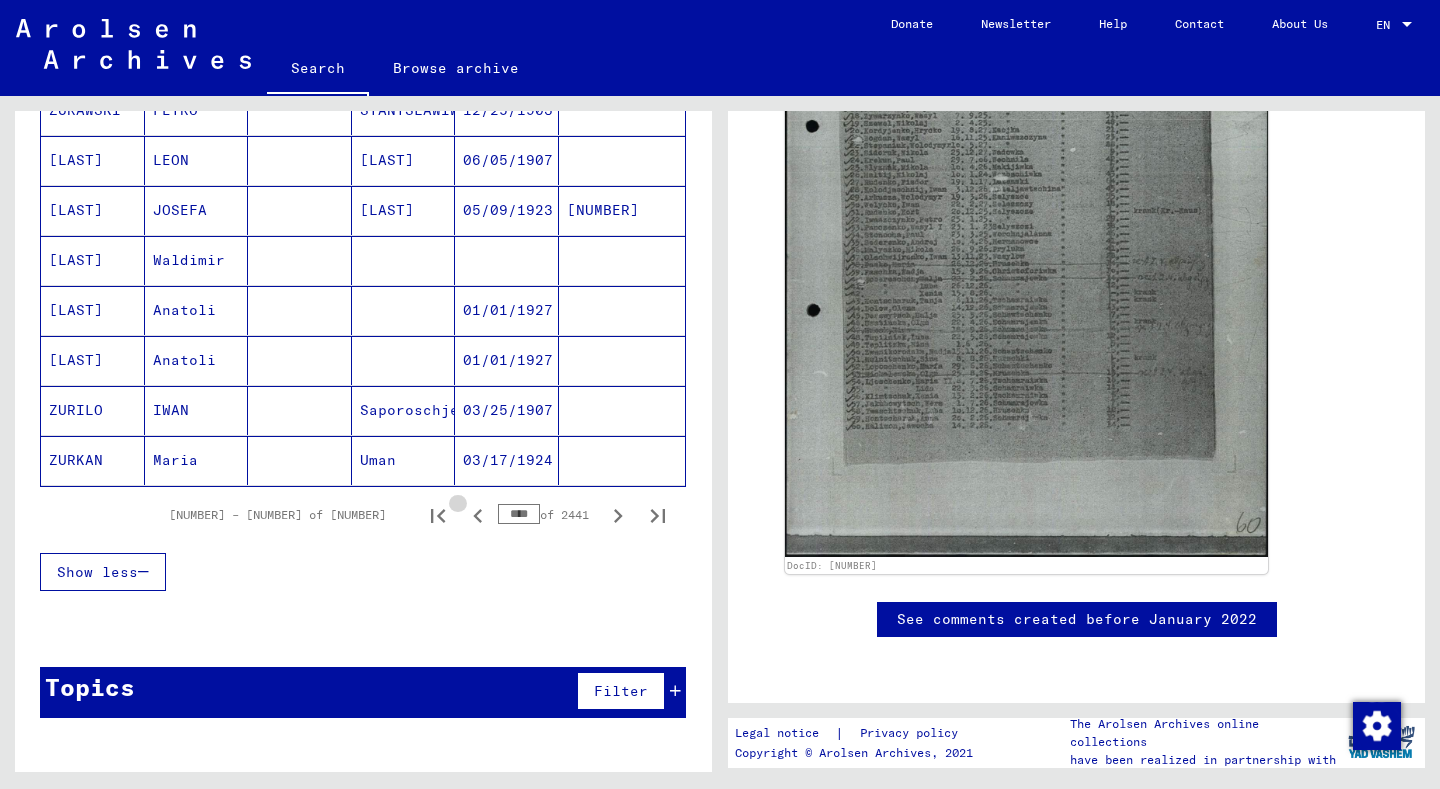 click 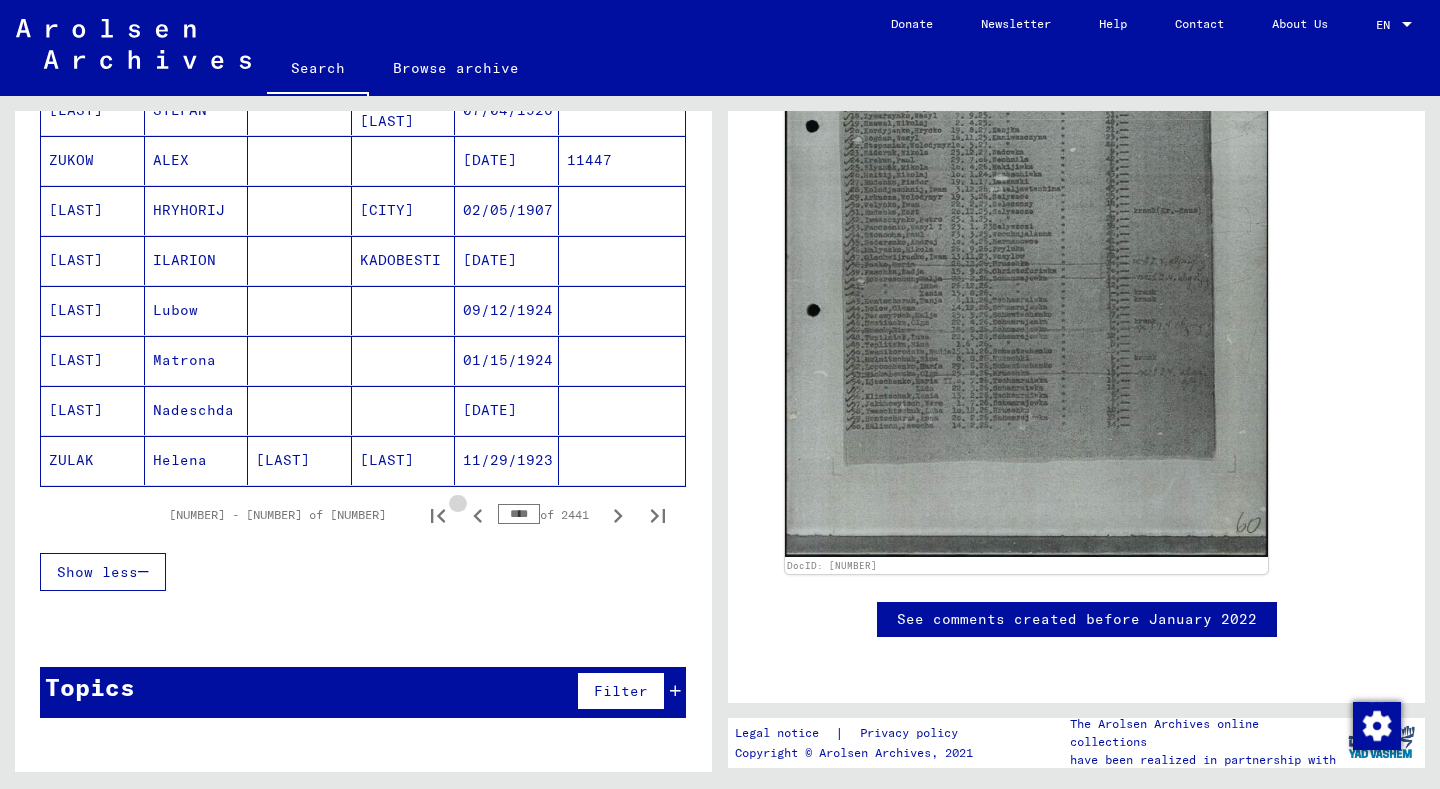 click 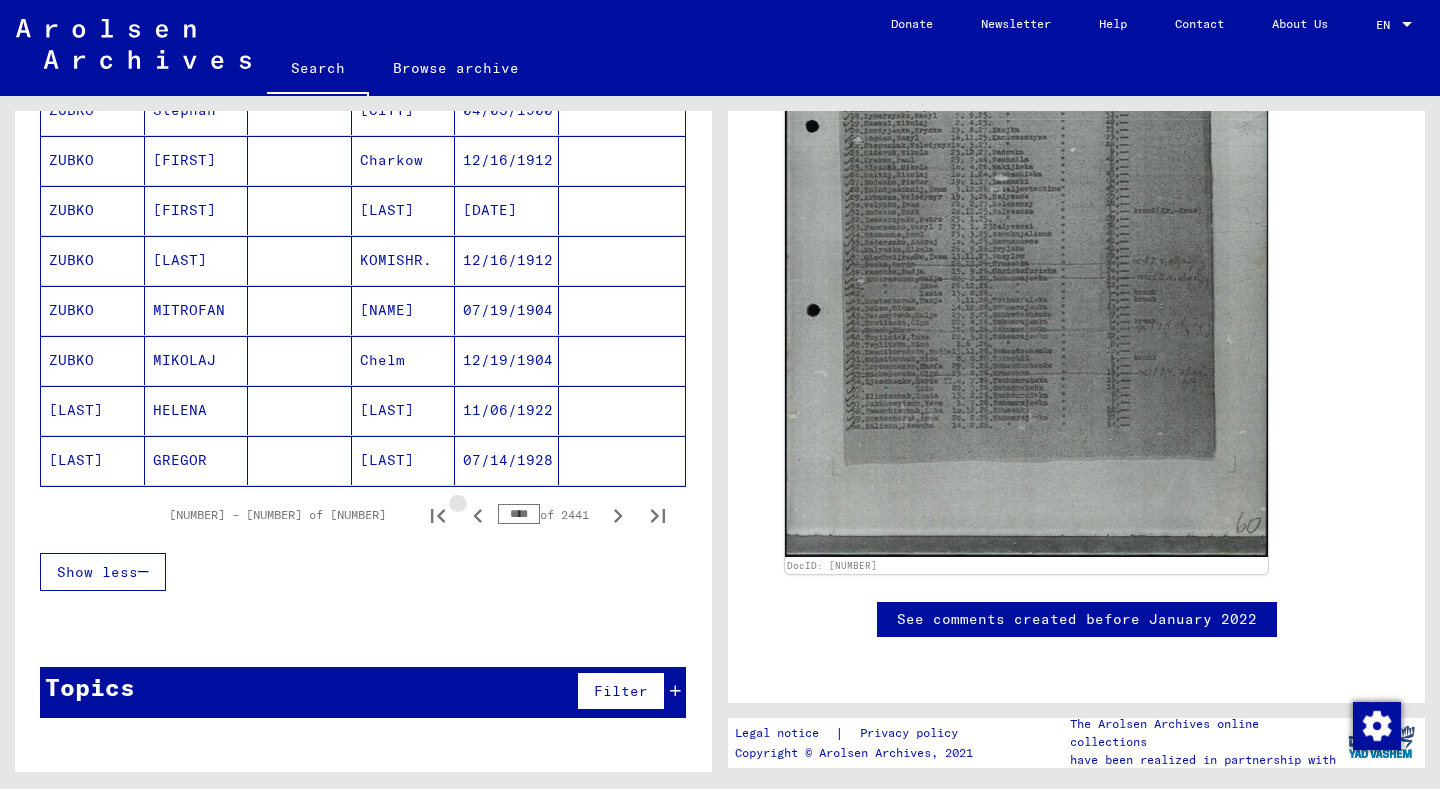 click 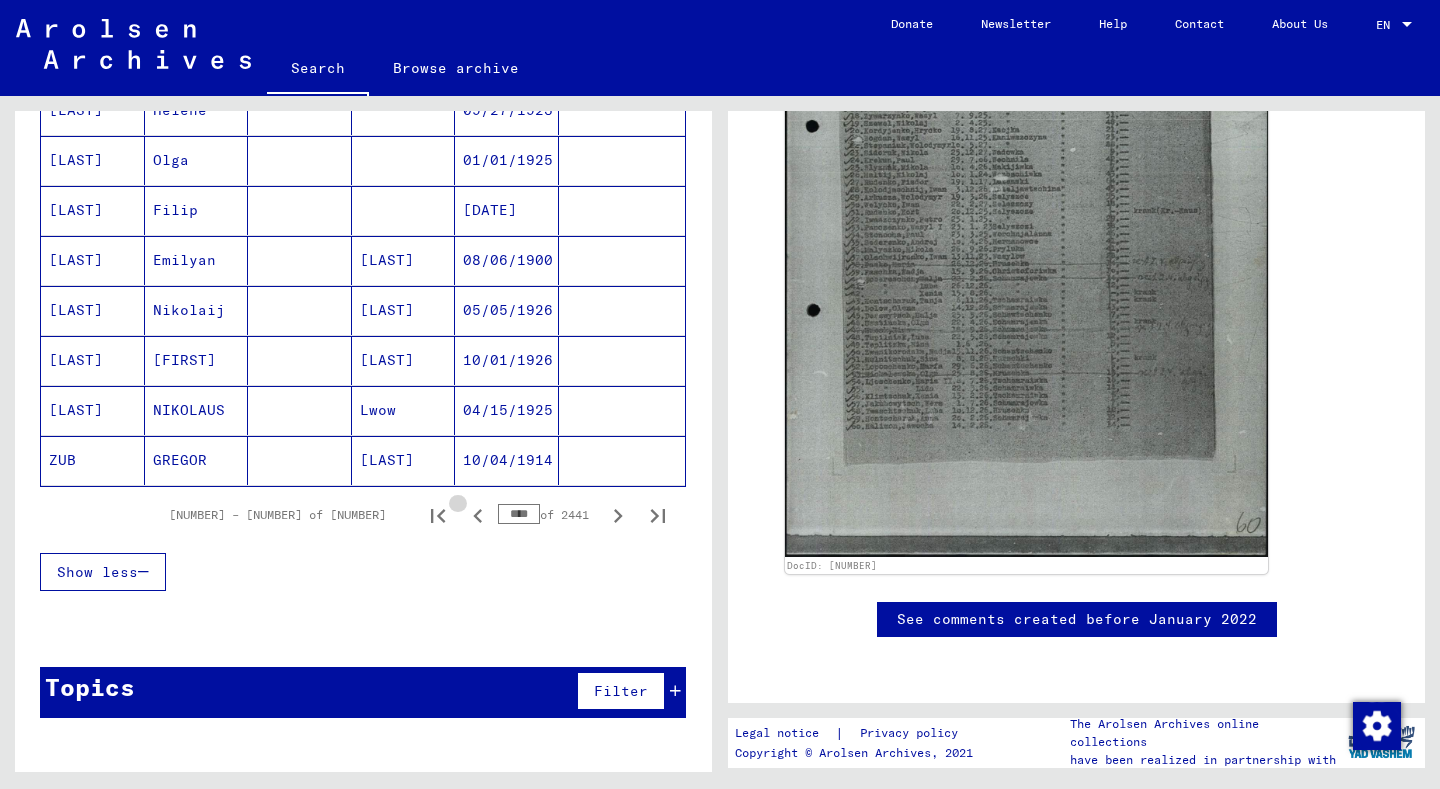 click 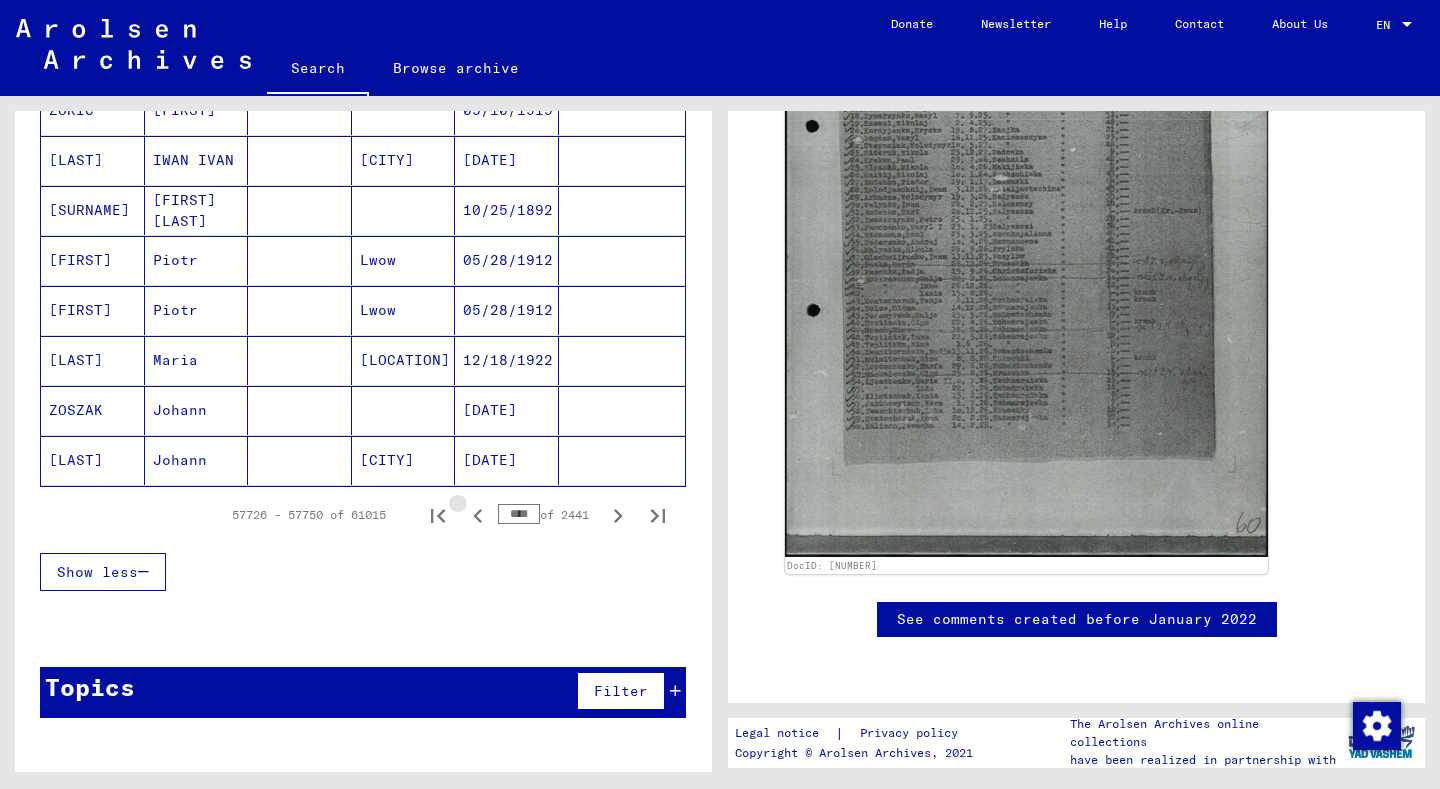 click 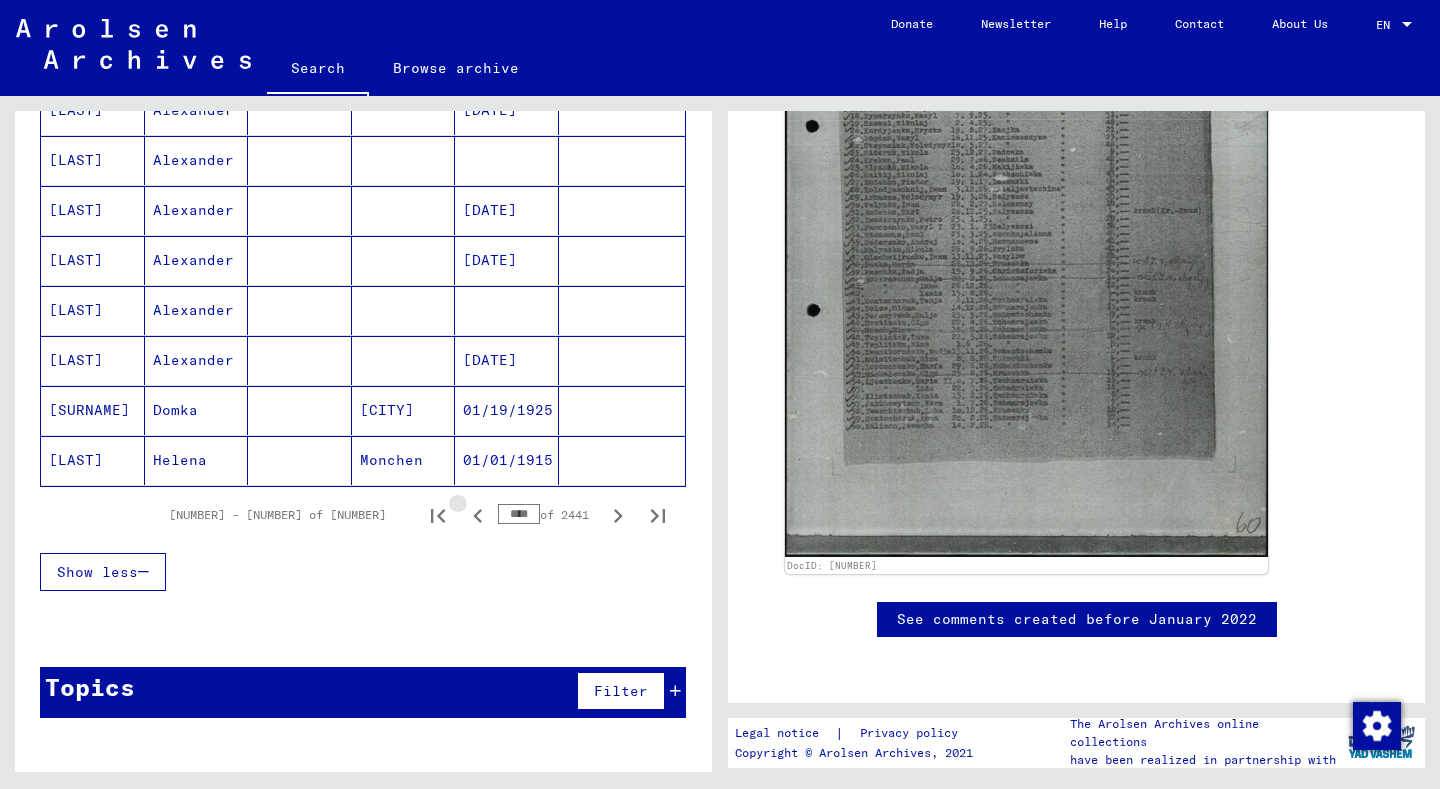click 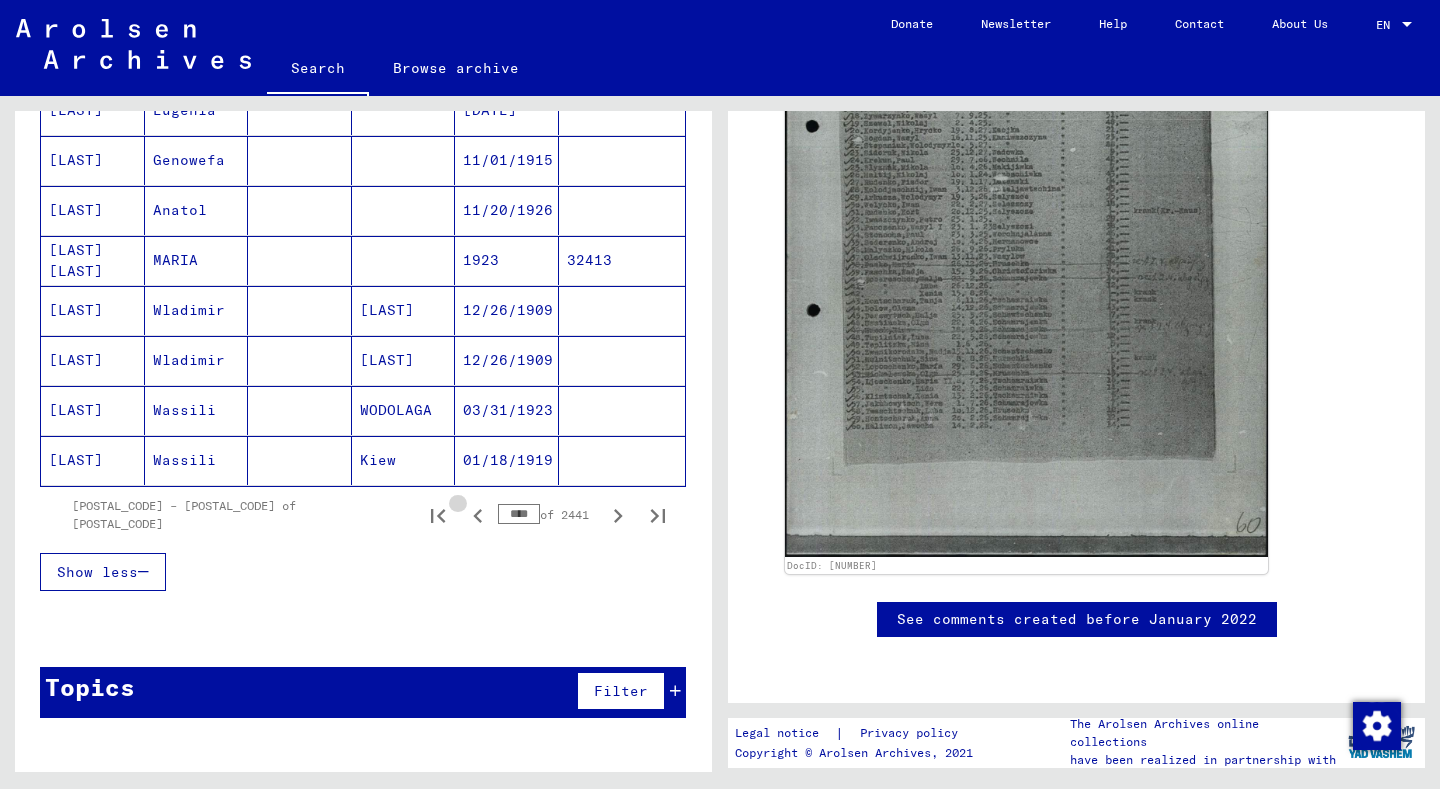 click 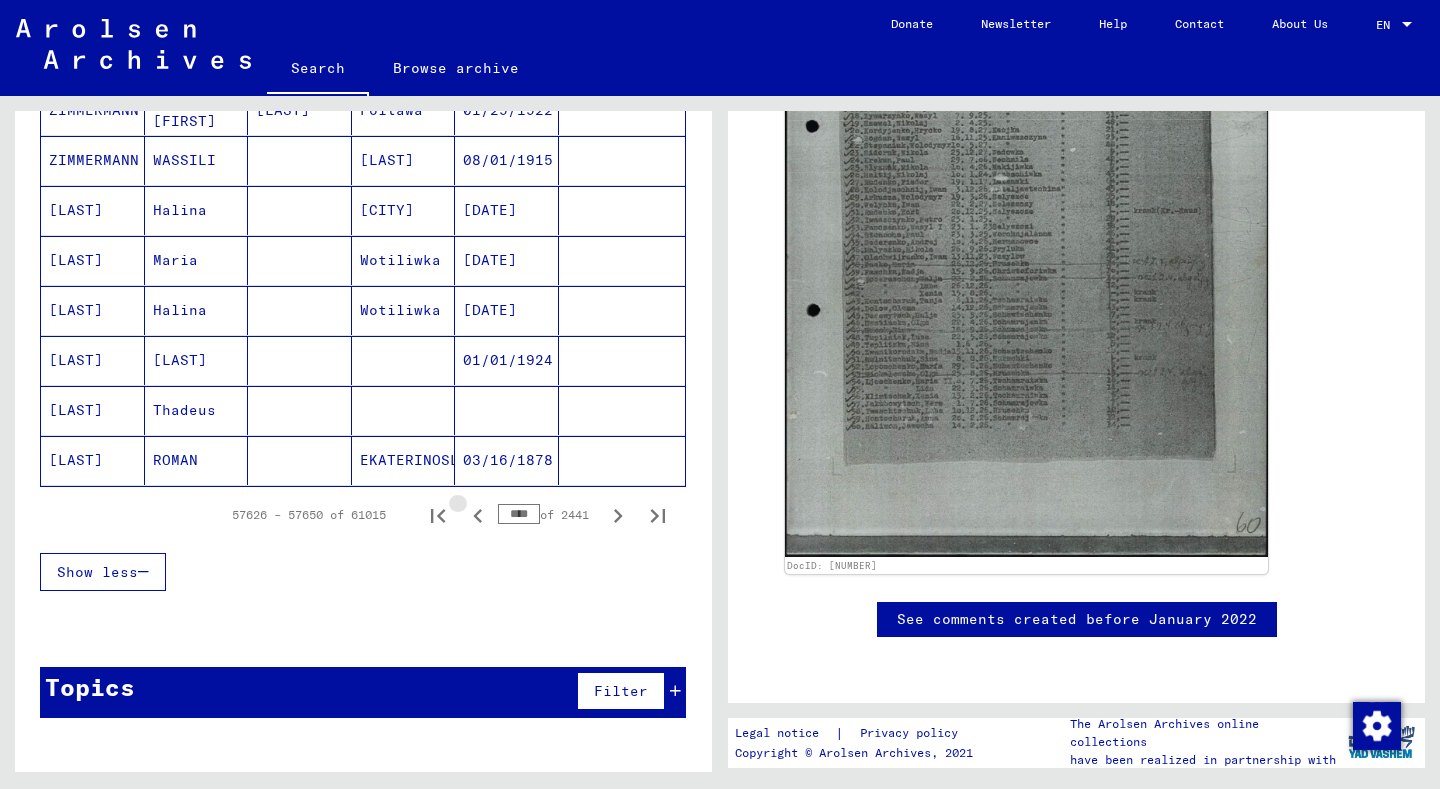 click 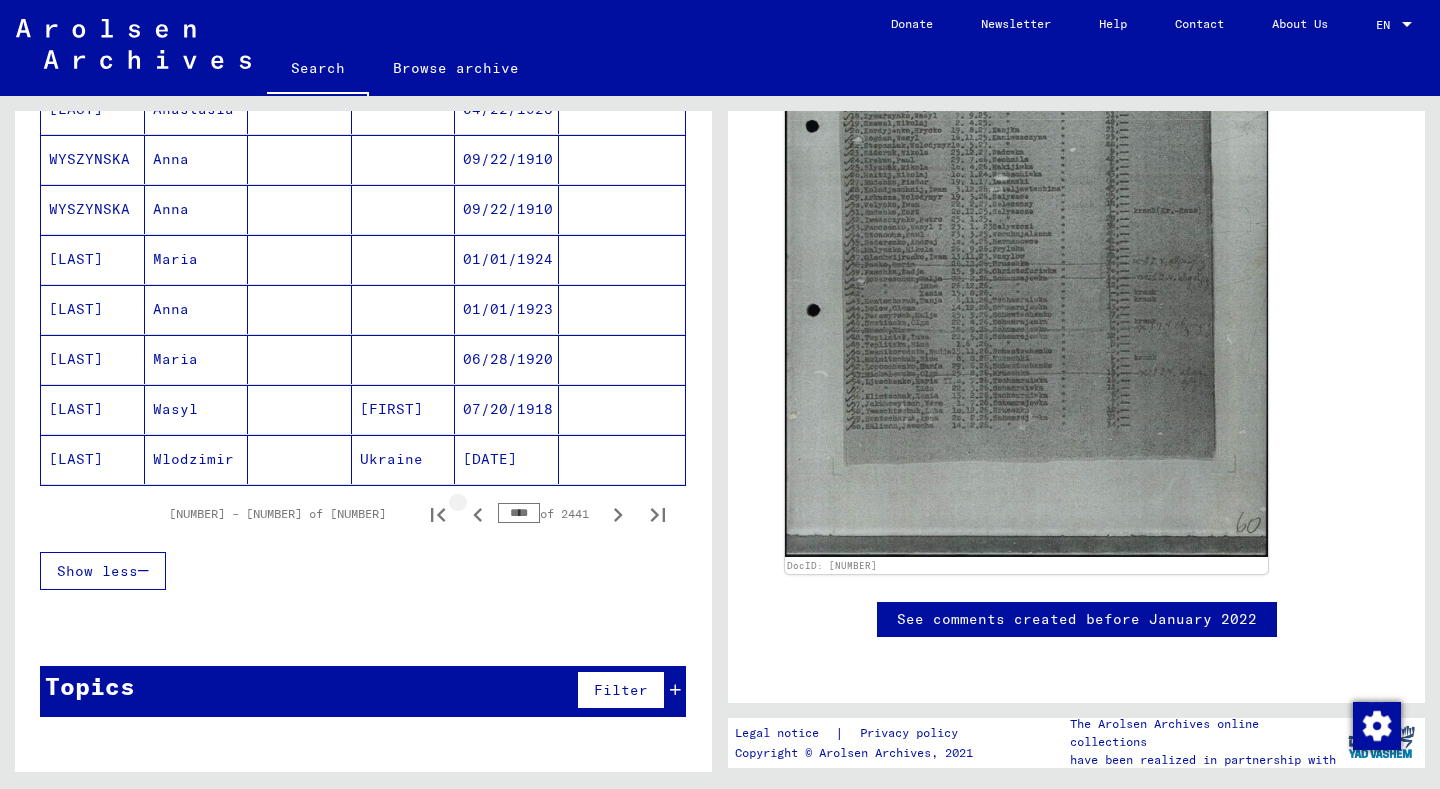 click 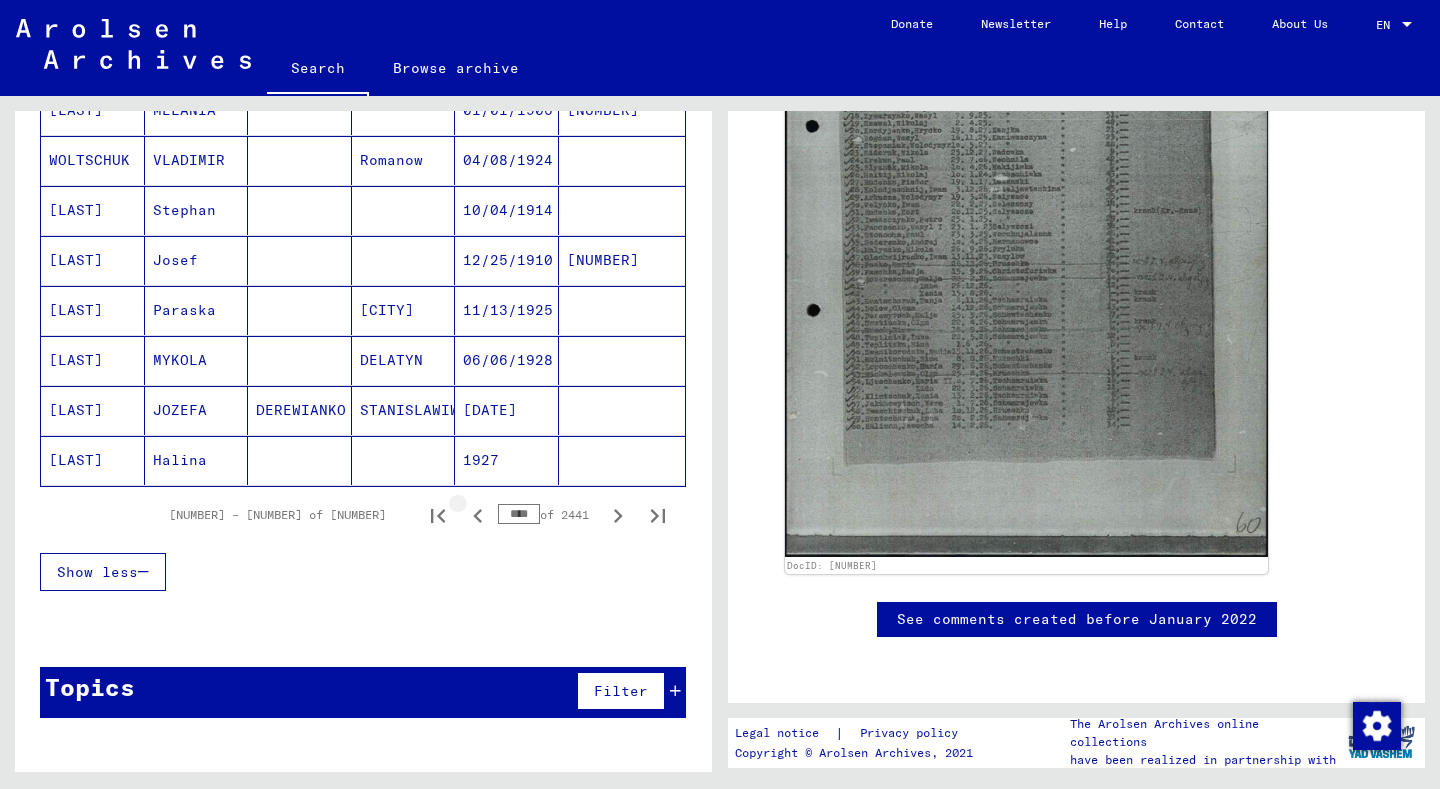 click 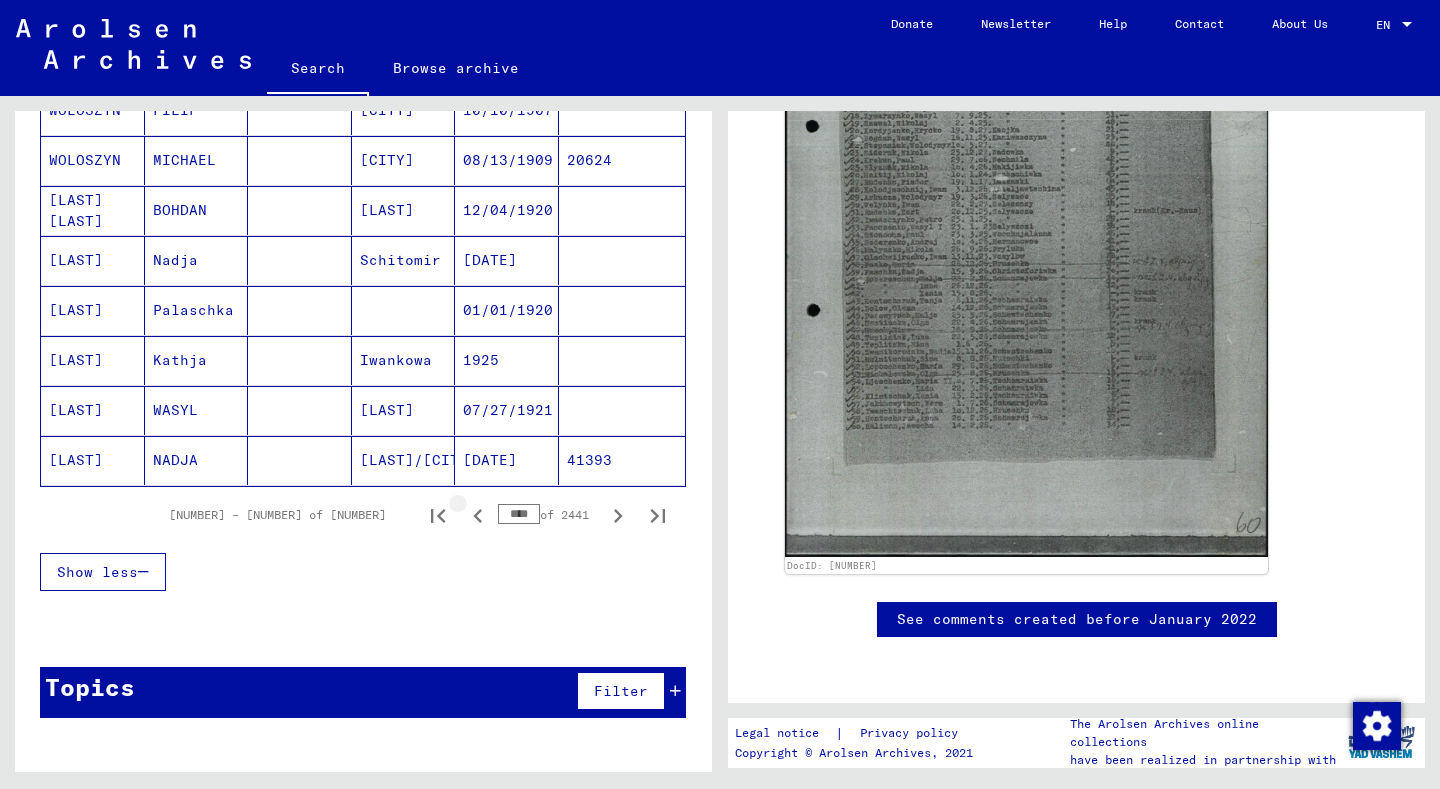click 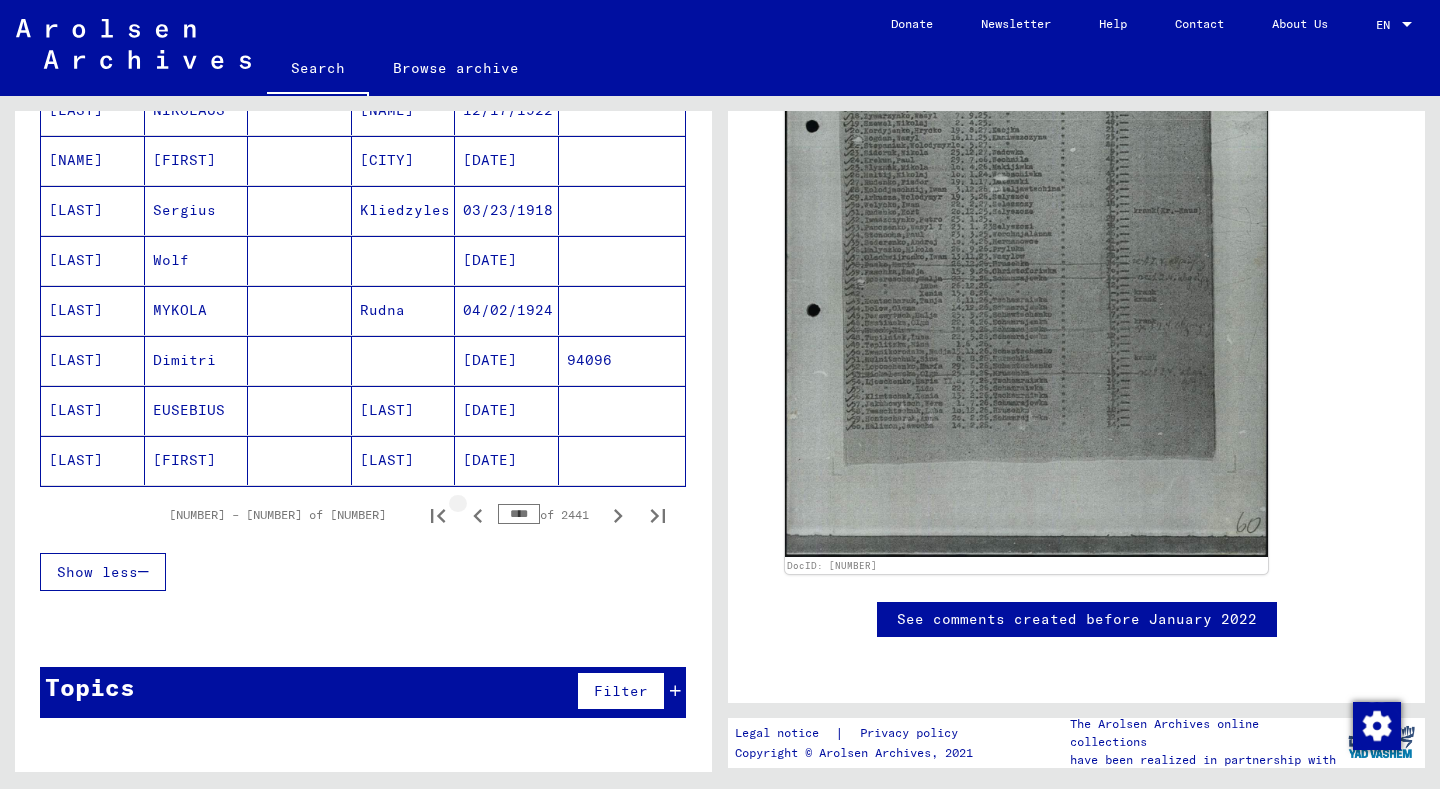 click 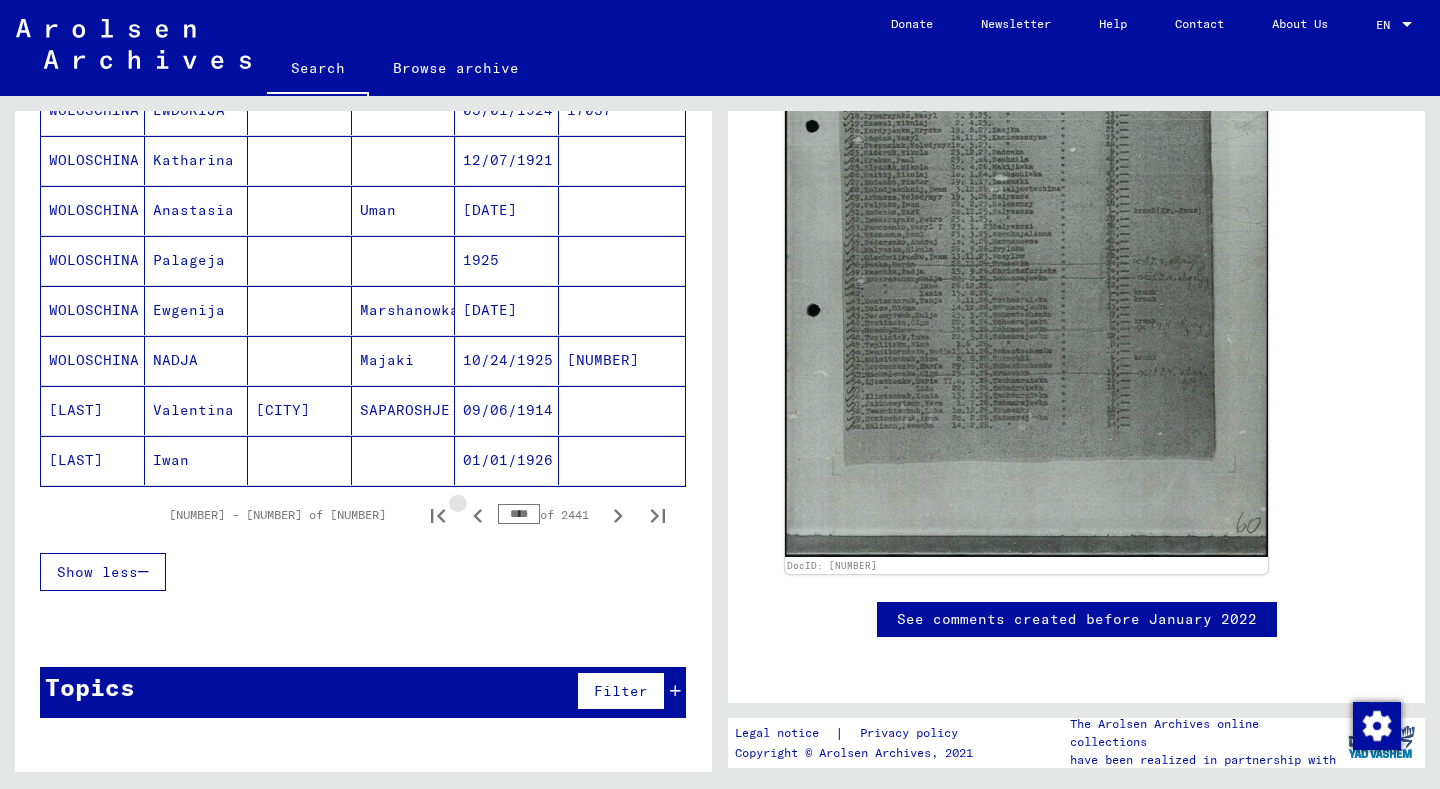 click 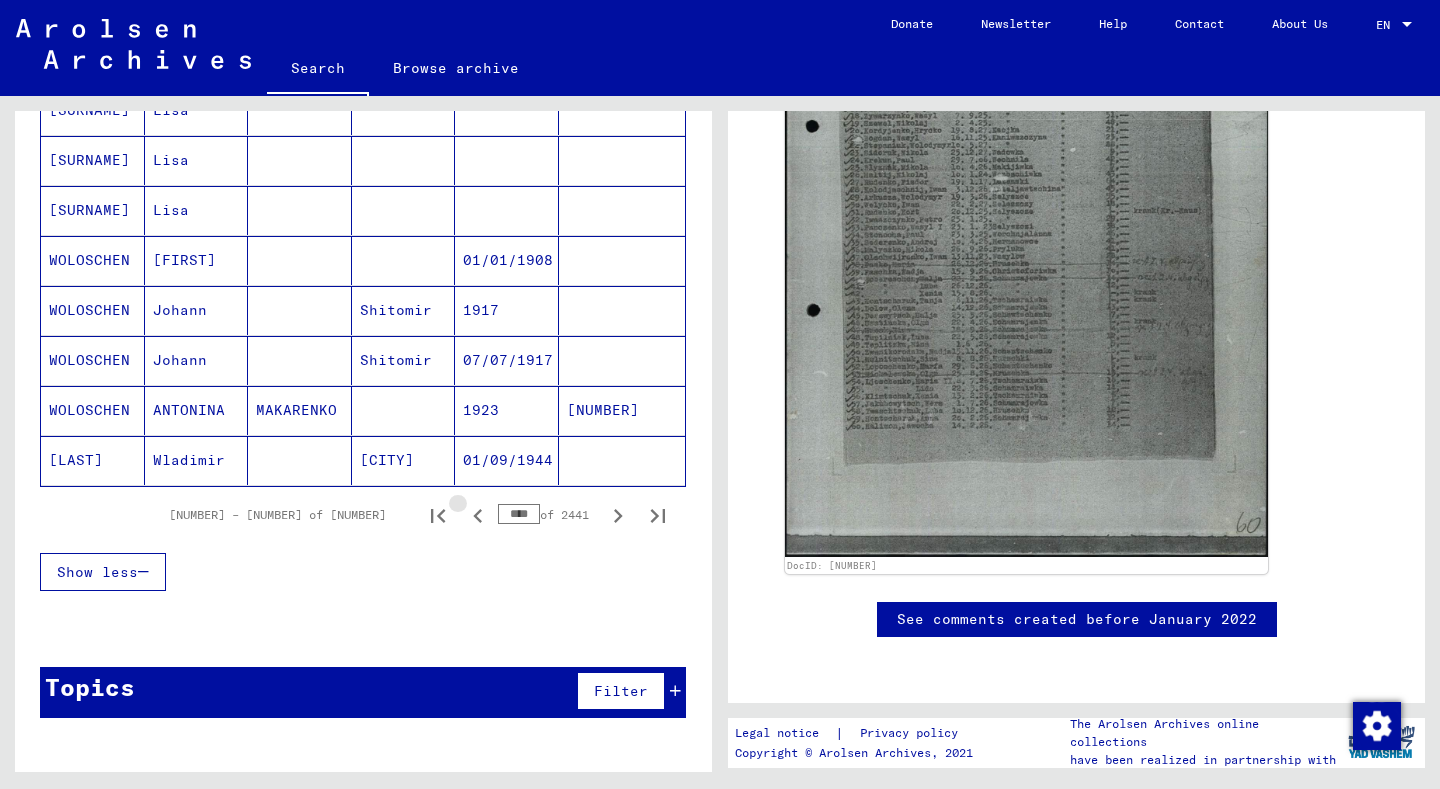 click 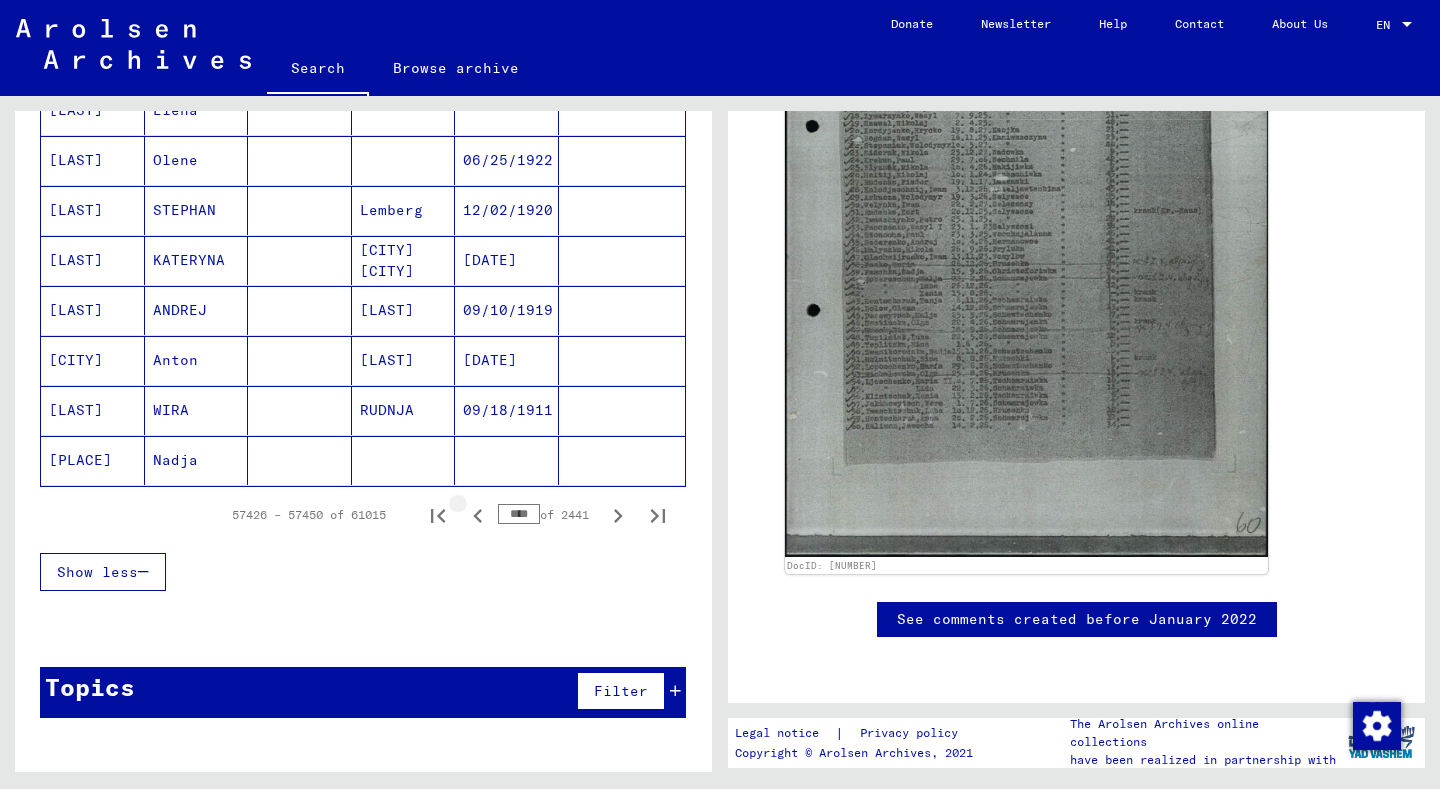 click 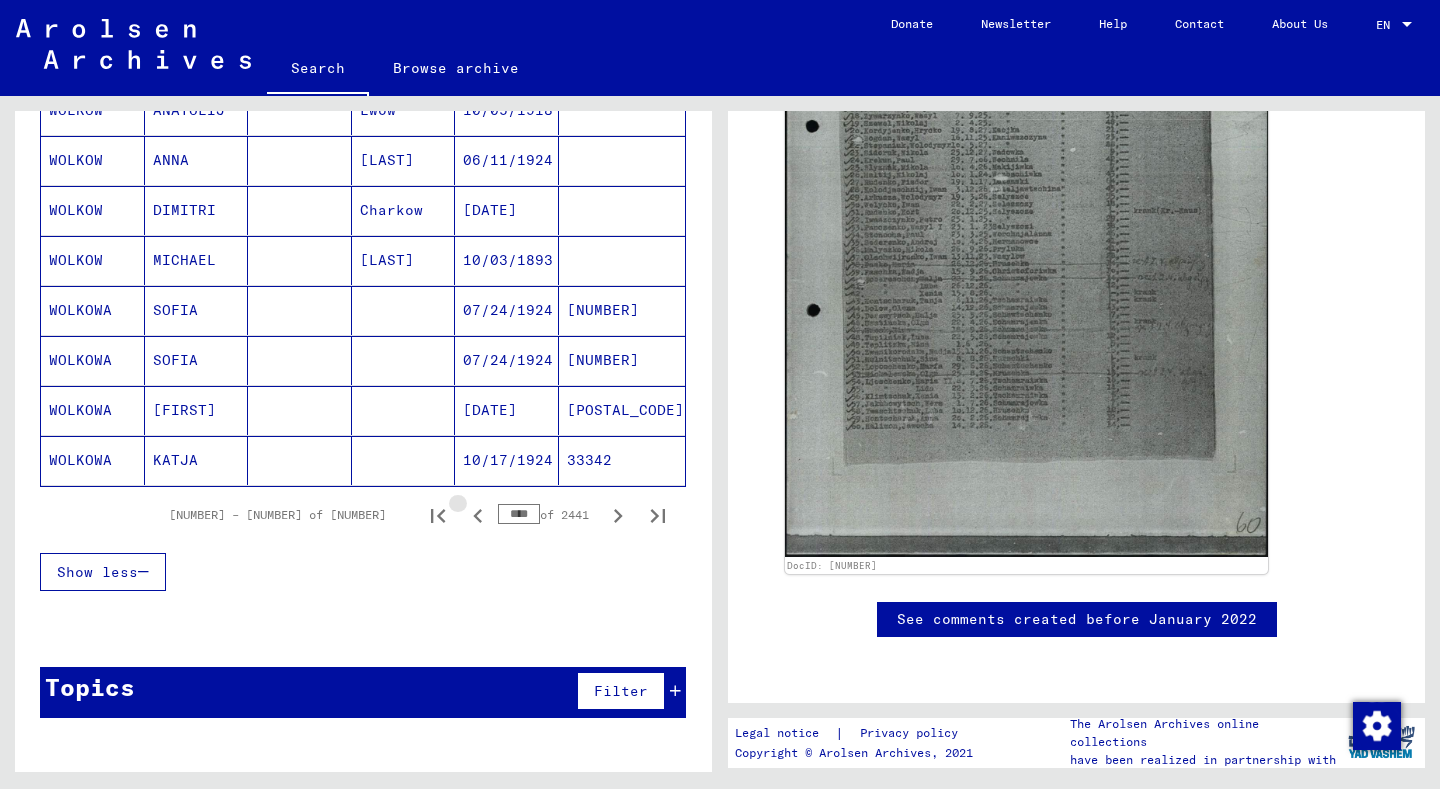 click 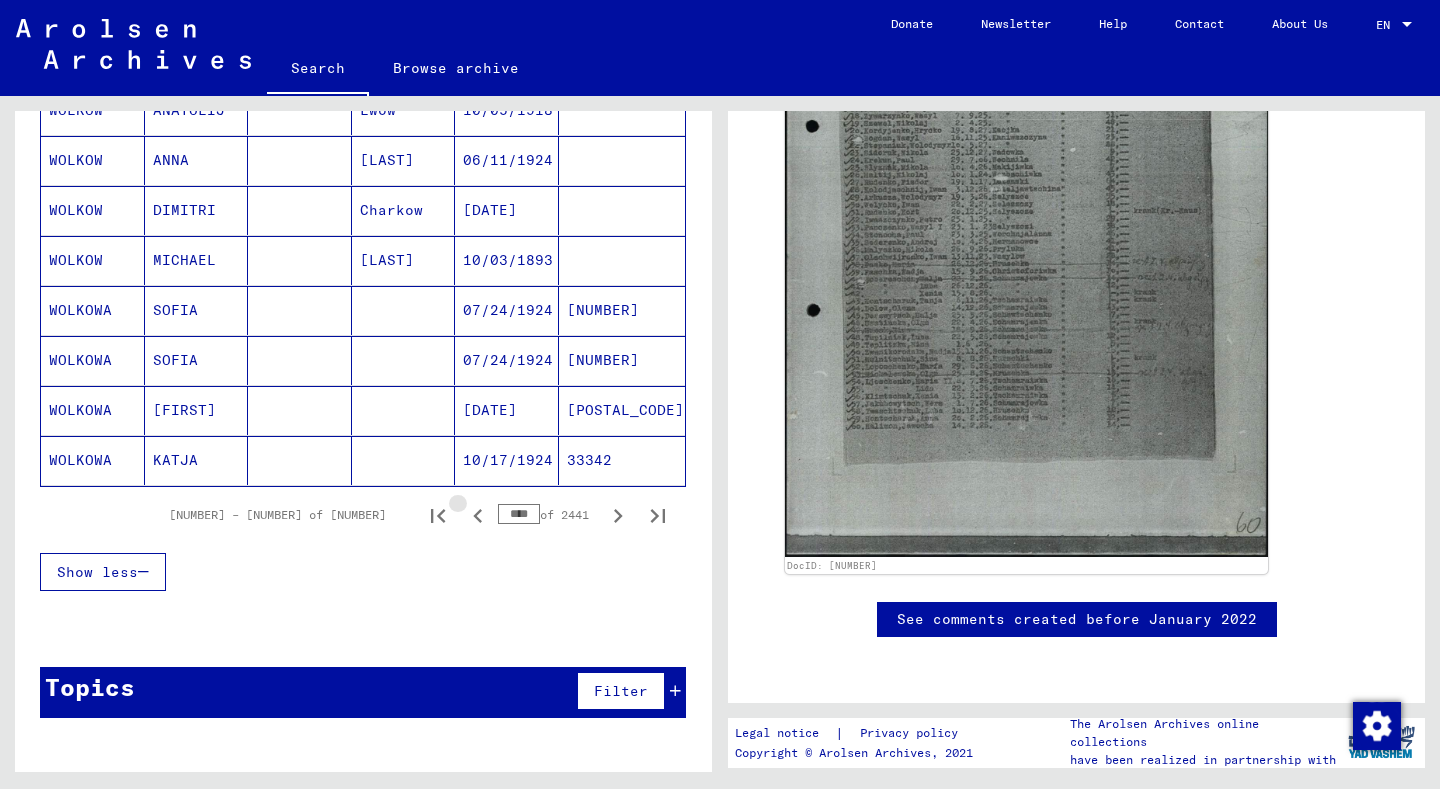 click 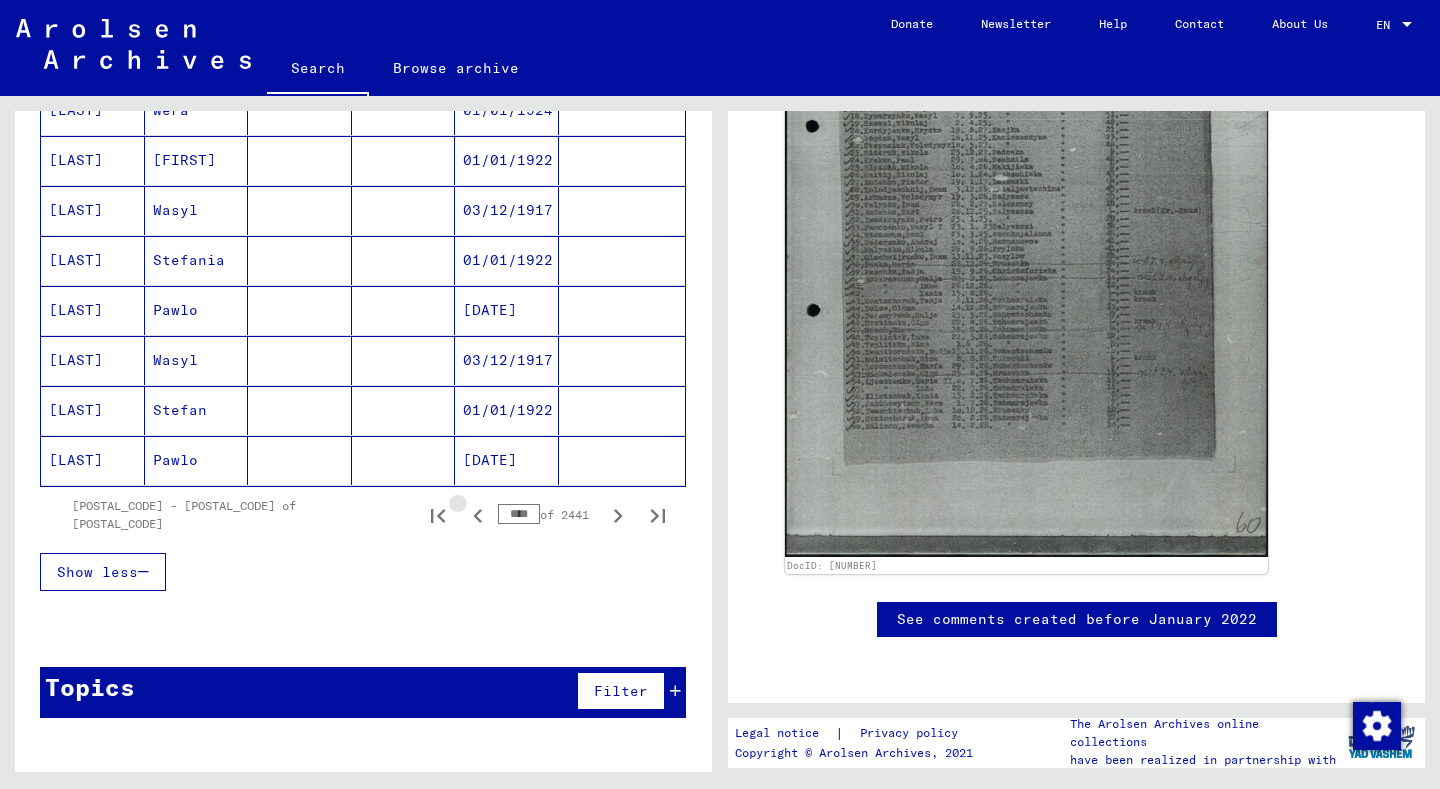click 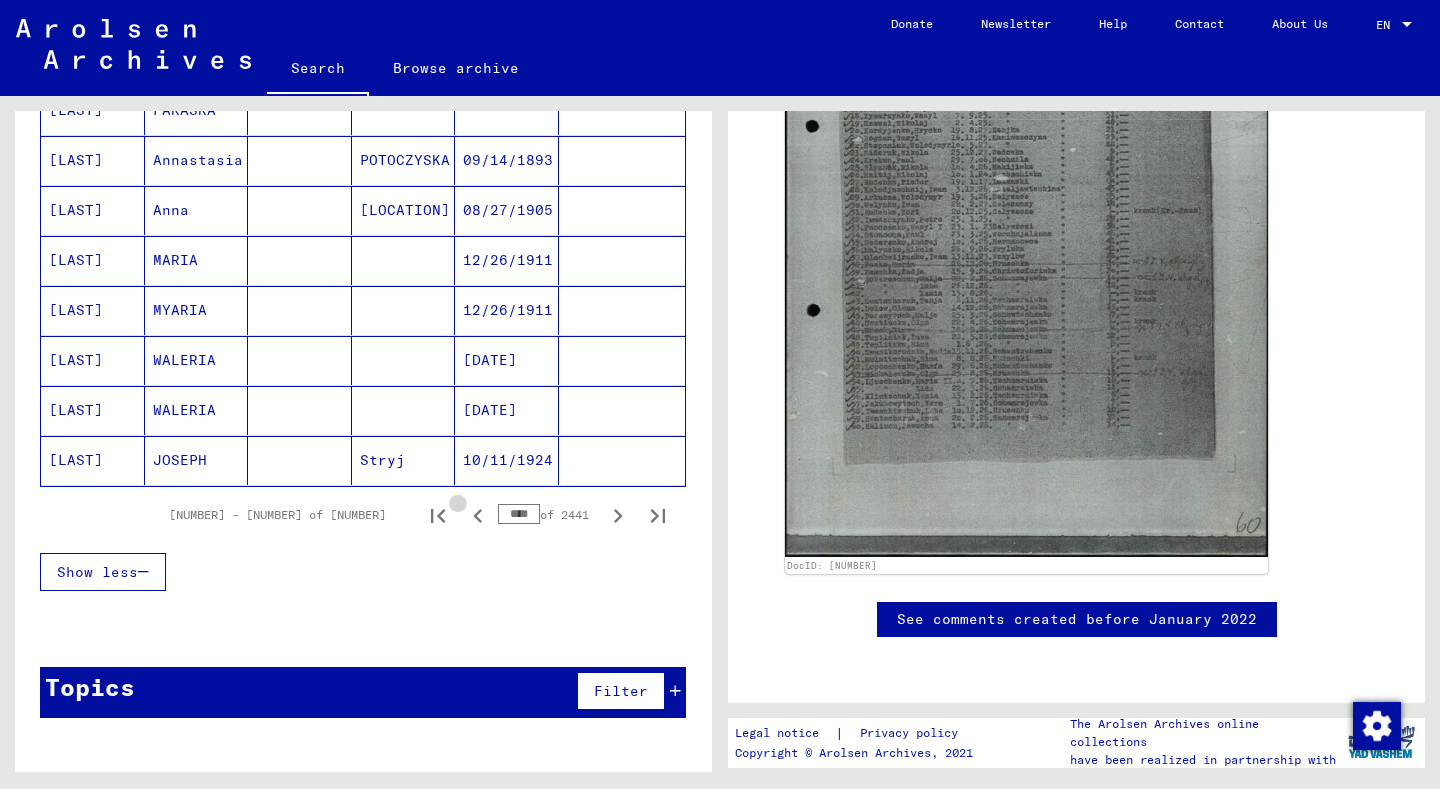 click 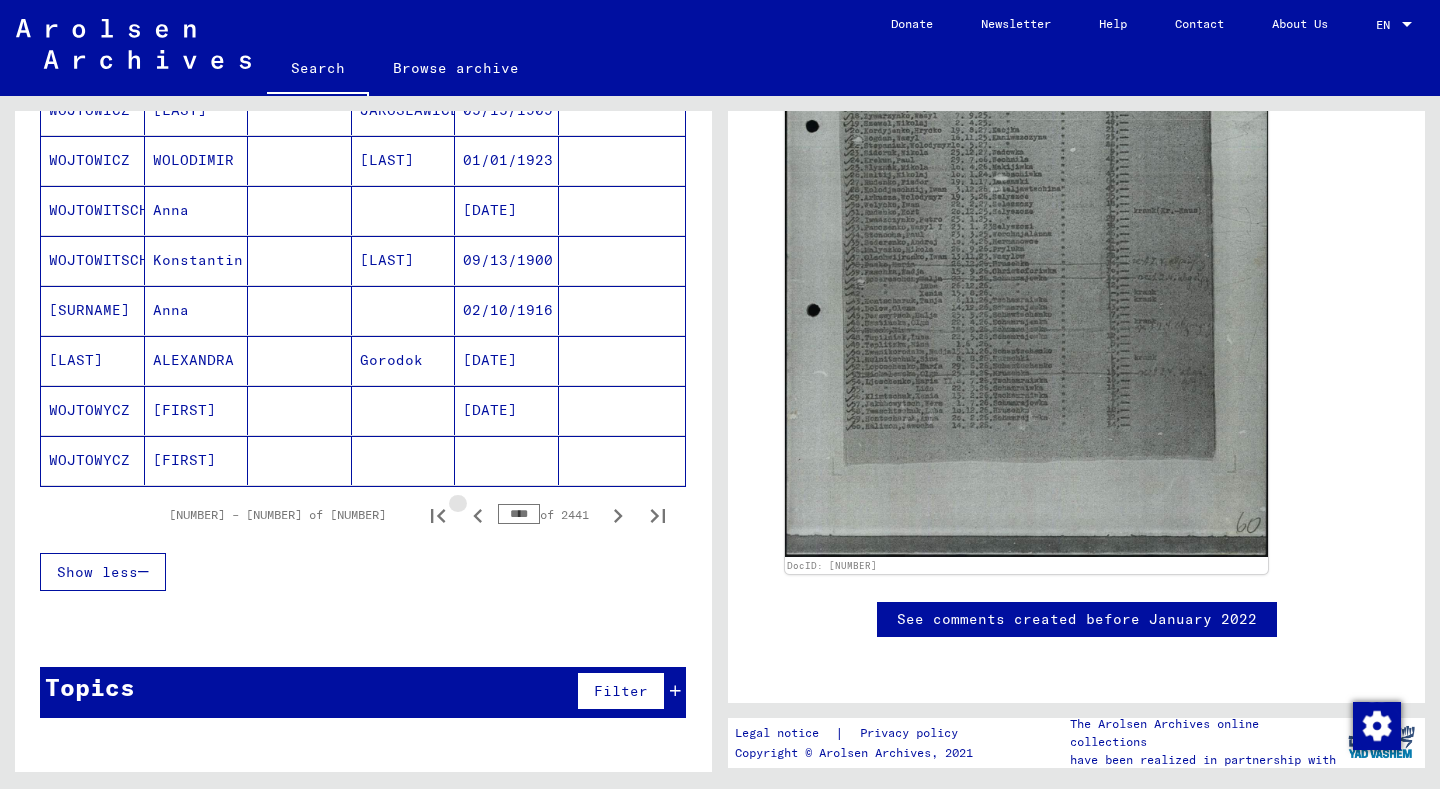 click 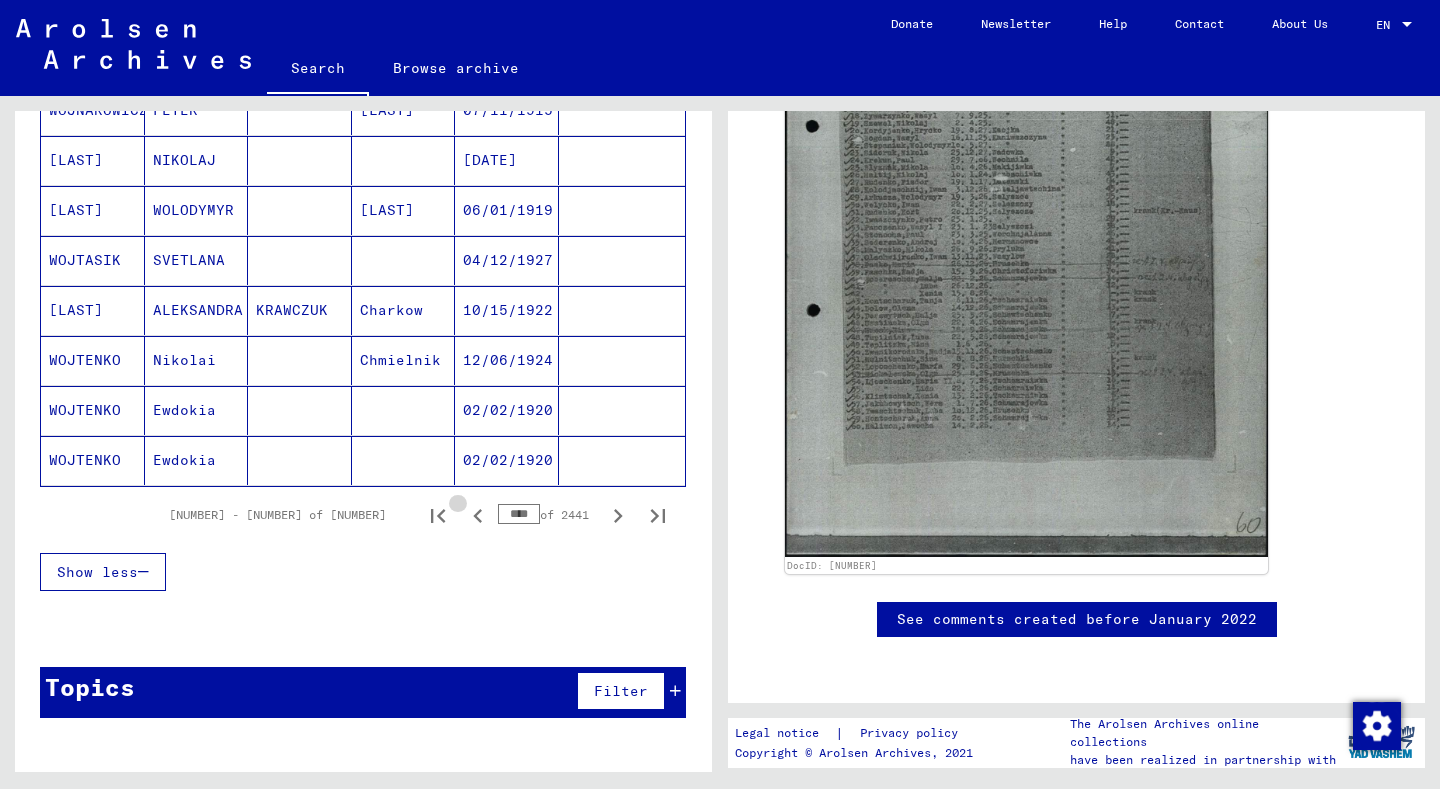 click 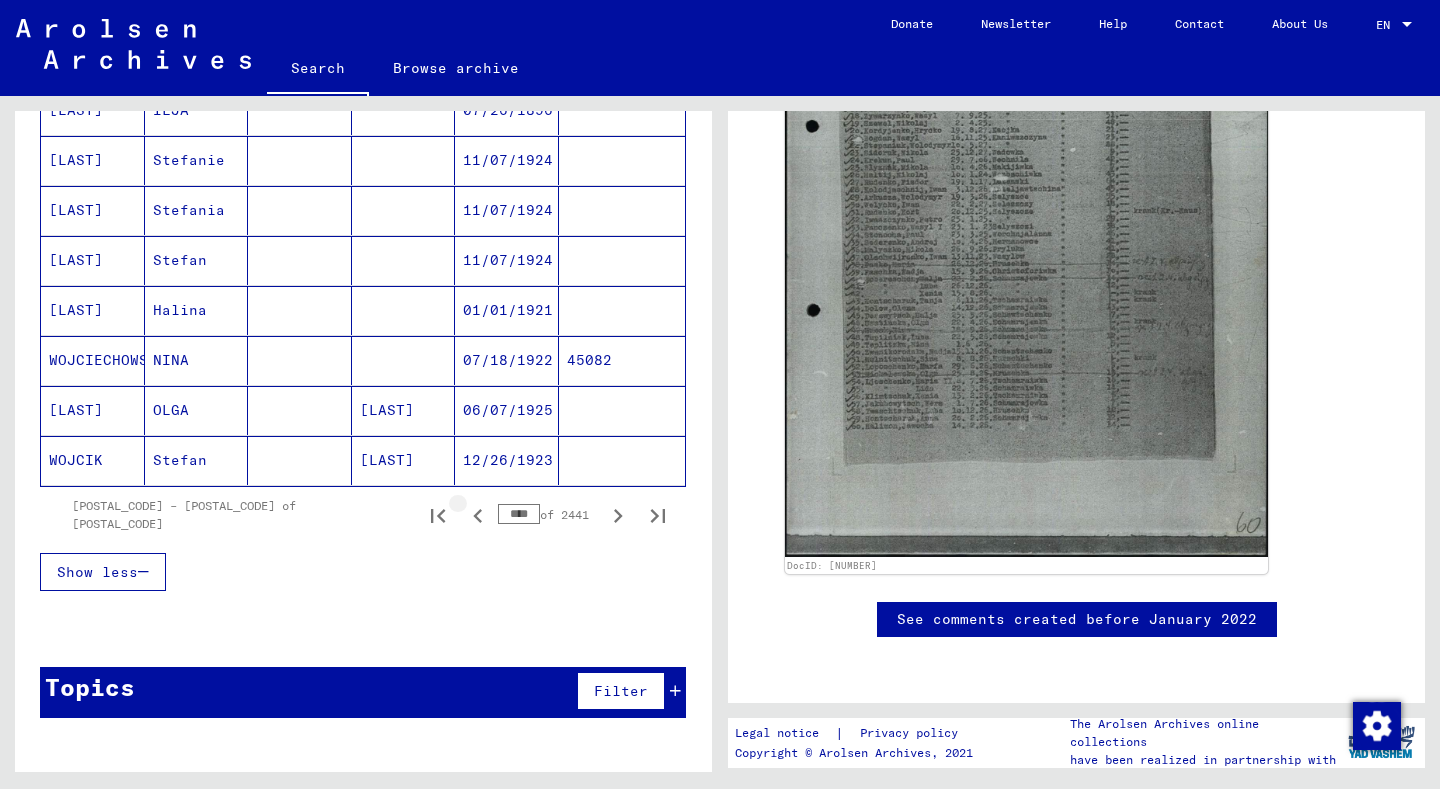 click 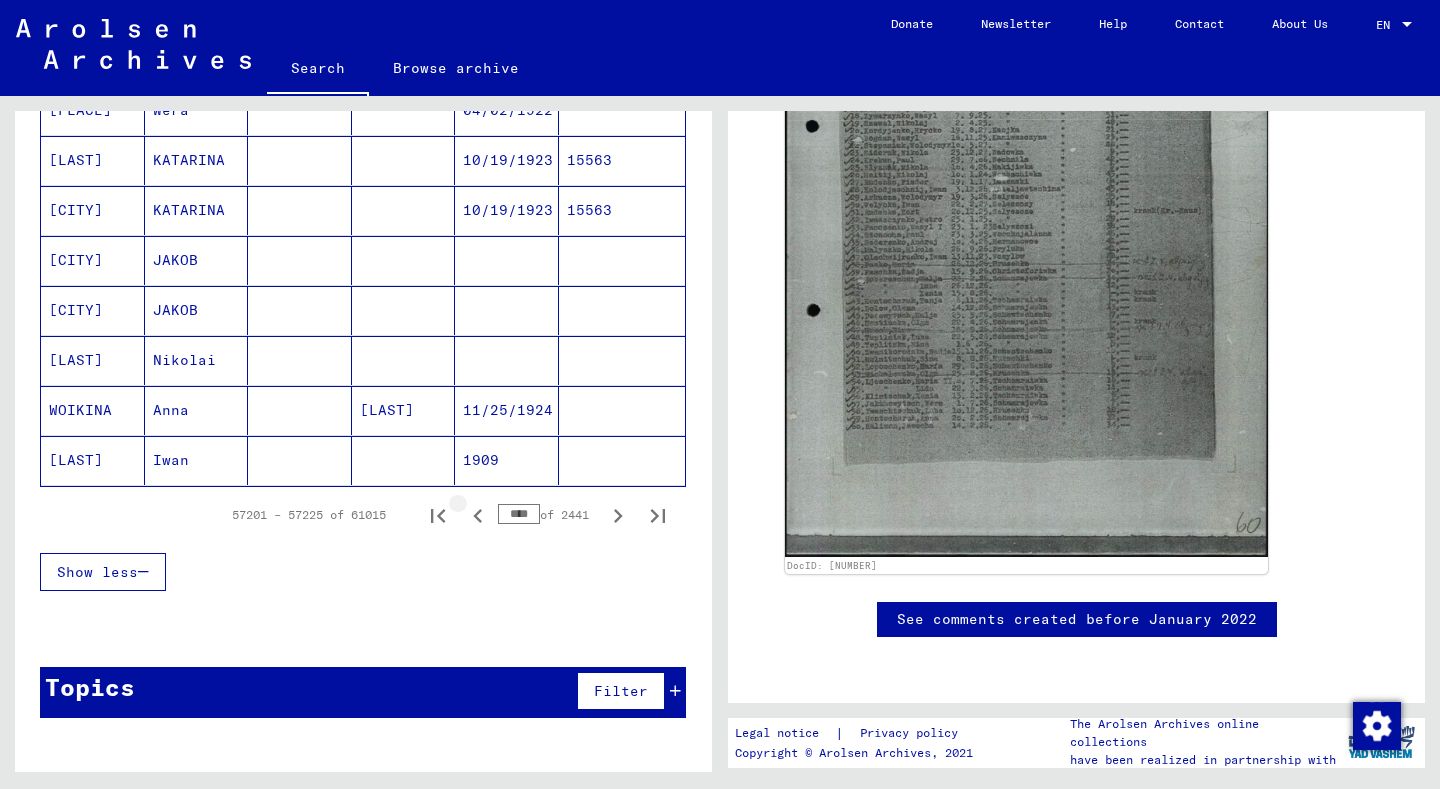 click 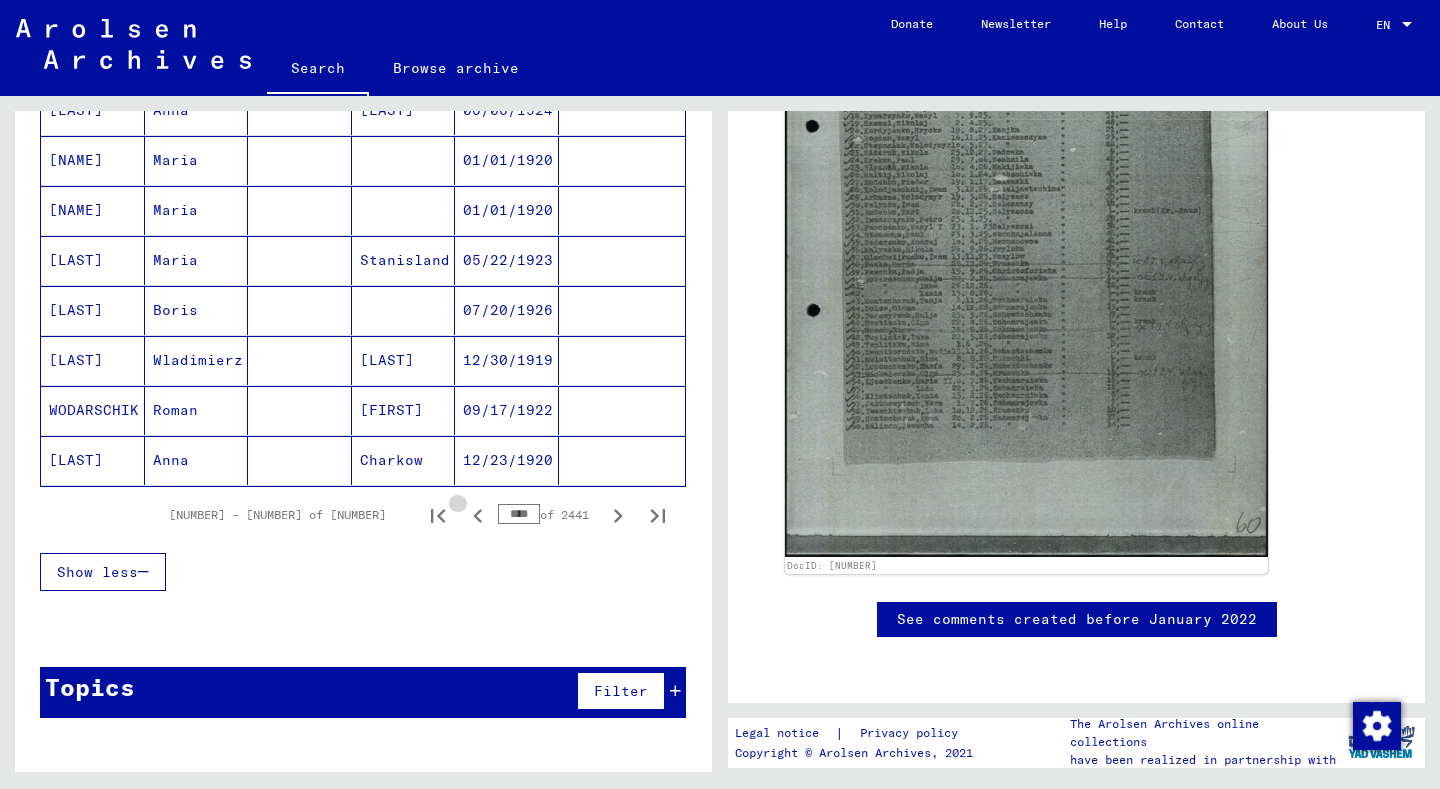 click 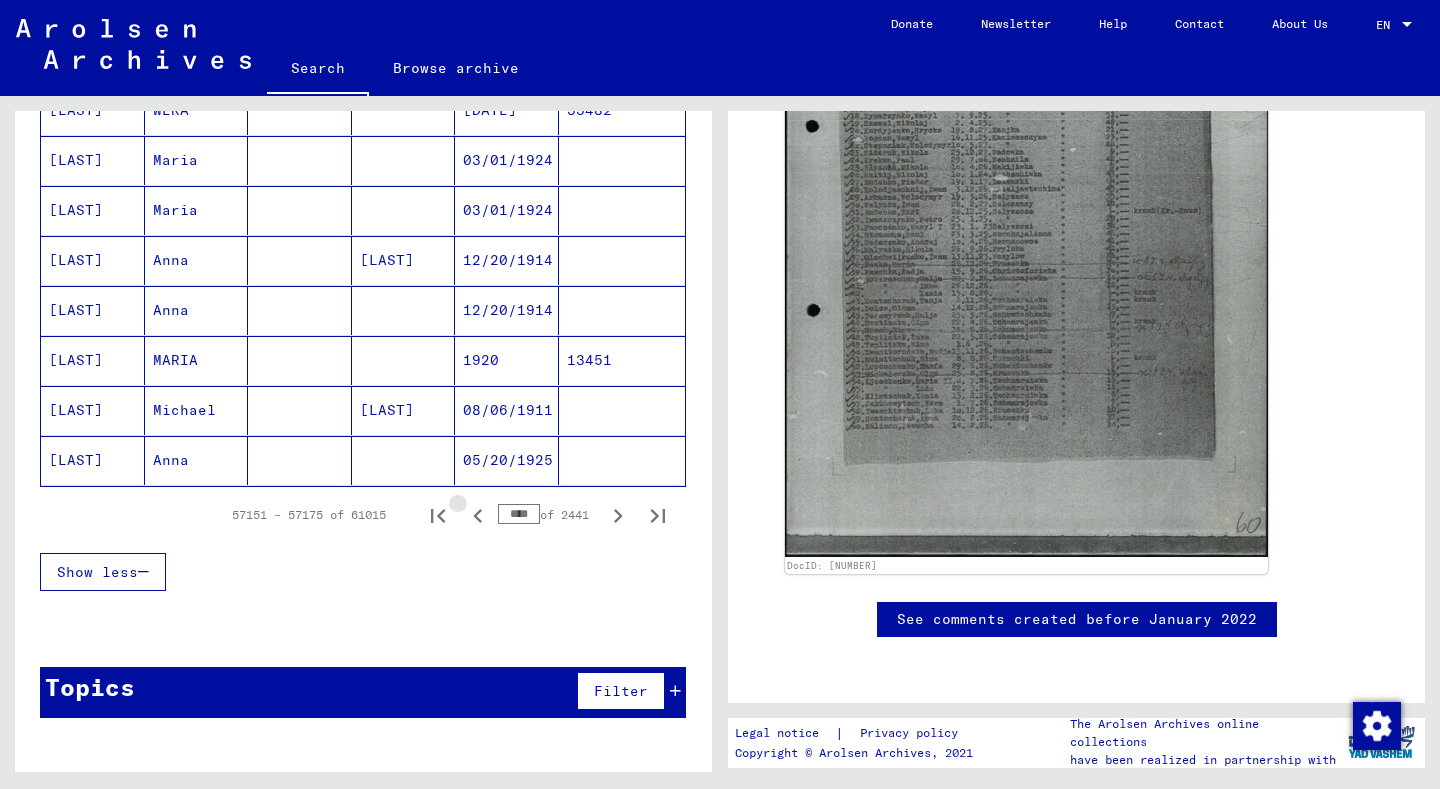 click 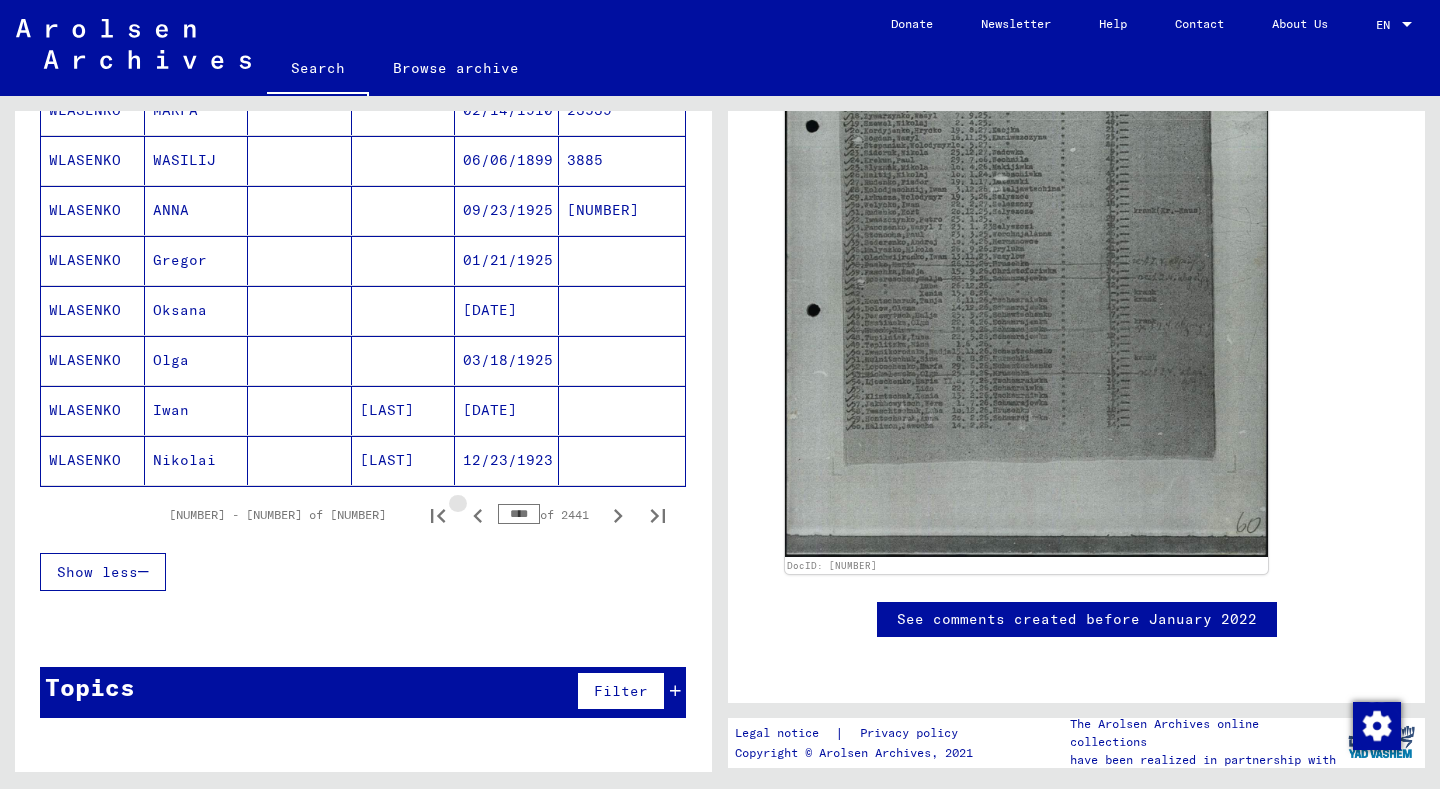 click 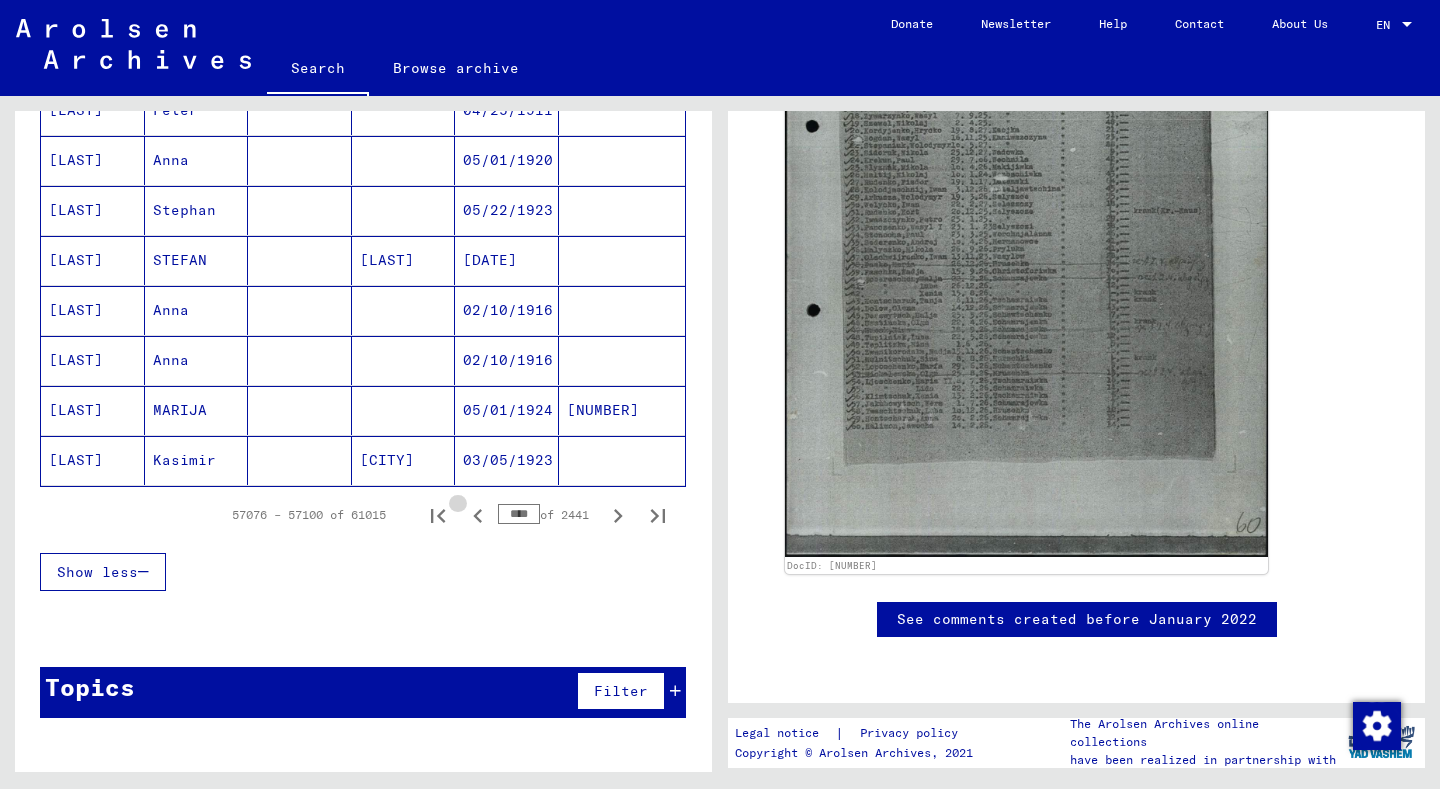 click 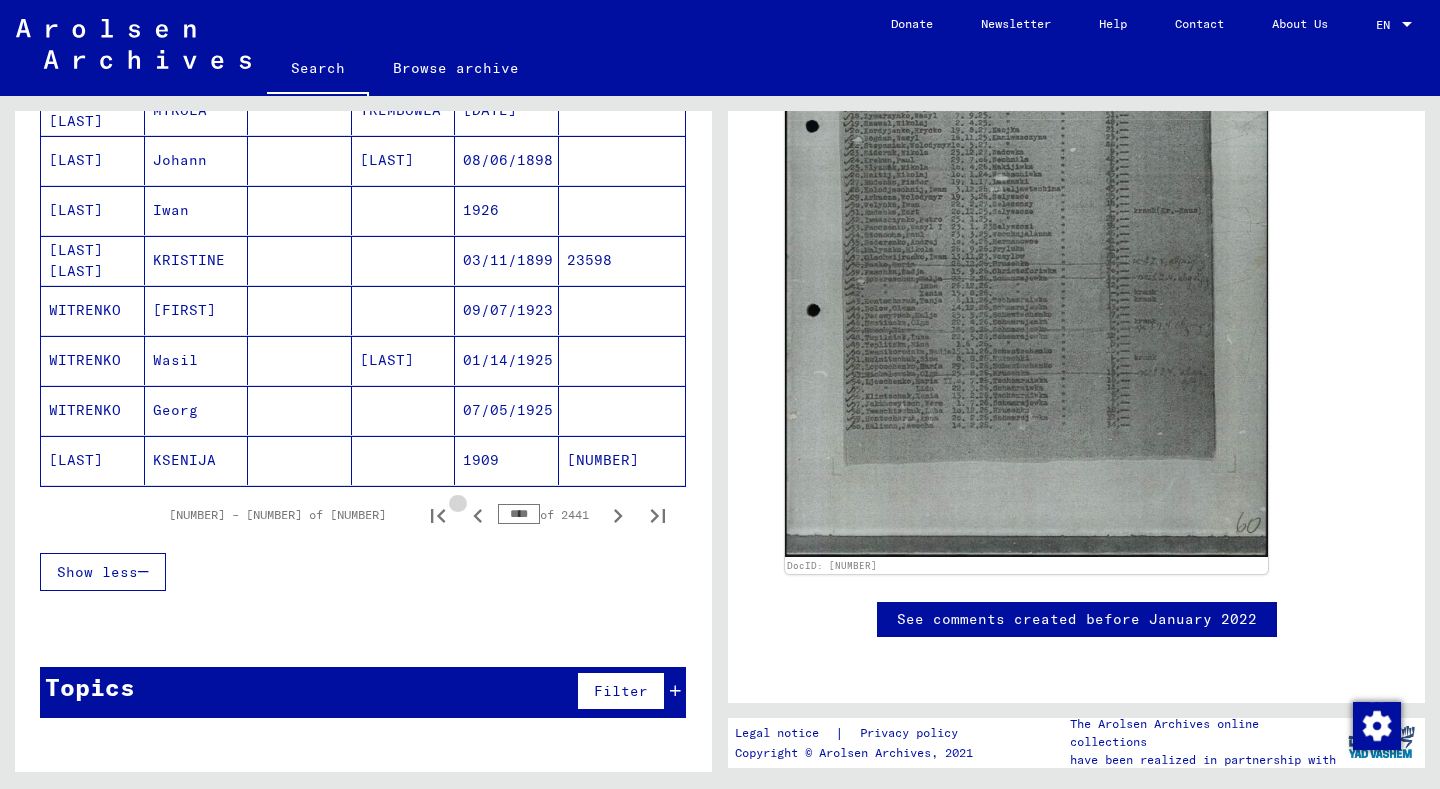 click 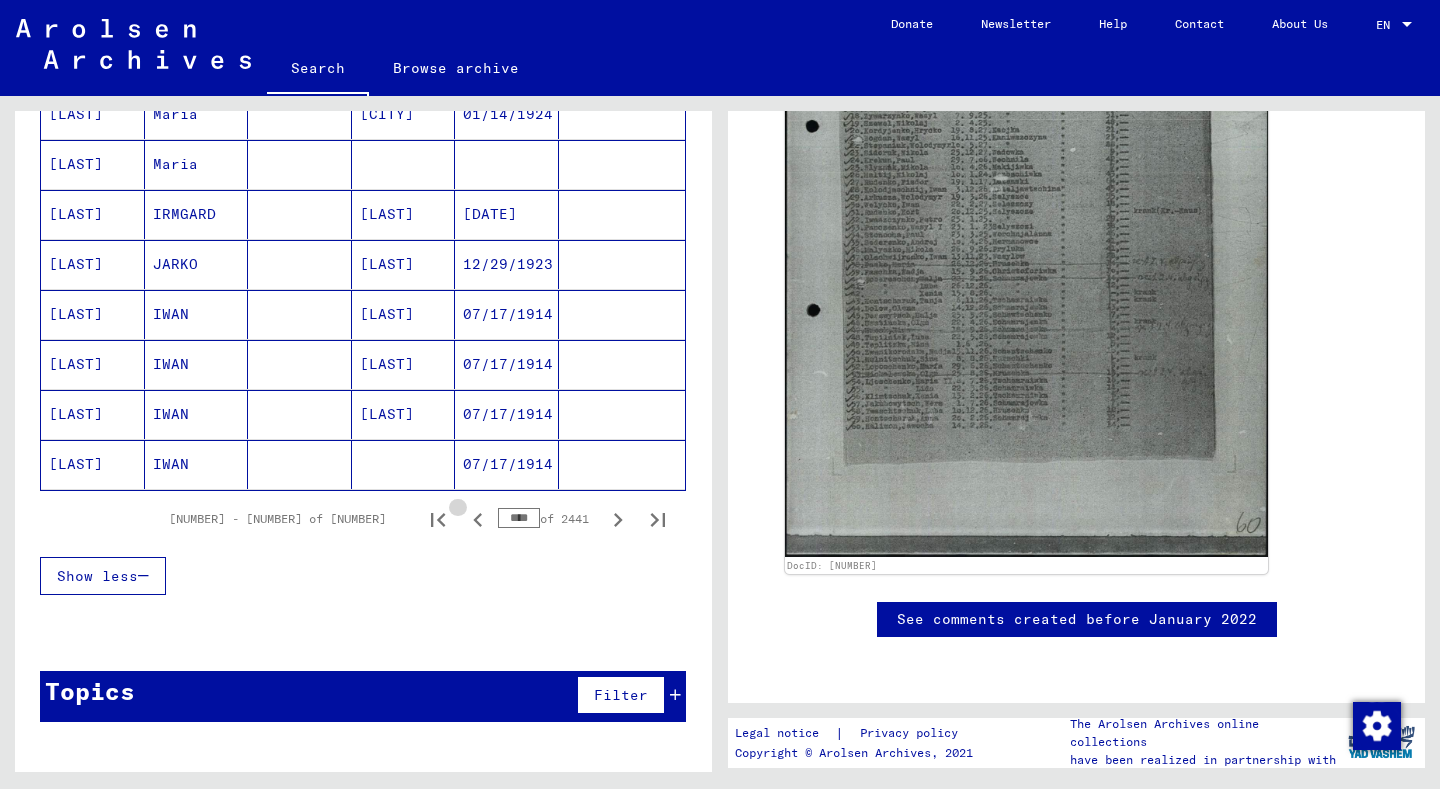 scroll, scrollTop: 1273, scrollLeft: 0, axis: vertical 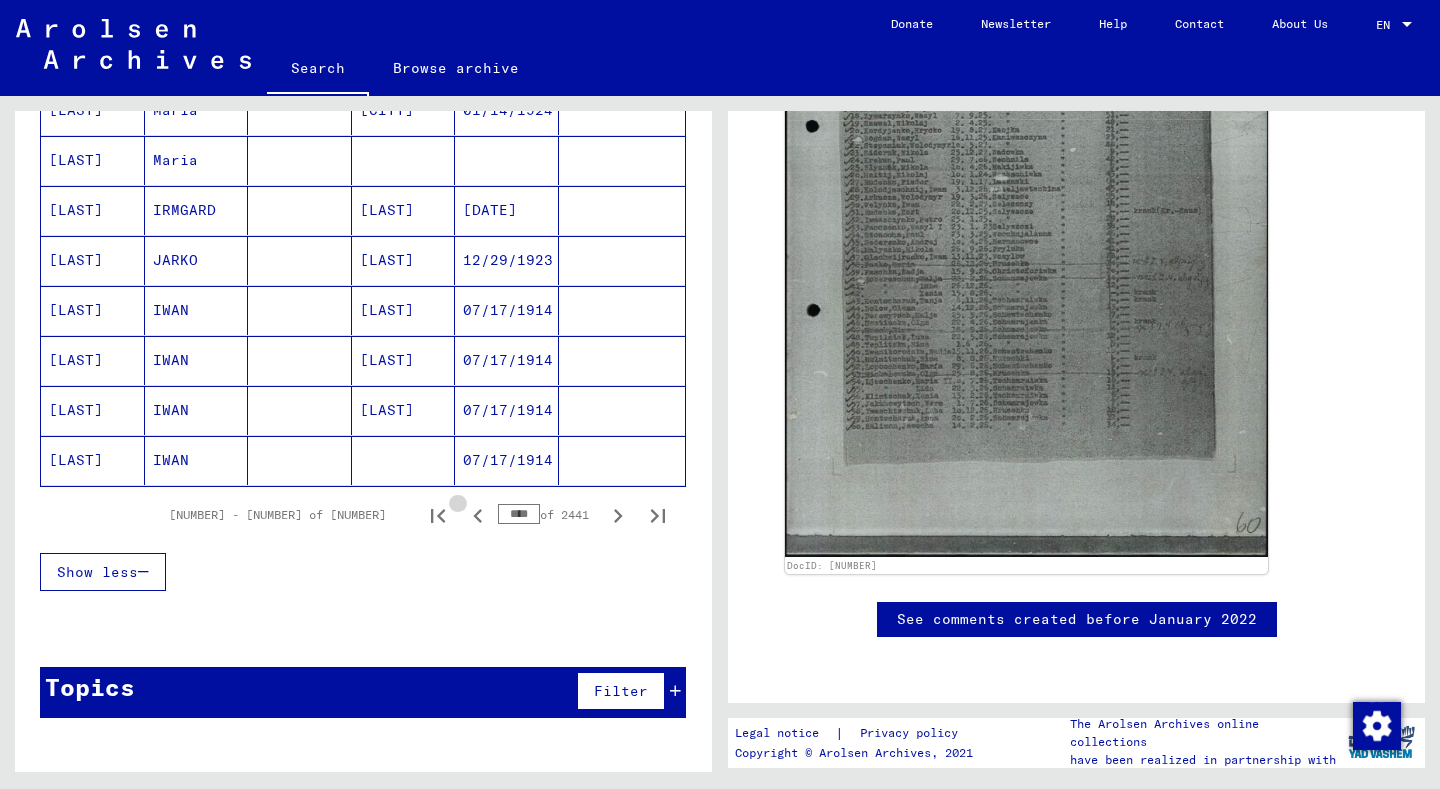 click 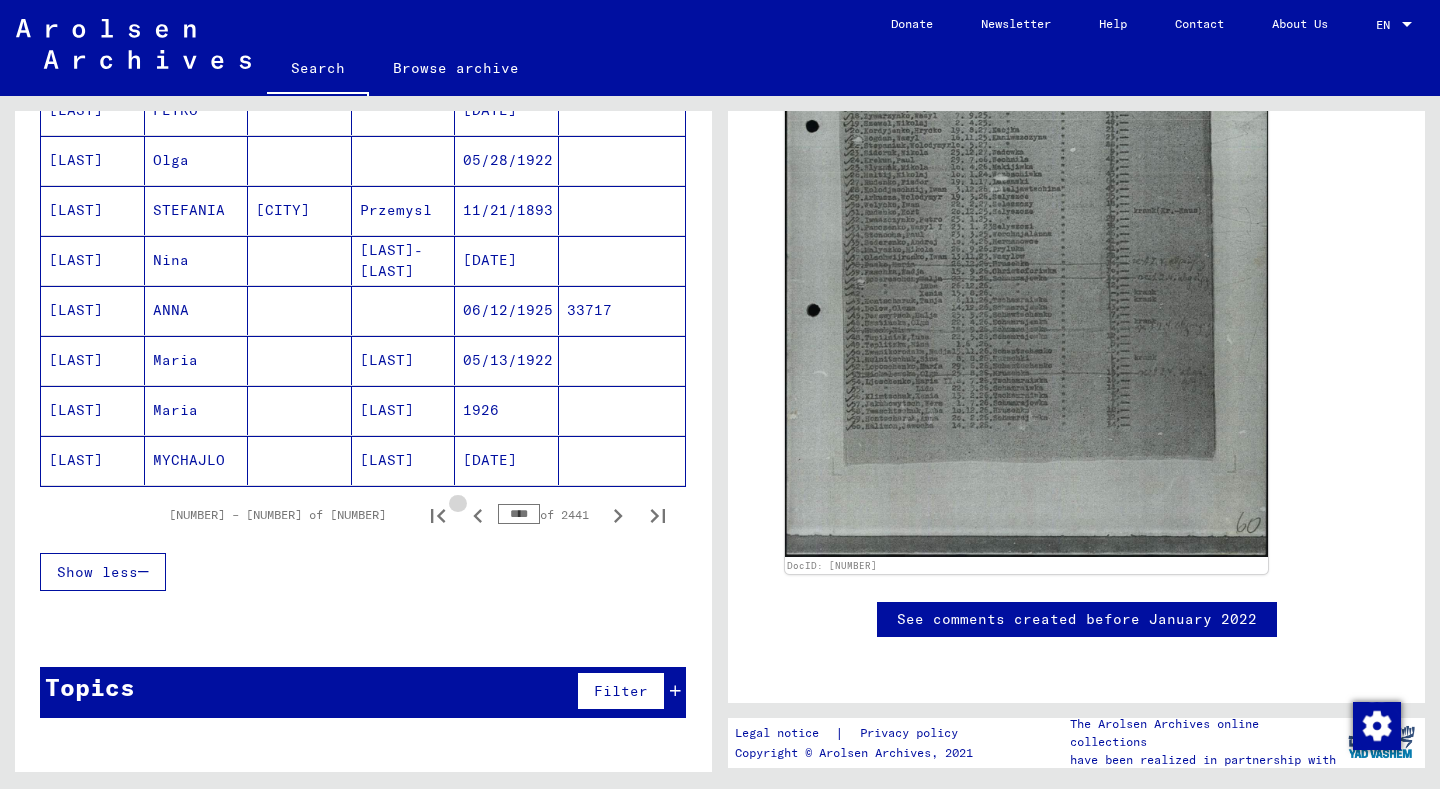 click 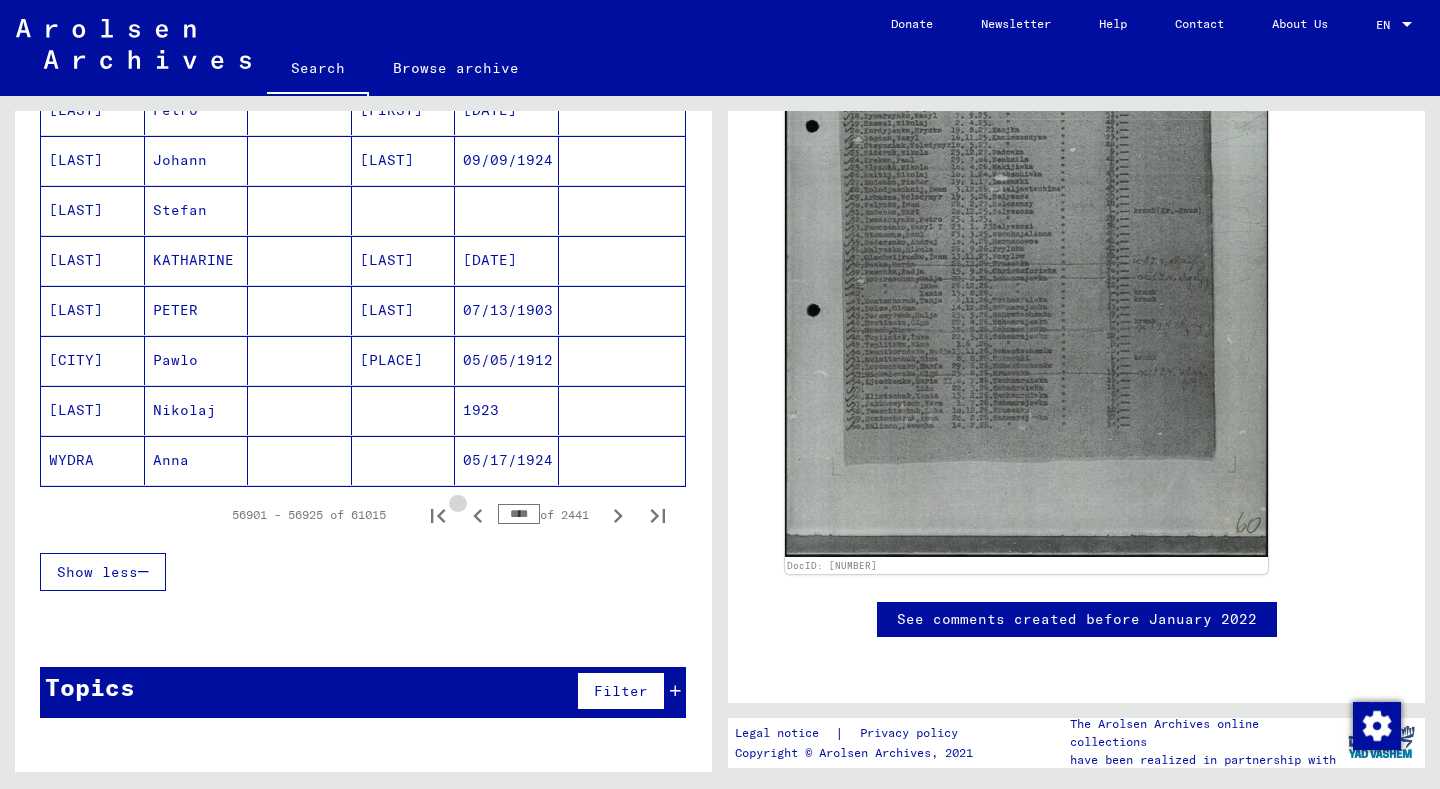 click 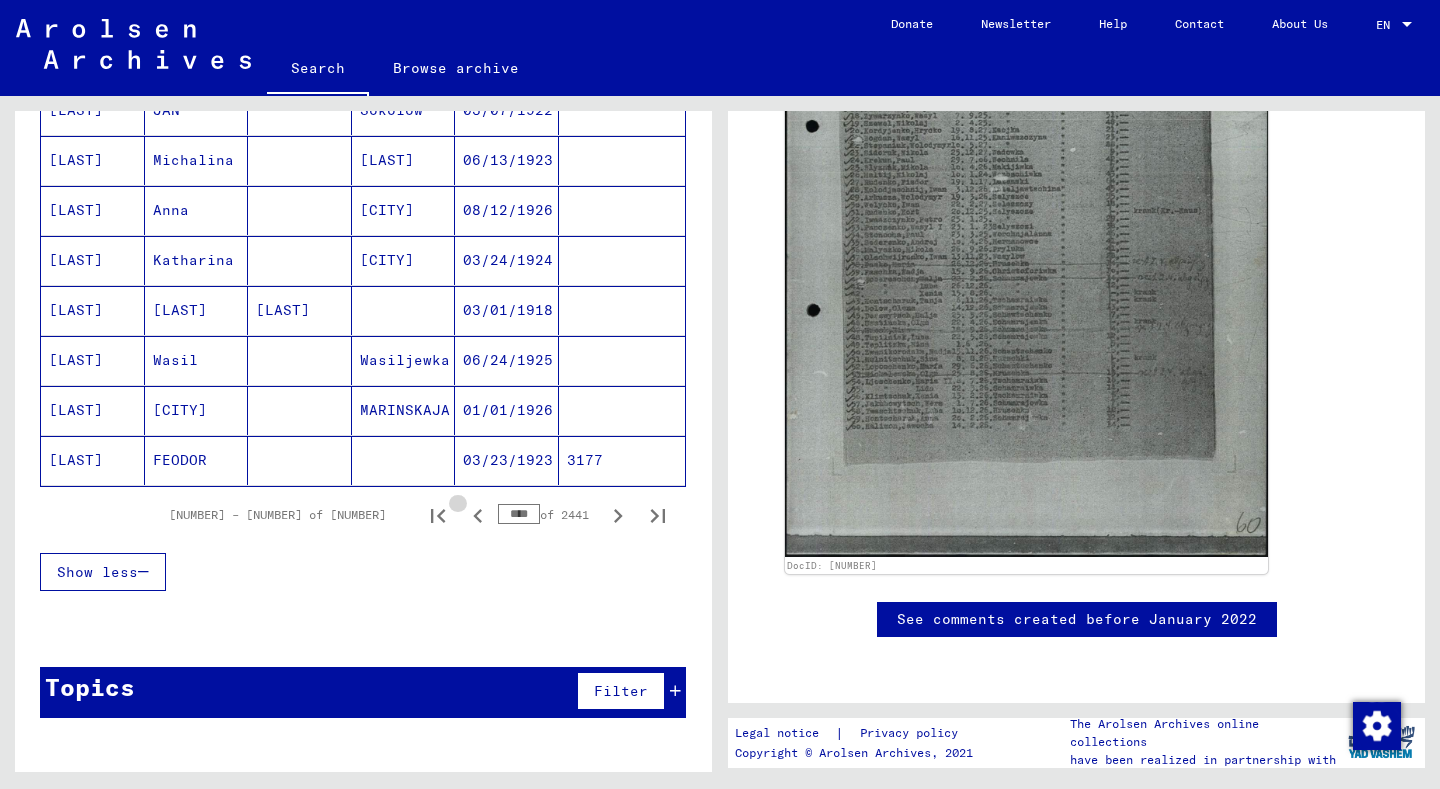 click 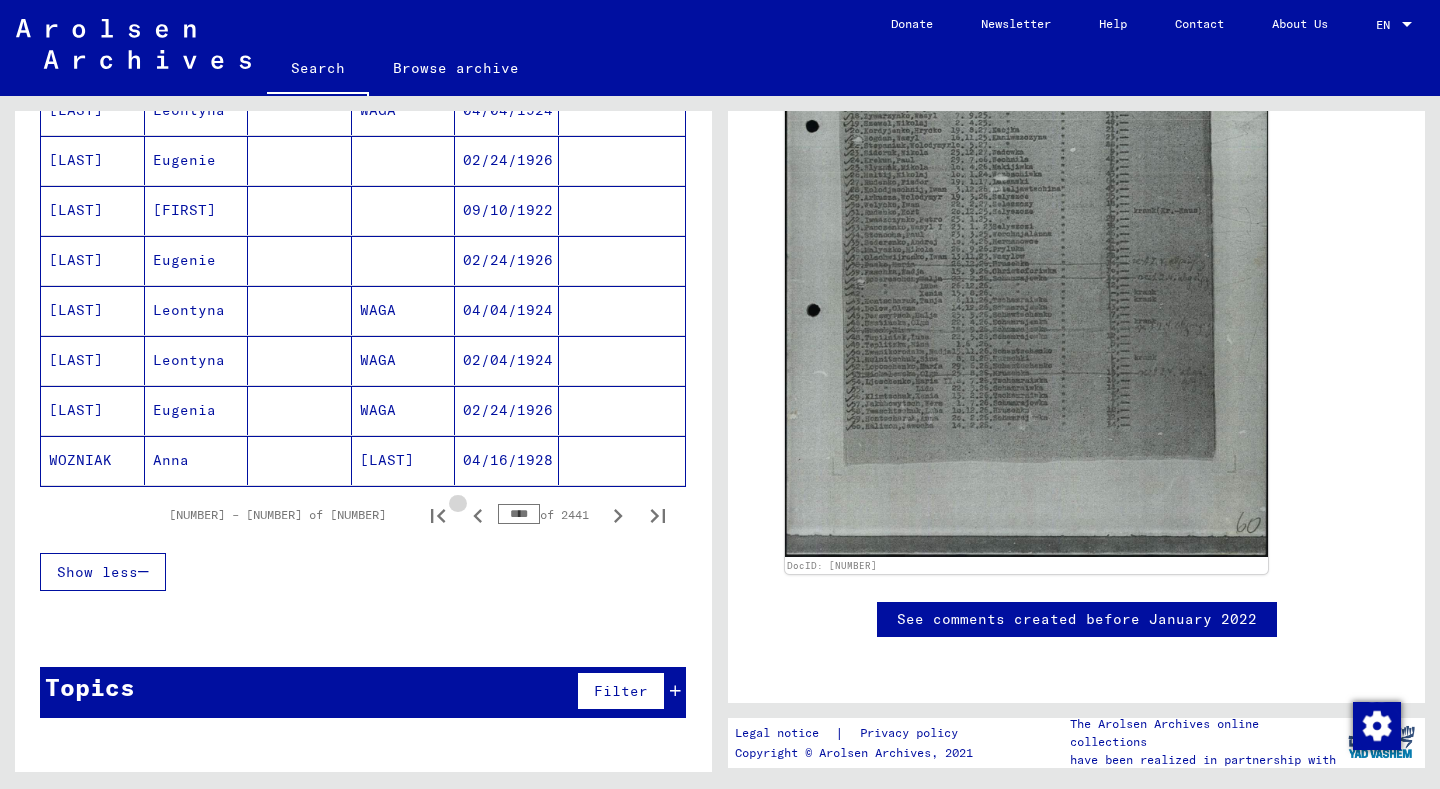click 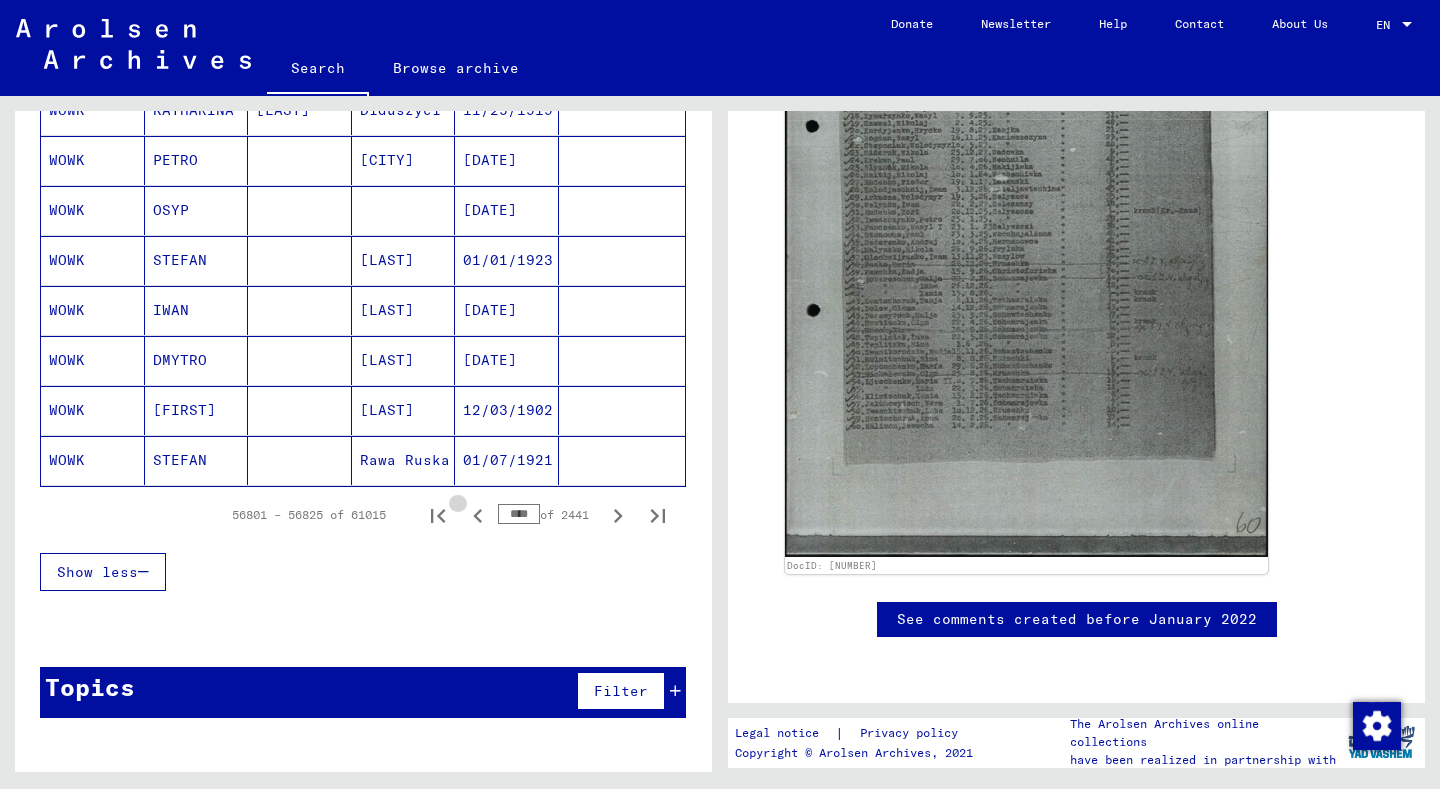 click 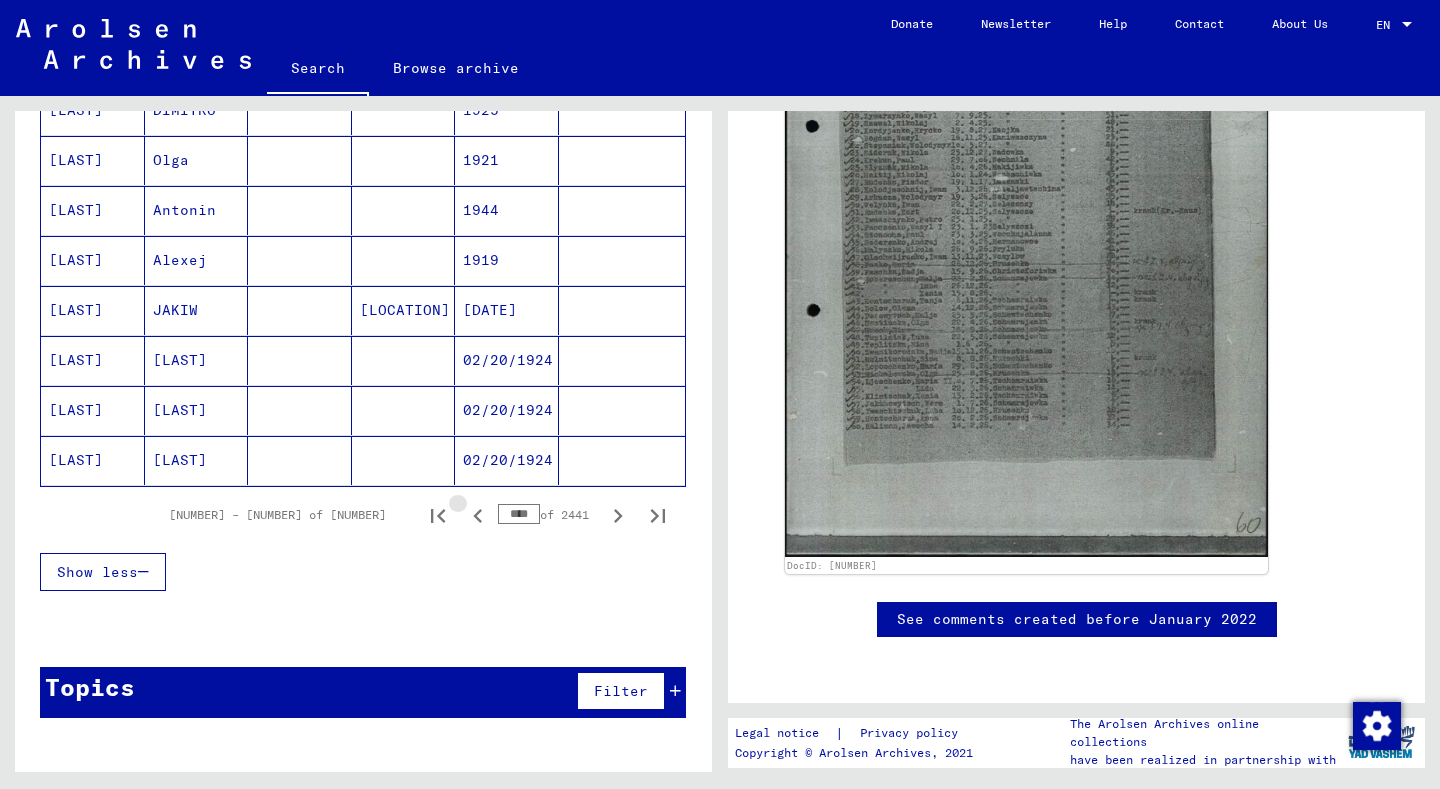 click 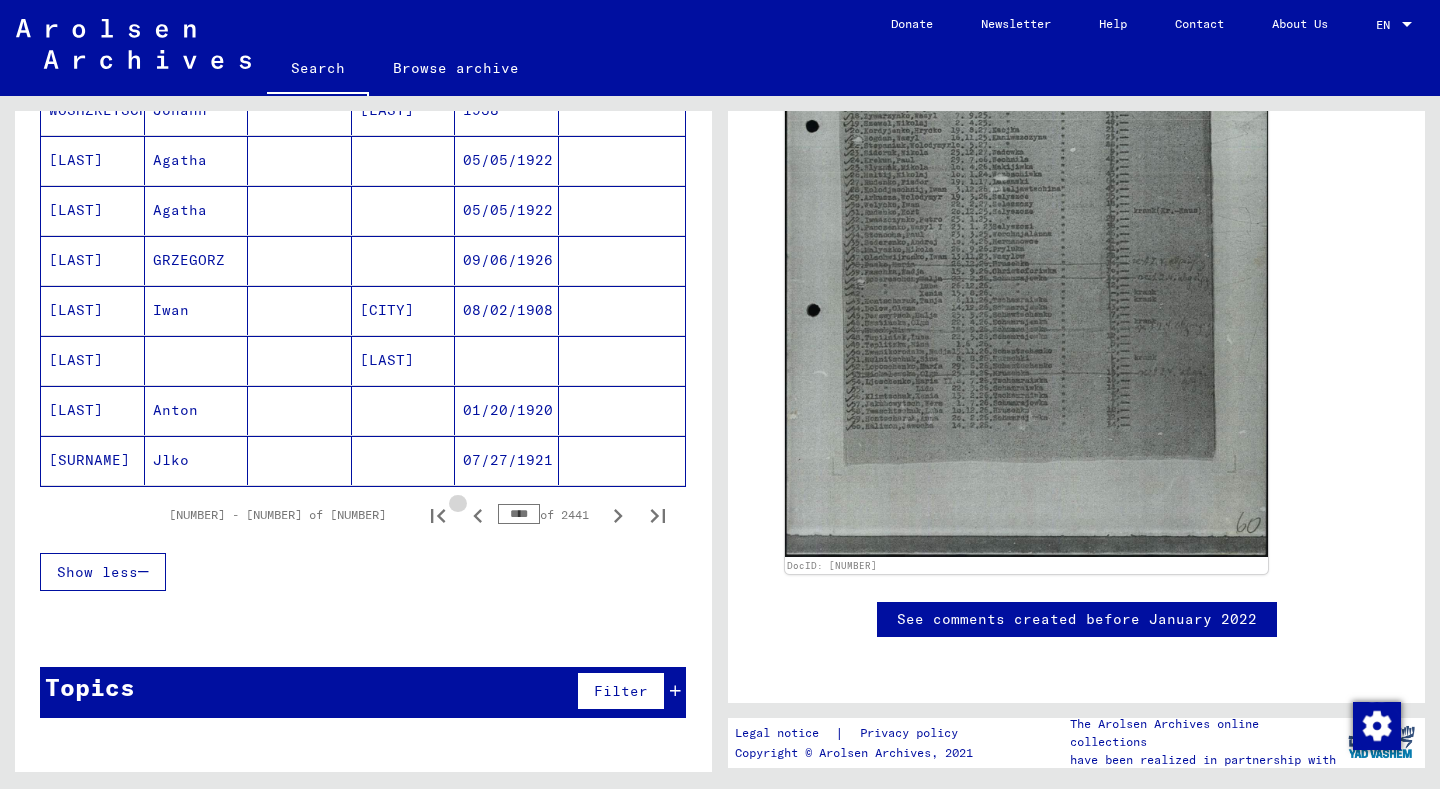 click 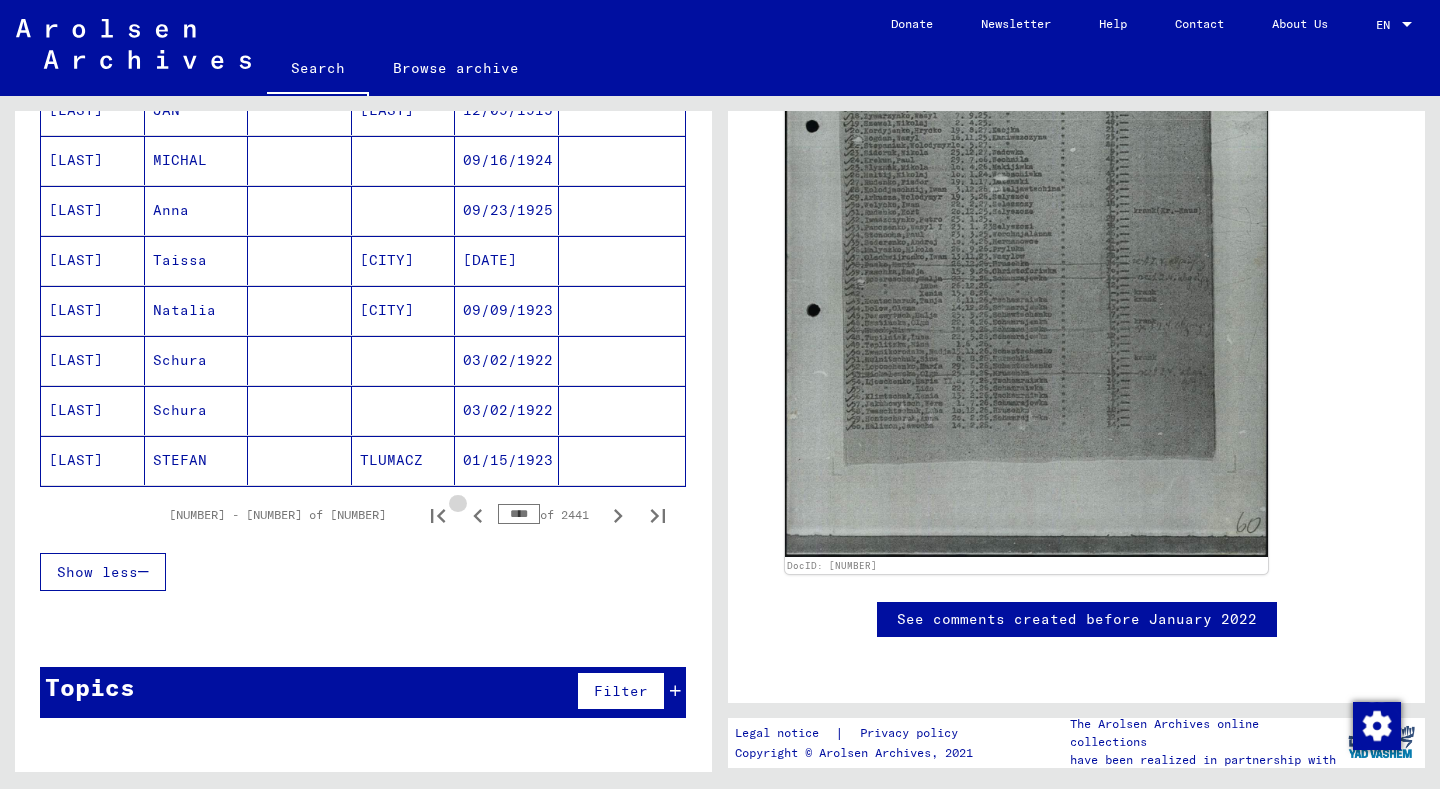 click 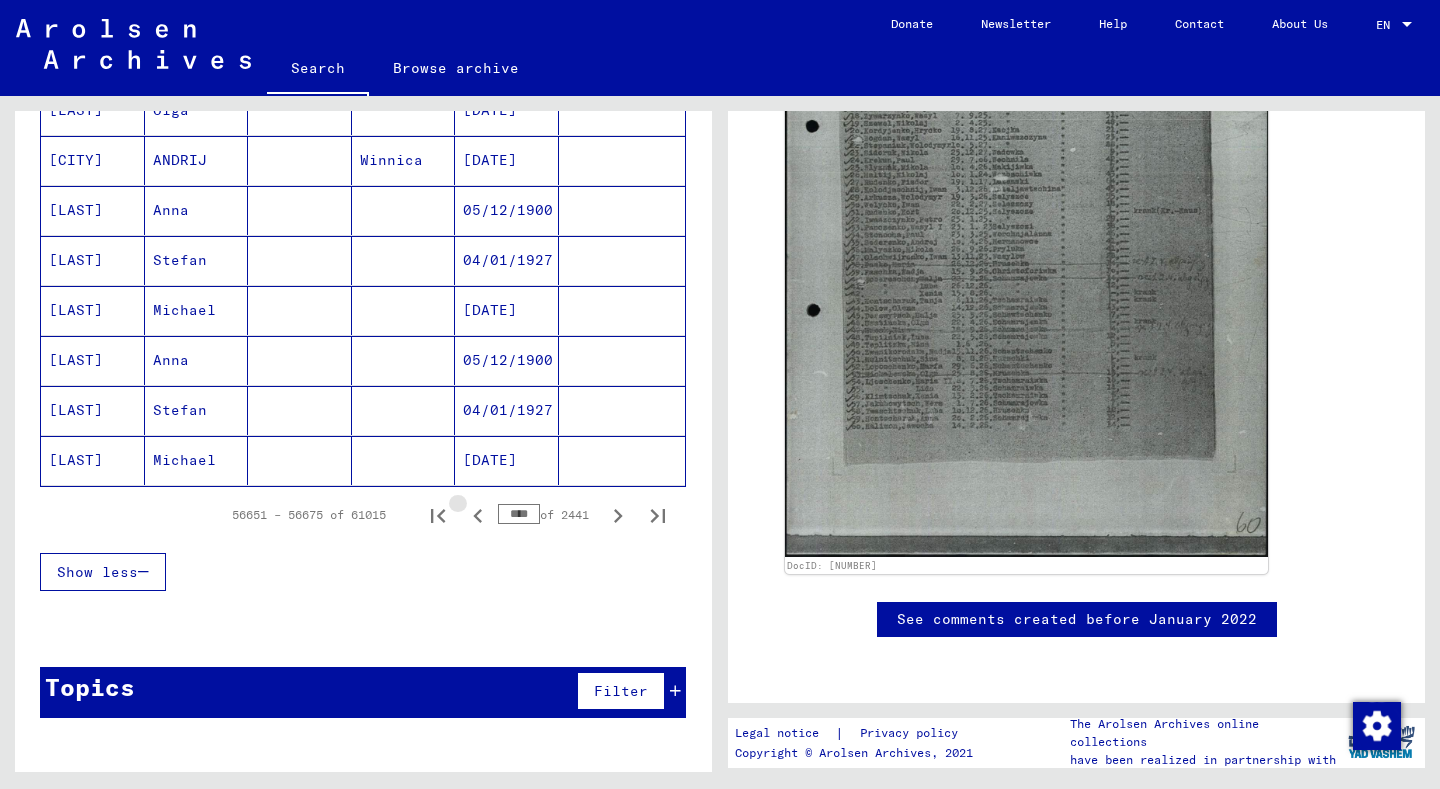 click 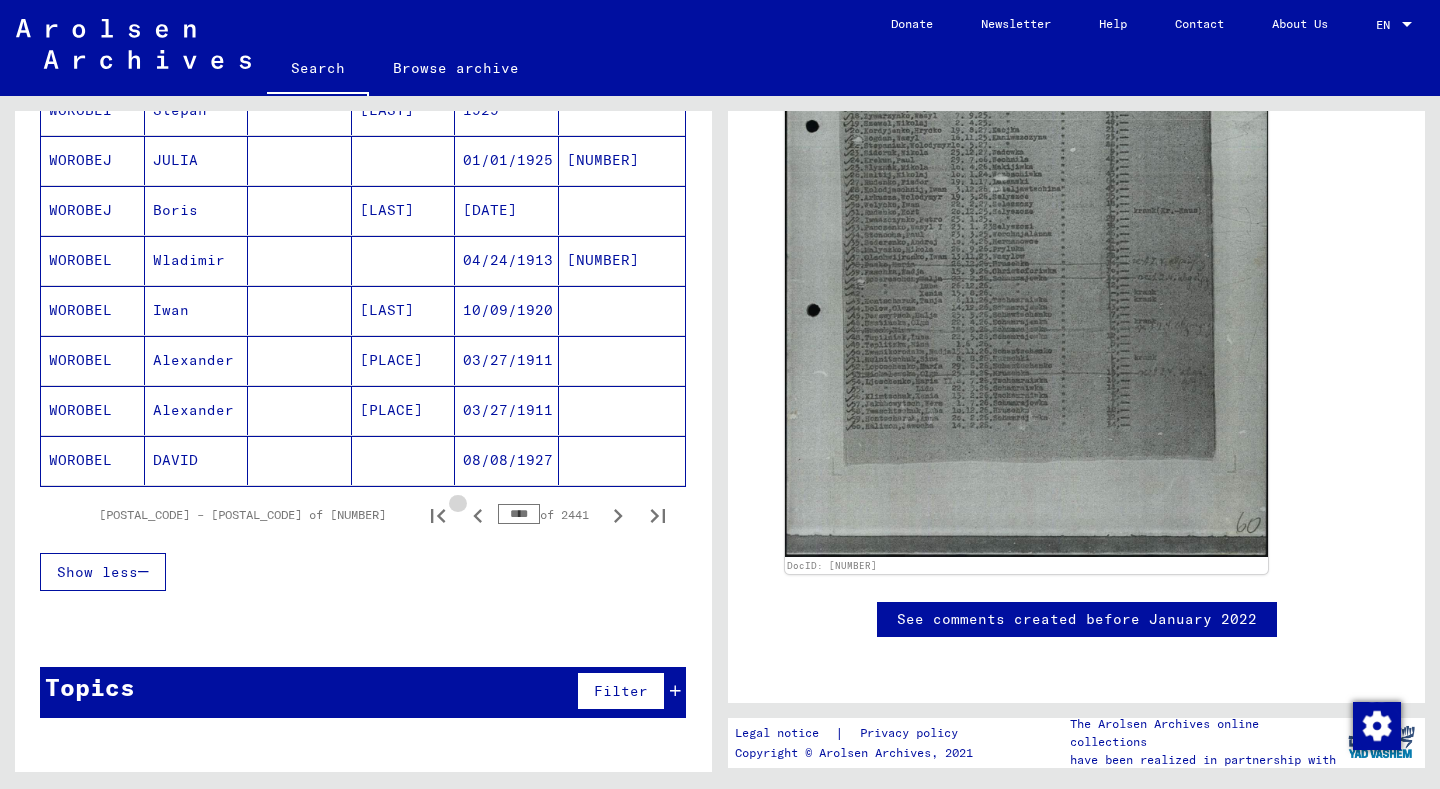 click 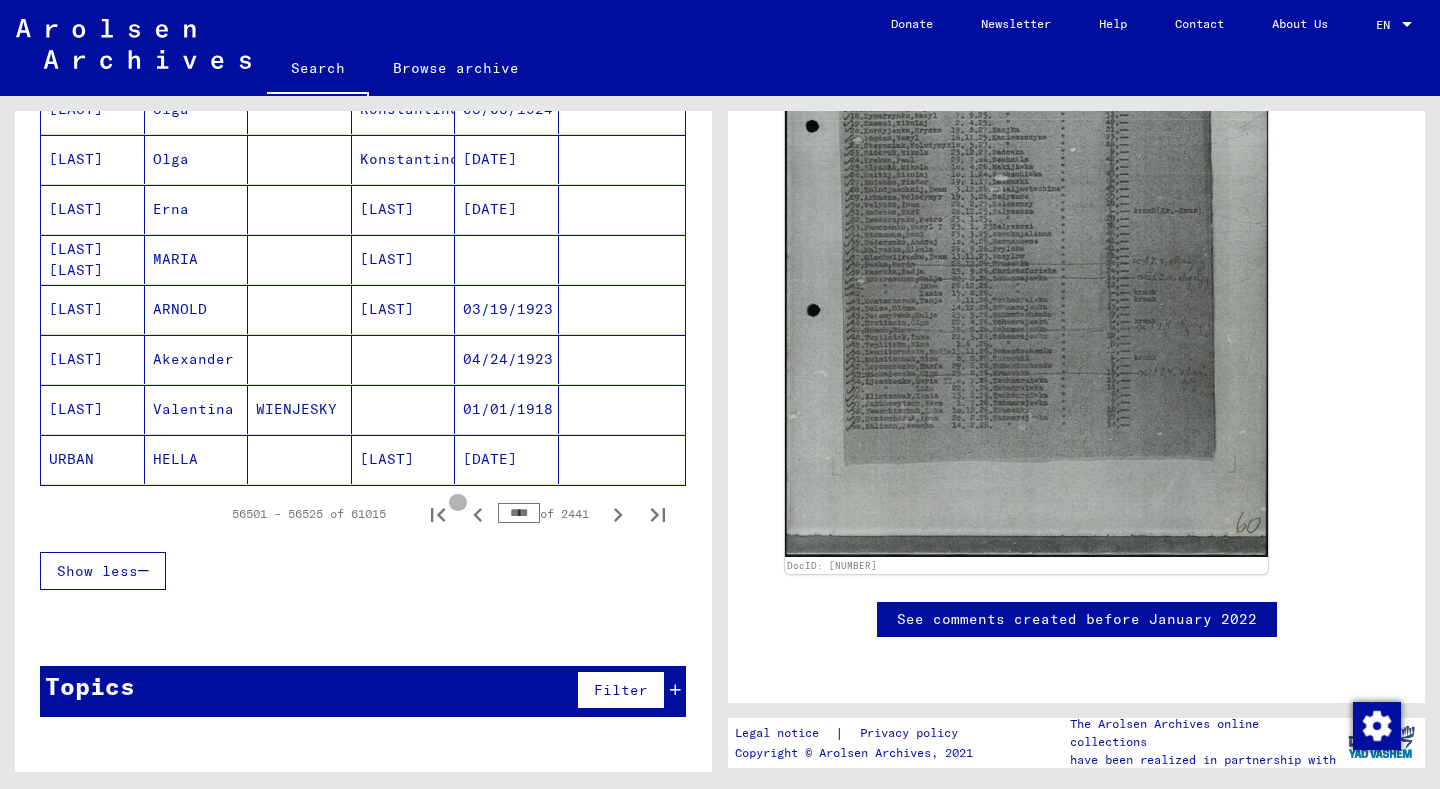 click 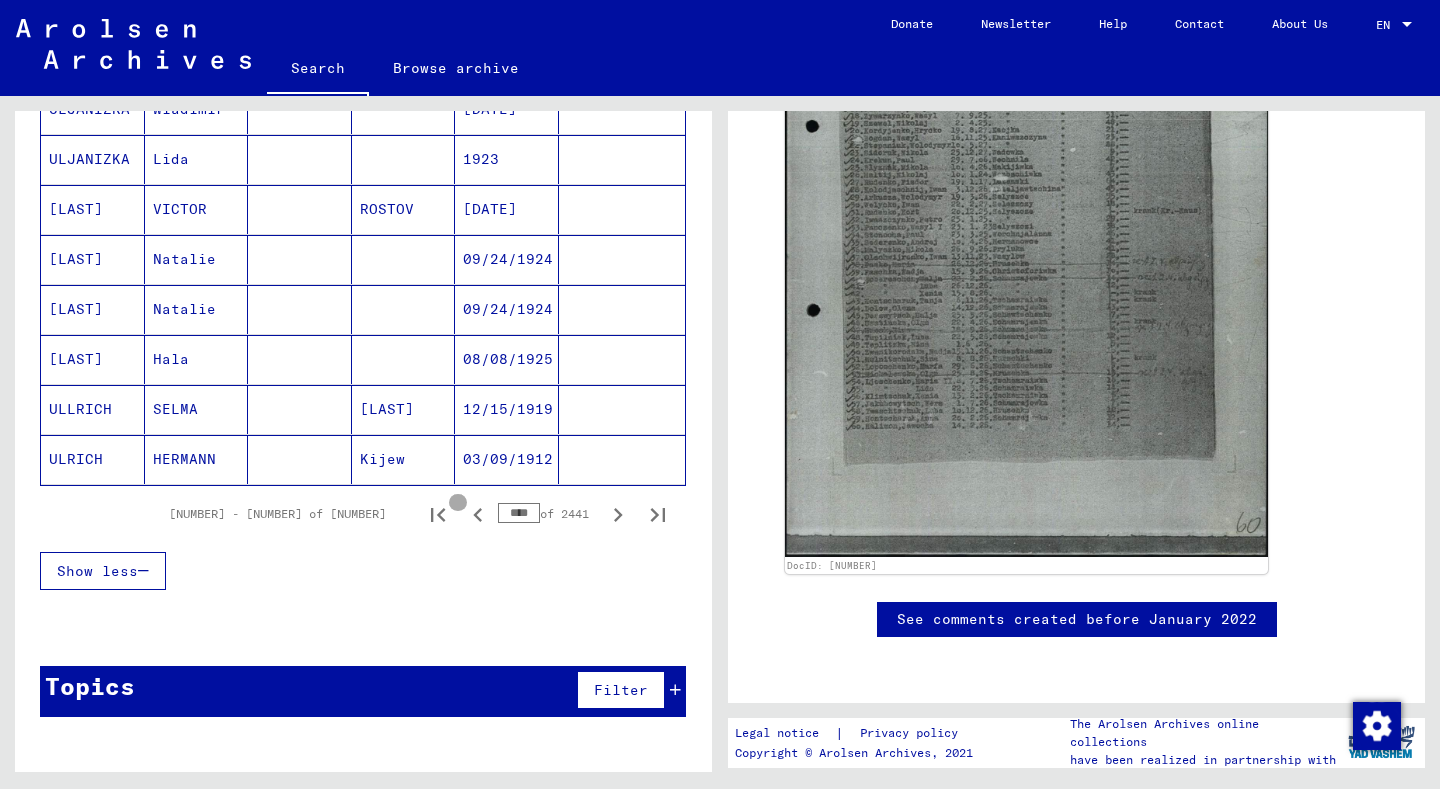 click 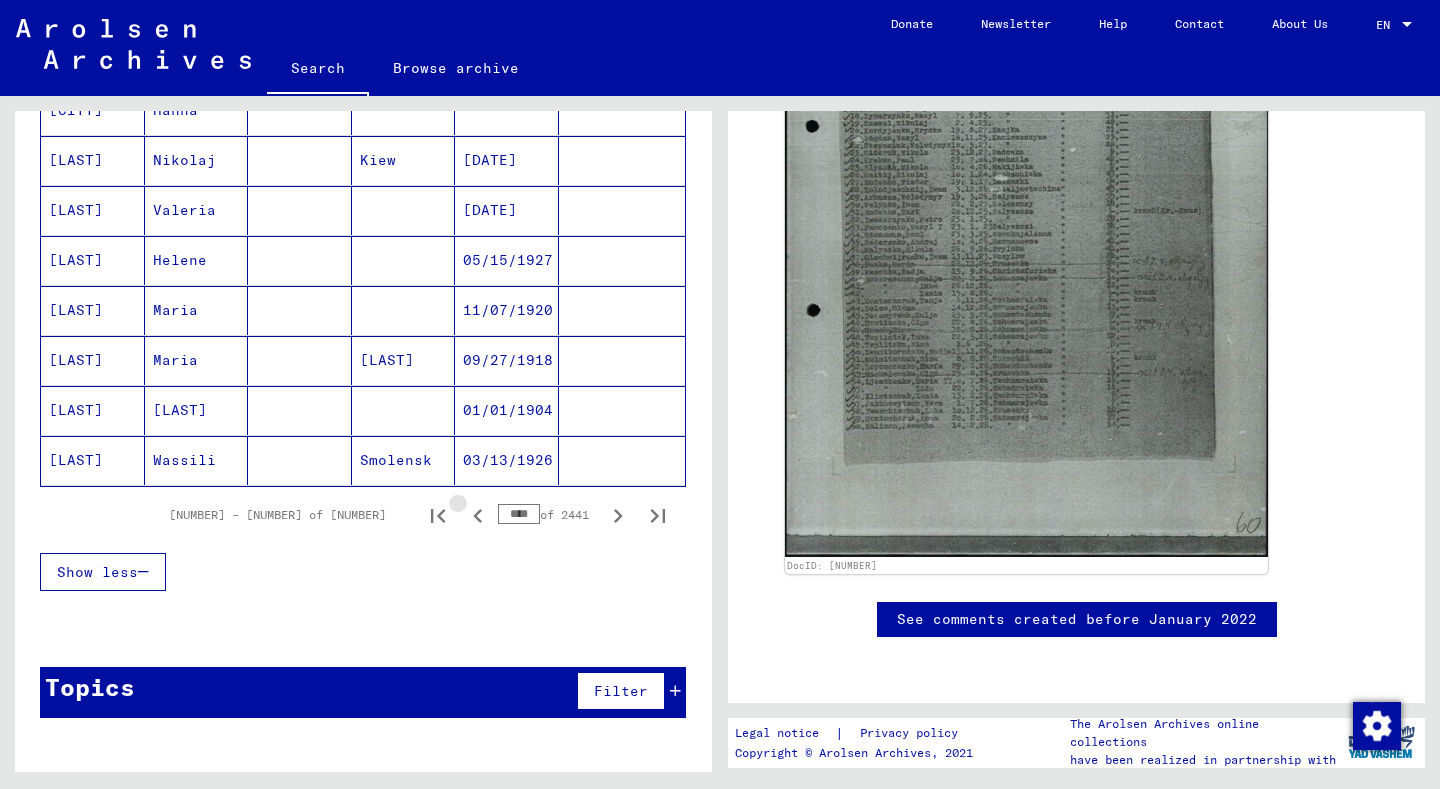click 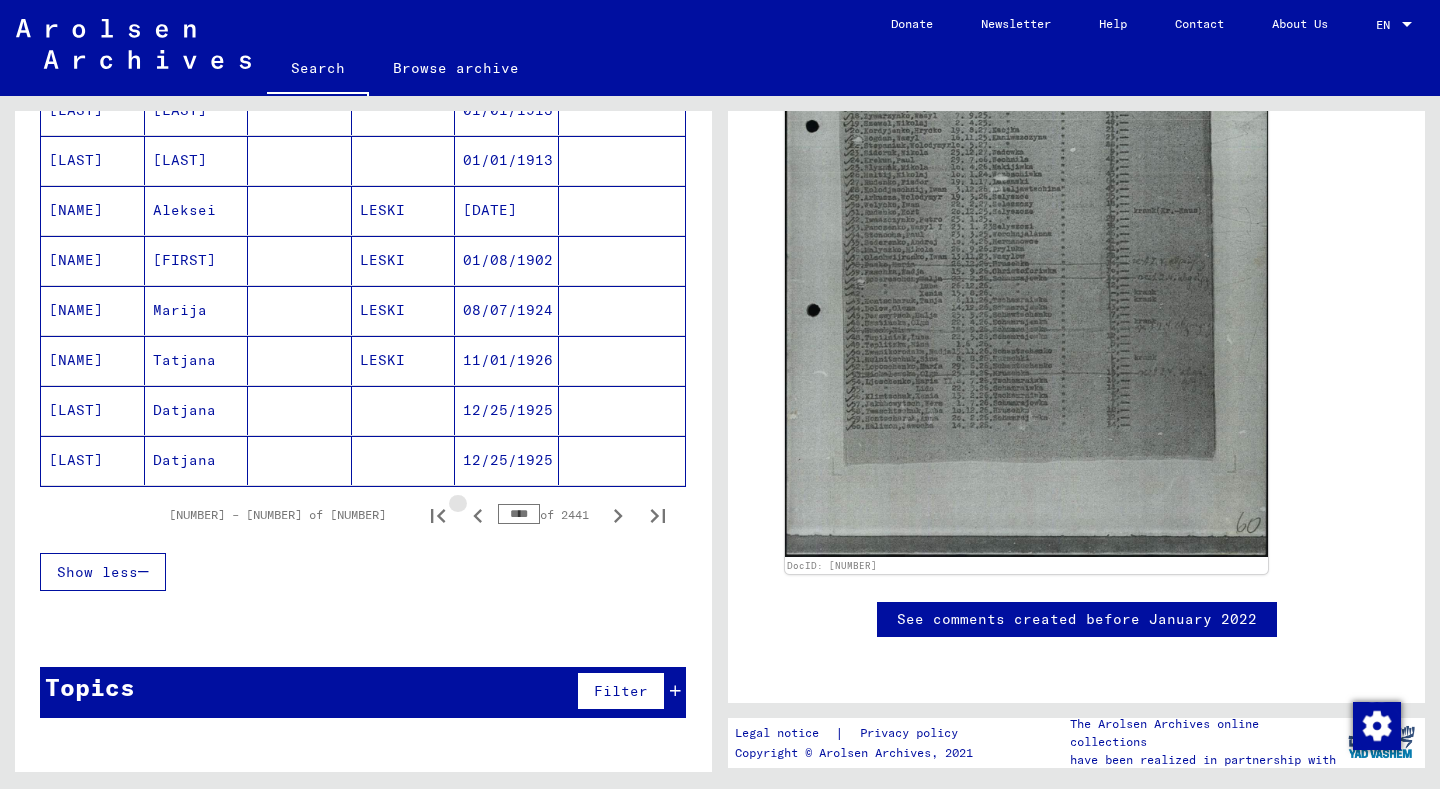 click 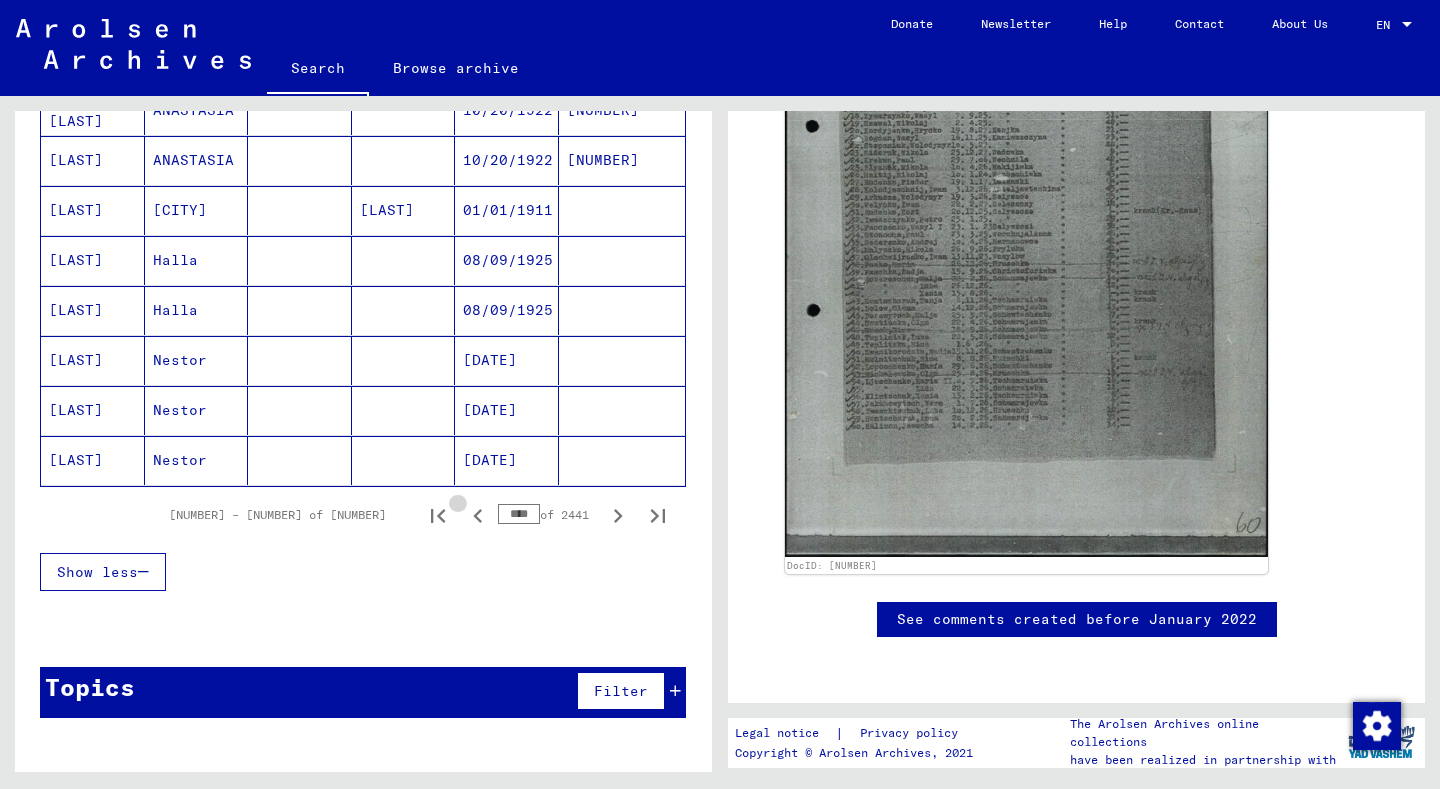 click 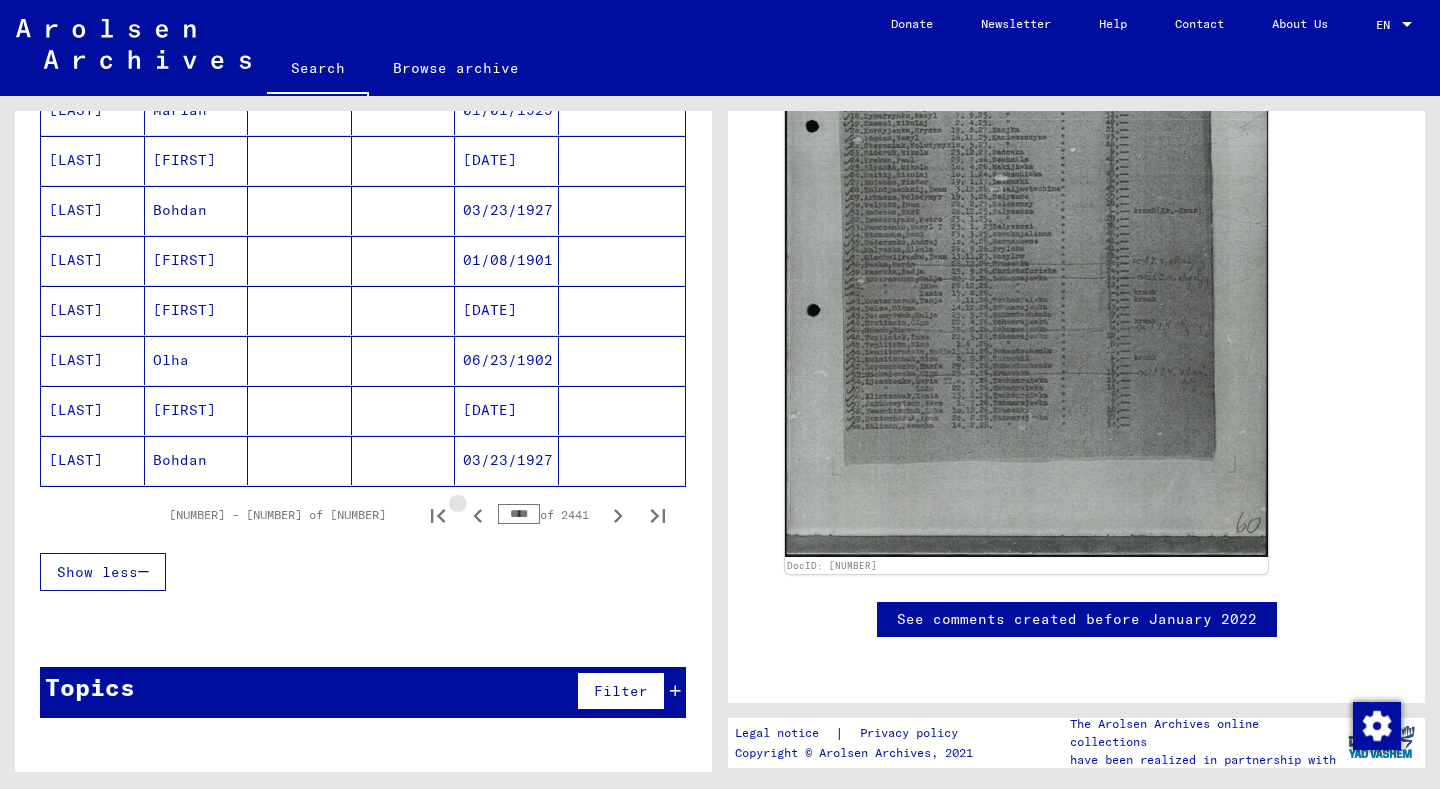 click 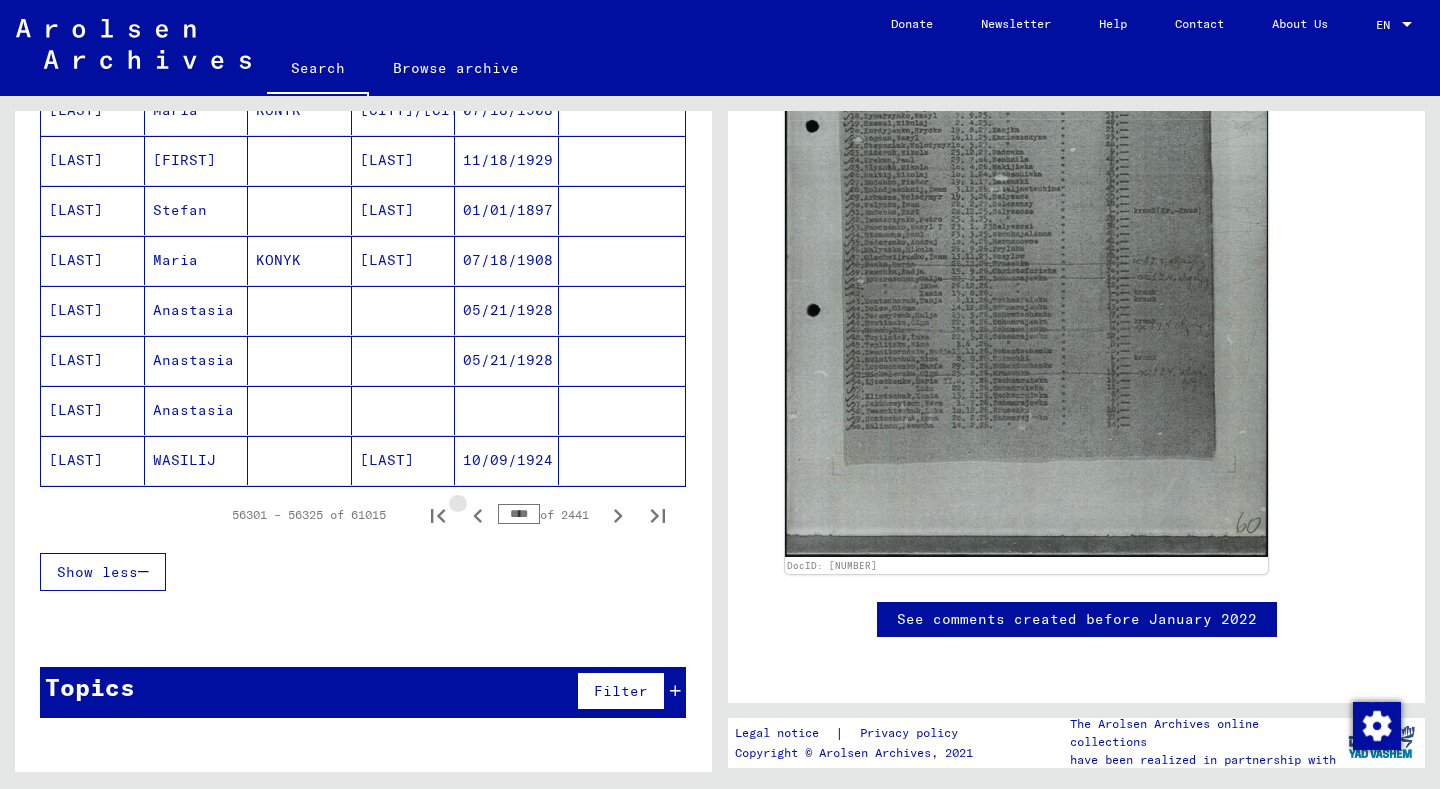 click 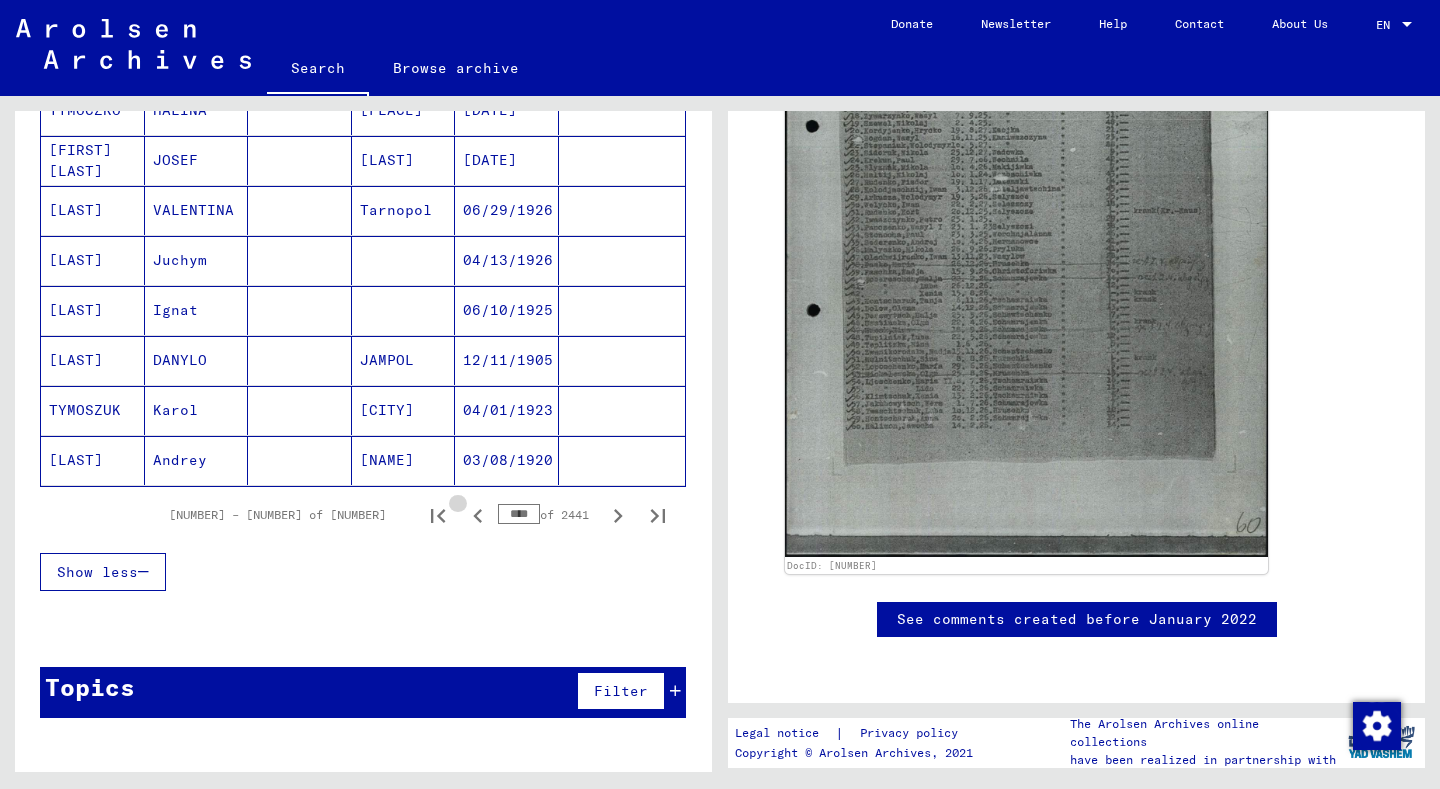 click 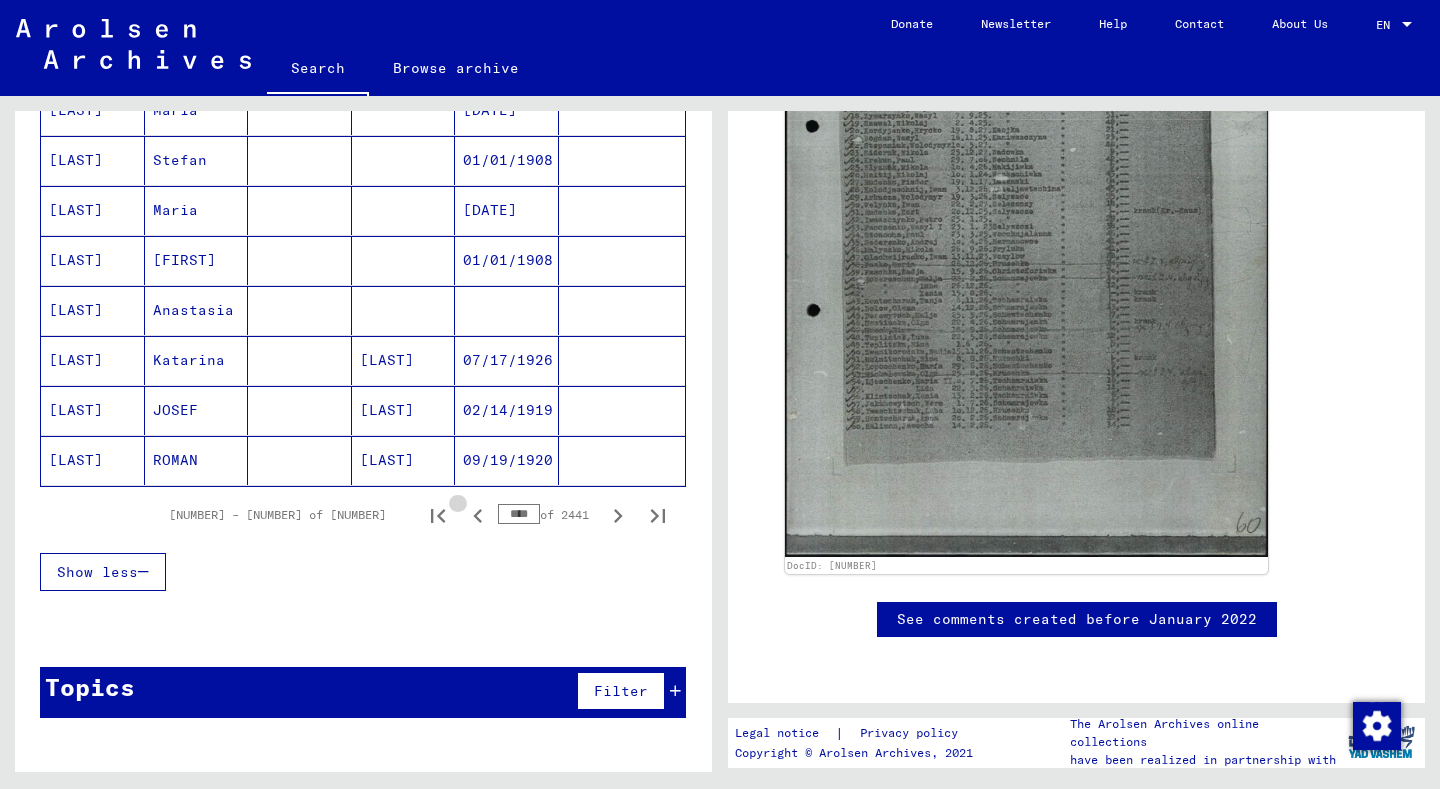 click 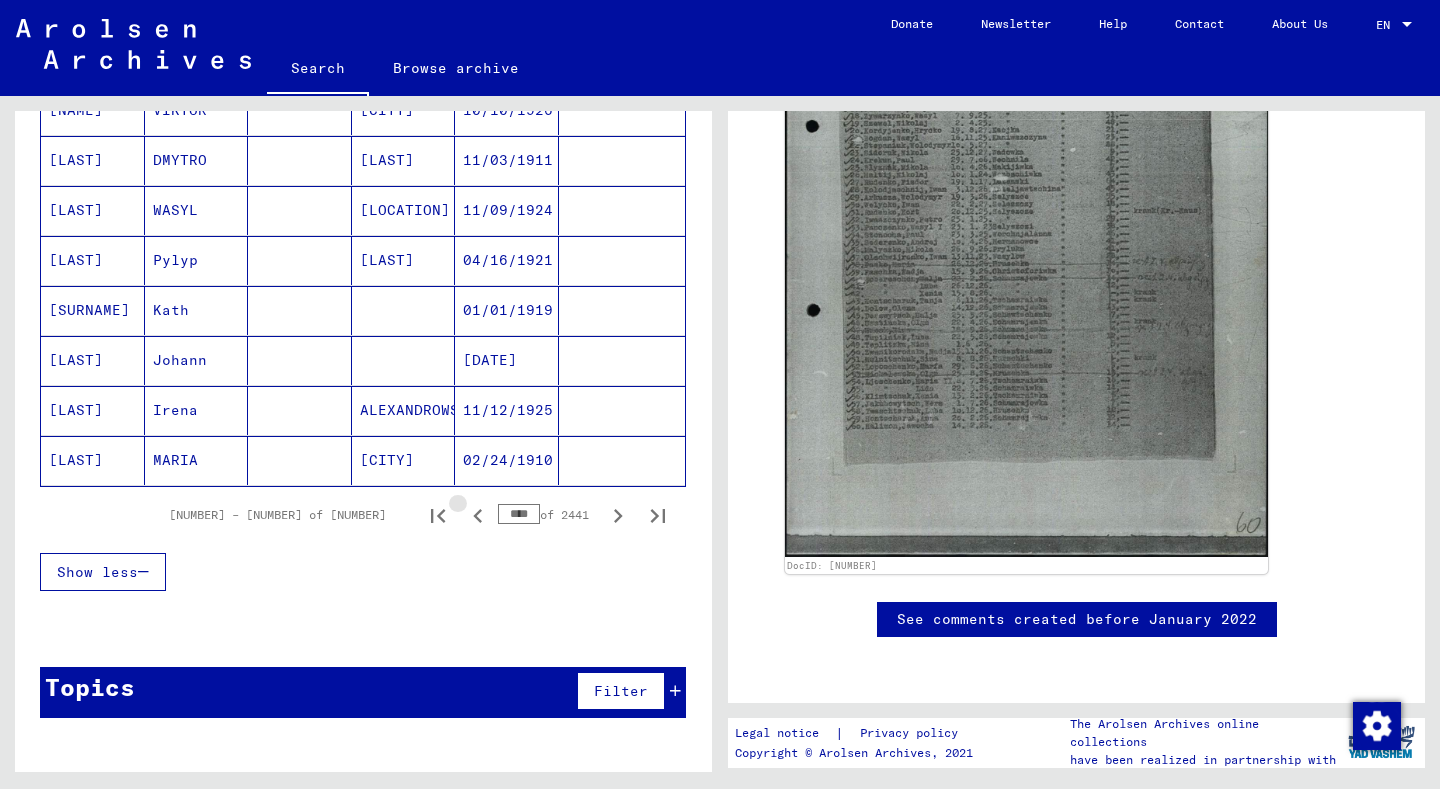 click 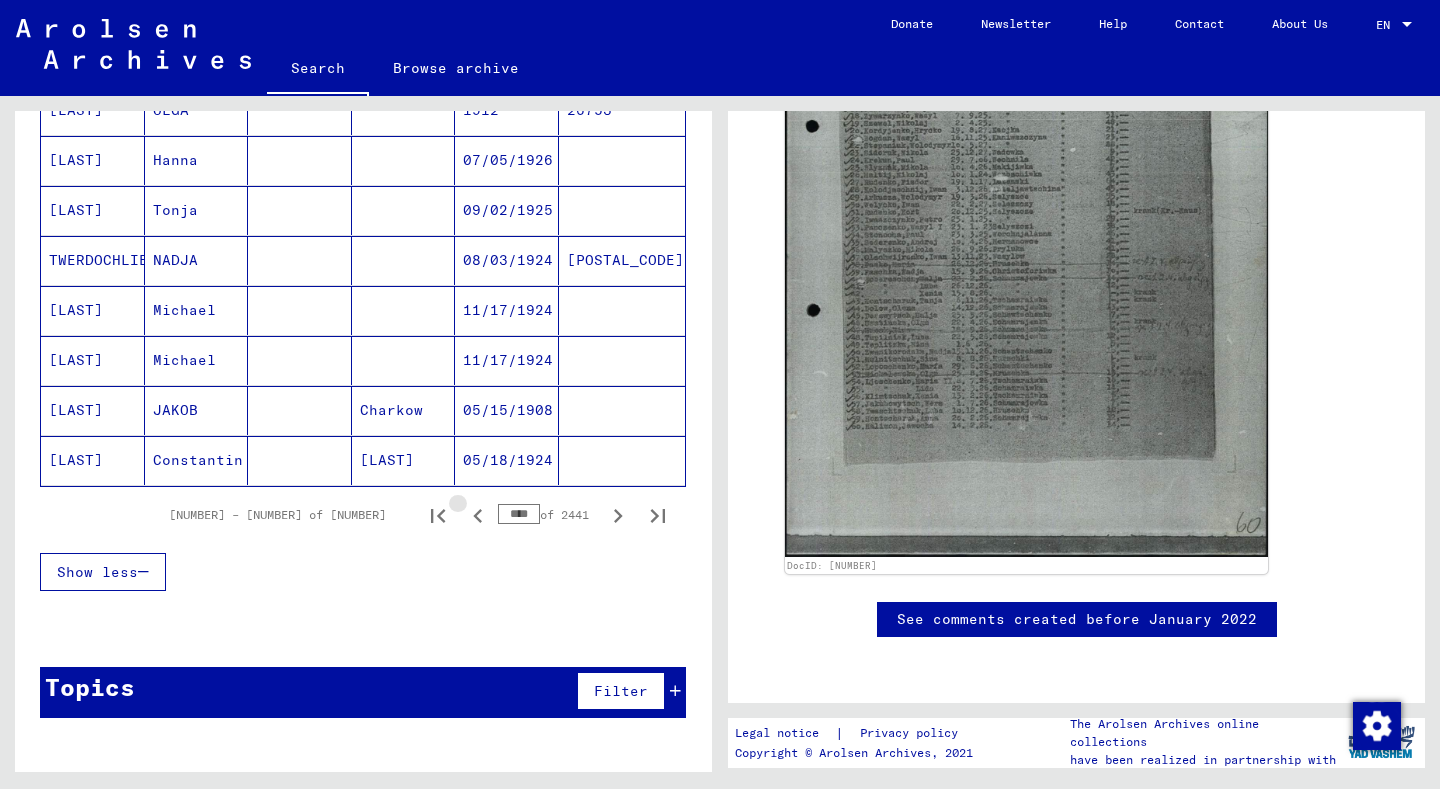 click 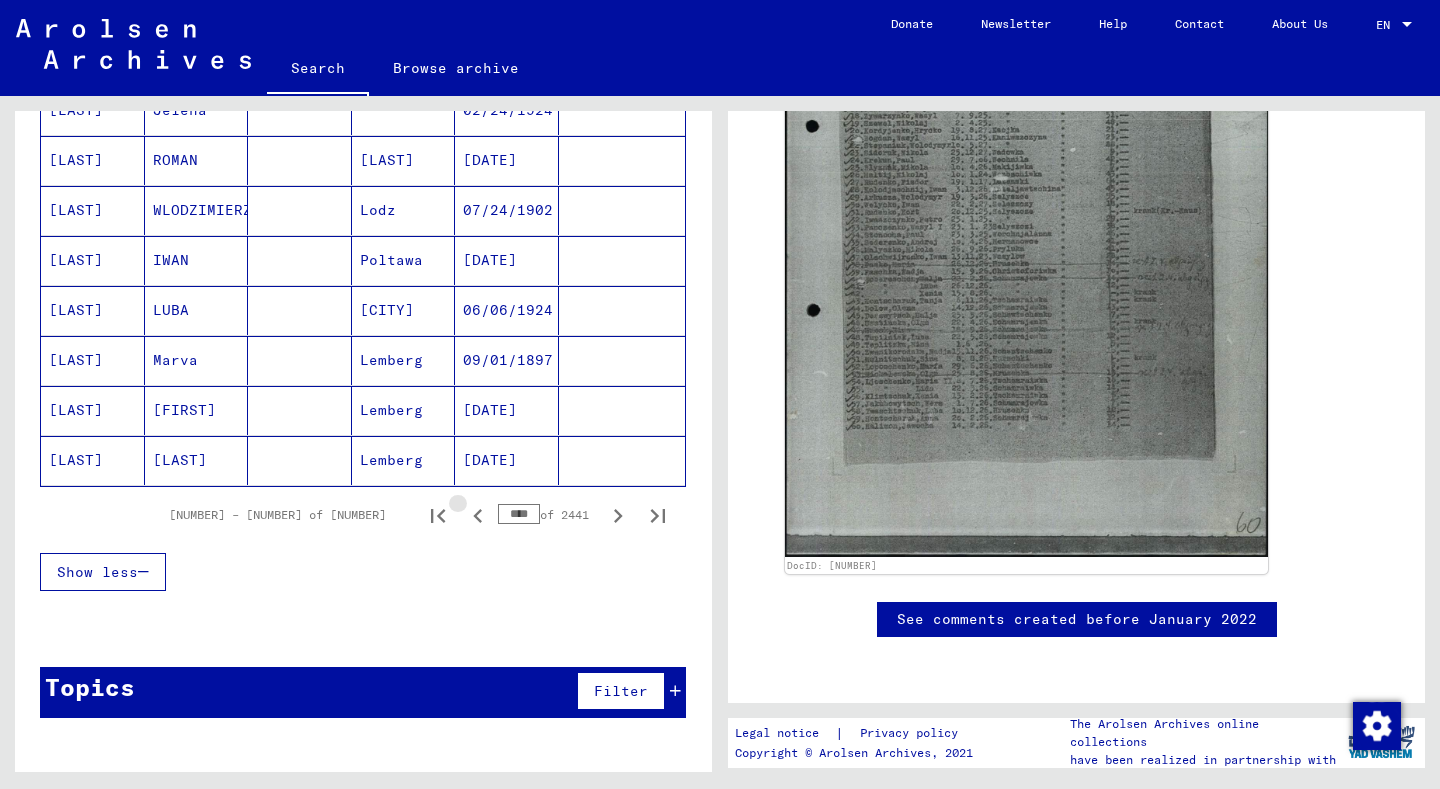 click 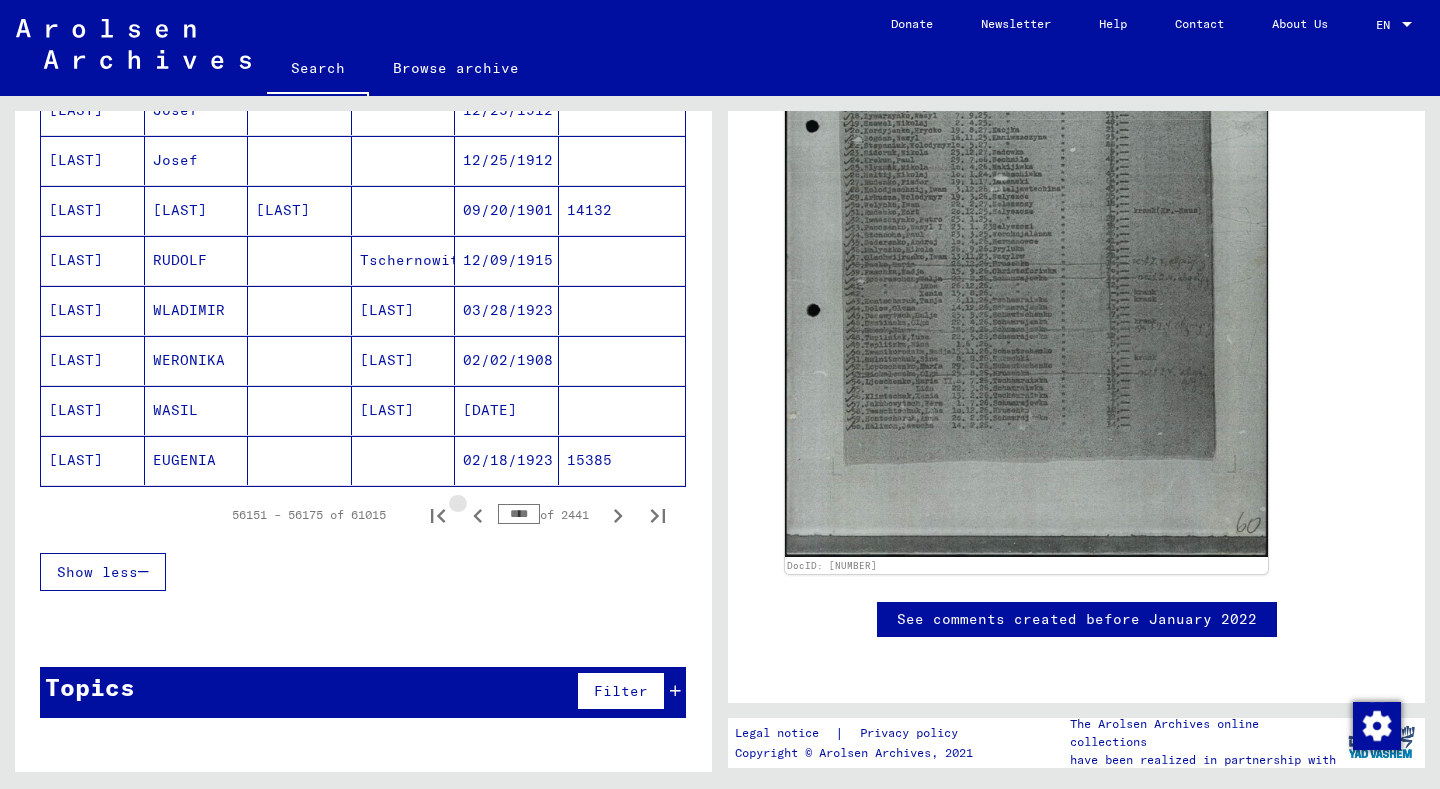 click 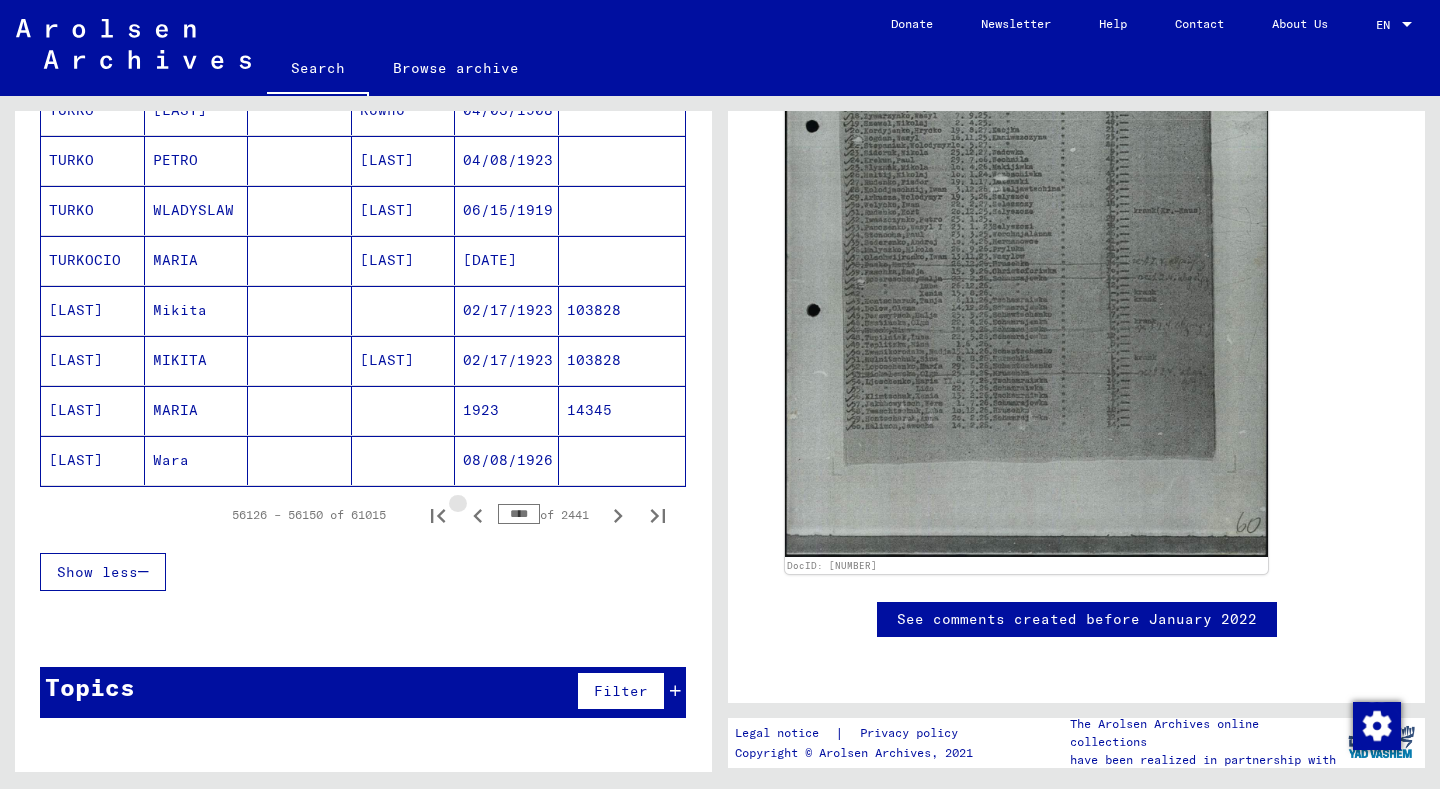 click 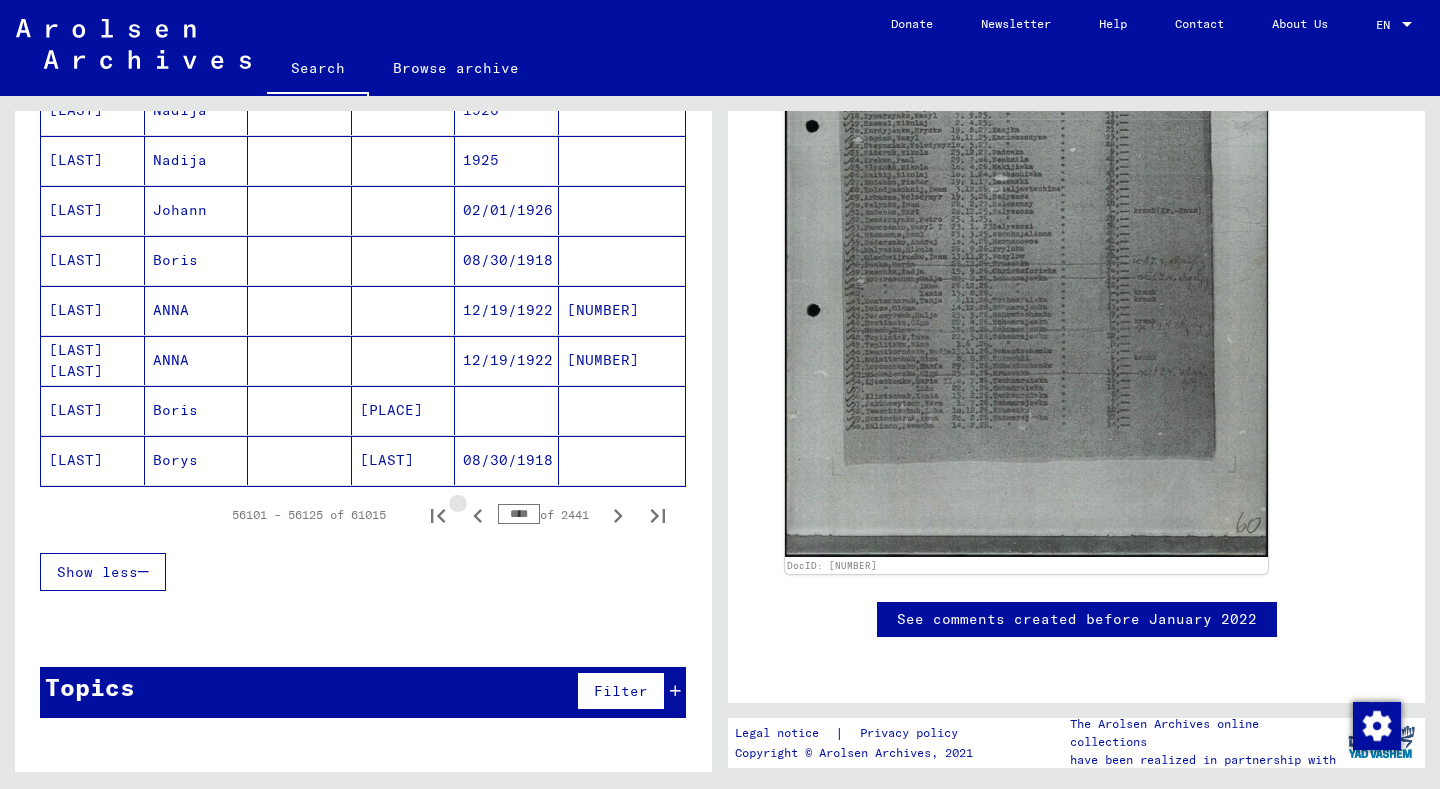 click 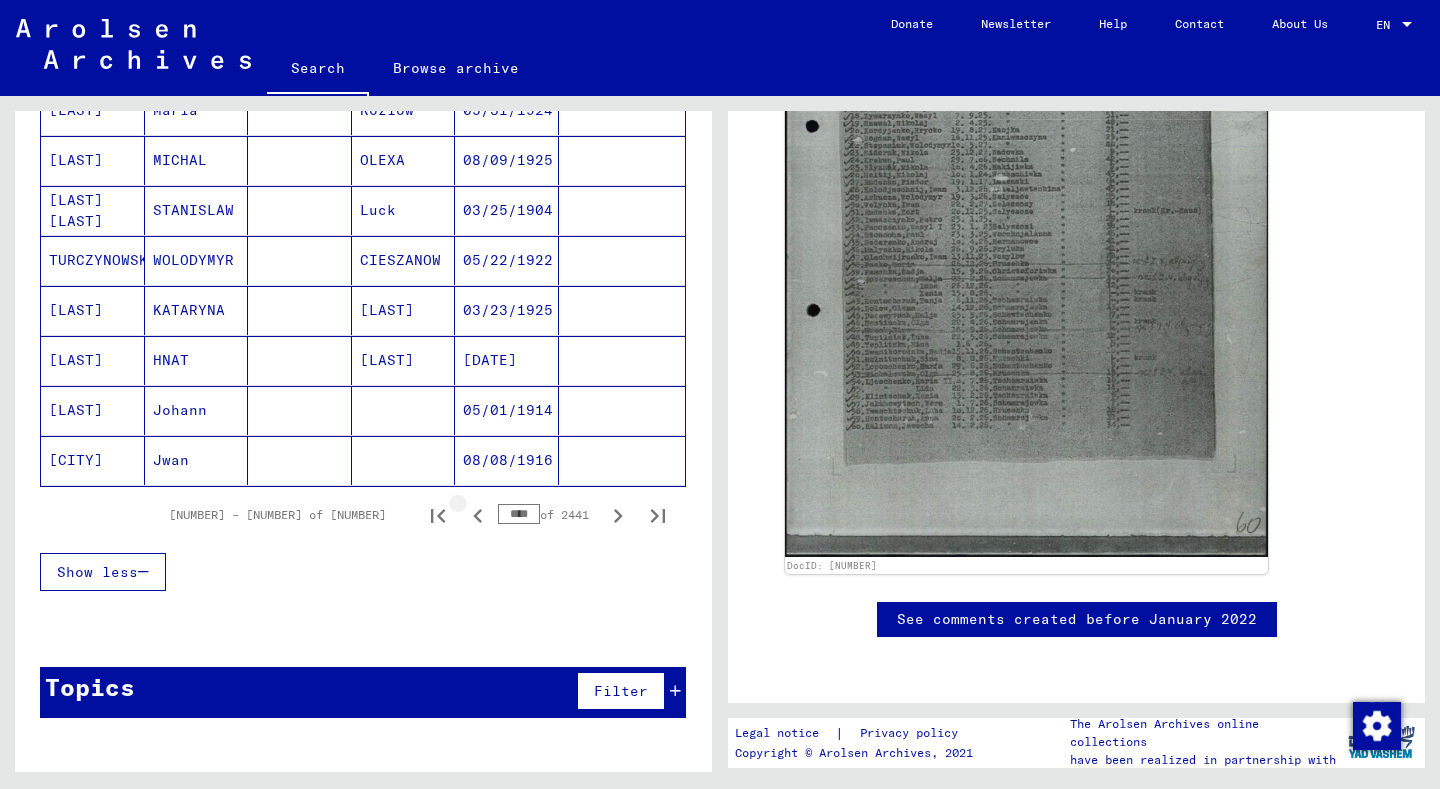 click 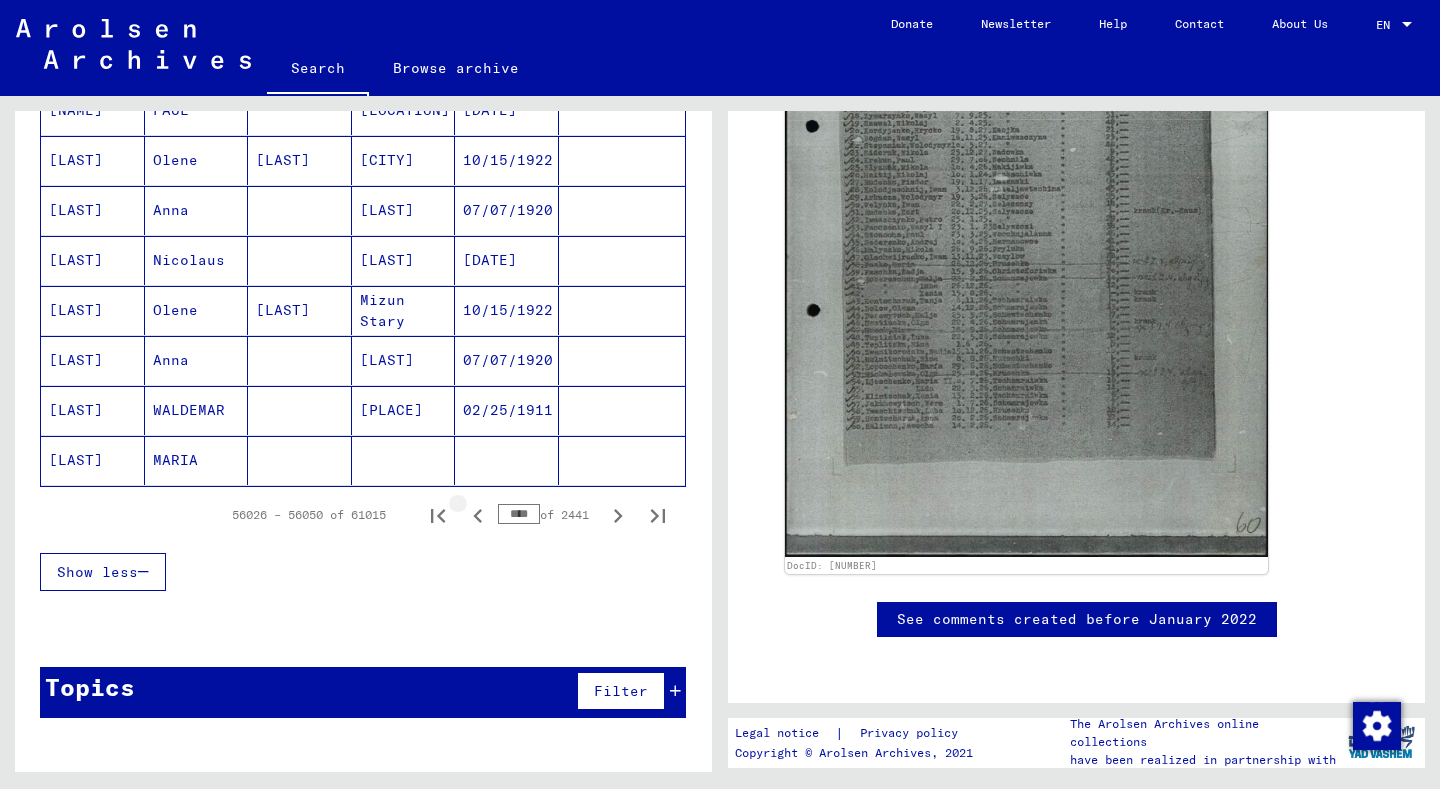 click 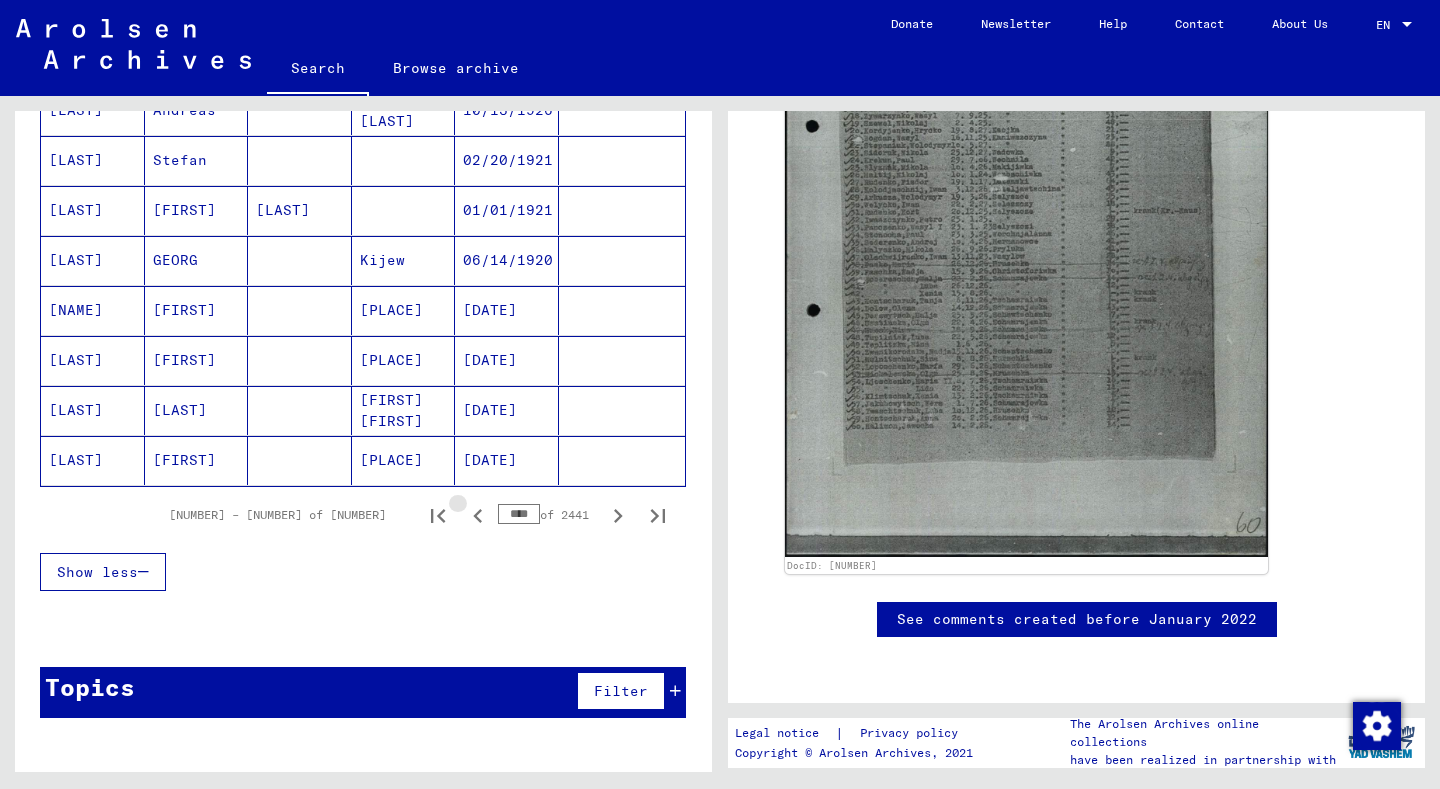click 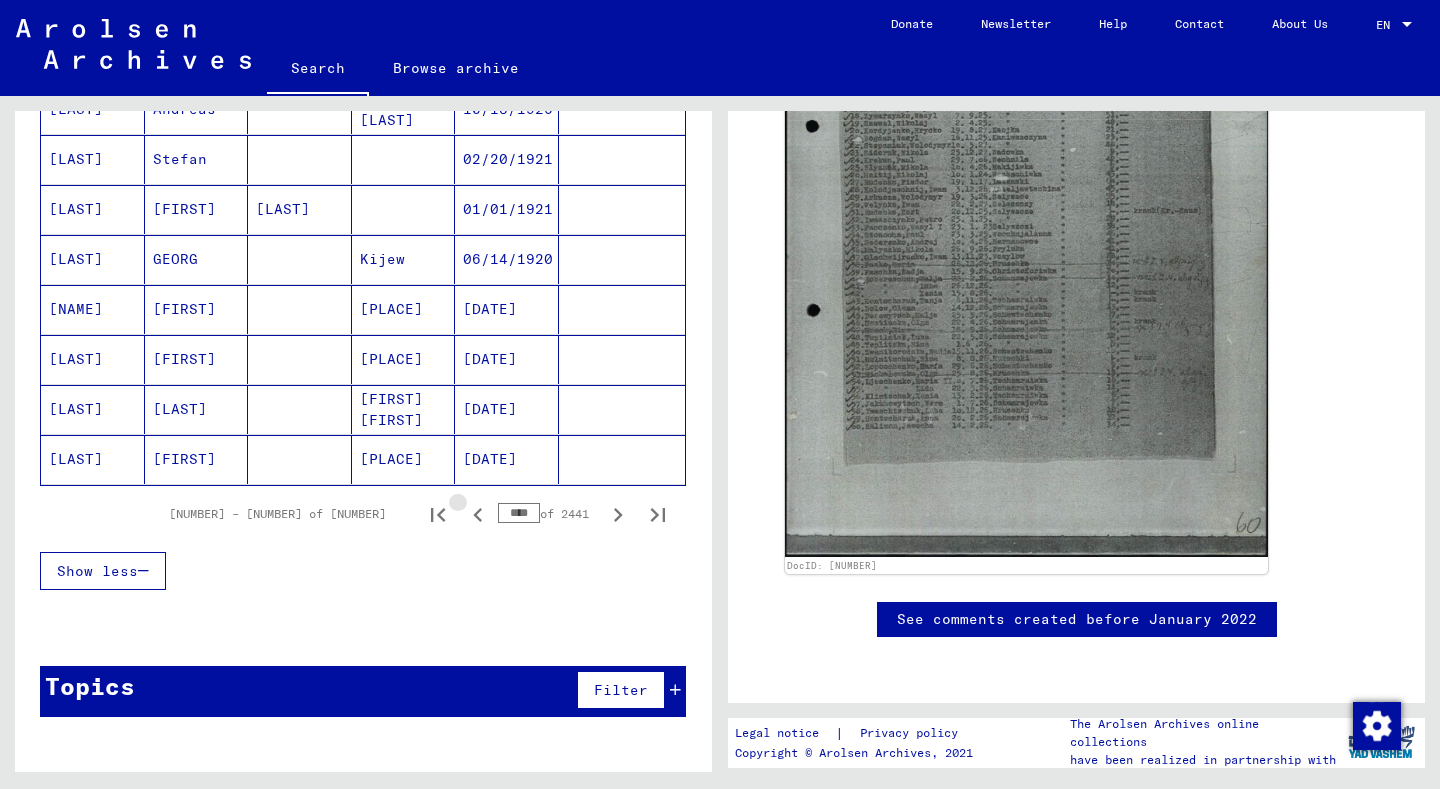 click 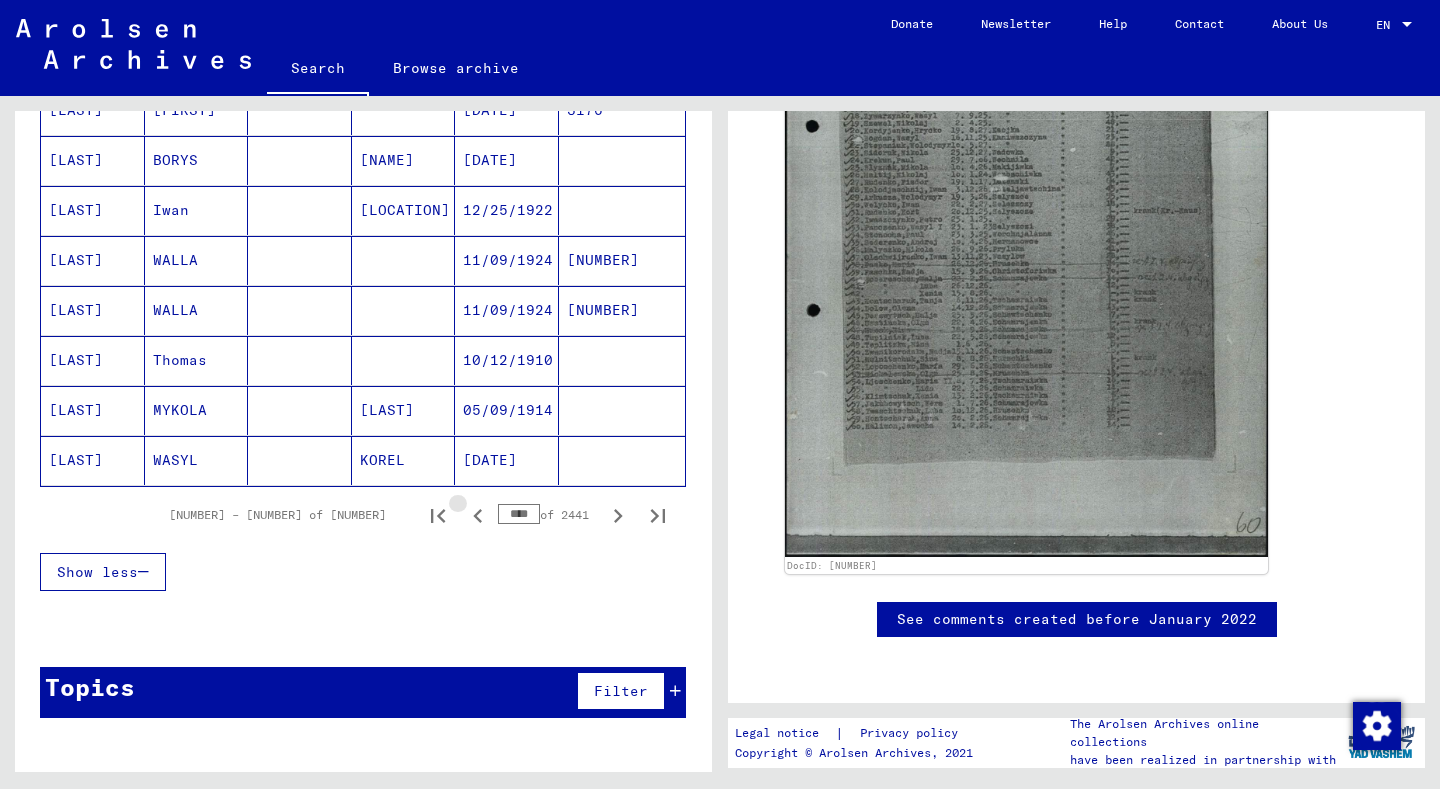 click 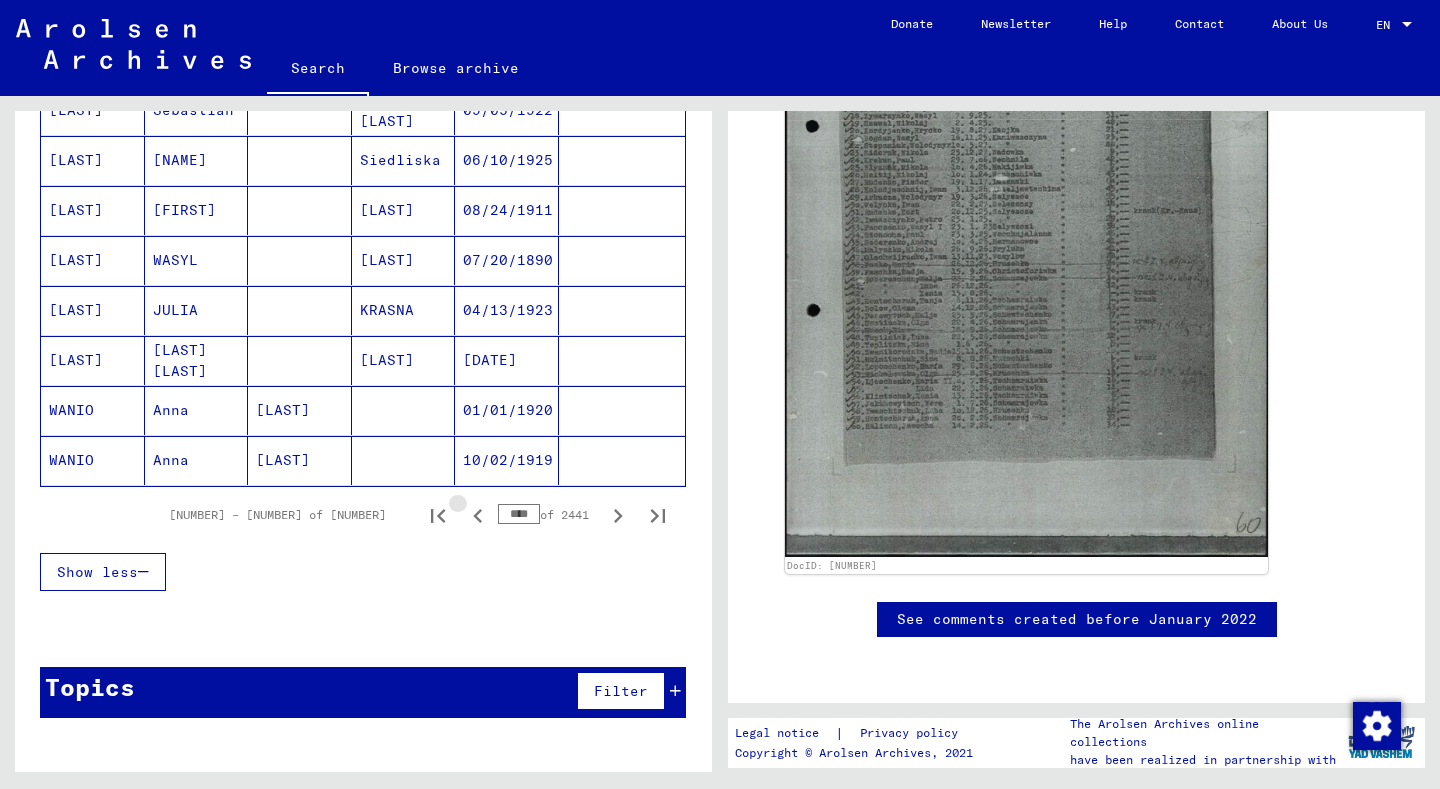 click 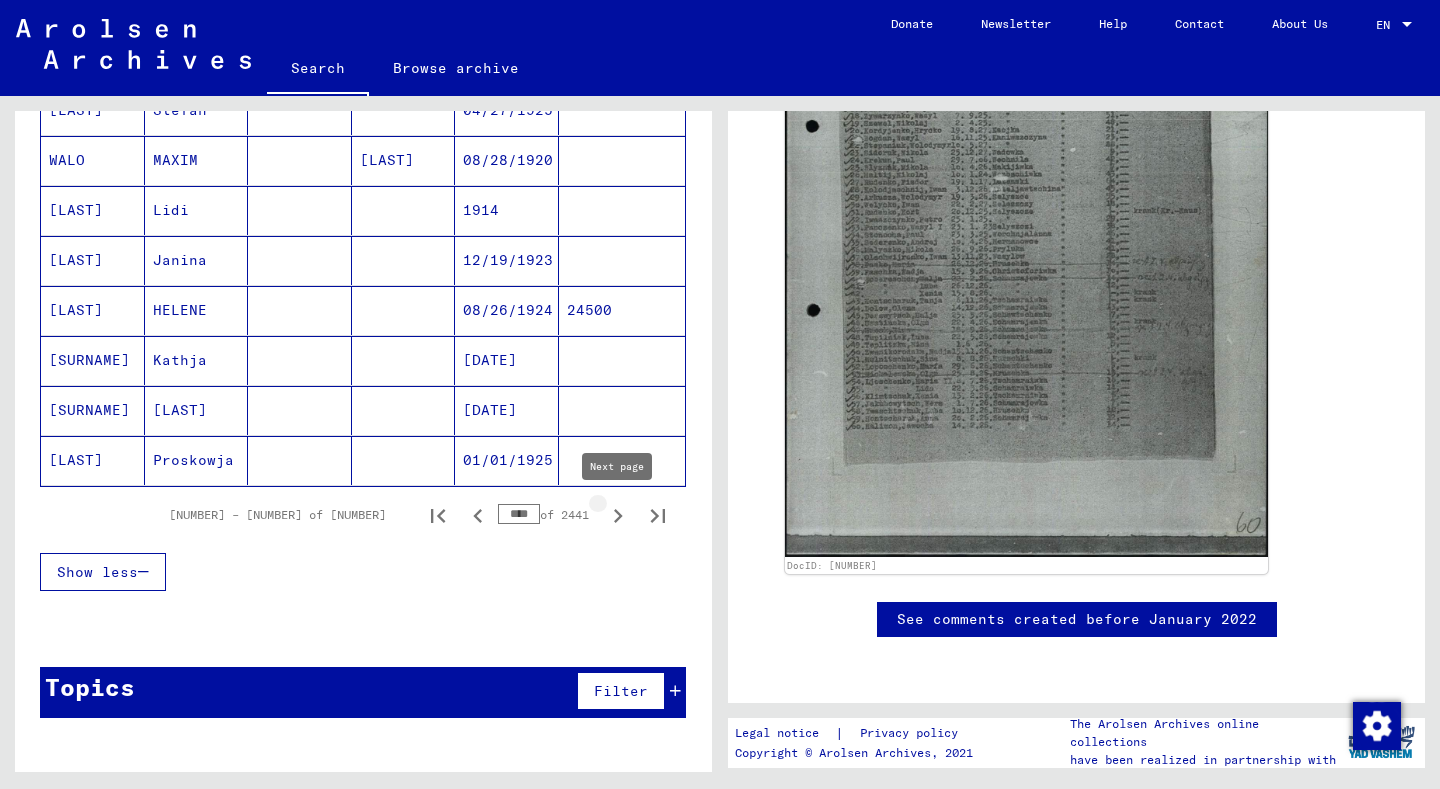 click 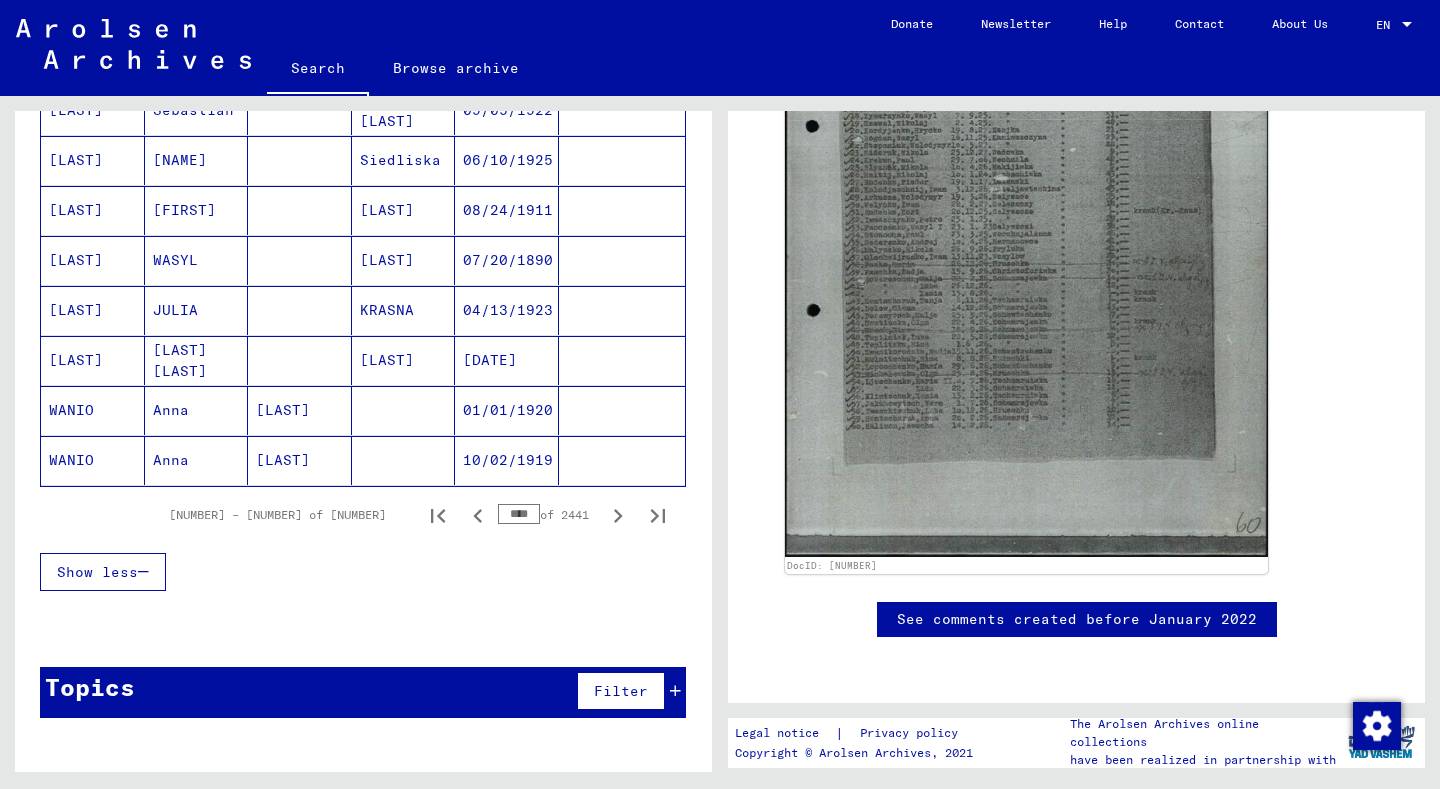 click 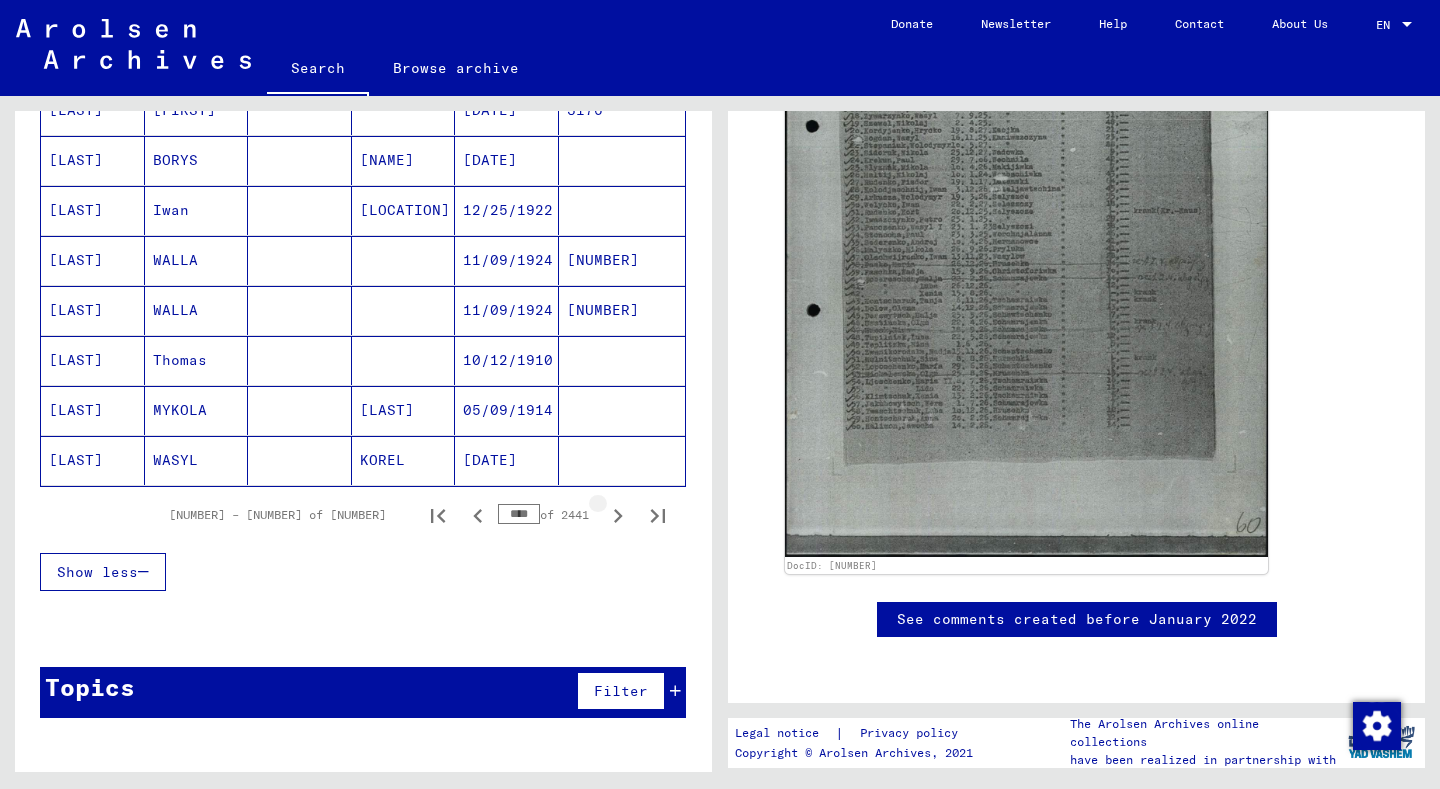 click 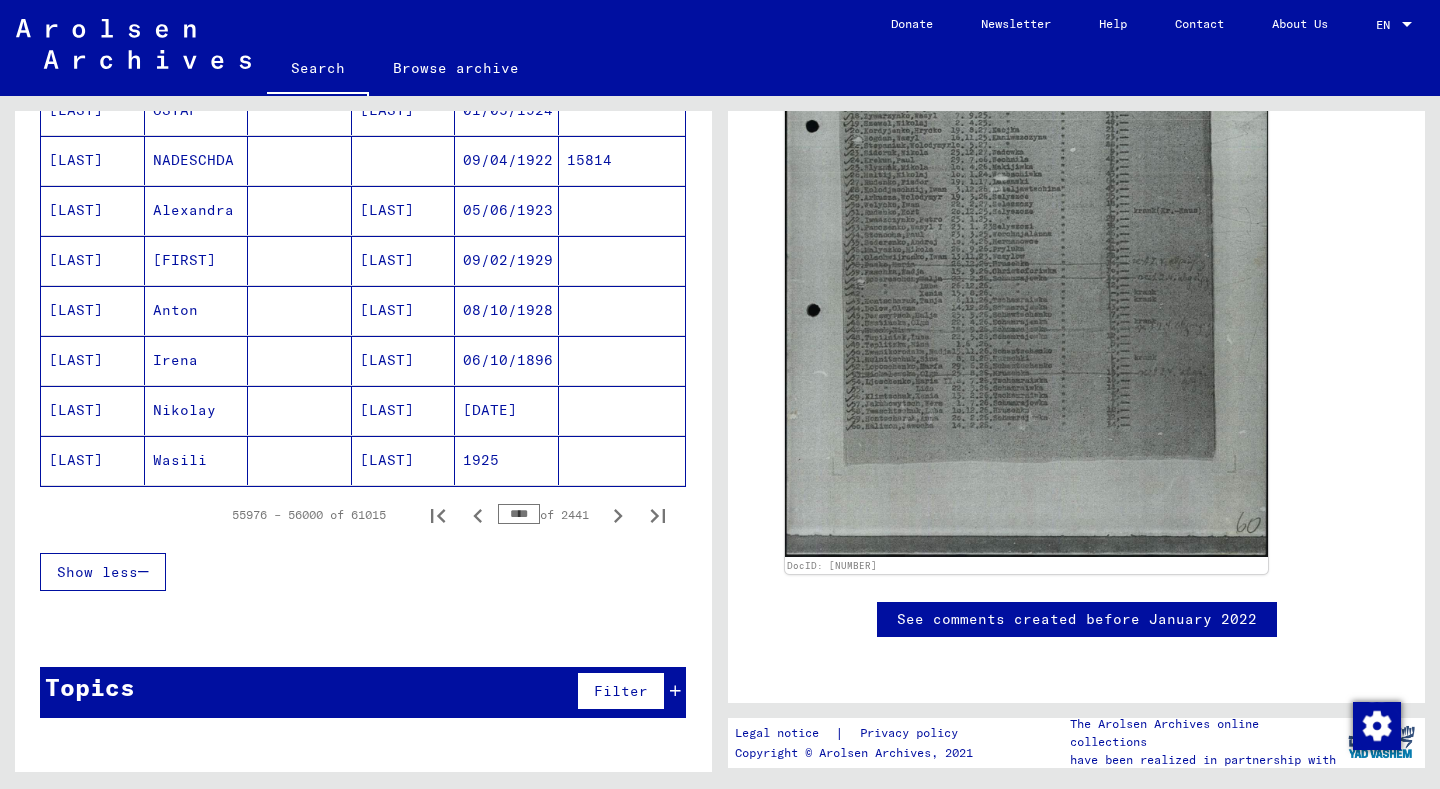click 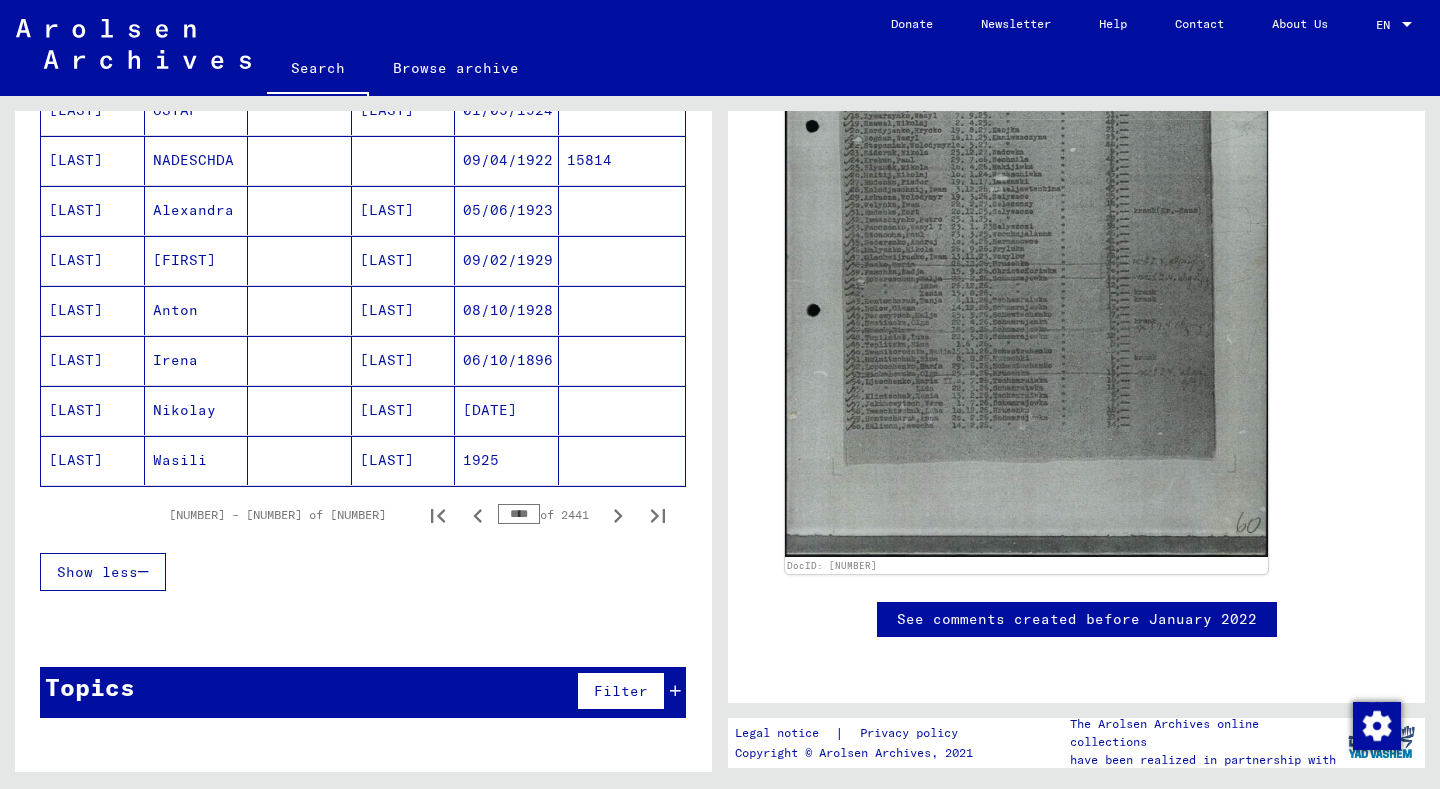 click 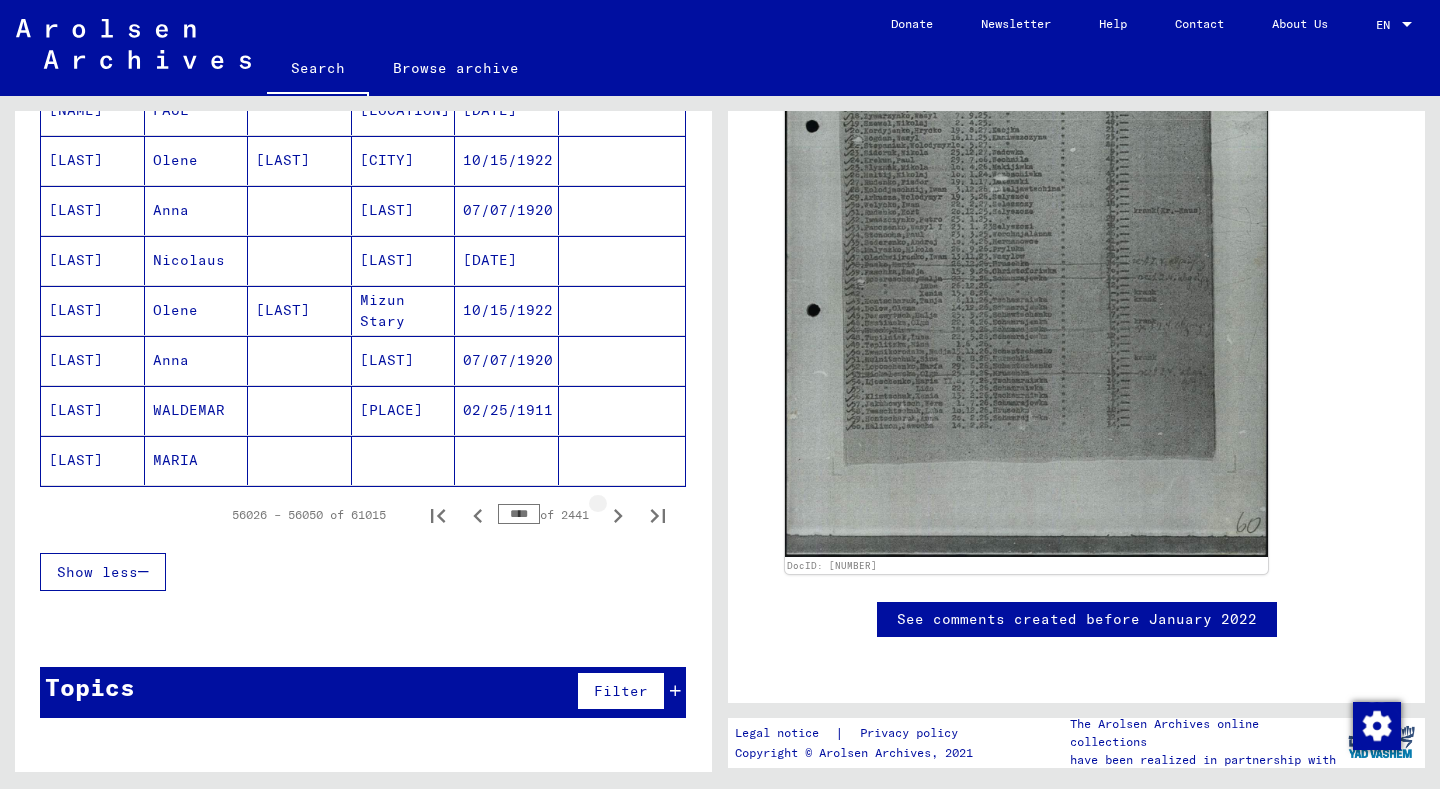 click 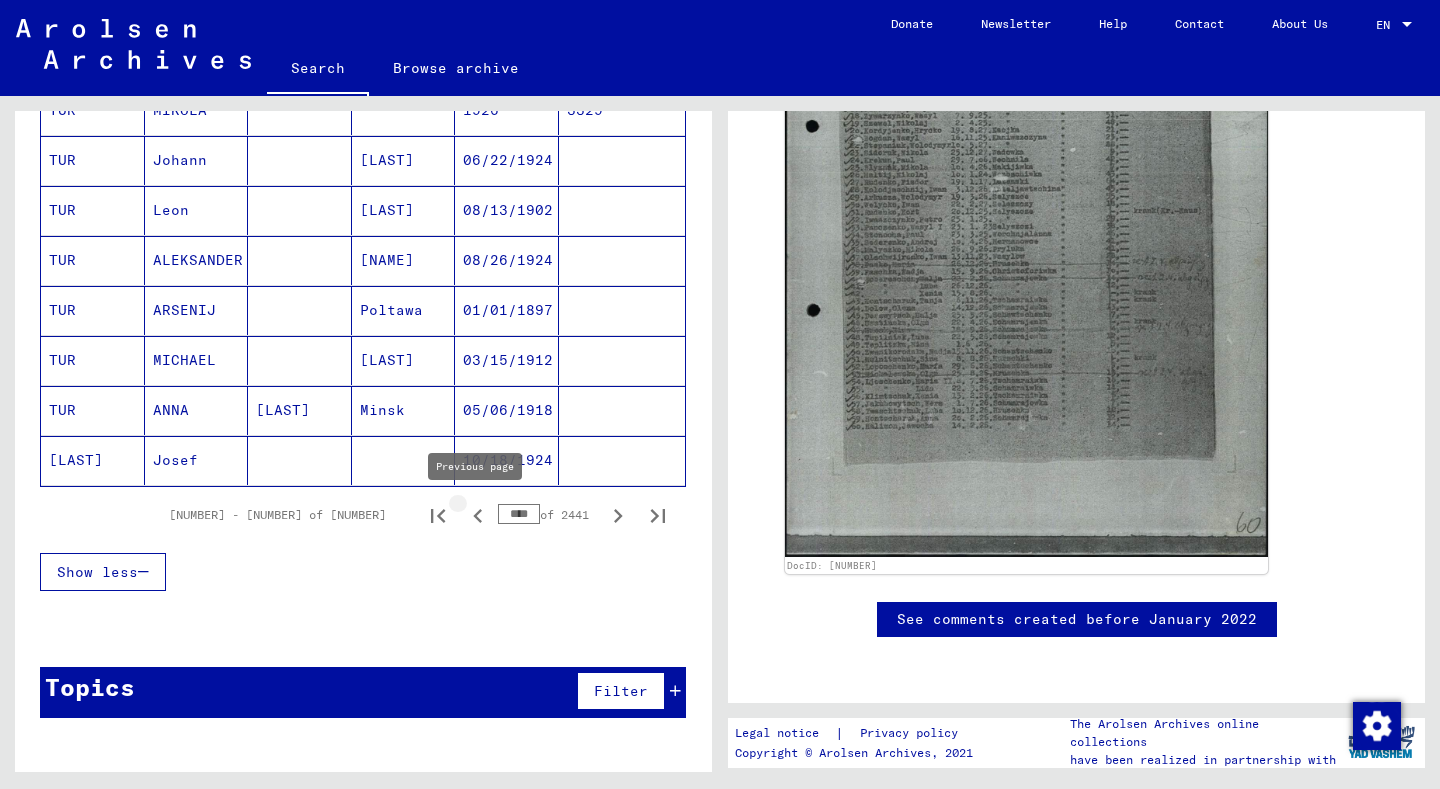 click 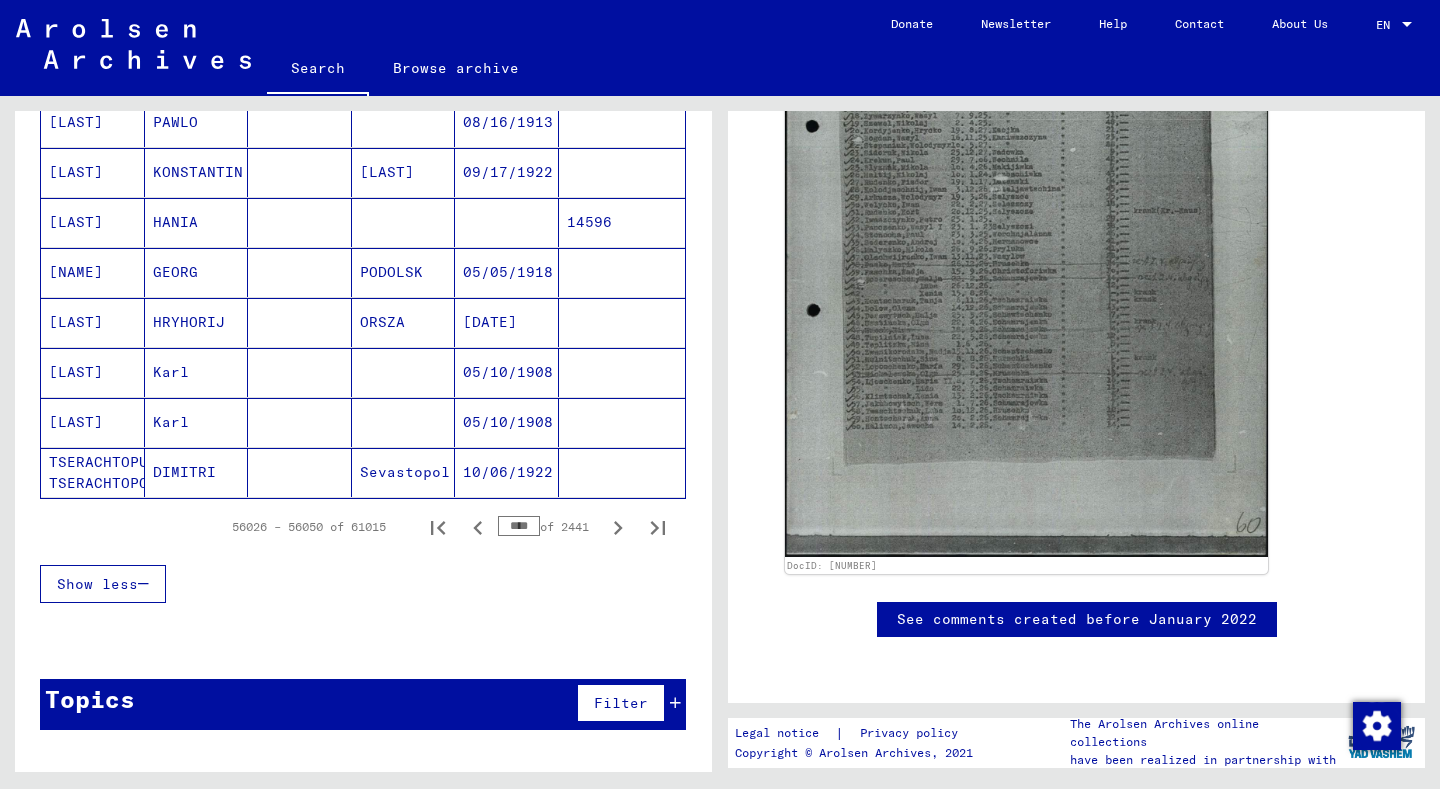 scroll, scrollTop: 1269, scrollLeft: 0, axis: vertical 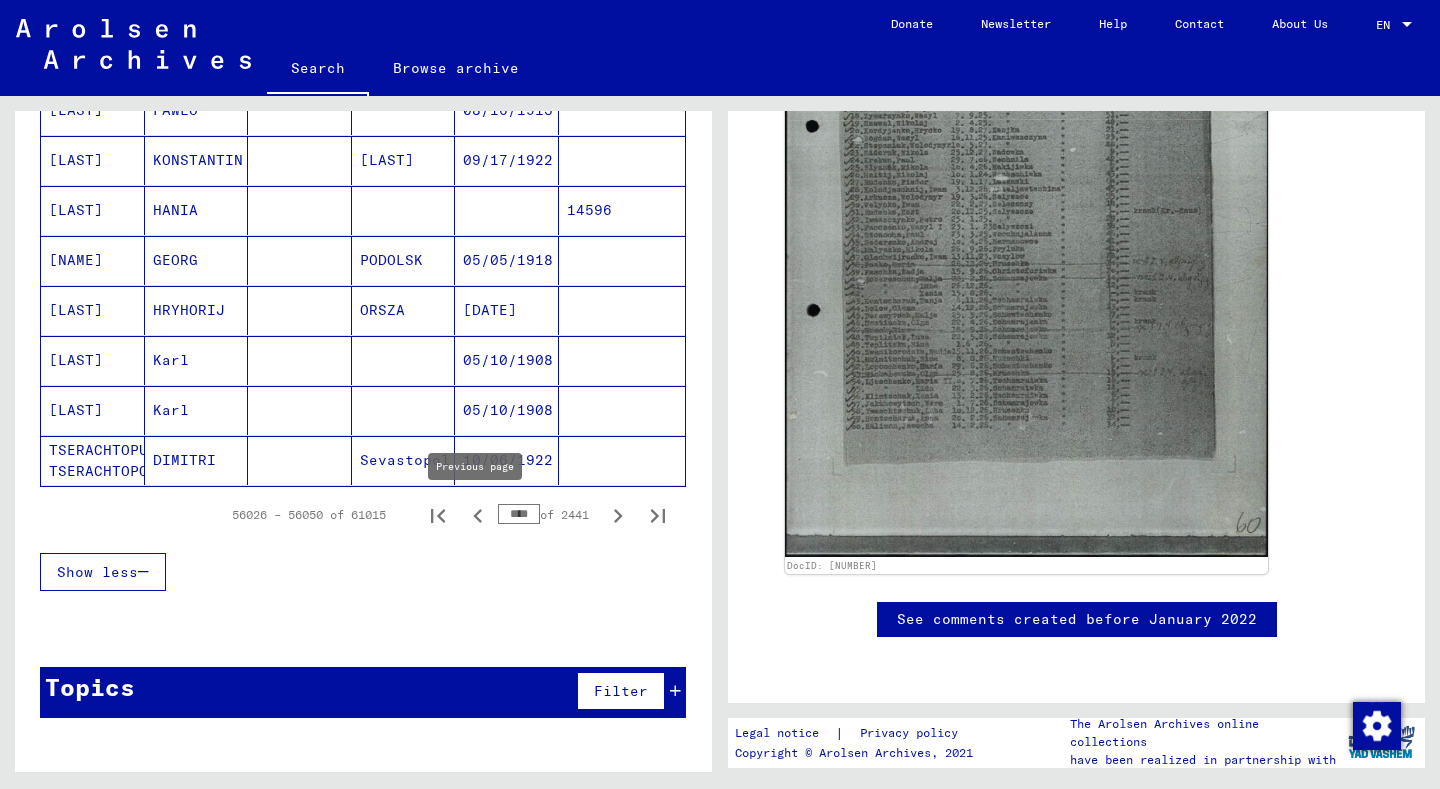 click 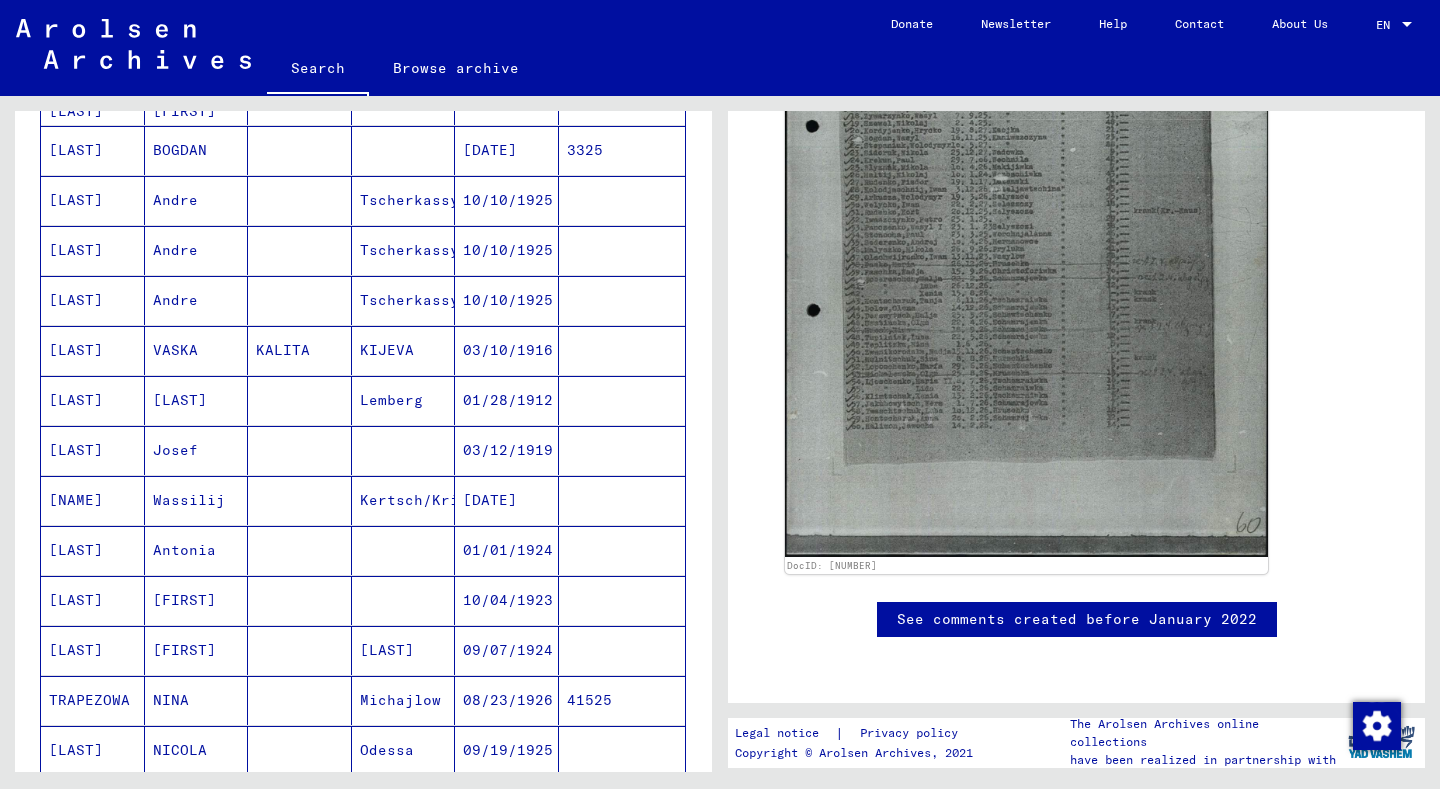 scroll, scrollTop: 1269, scrollLeft: 0, axis: vertical 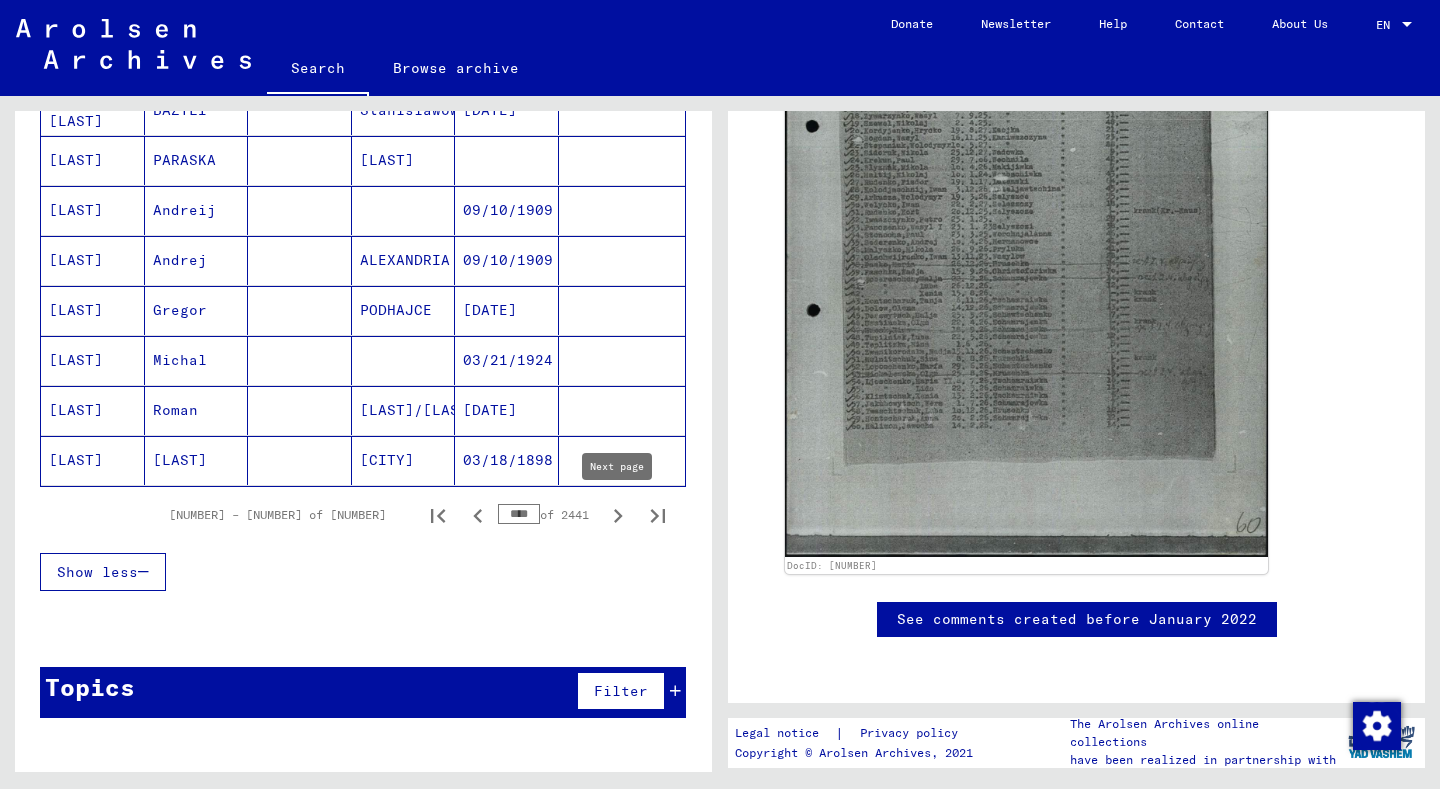 click 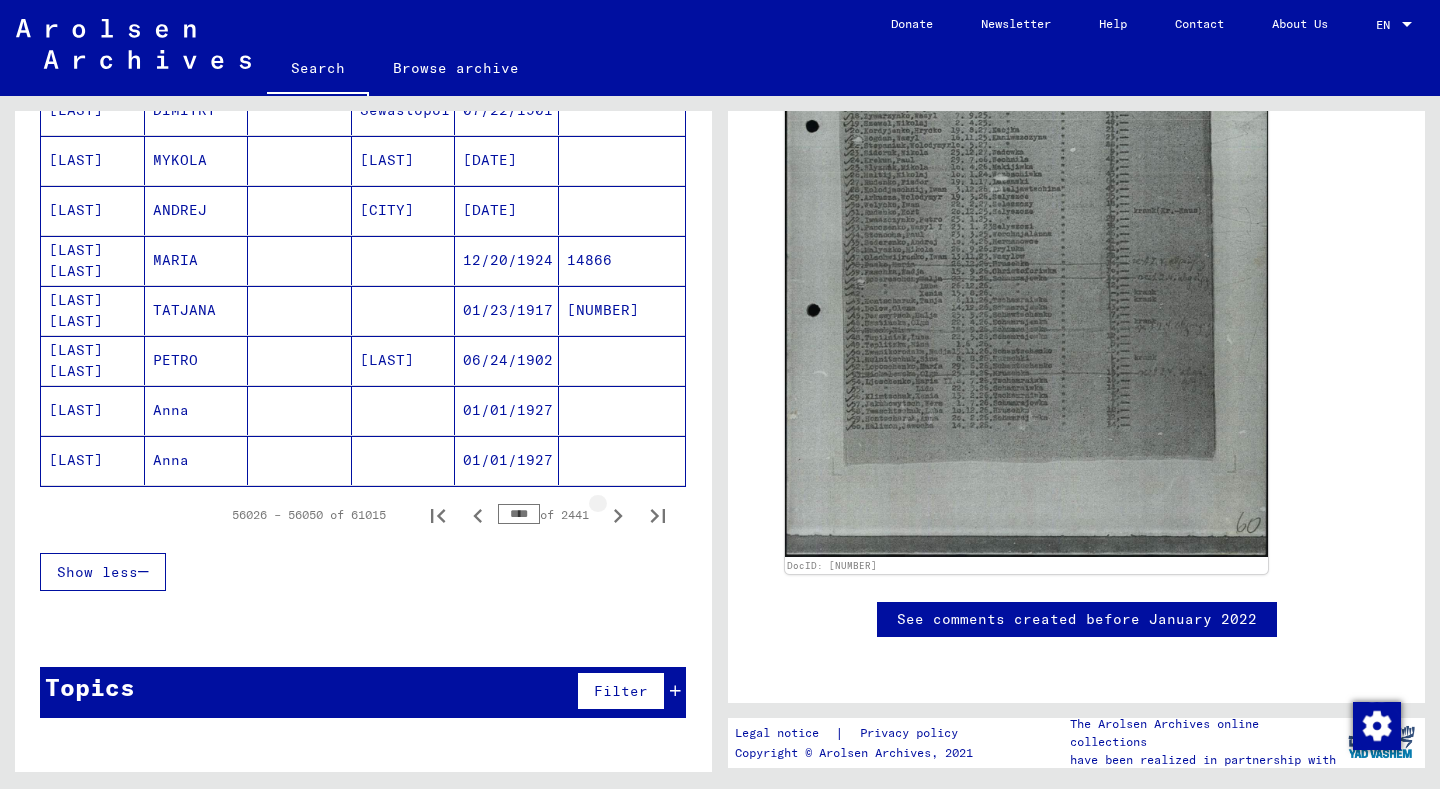 click 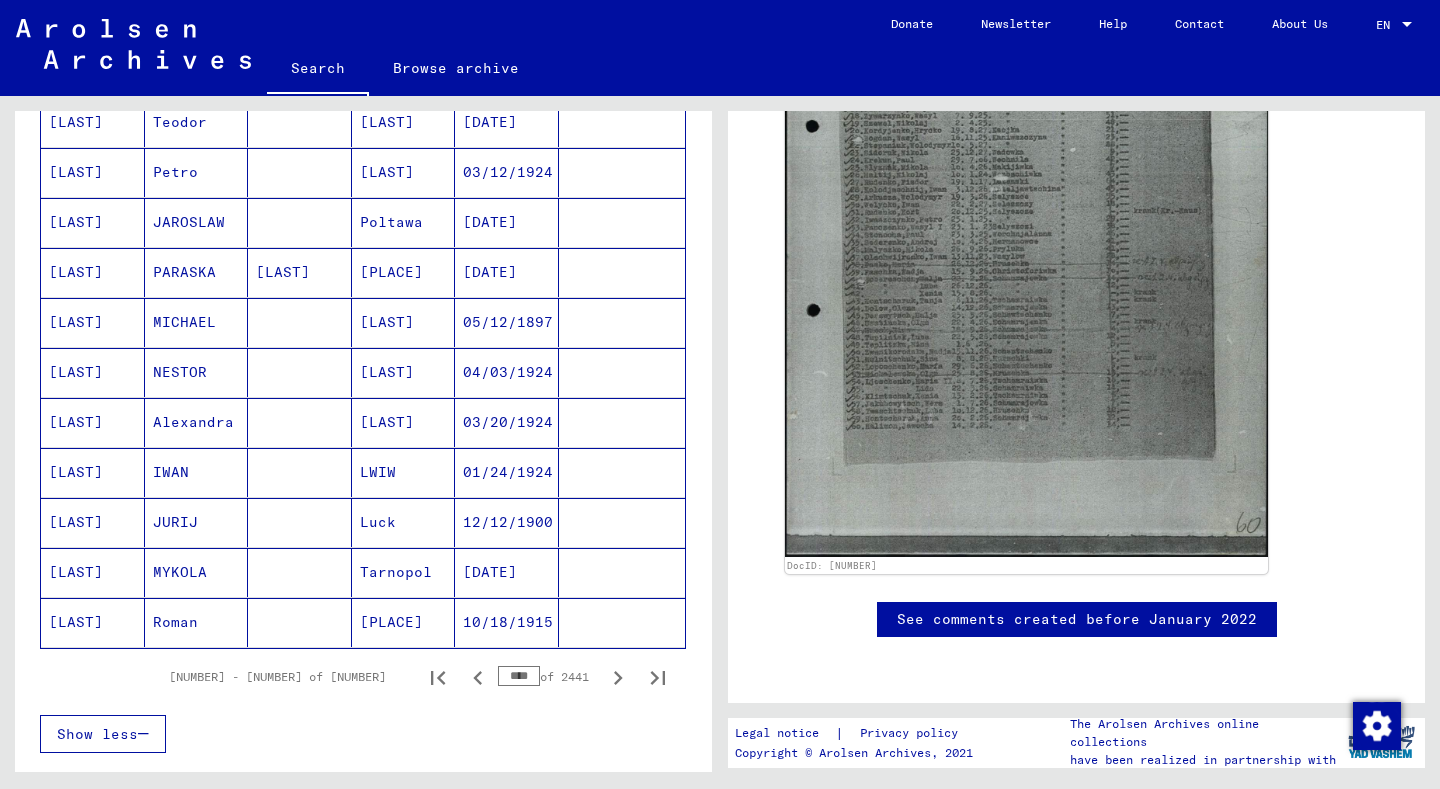 scroll, scrollTop: 1104, scrollLeft: 0, axis: vertical 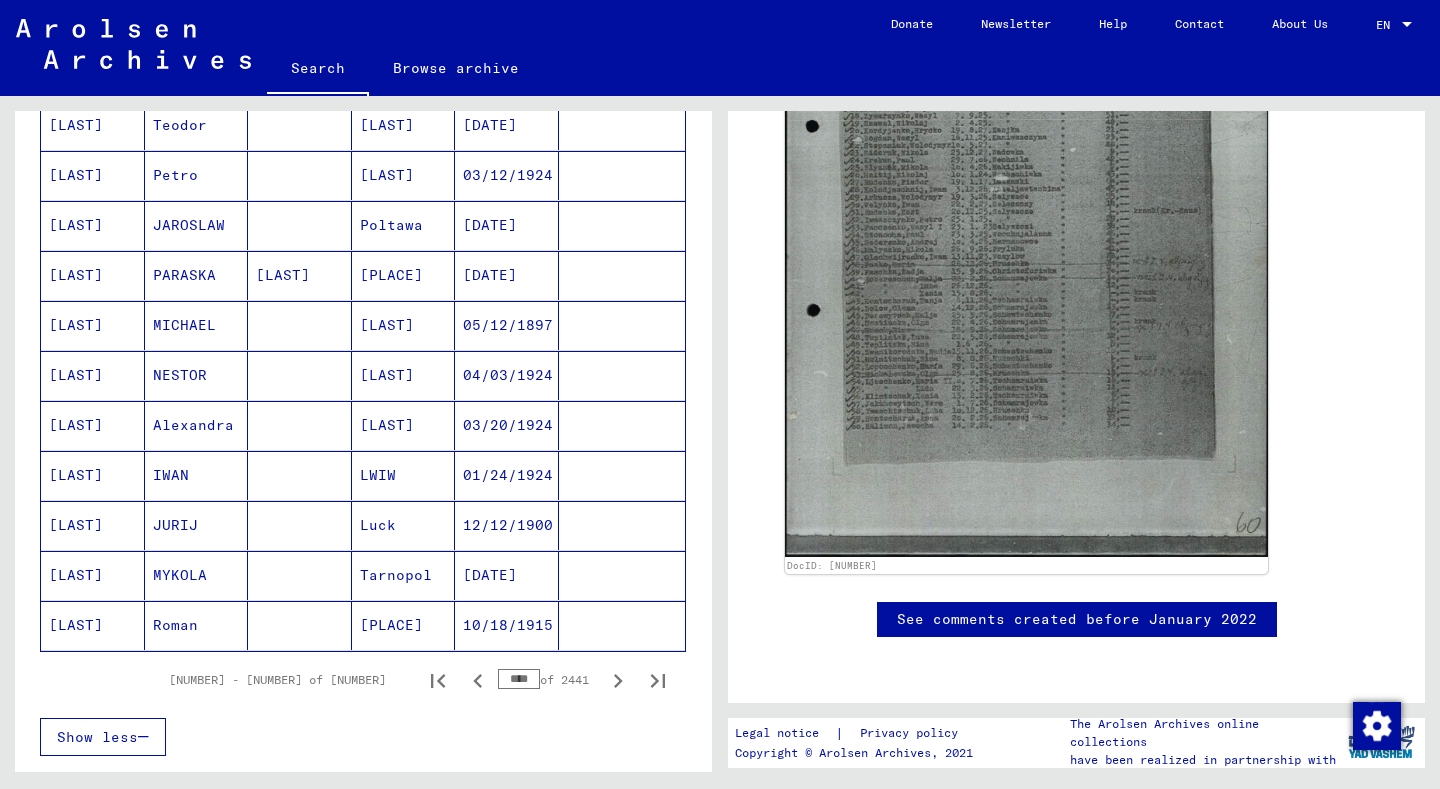 click on "Alexandra" at bounding box center (197, 475) 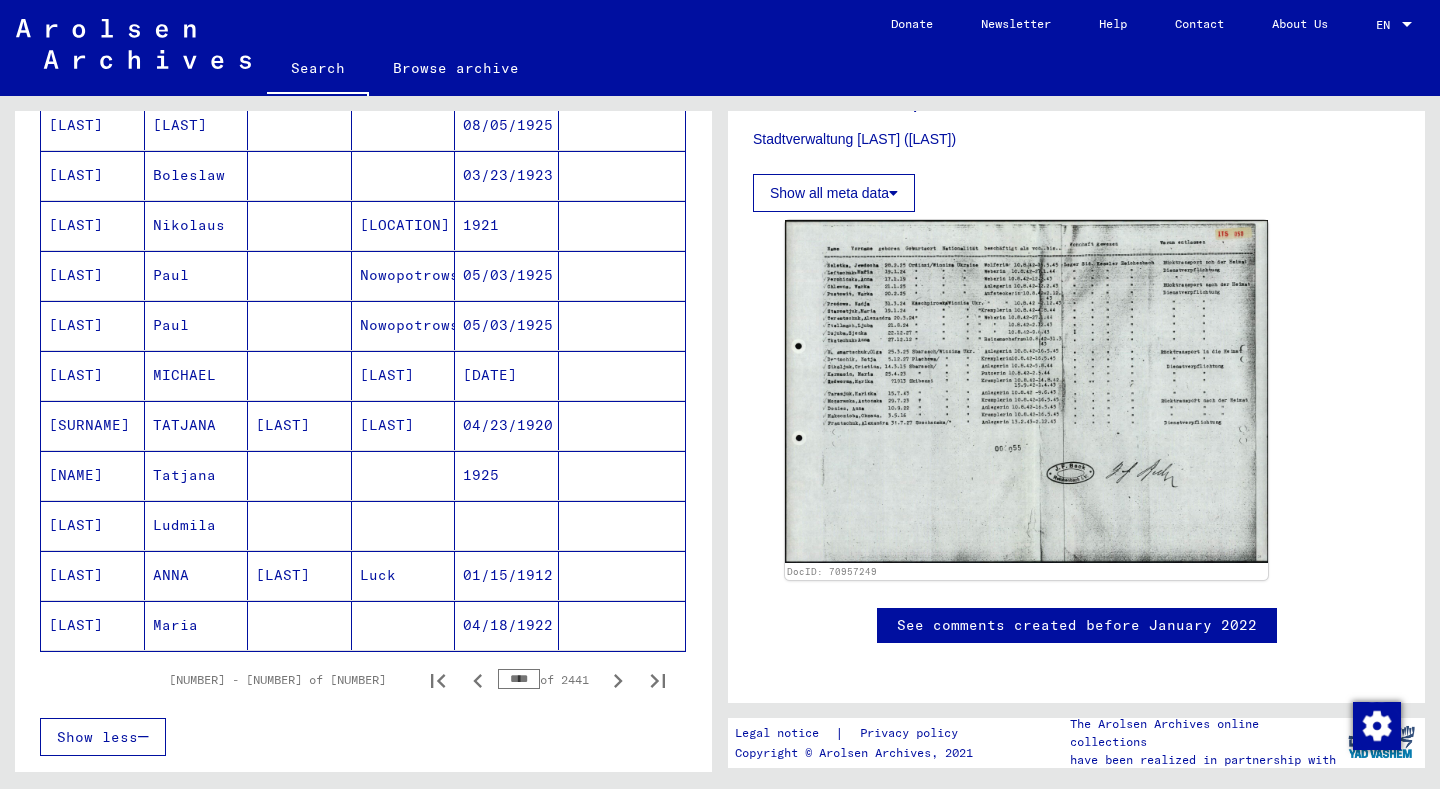 scroll, scrollTop: 630, scrollLeft: 0, axis: vertical 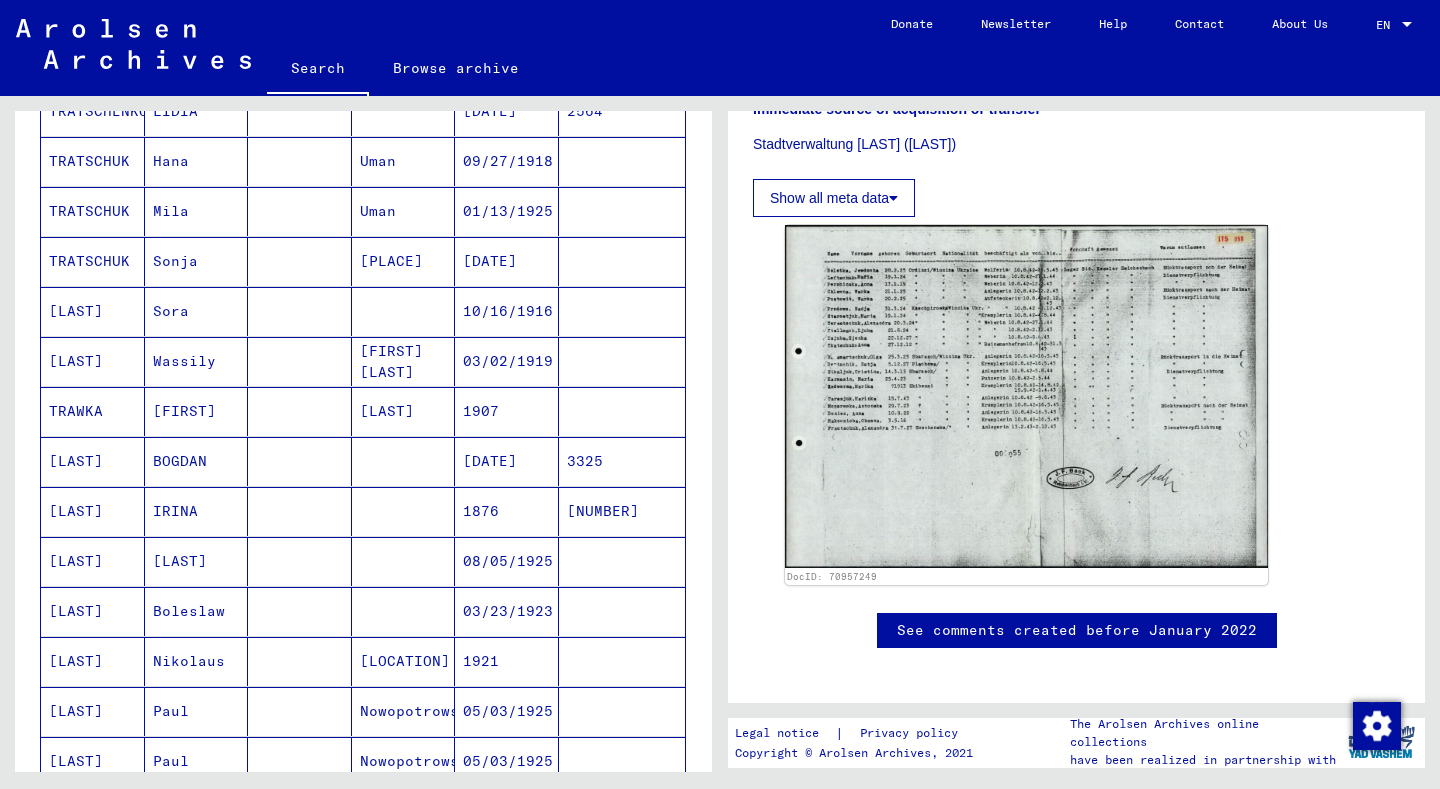 click on "Wassily" at bounding box center (197, 411) 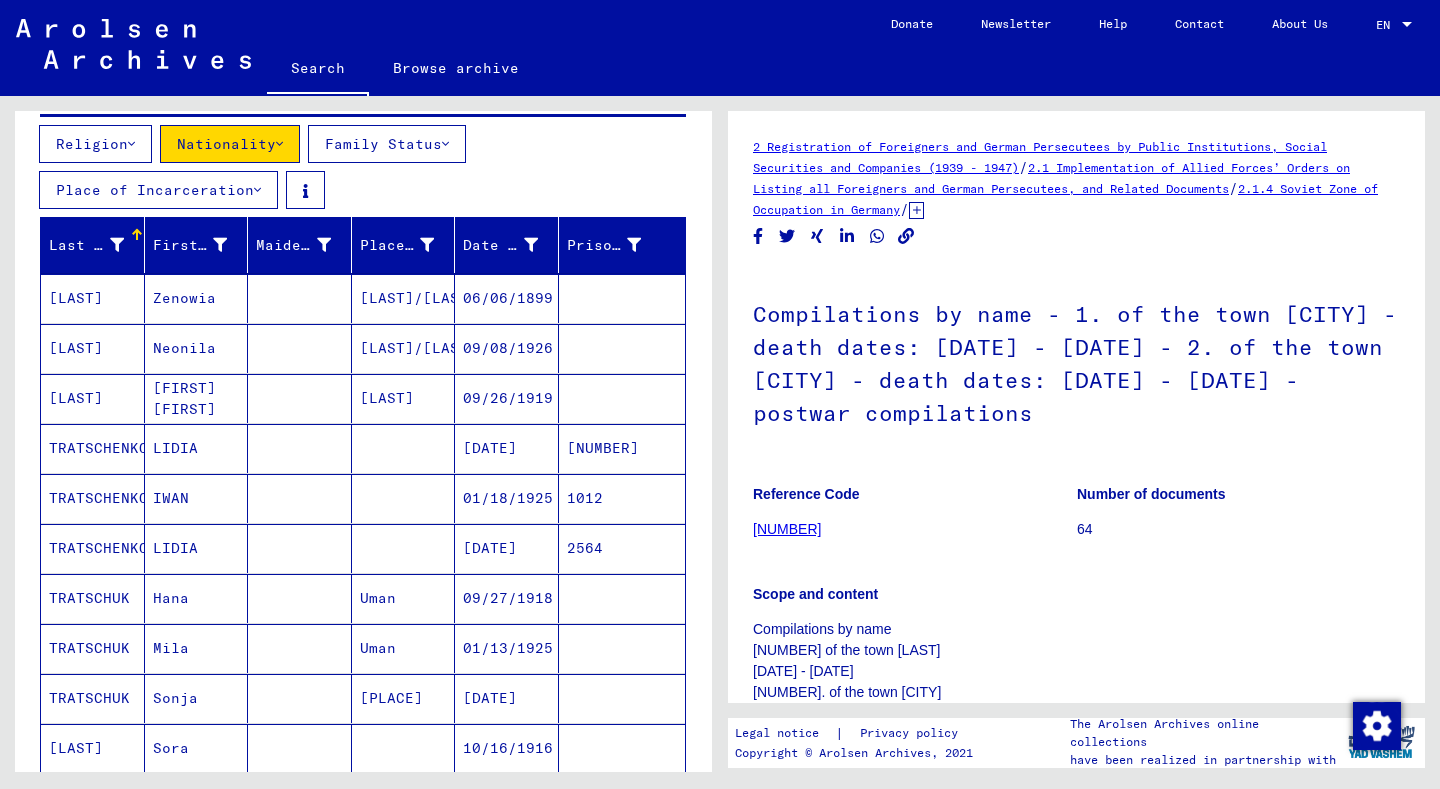 scroll, scrollTop: 279, scrollLeft: 0, axis: vertical 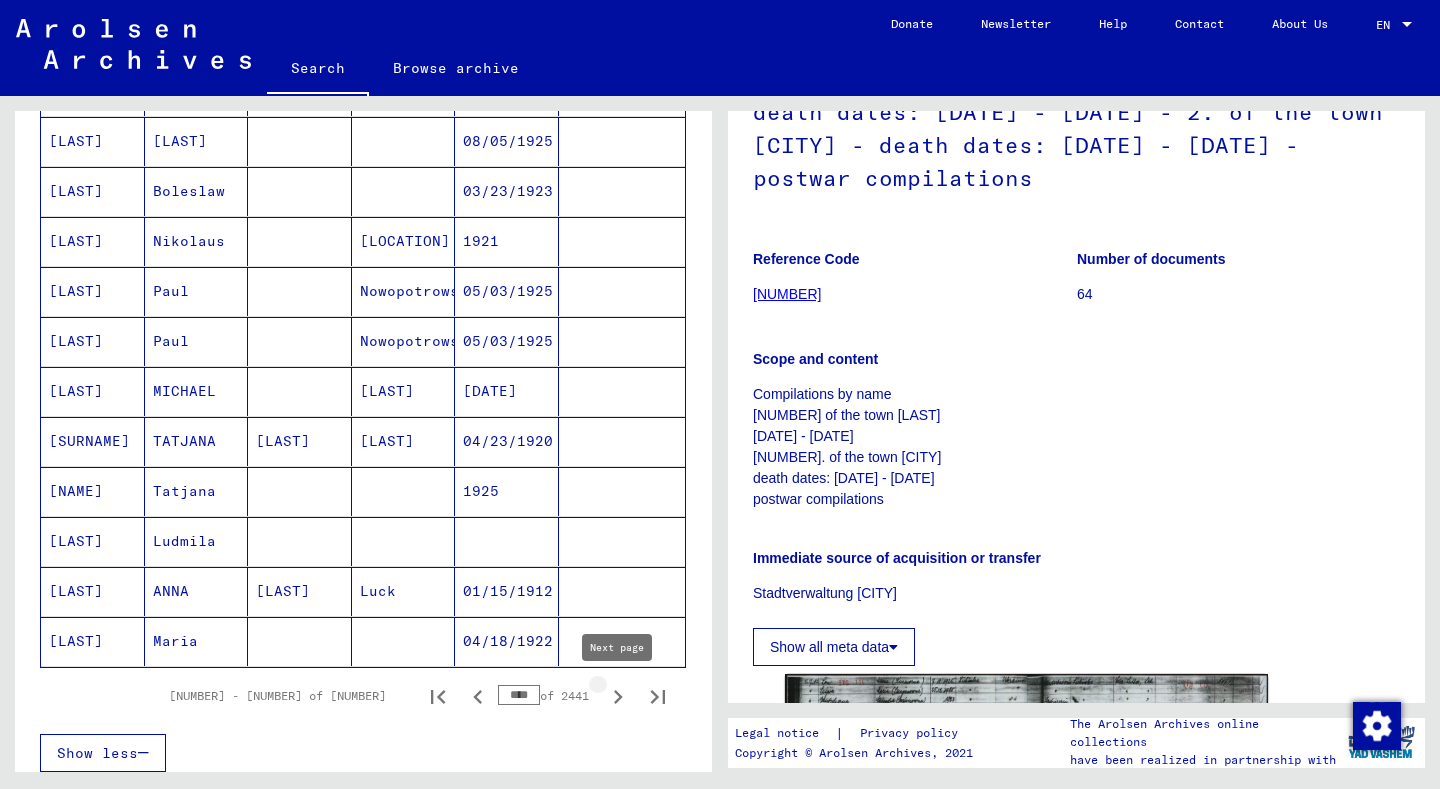 click 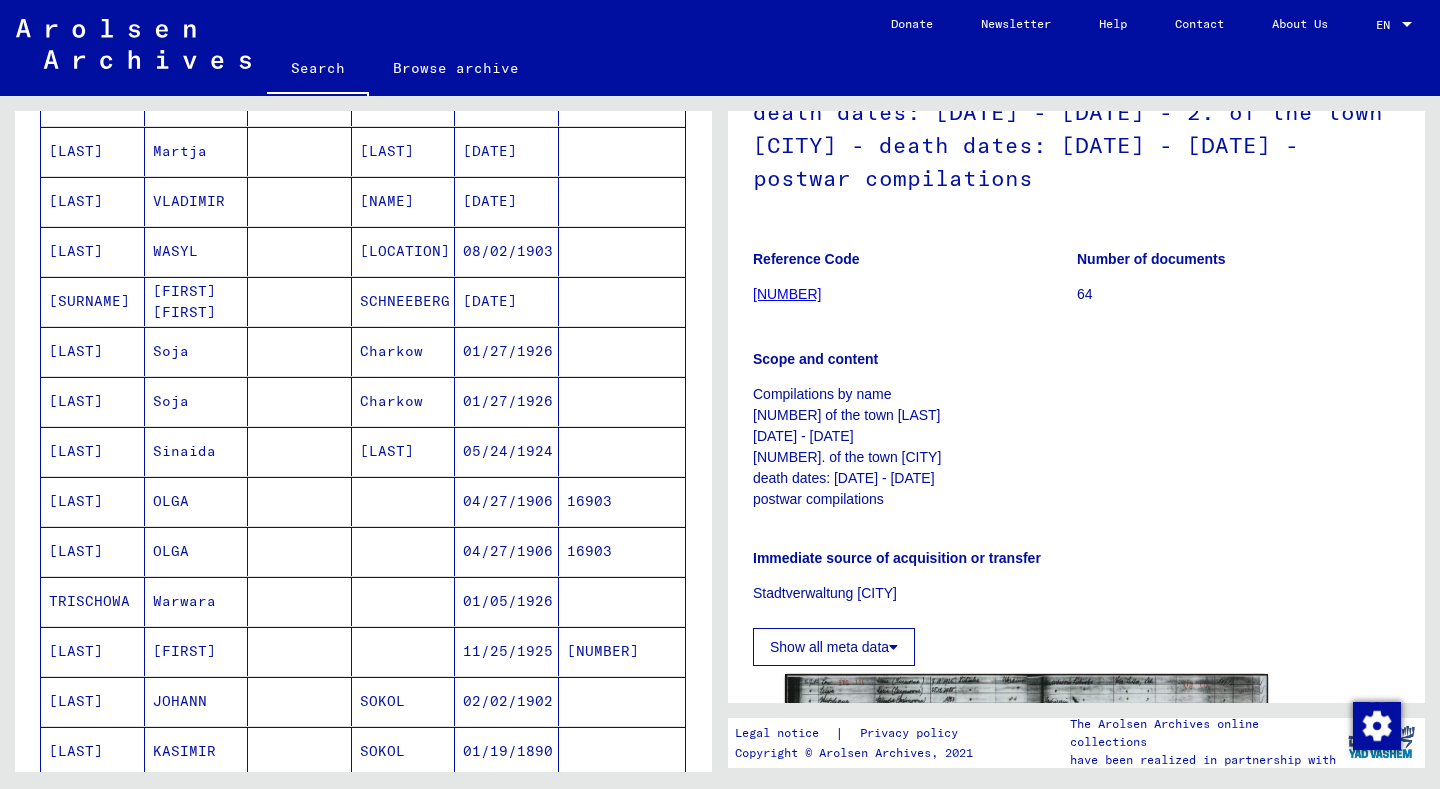 scroll, scrollTop: 1269, scrollLeft: 0, axis: vertical 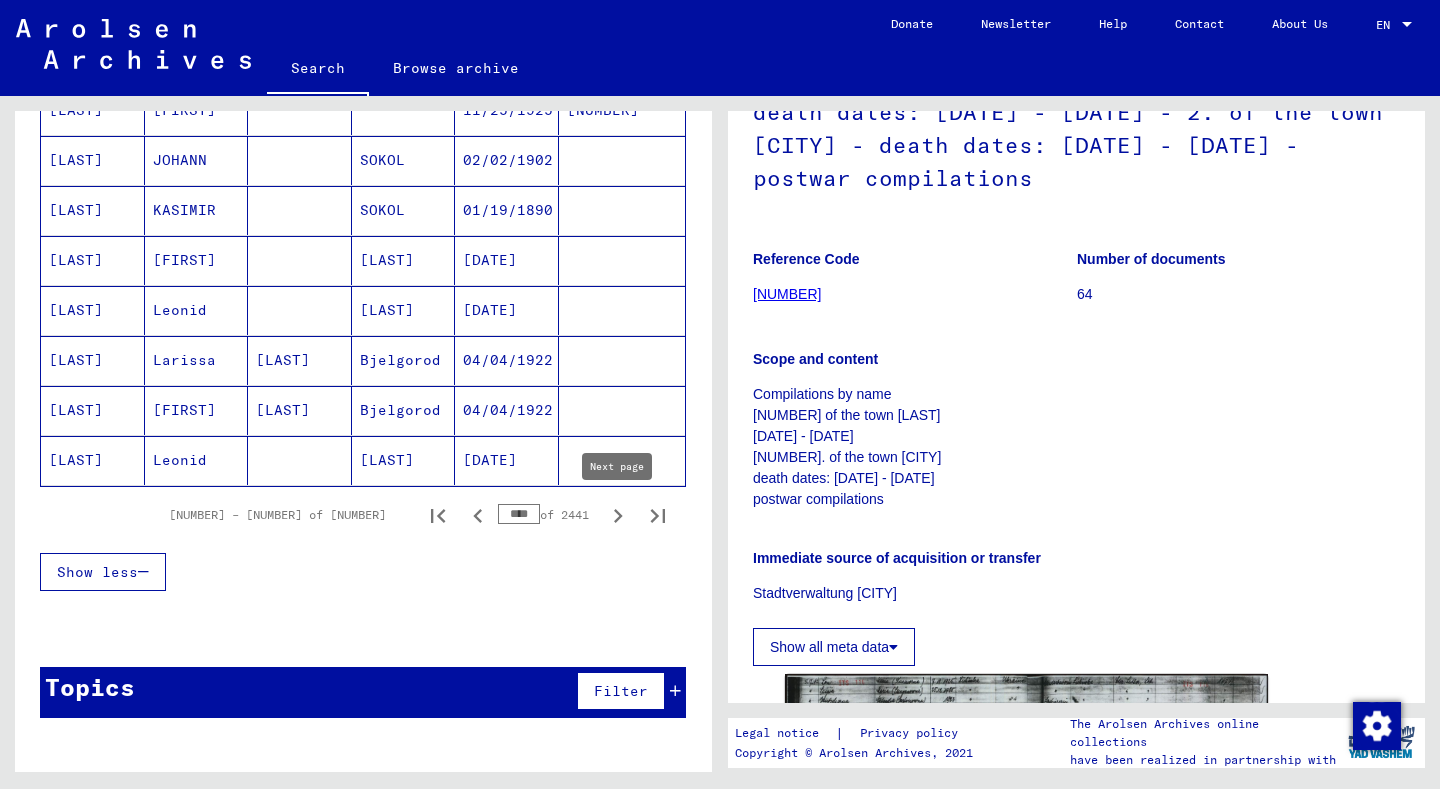 click 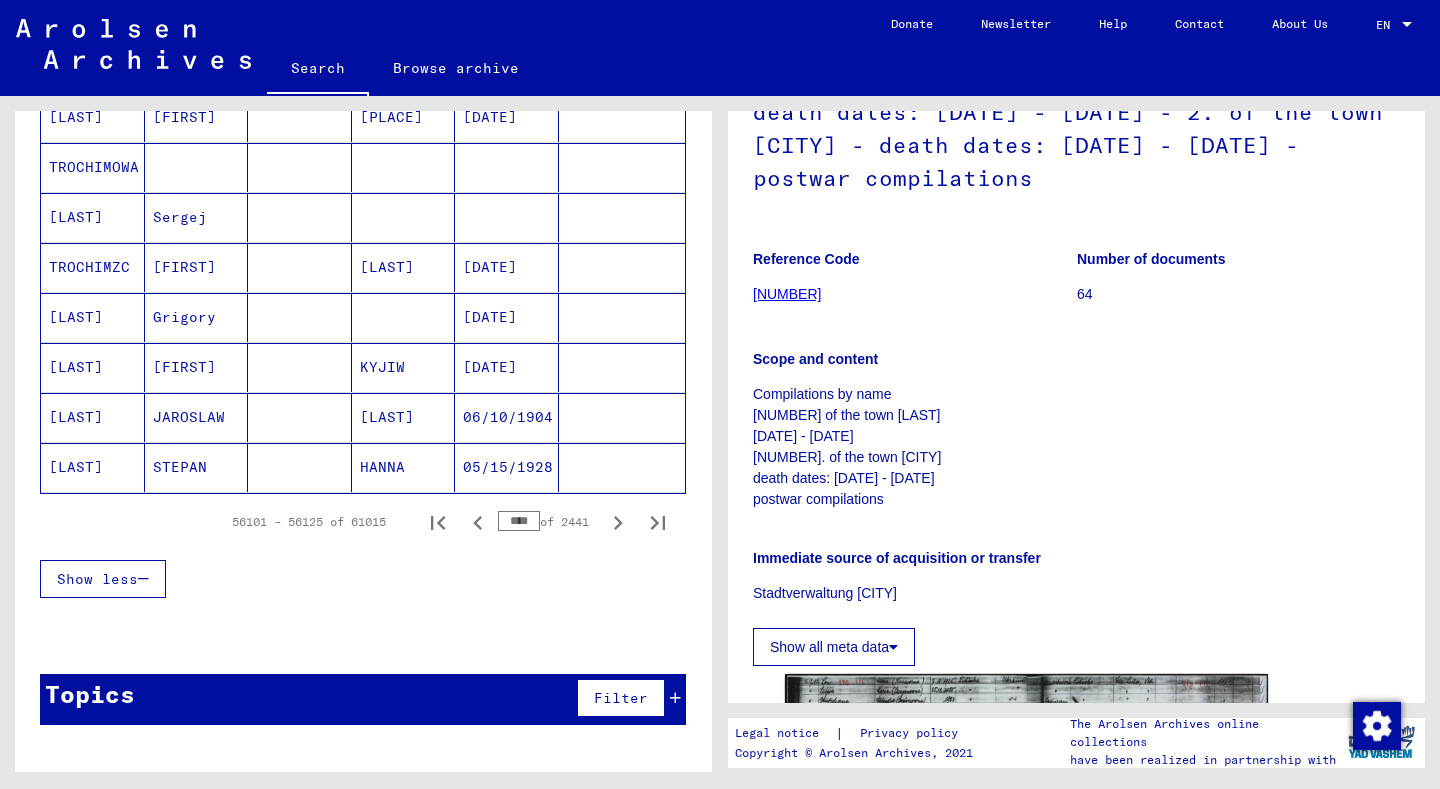 scroll, scrollTop: 1269, scrollLeft: 0, axis: vertical 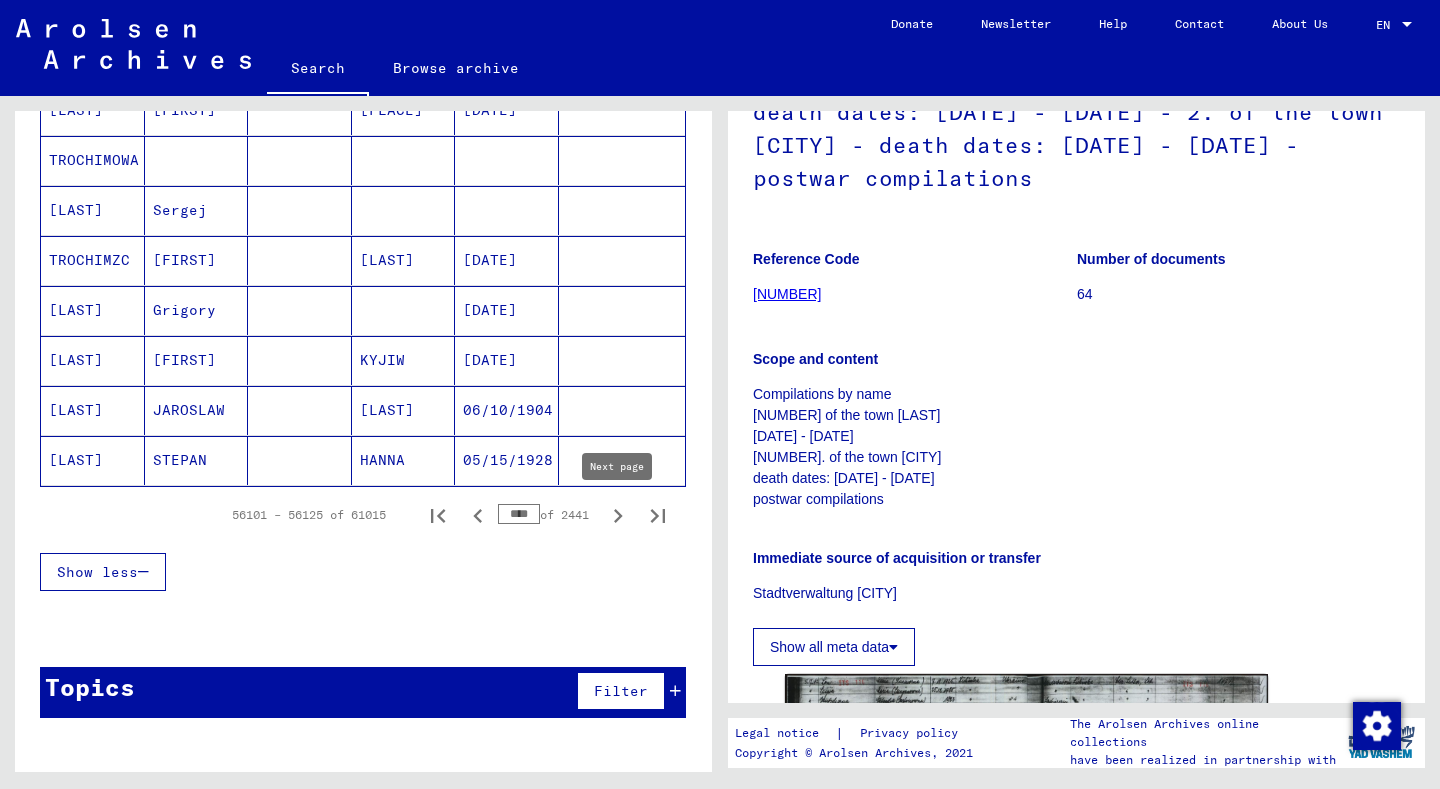 click 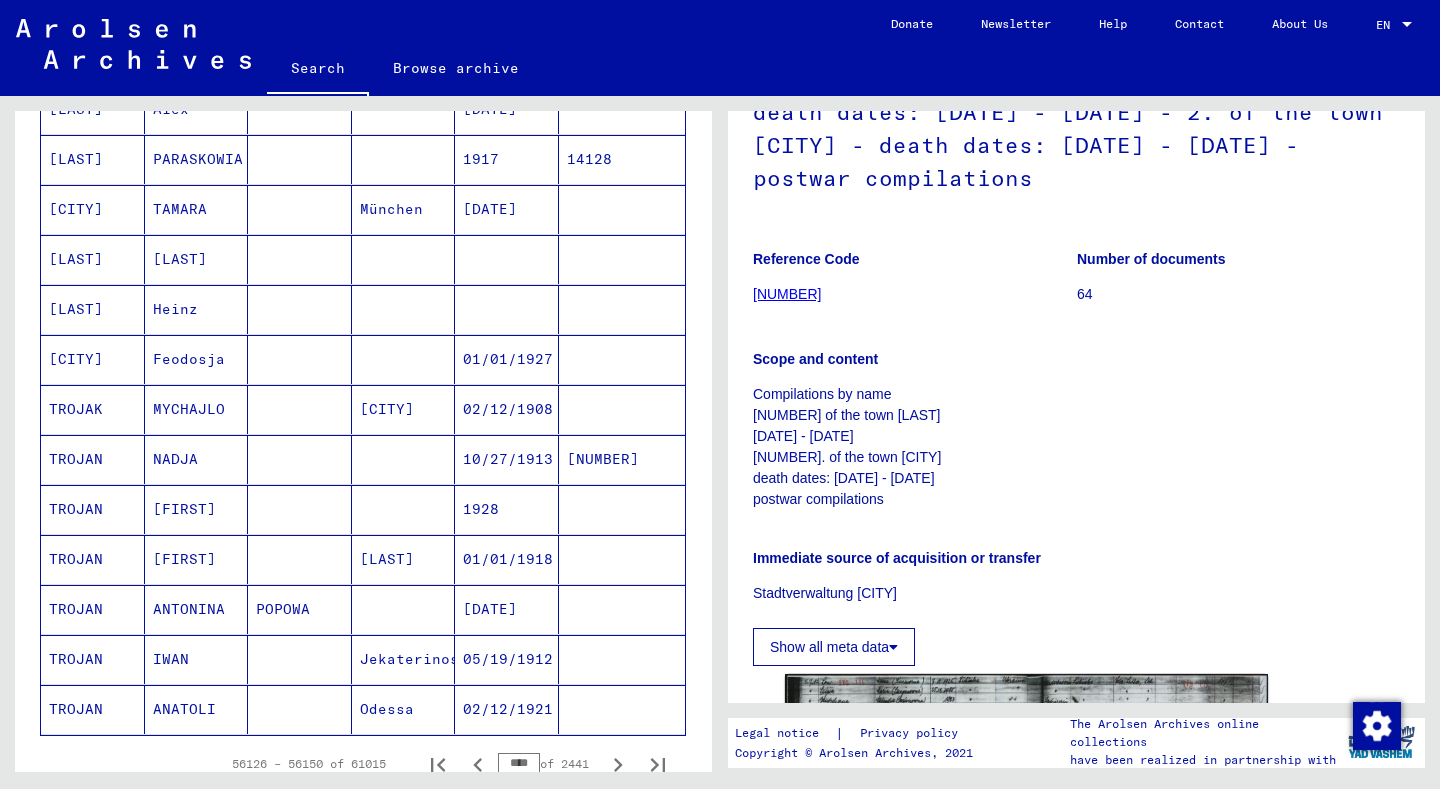 scroll, scrollTop: 1269, scrollLeft: 0, axis: vertical 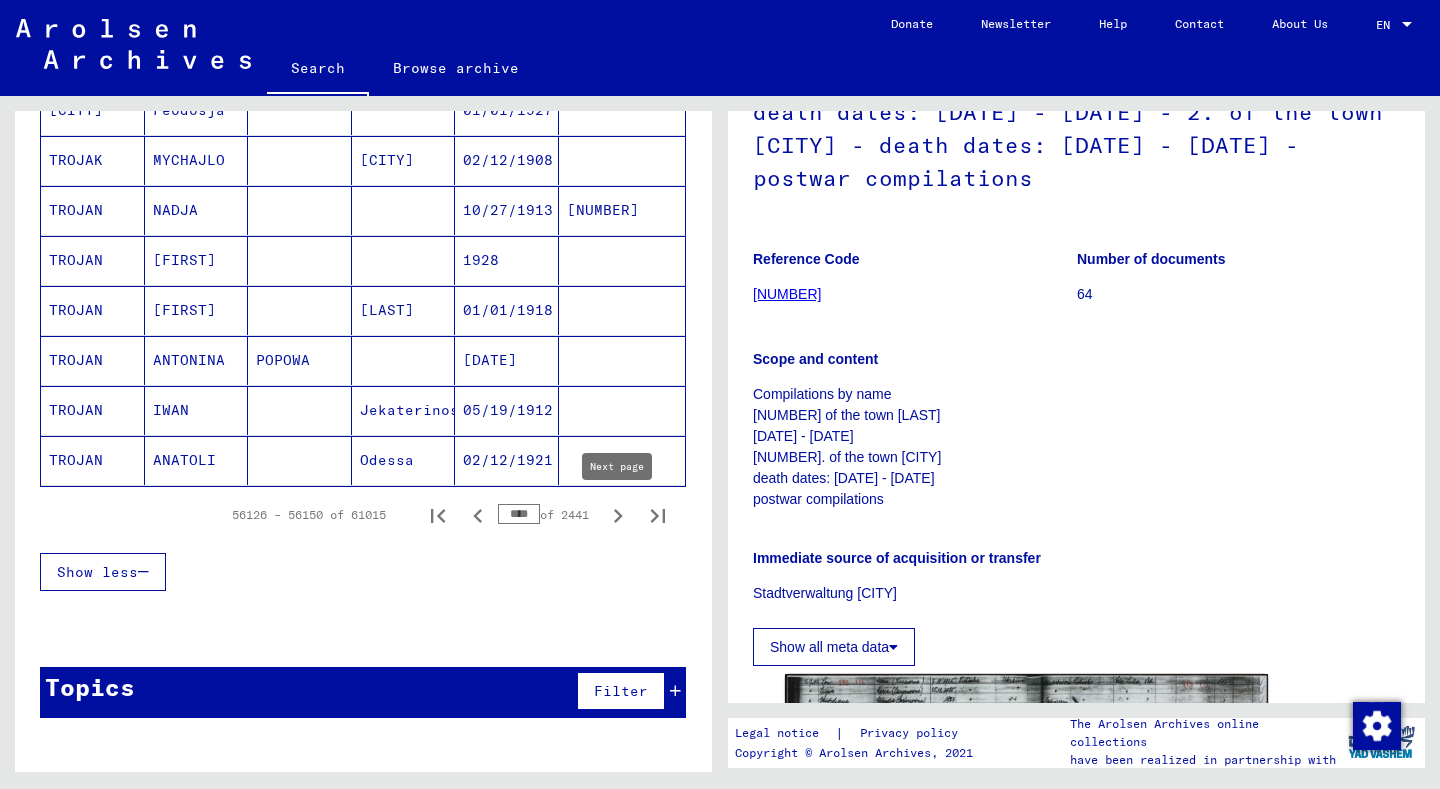 click 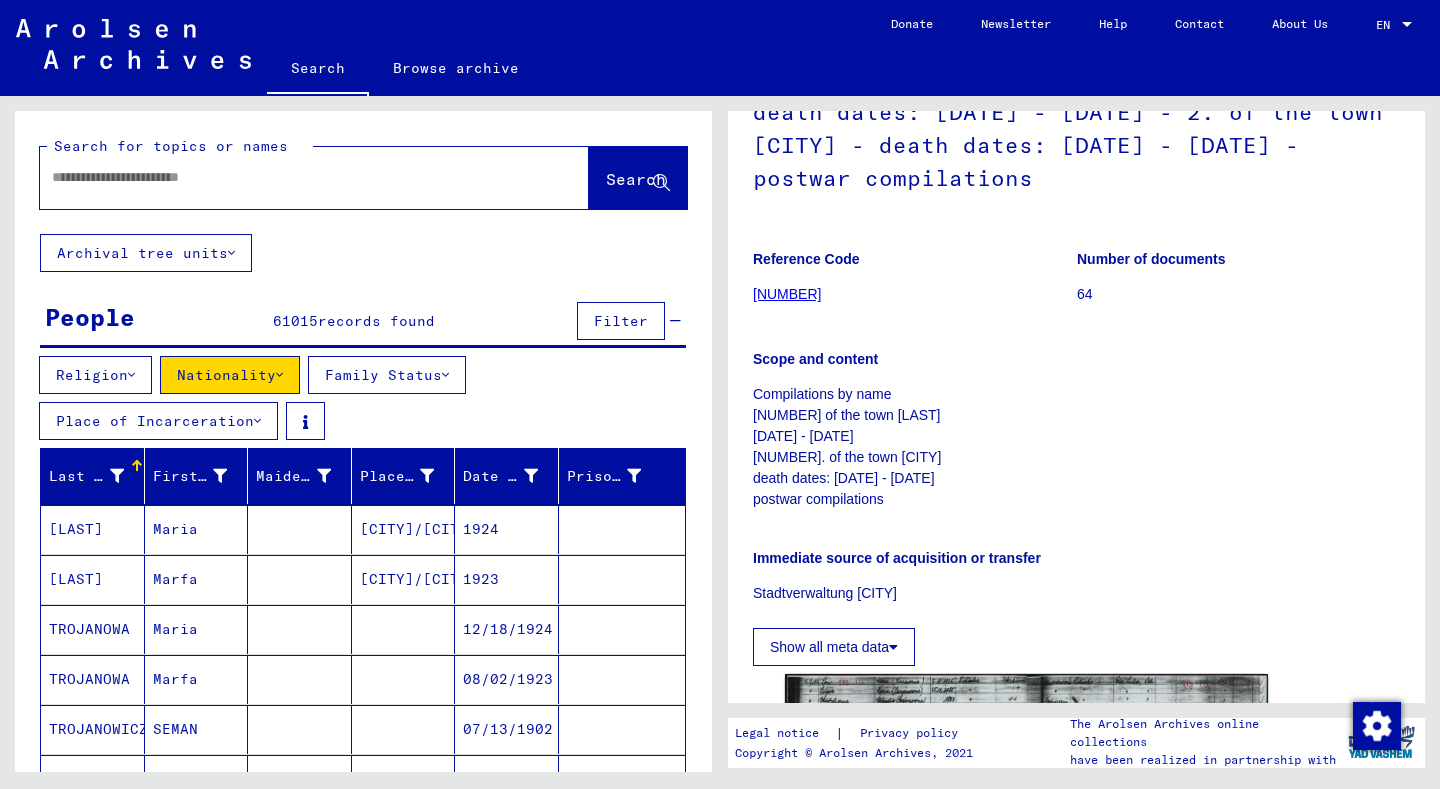 scroll, scrollTop: 1269, scrollLeft: 0, axis: vertical 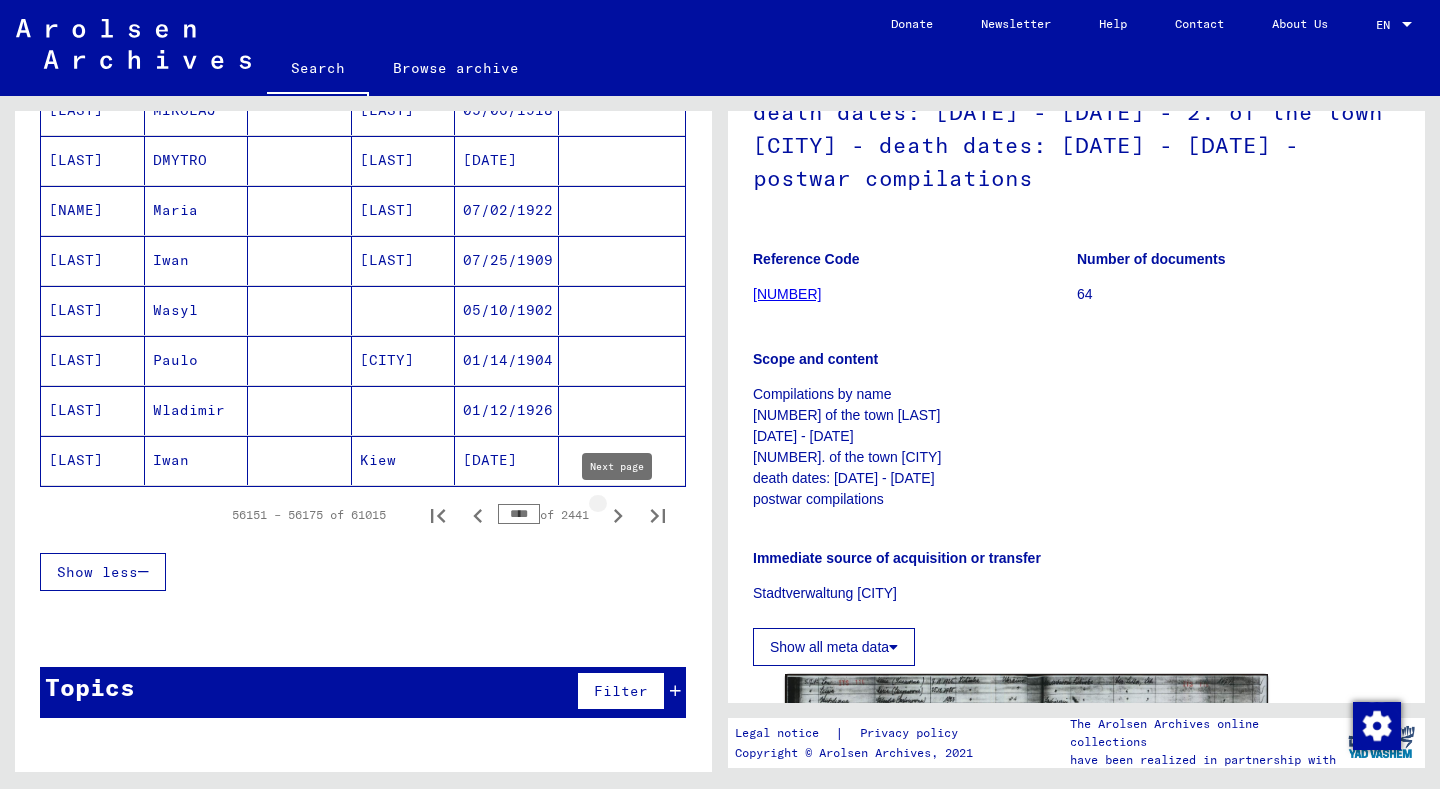 click 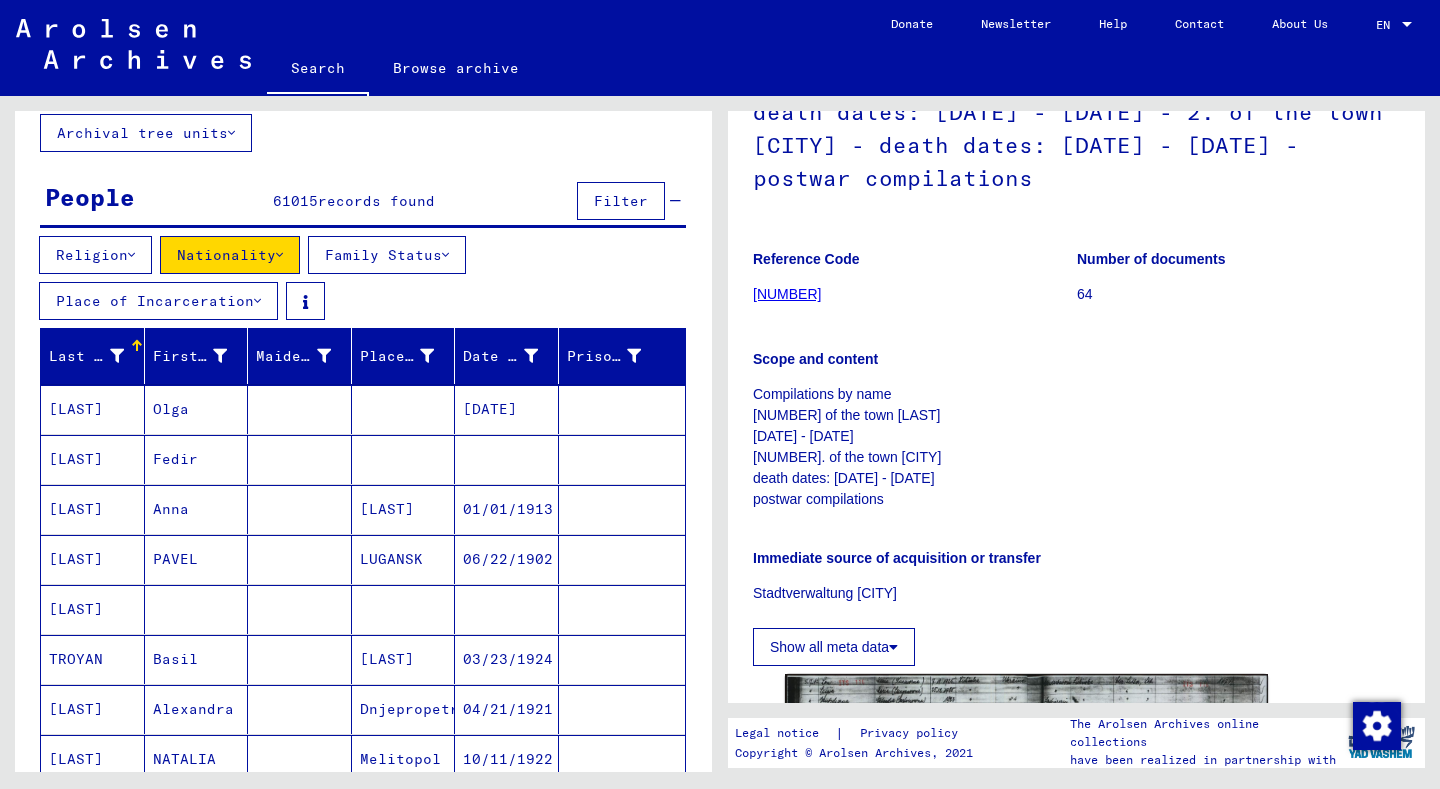 scroll, scrollTop: 121, scrollLeft: 0, axis: vertical 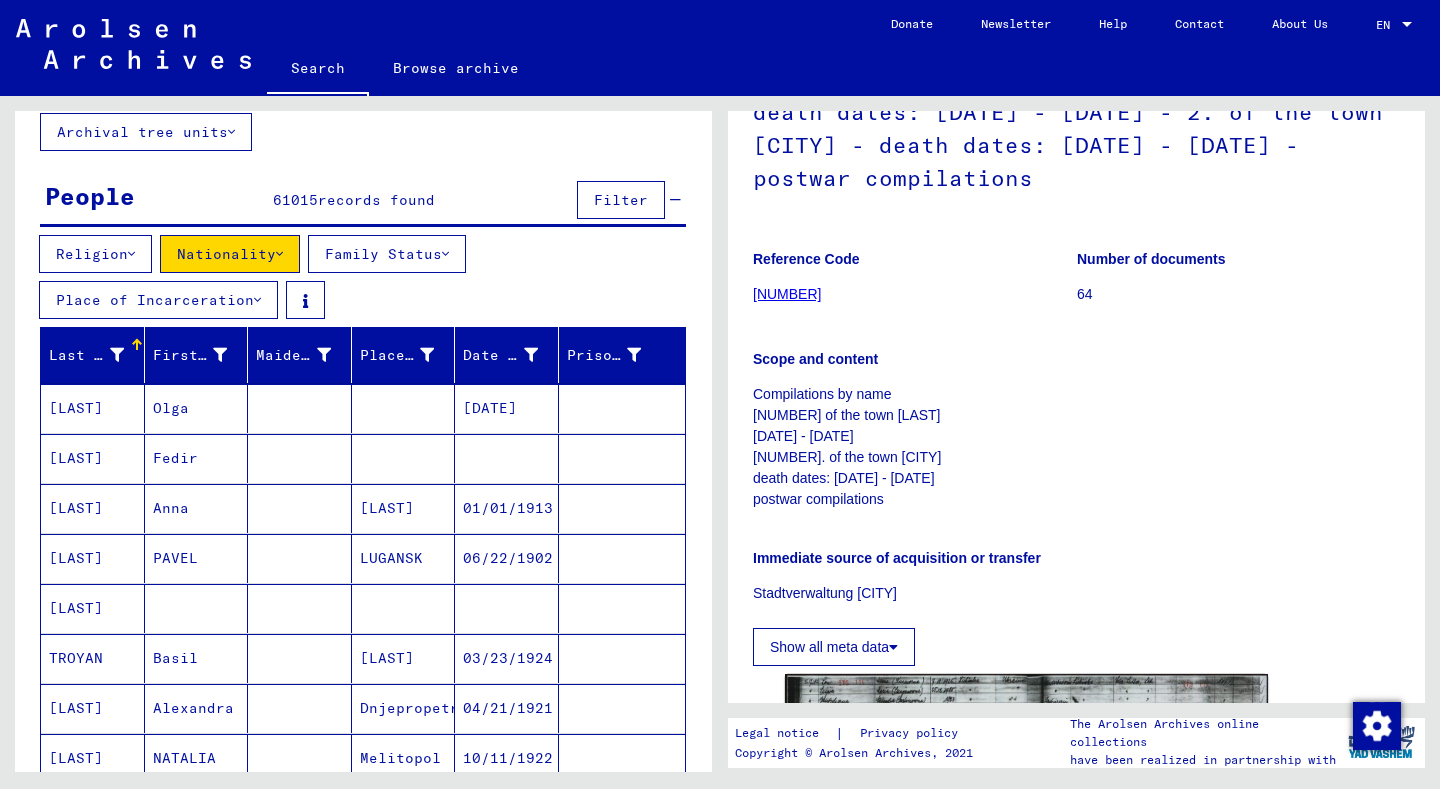 click on "Basil" at bounding box center (197, 708) 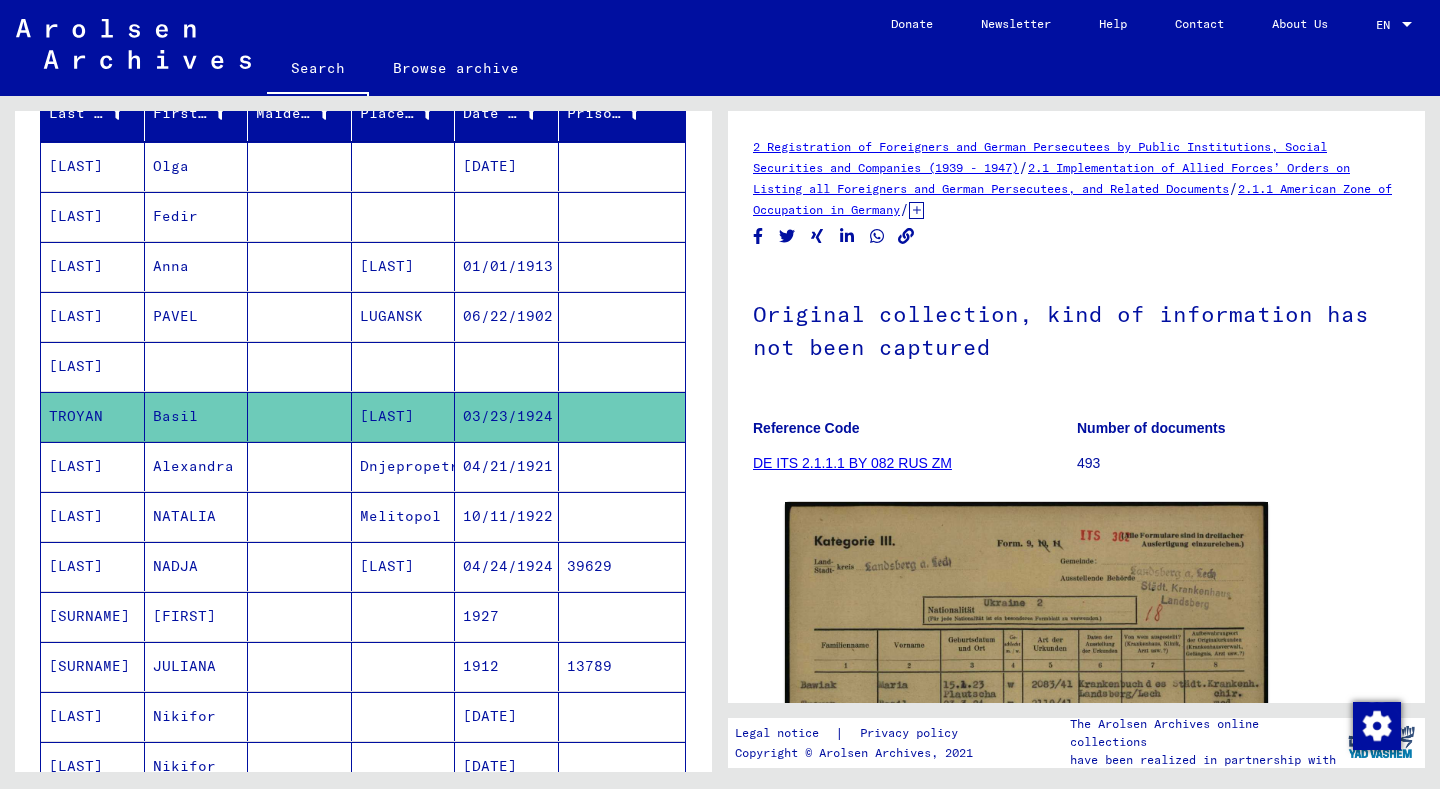scroll, scrollTop: 364, scrollLeft: 0, axis: vertical 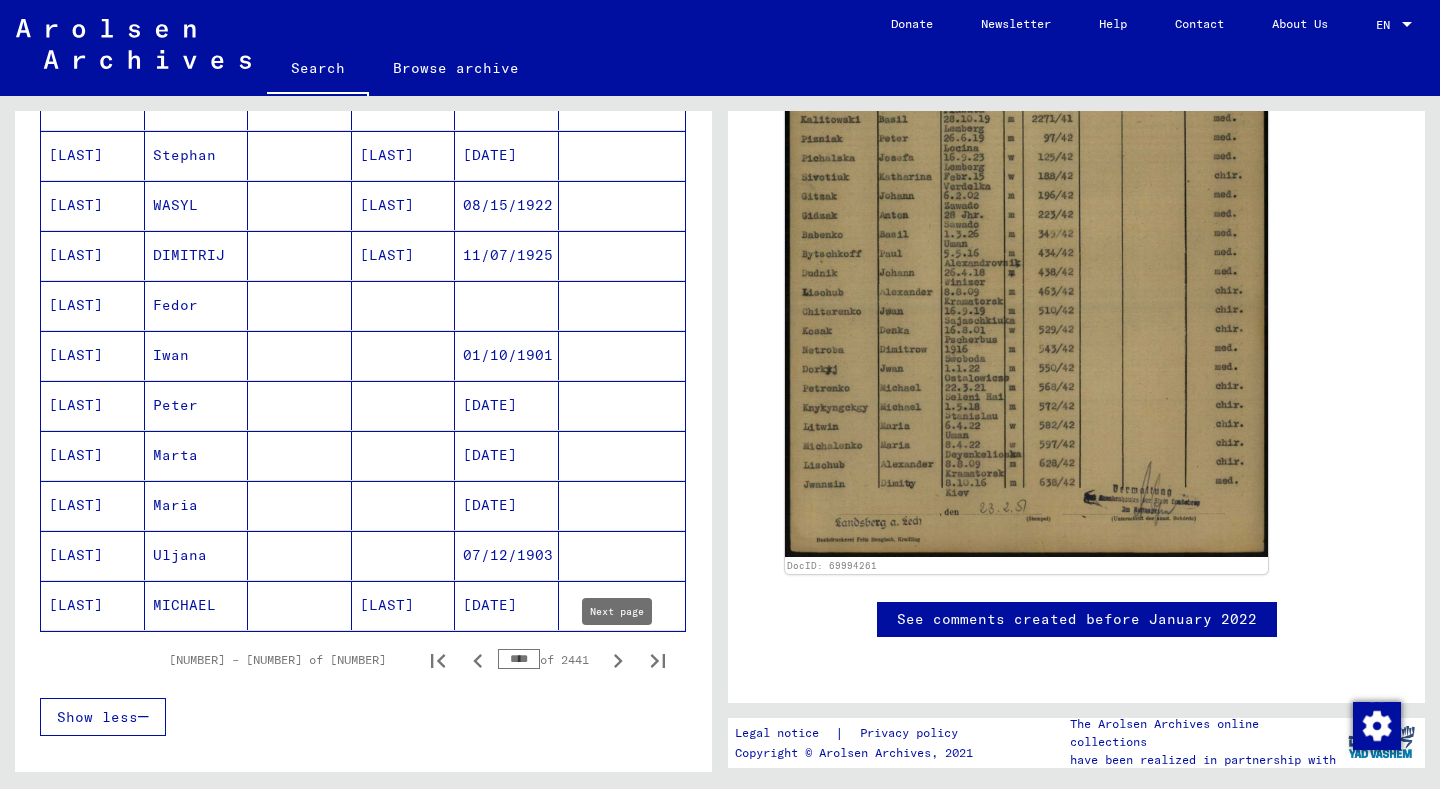 click 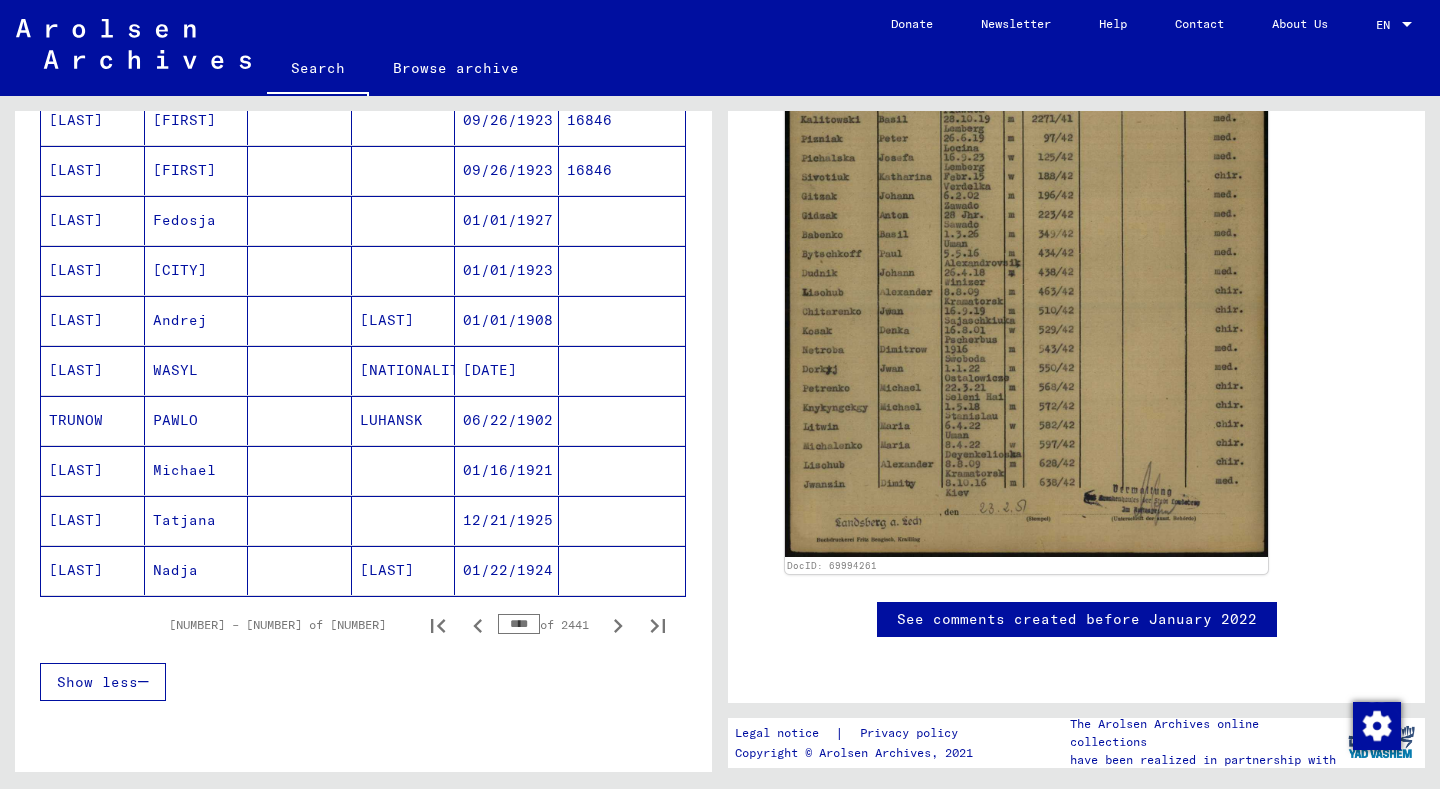 scroll, scrollTop: 1165, scrollLeft: 0, axis: vertical 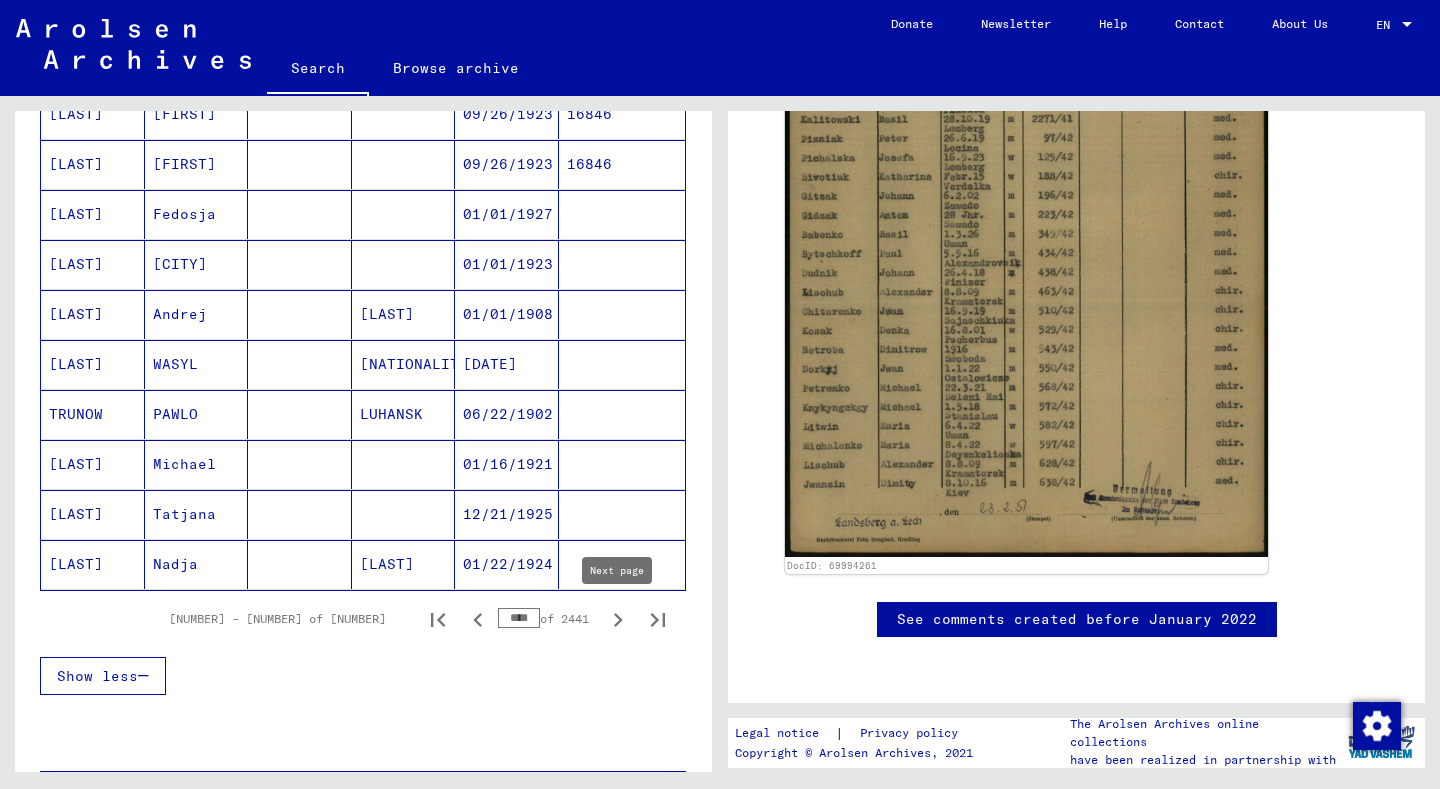 click 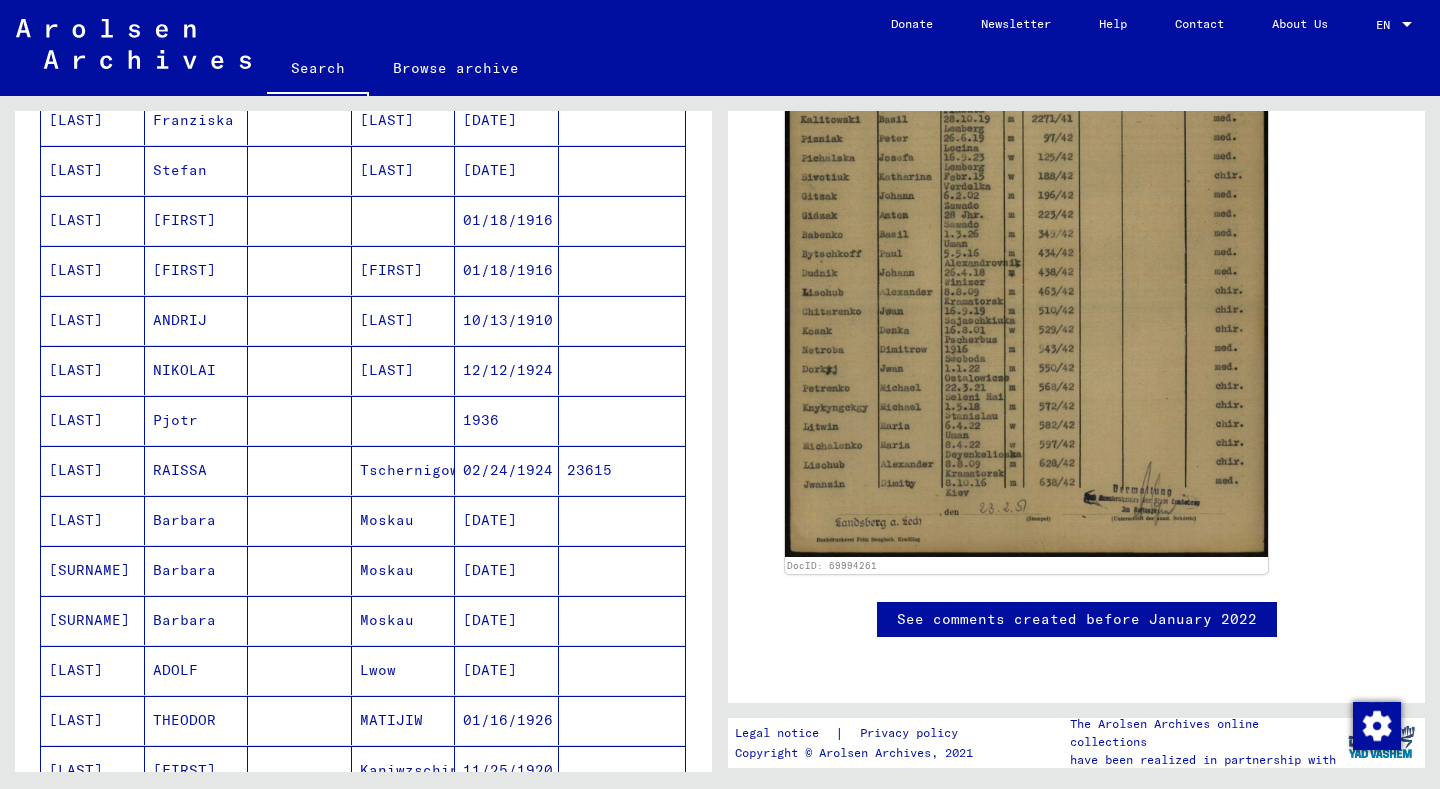 scroll, scrollTop: 789, scrollLeft: 0, axis: vertical 